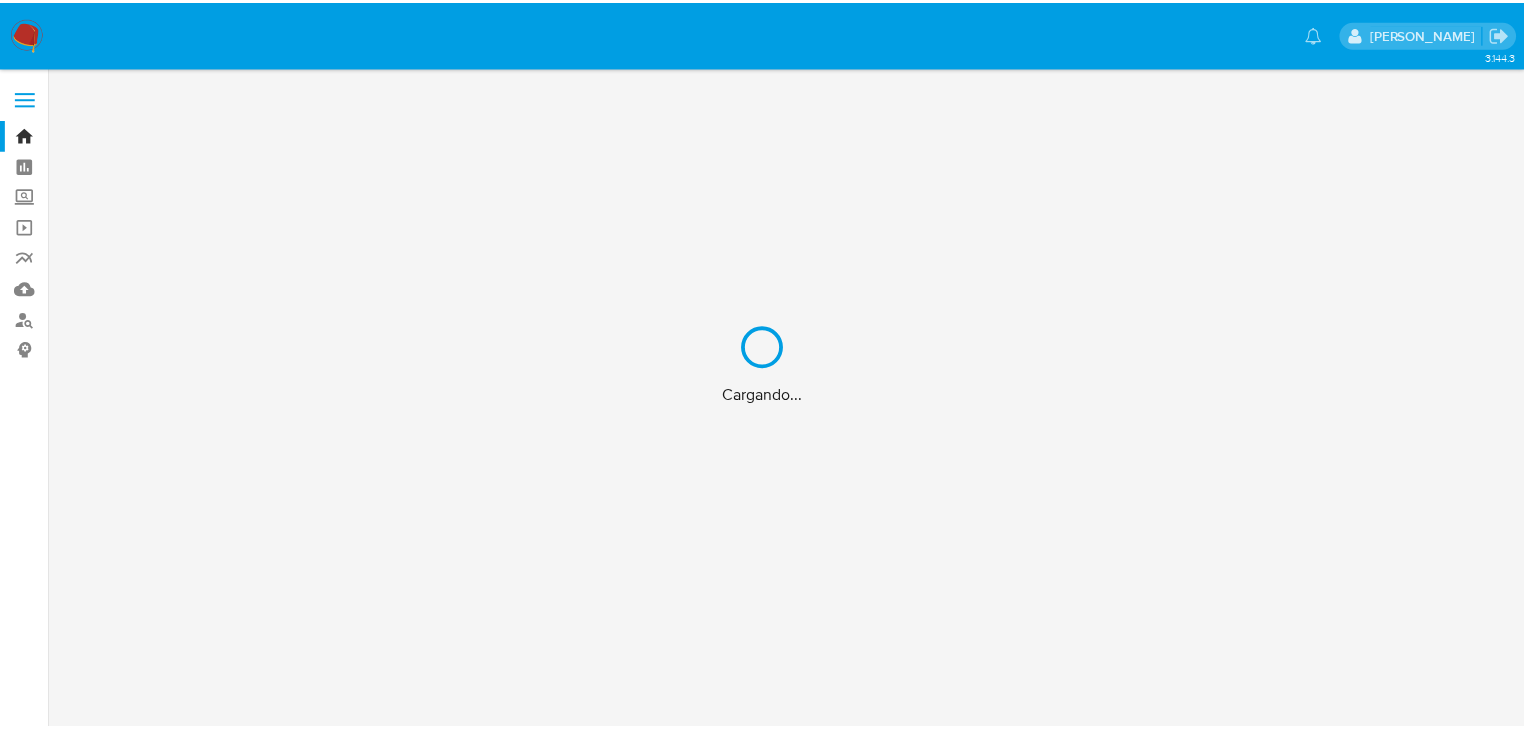 scroll, scrollTop: 0, scrollLeft: 0, axis: both 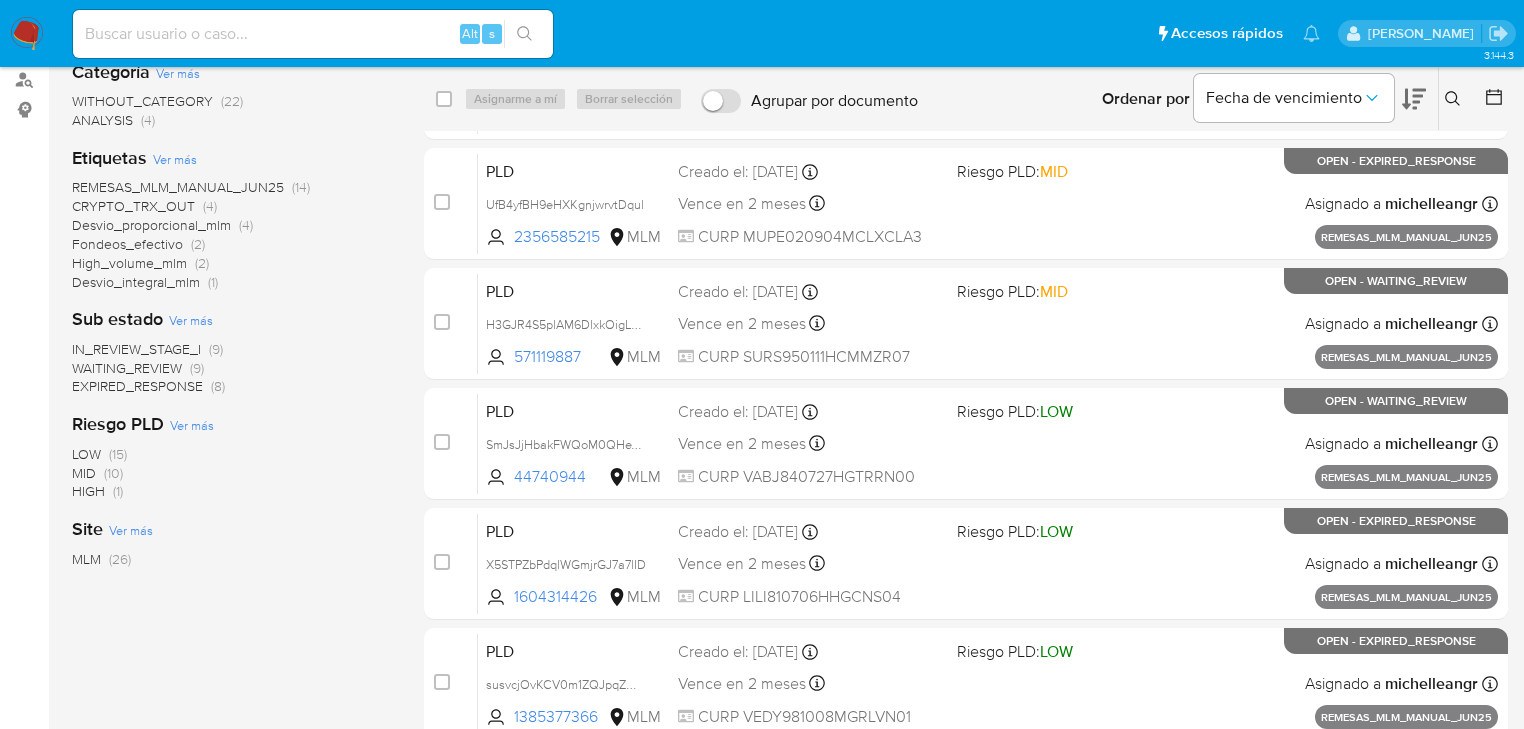 click on "EXPIRED_RESPONSE" at bounding box center (137, 386) 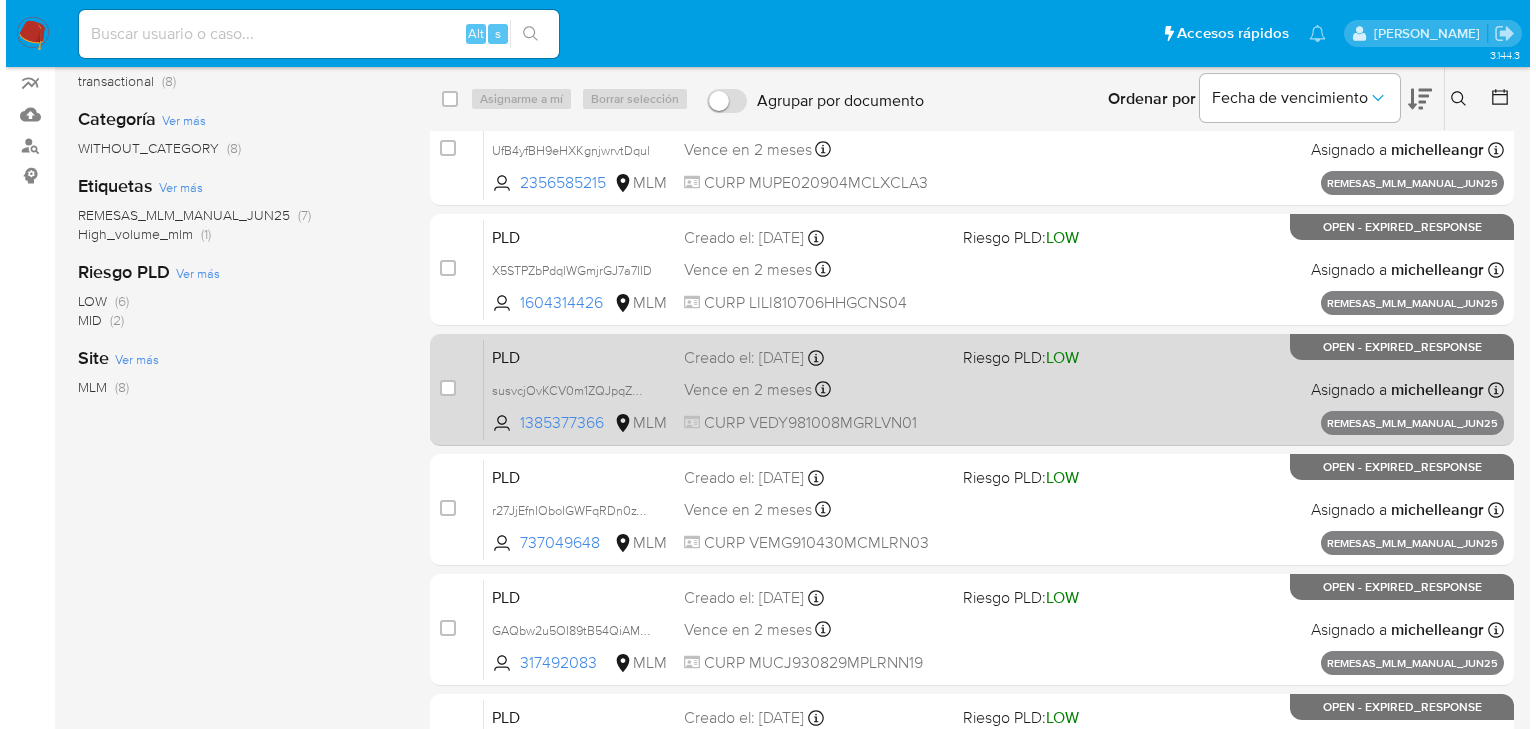 scroll, scrollTop: 0, scrollLeft: 0, axis: both 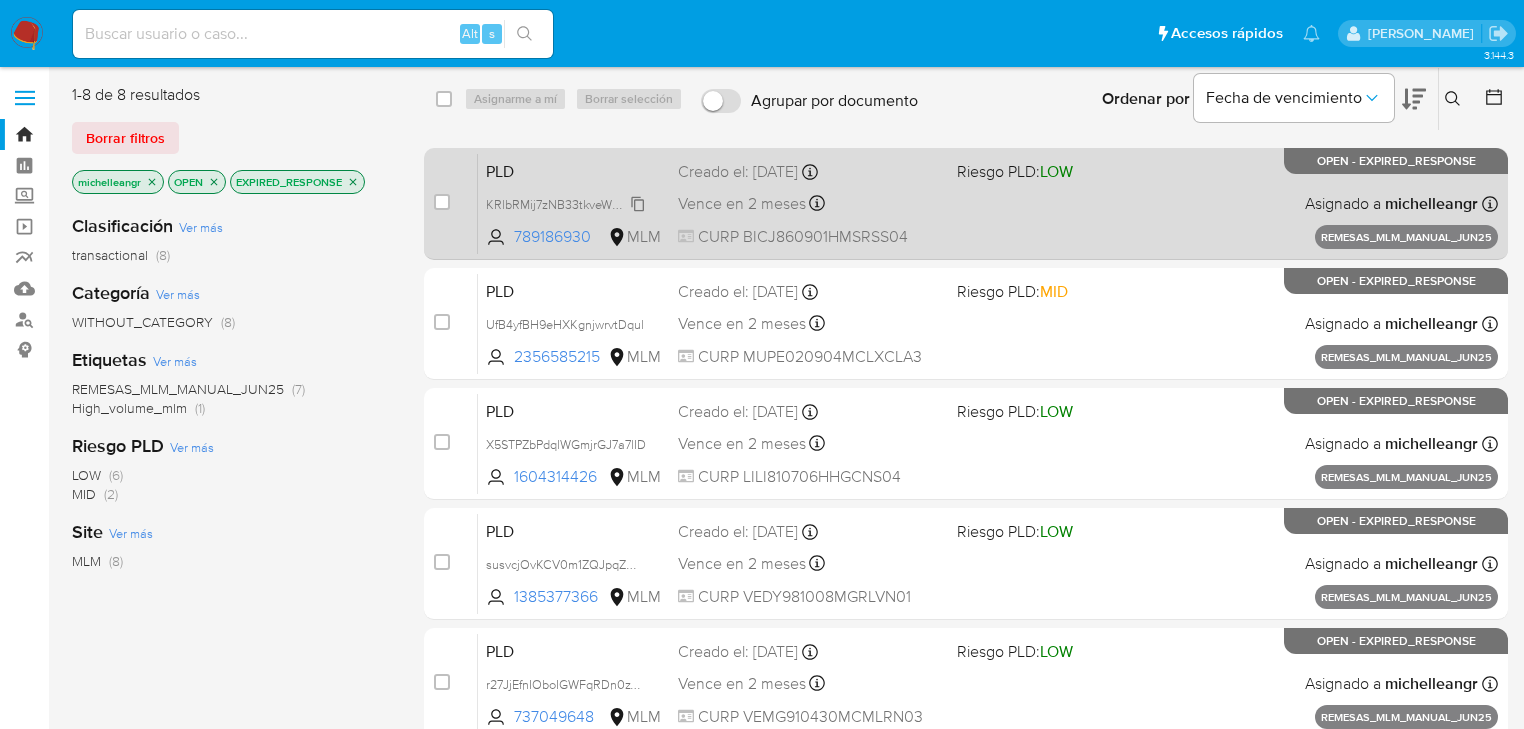 click on "KRlbRMij7zNB33tkveWD7O7O" at bounding box center [569, 203] 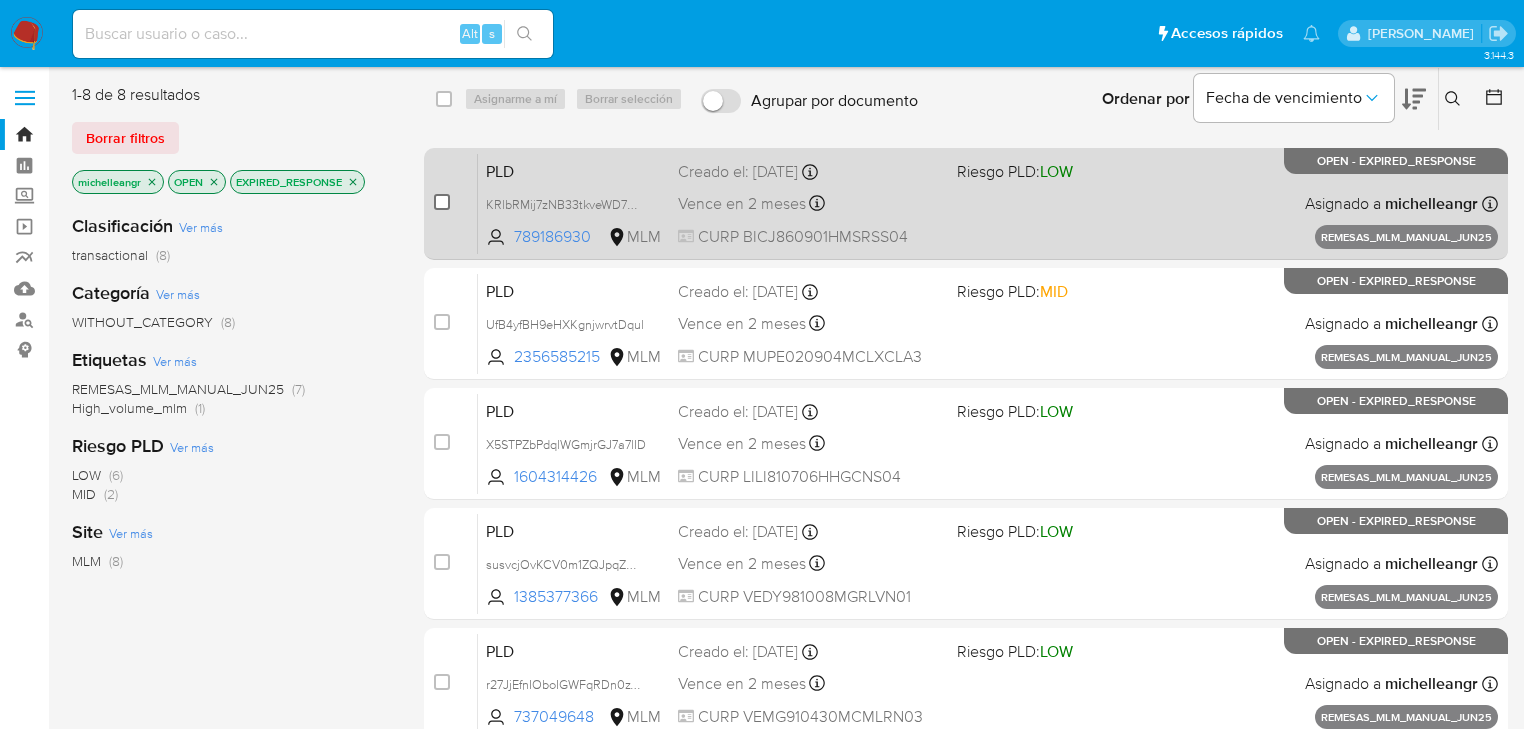 click at bounding box center [442, 202] 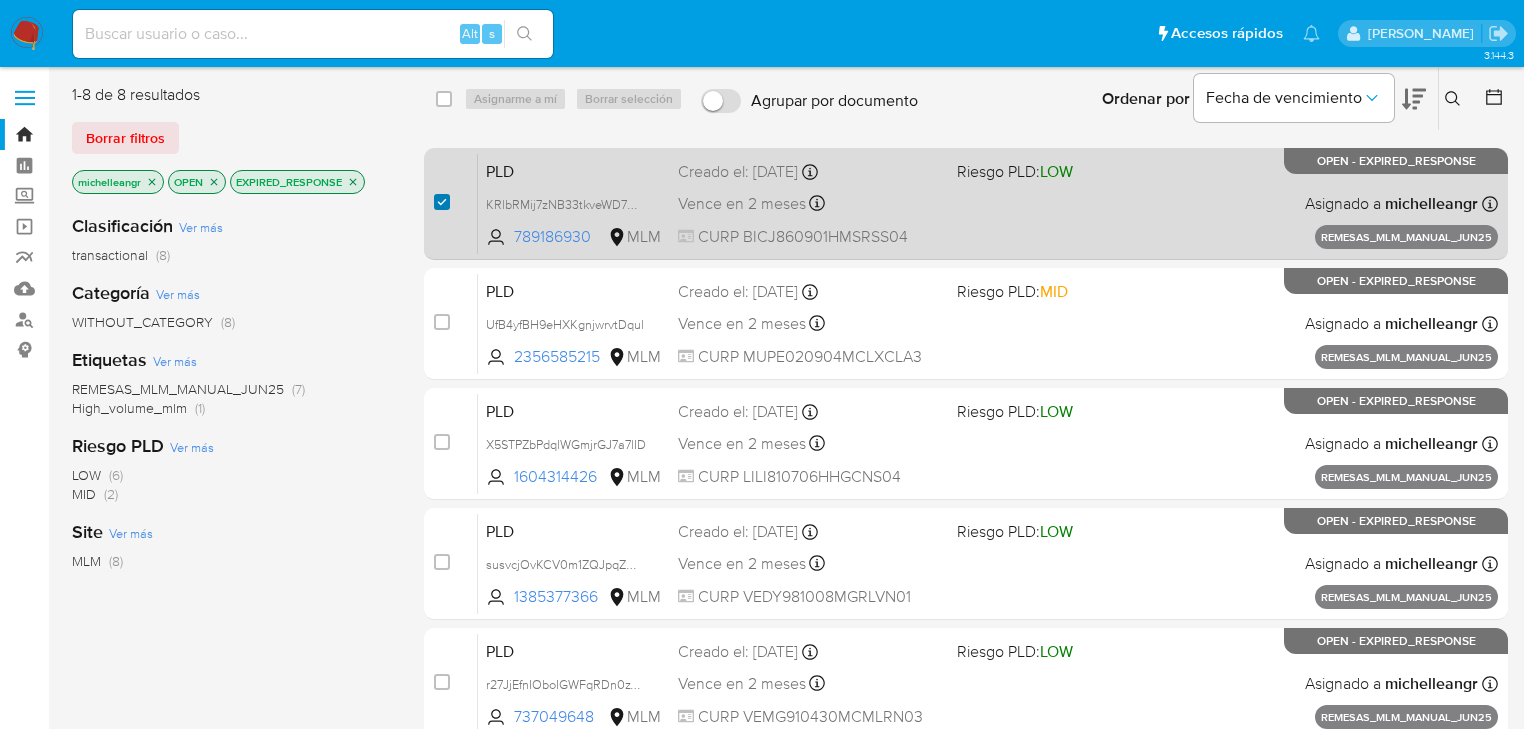 checkbox on "true" 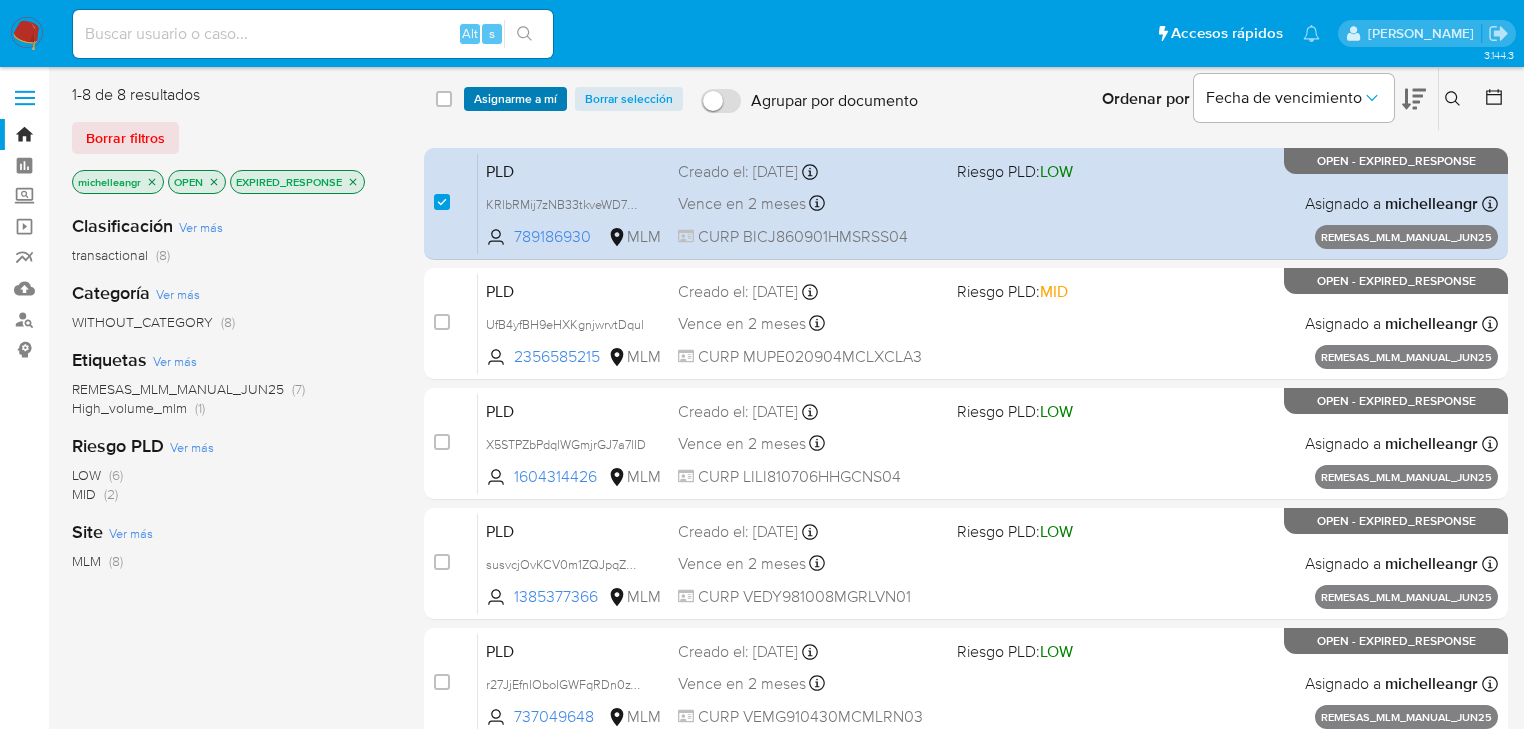 click on "Asignarme a mí" at bounding box center [515, 99] 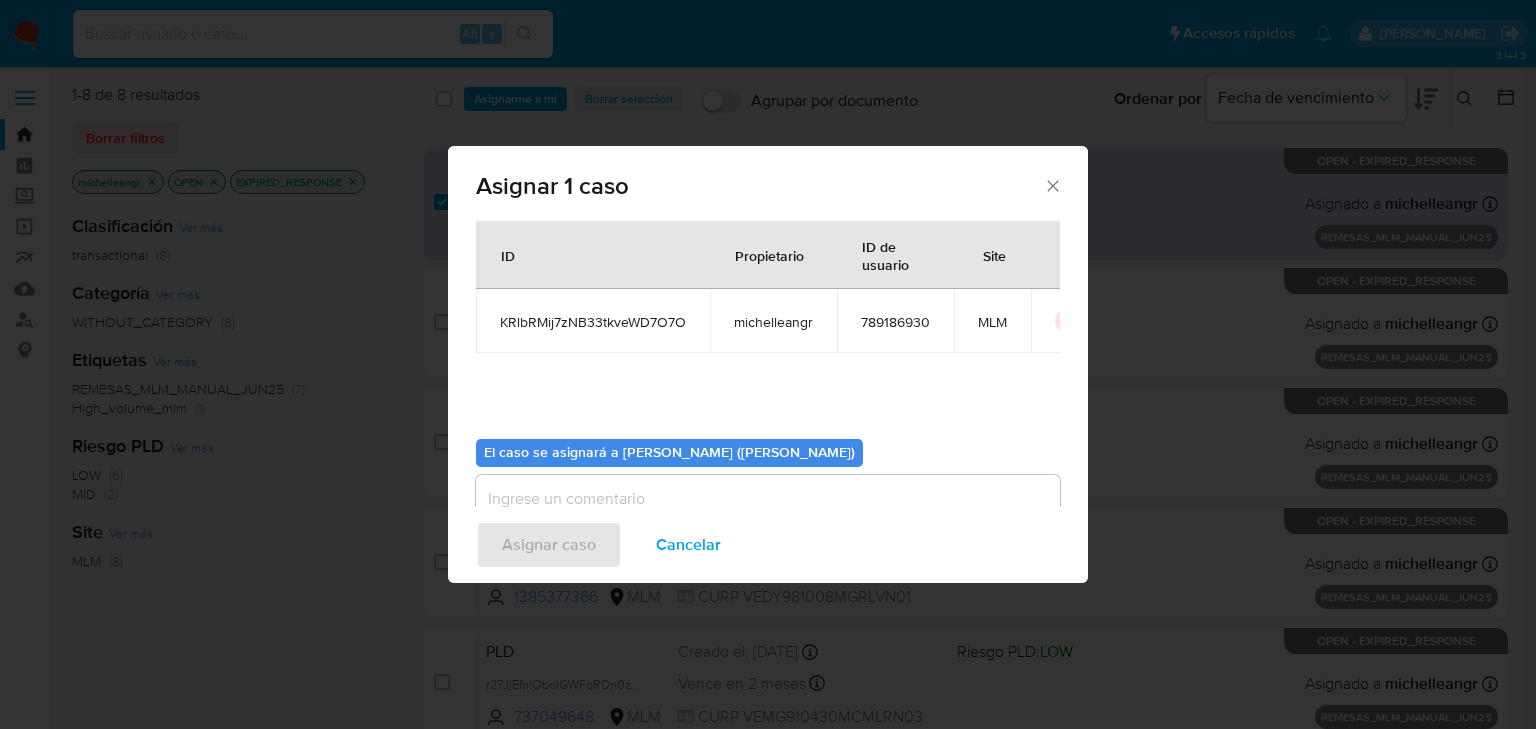 scroll, scrollTop: 103, scrollLeft: 0, axis: vertical 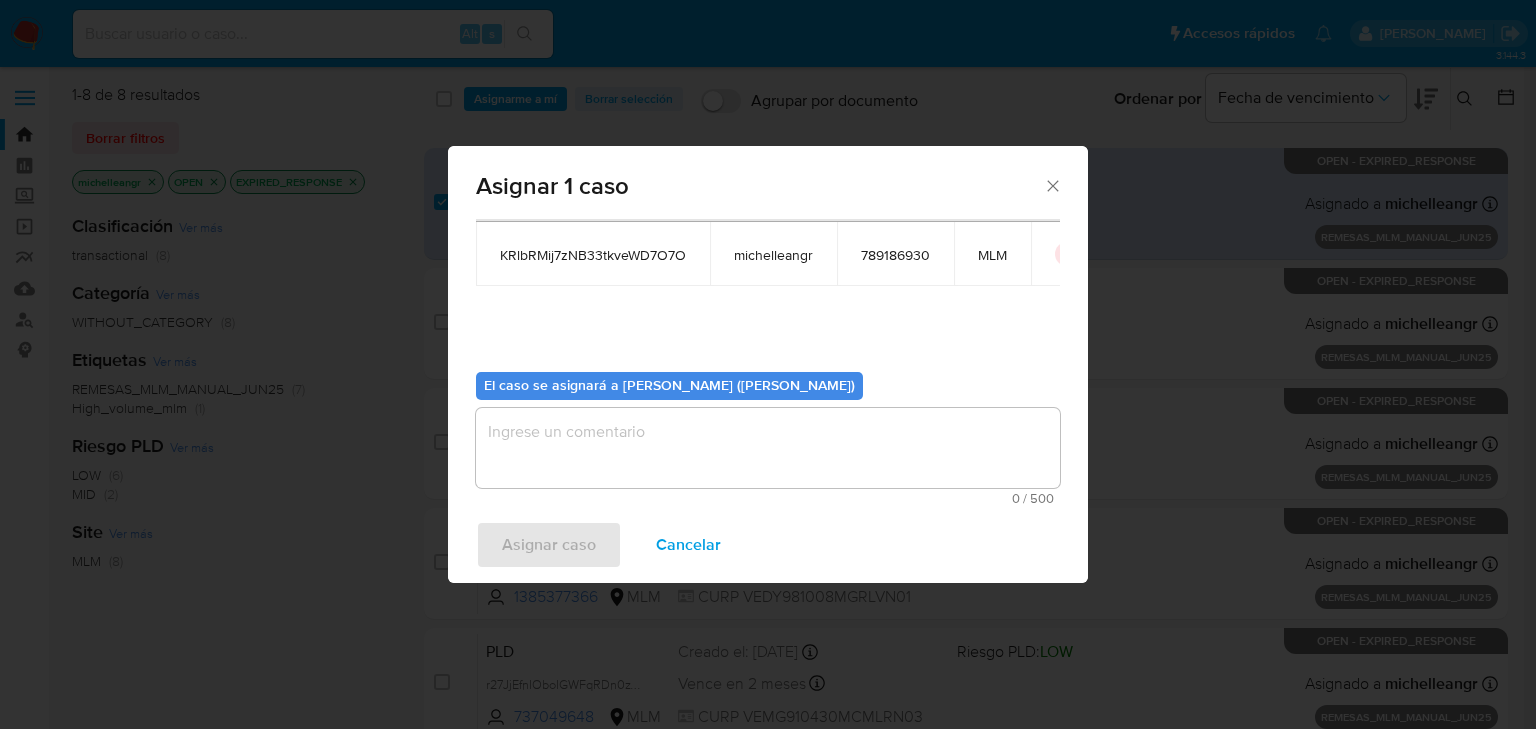 click at bounding box center (768, 448) 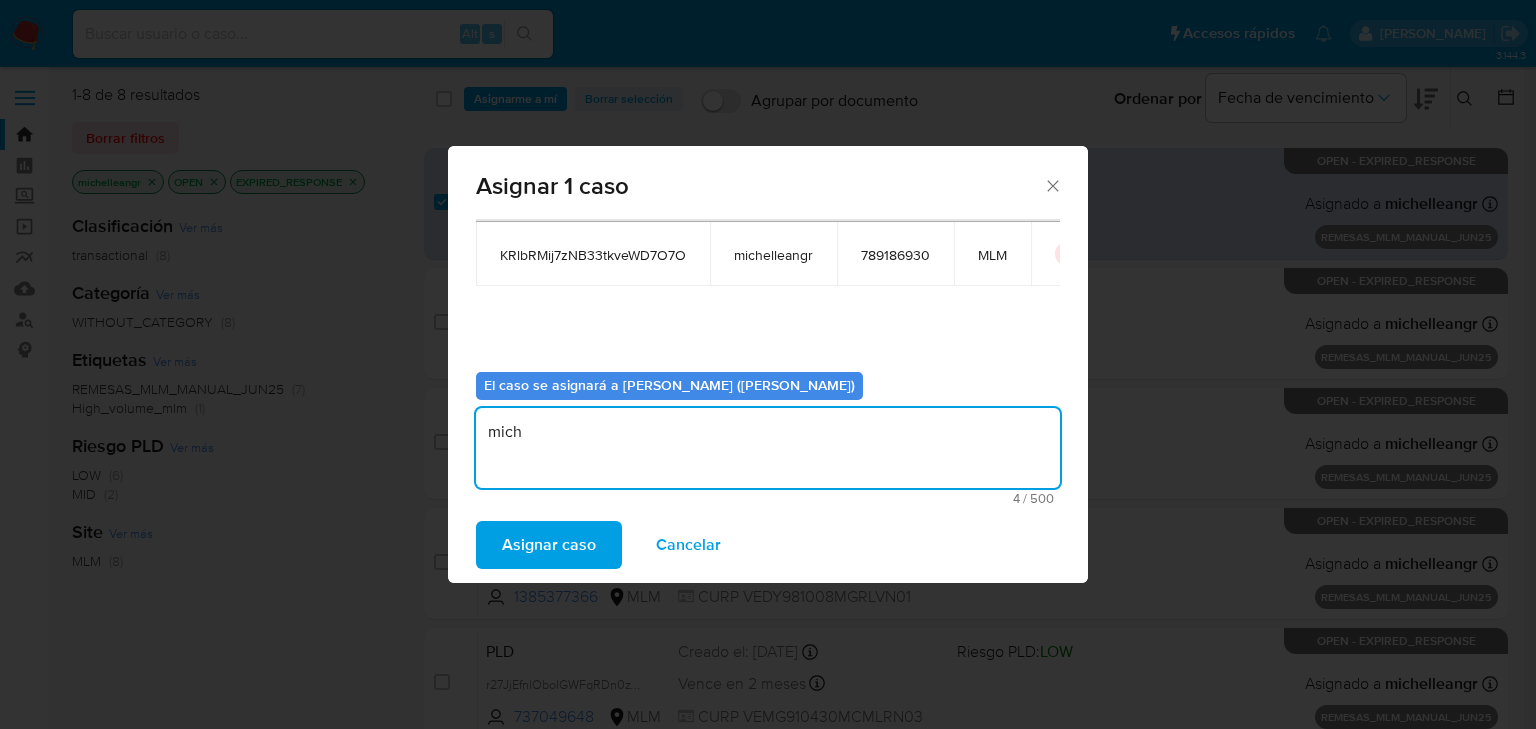 type on "mich" 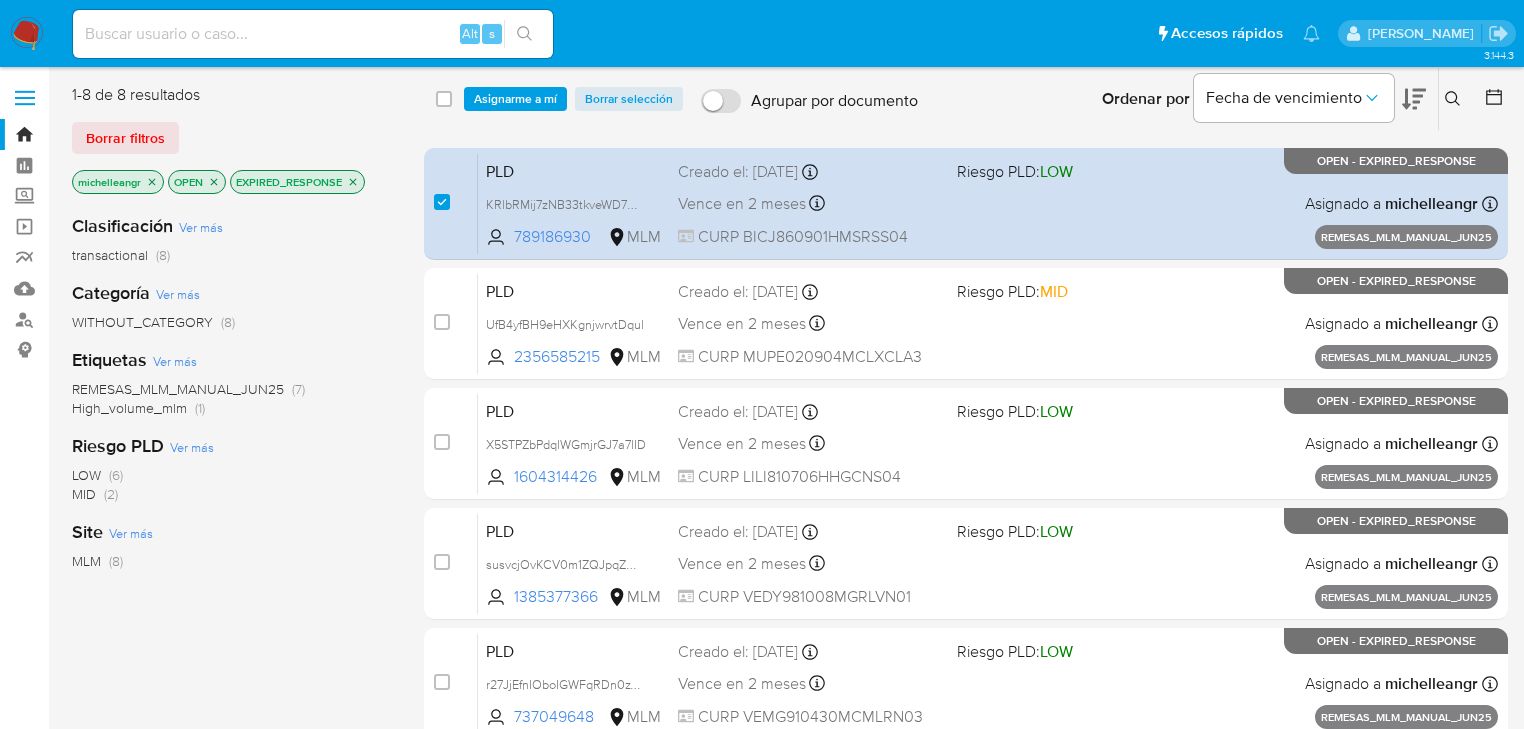 click 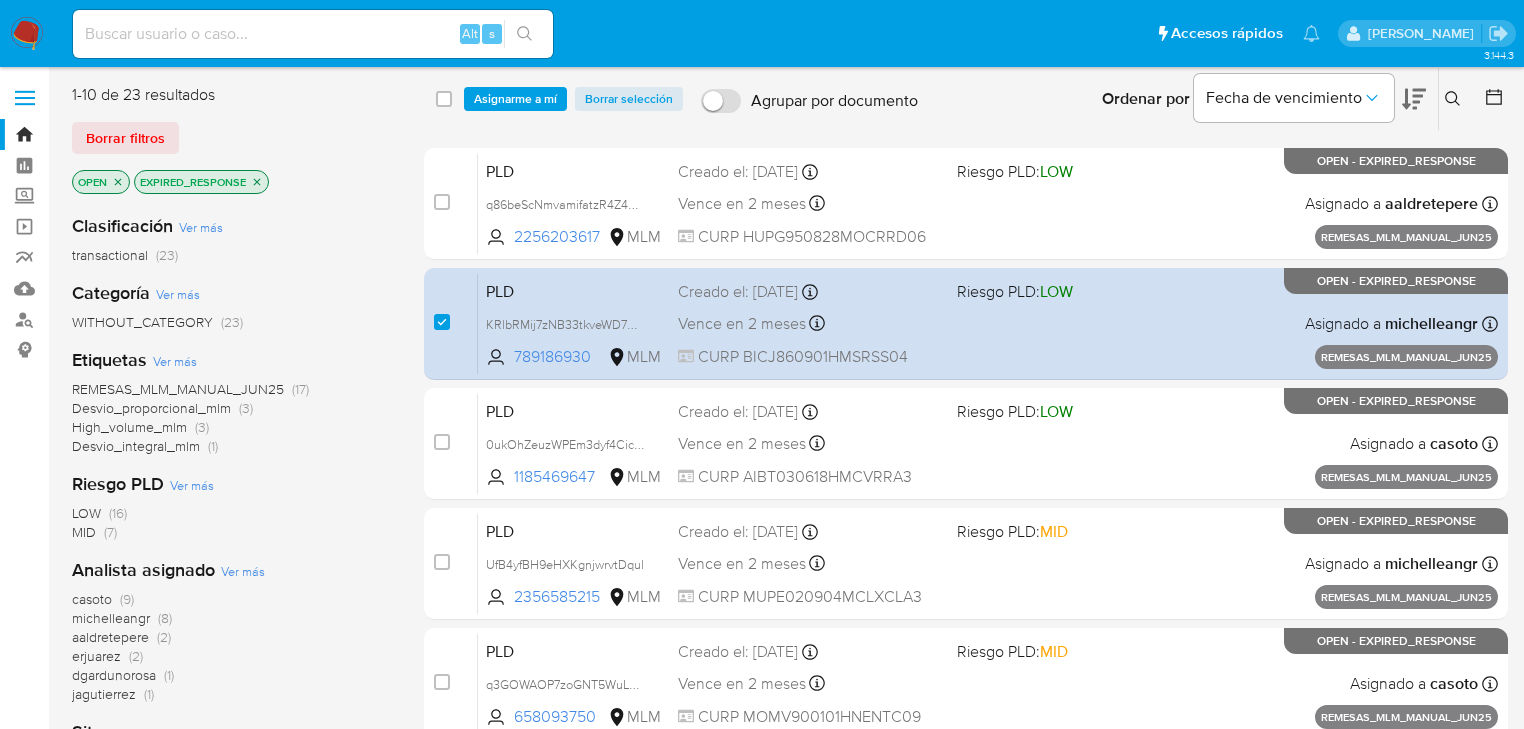 click on "michelleangr" at bounding box center (111, 618) 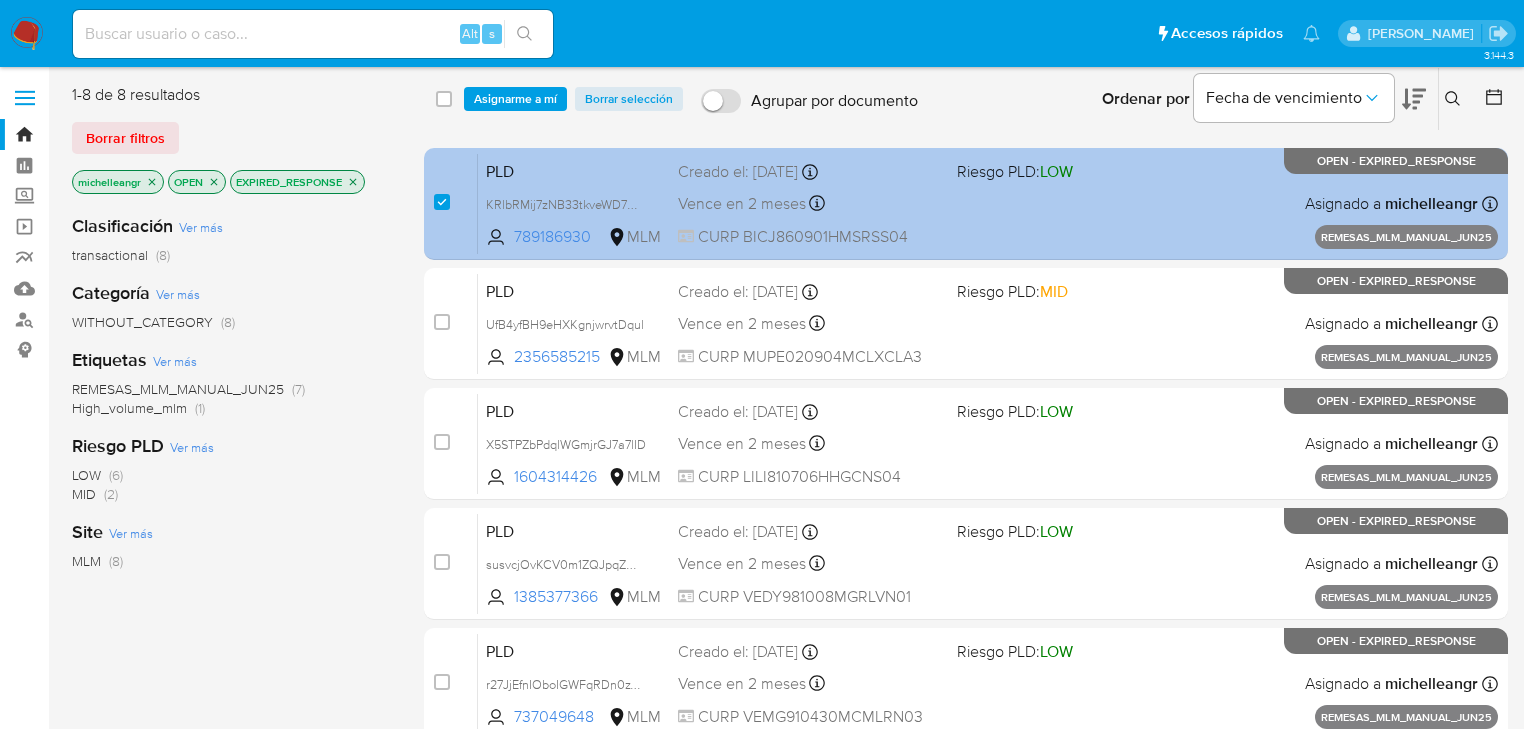 click on "PLD" at bounding box center [574, 170] 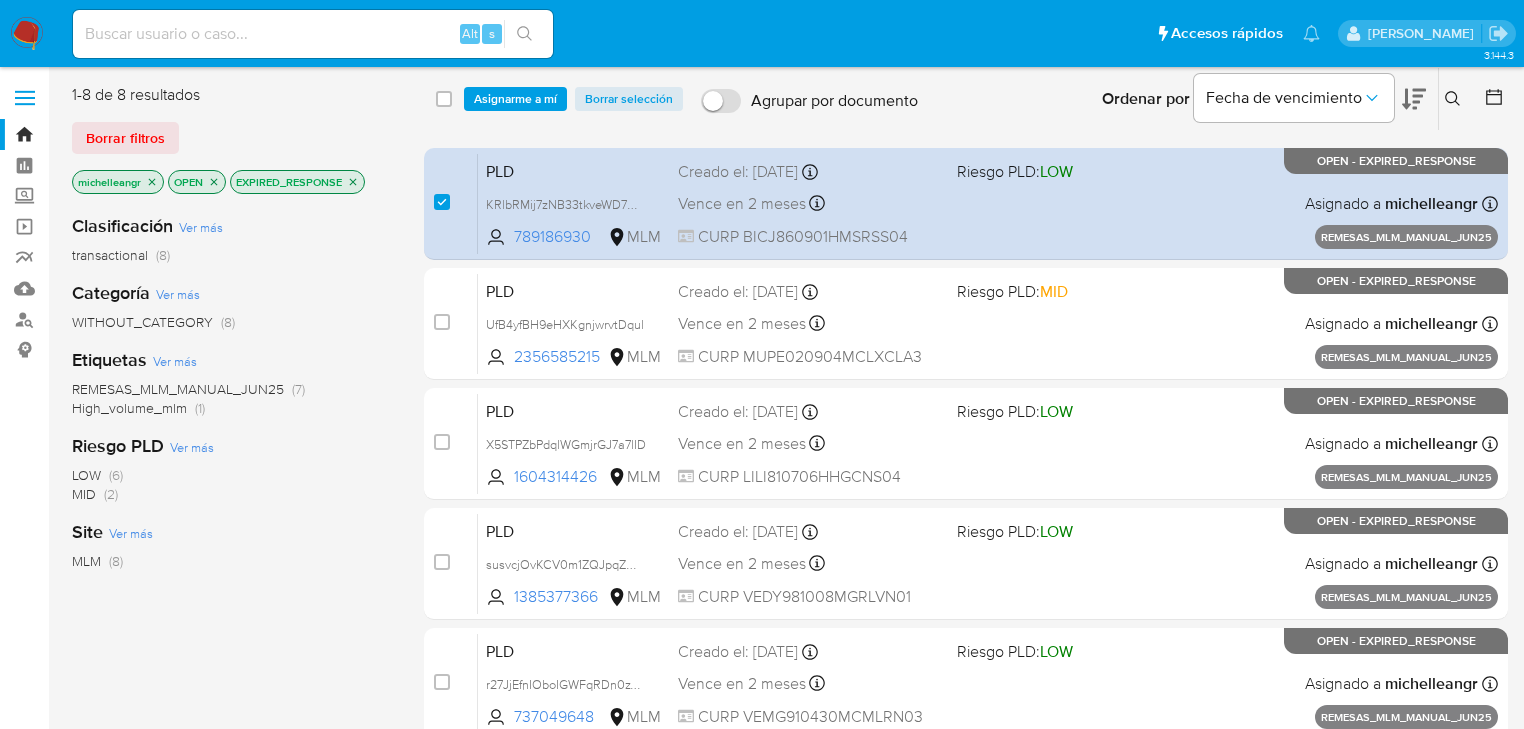 drag, startPoint x: 528, startPoint y: 96, endPoint x: 559, endPoint y: 106, distance: 32.572994 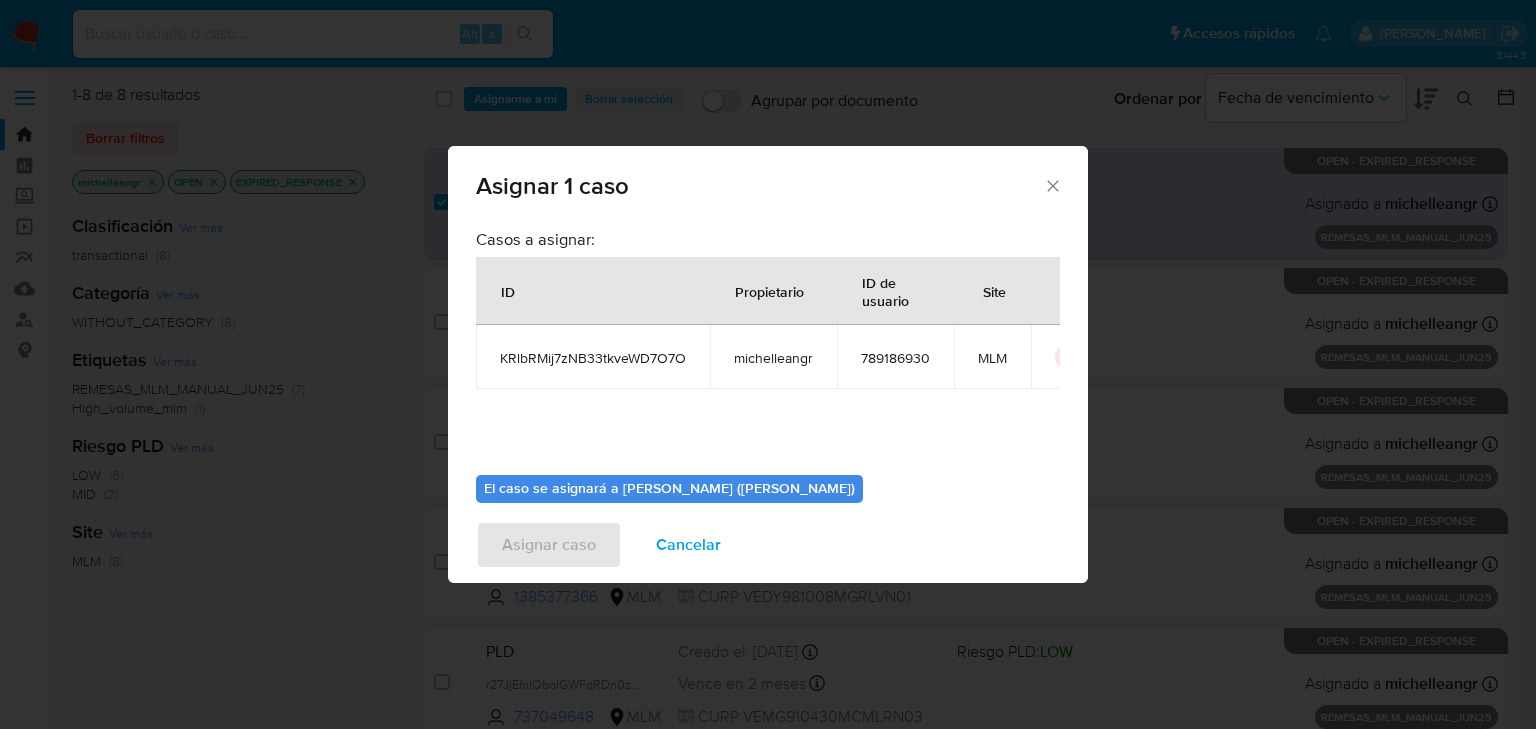 scroll, scrollTop: 103, scrollLeft: 0, axis: vertical 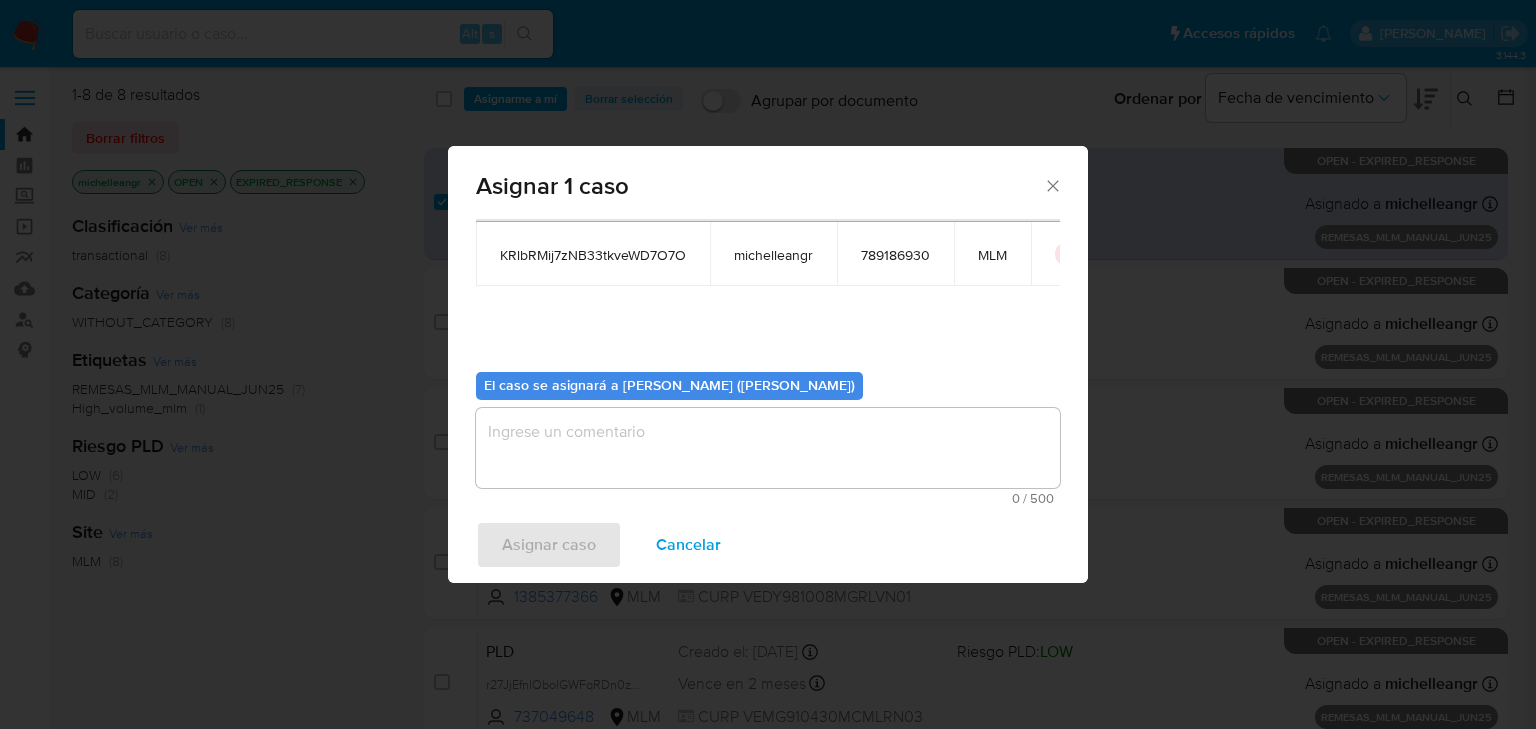 click at bounding box center [768, 448] 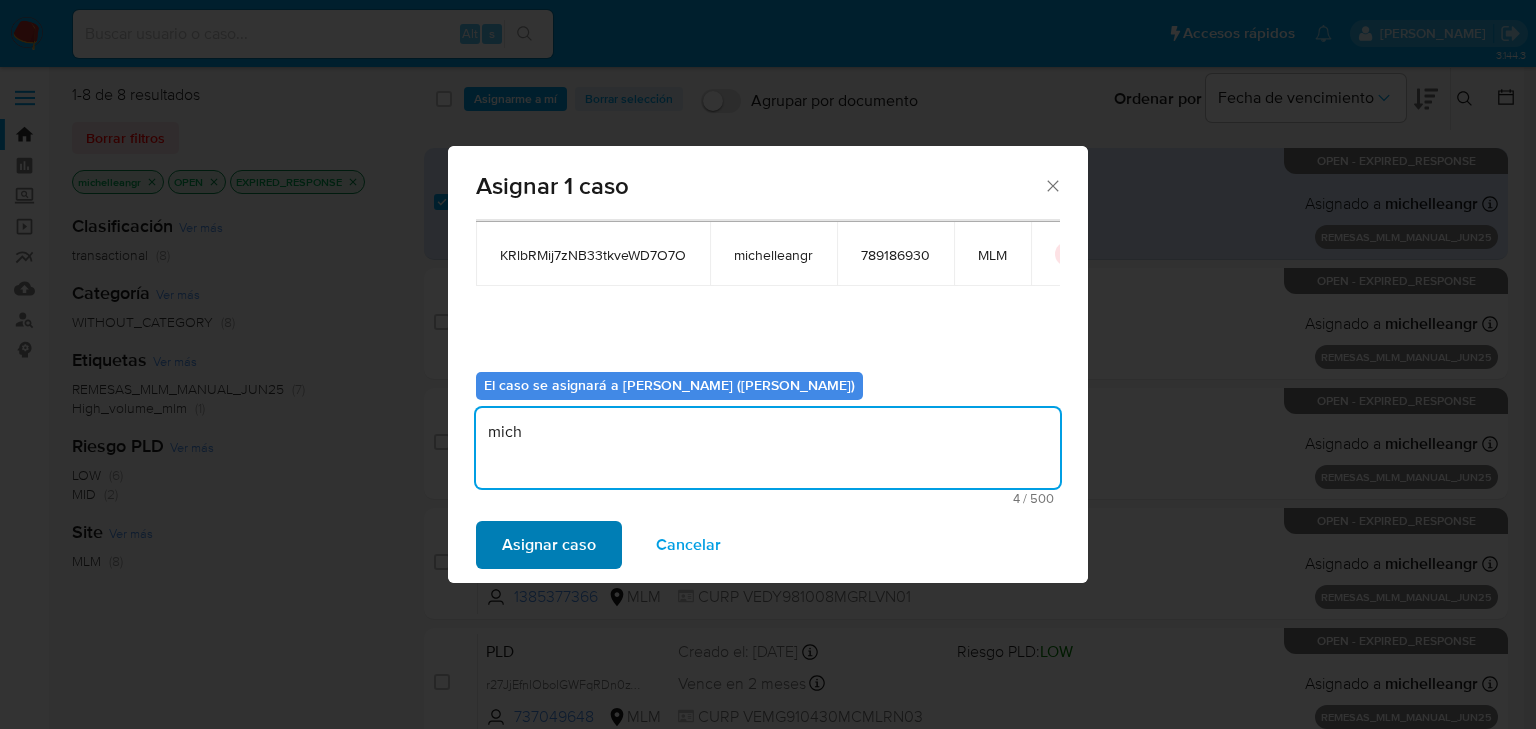 type on "mich" 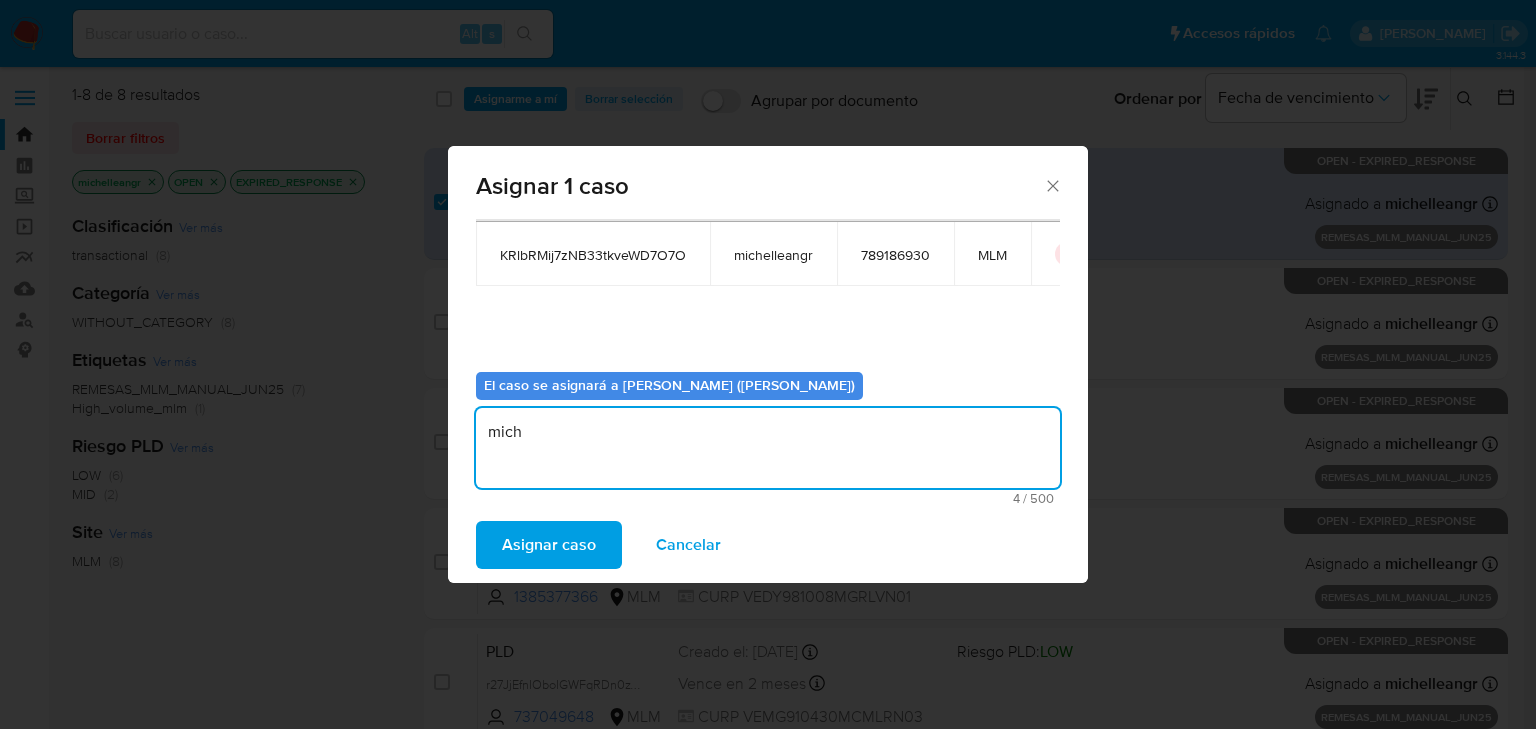 click on "Asignar caso" at bounding box center [549, 545] 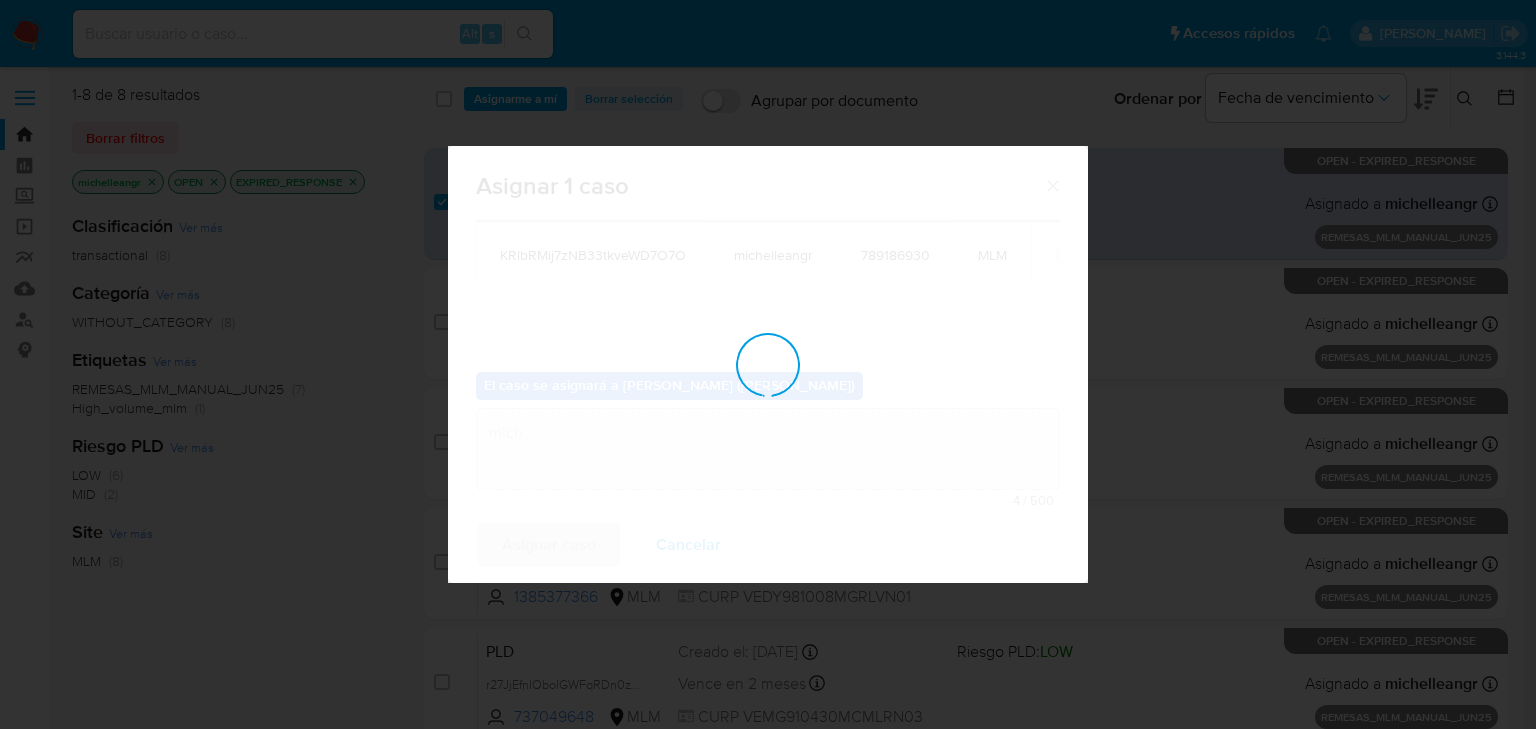 type 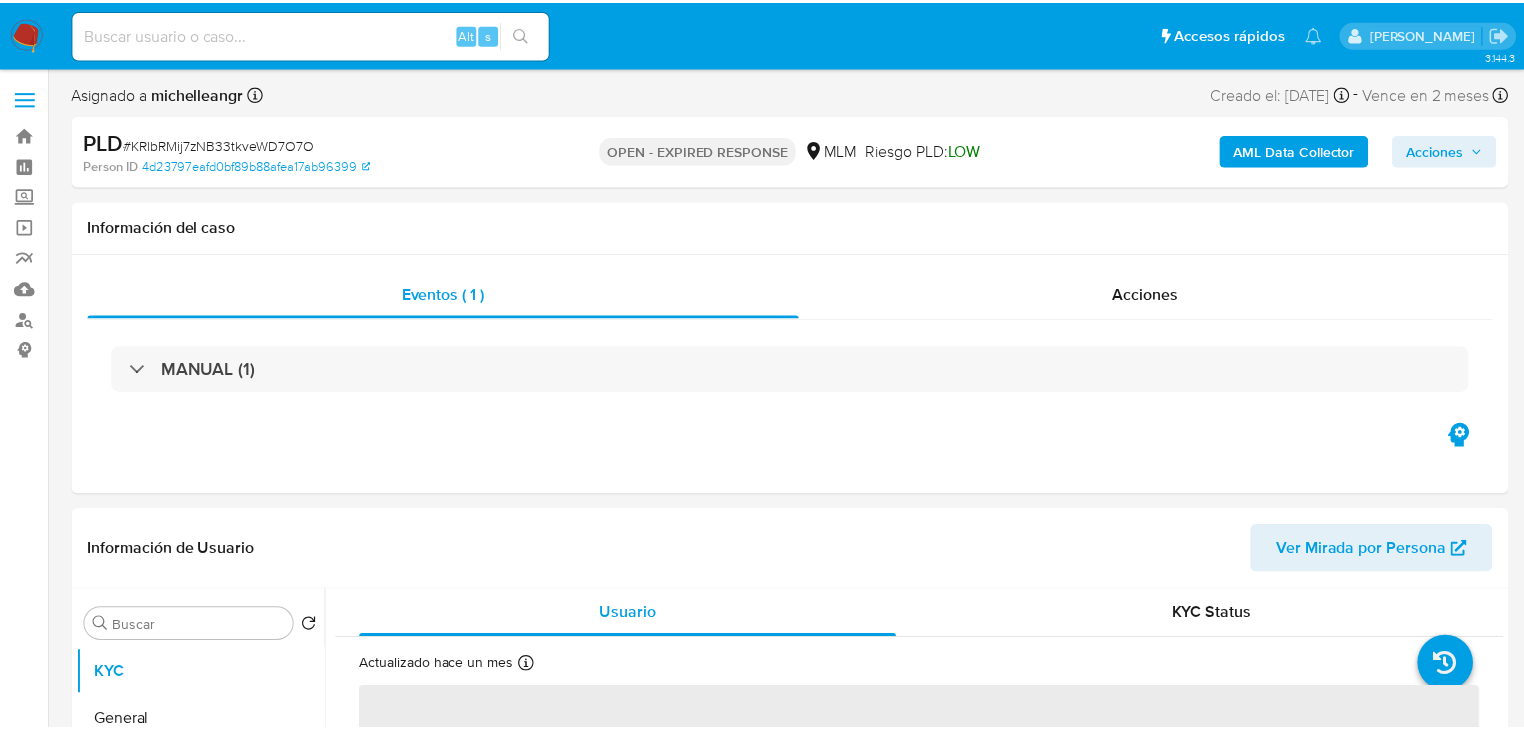 scroll, scrollTop: 0, scrollLeft: 0, axis: both 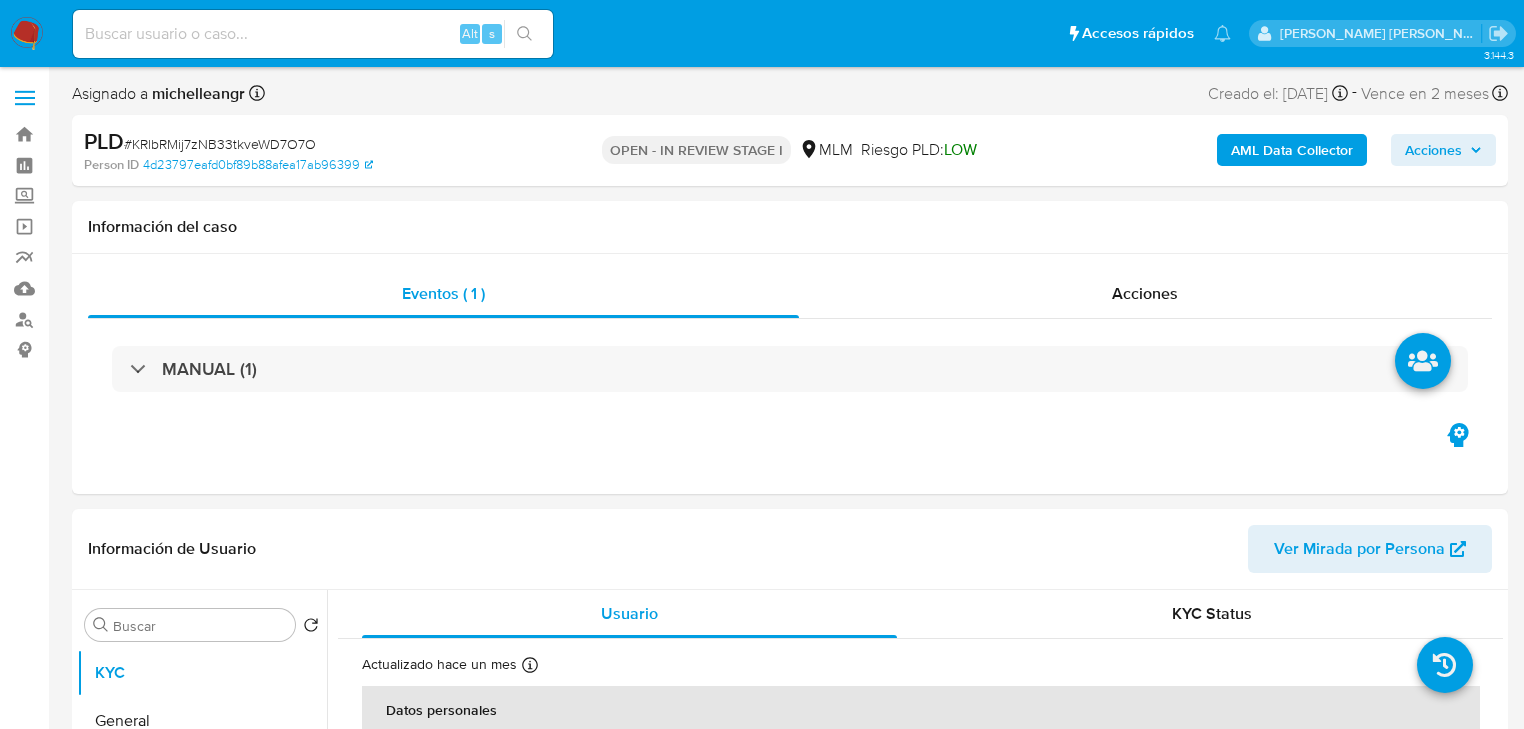 select on "10" 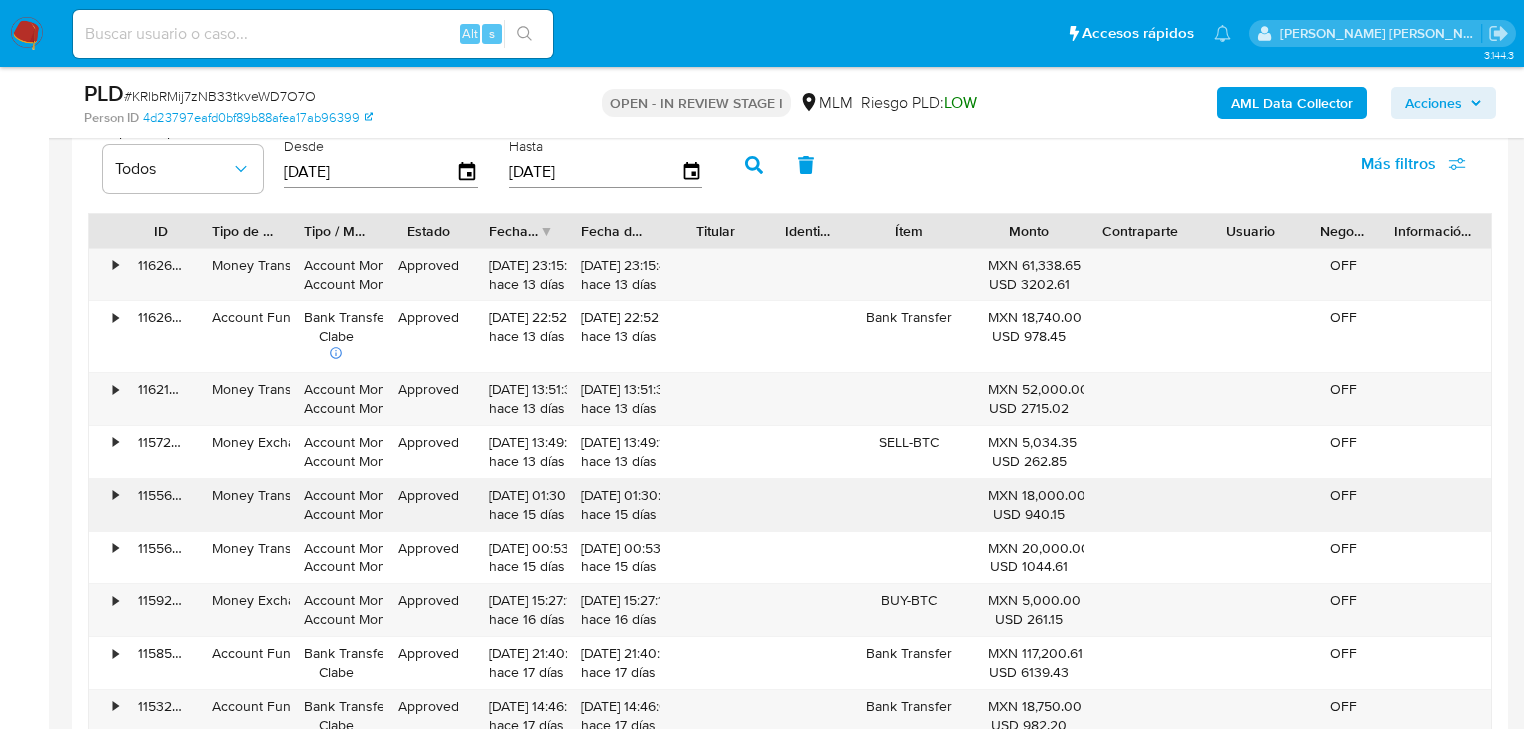 scroll, scrollTop: 2240, scrollLeft: 0, axis: vertical 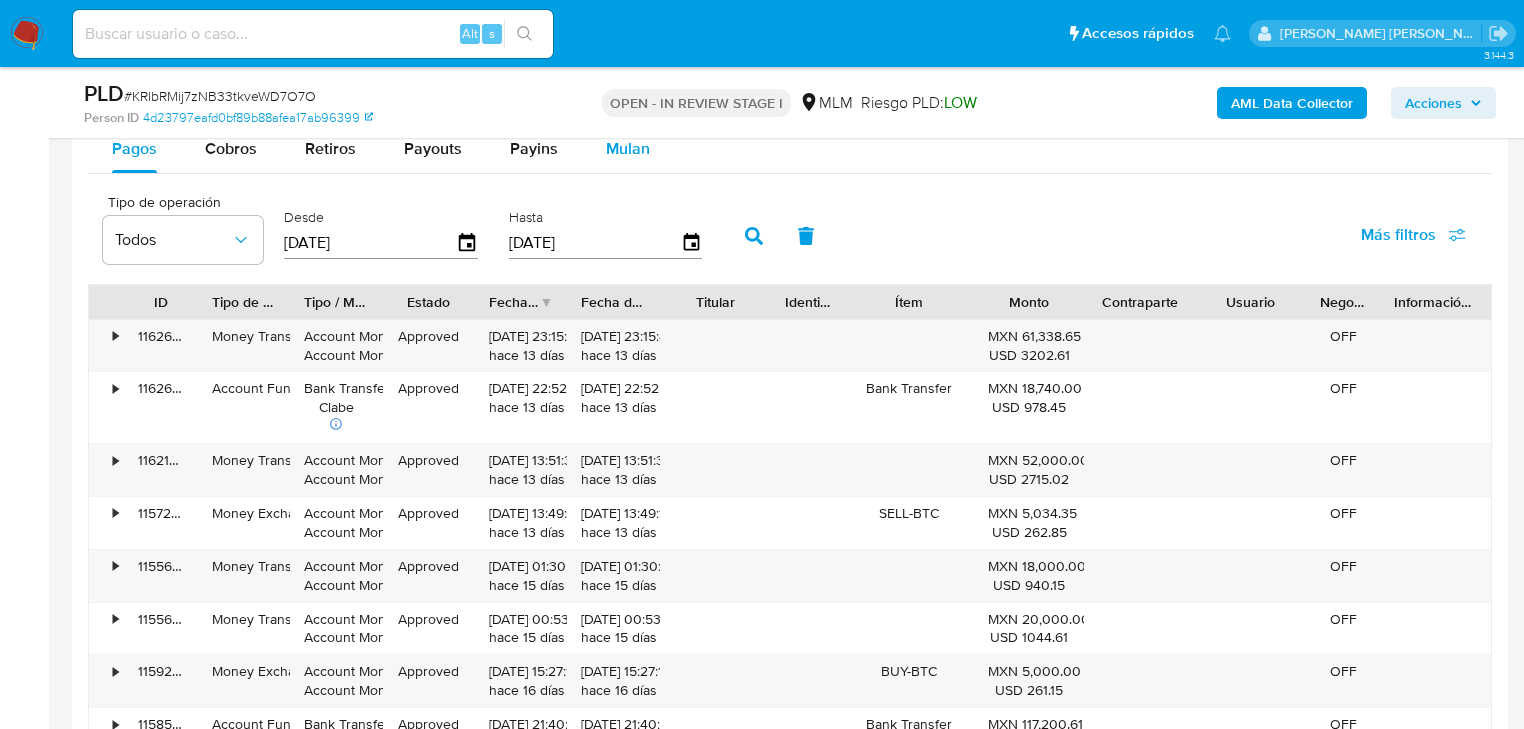 click on "Mulan" at bounding box center [628, 148] 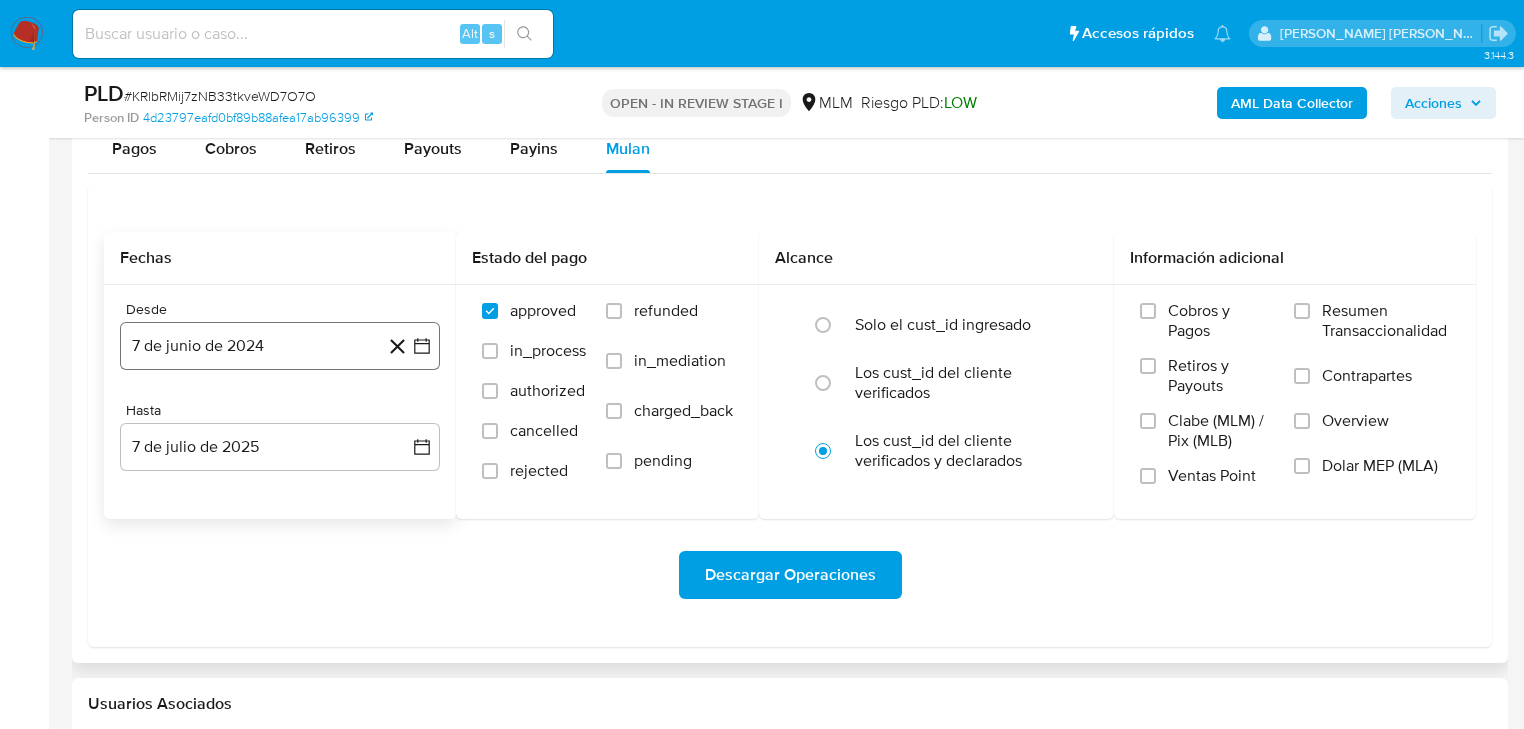 click on "7 de junio de 2024" at bounding box center [280, 346] 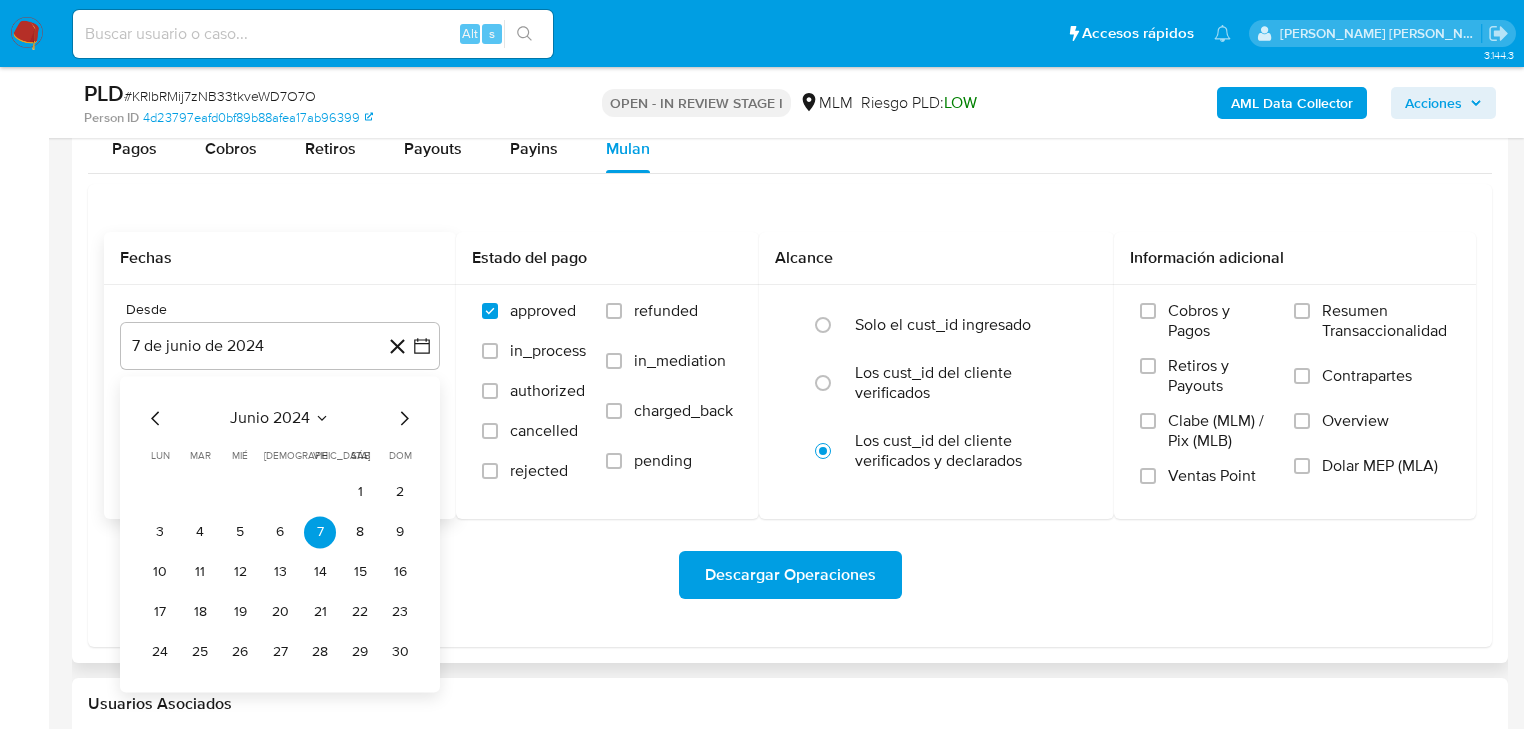 click on "junio 2024" at bounding box center [270, 418] 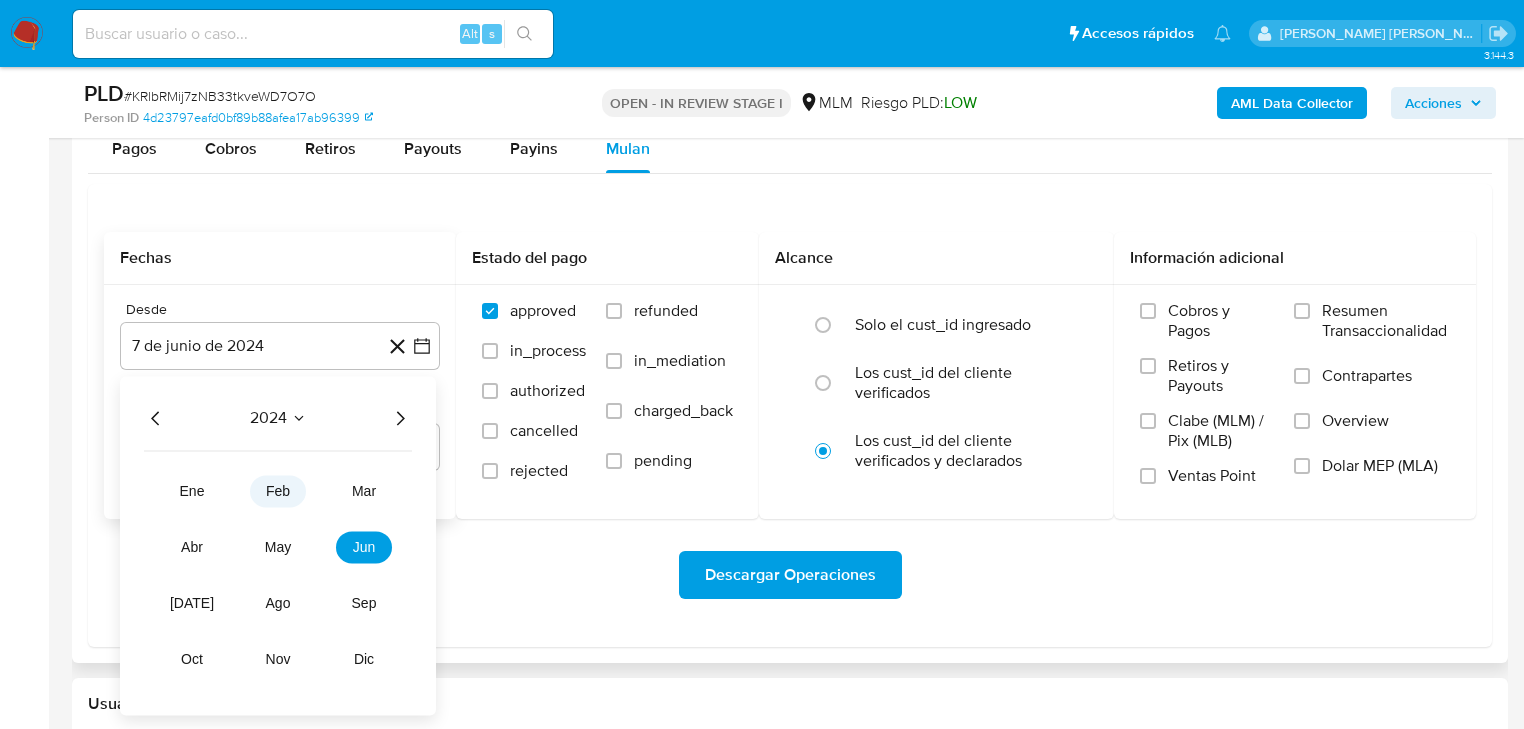 click on "feb" at bounding box center (278, 491) 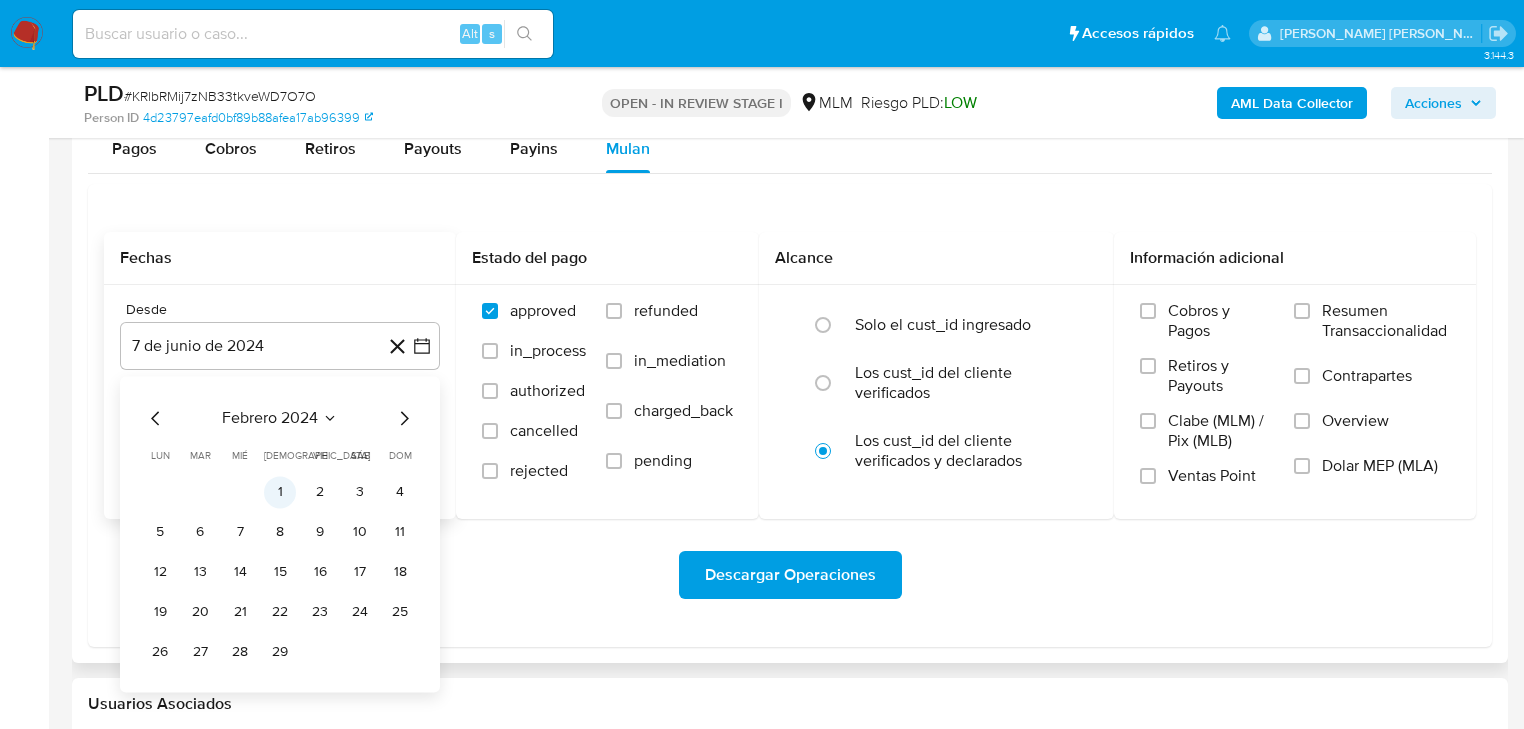 click on "1" at bounding box center [280, 492] 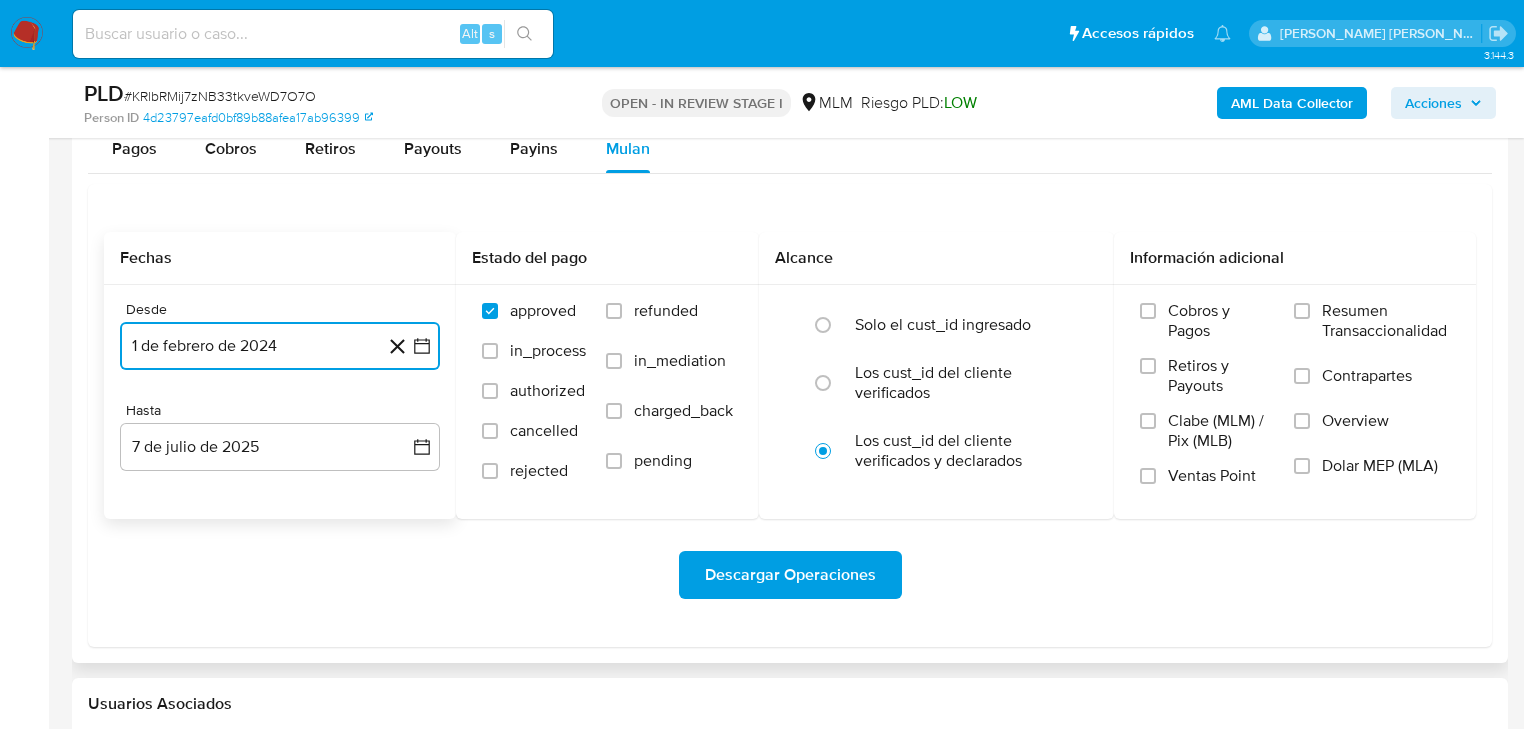 click on "1 de febrero de 2024" at bounding box center (280, 346) 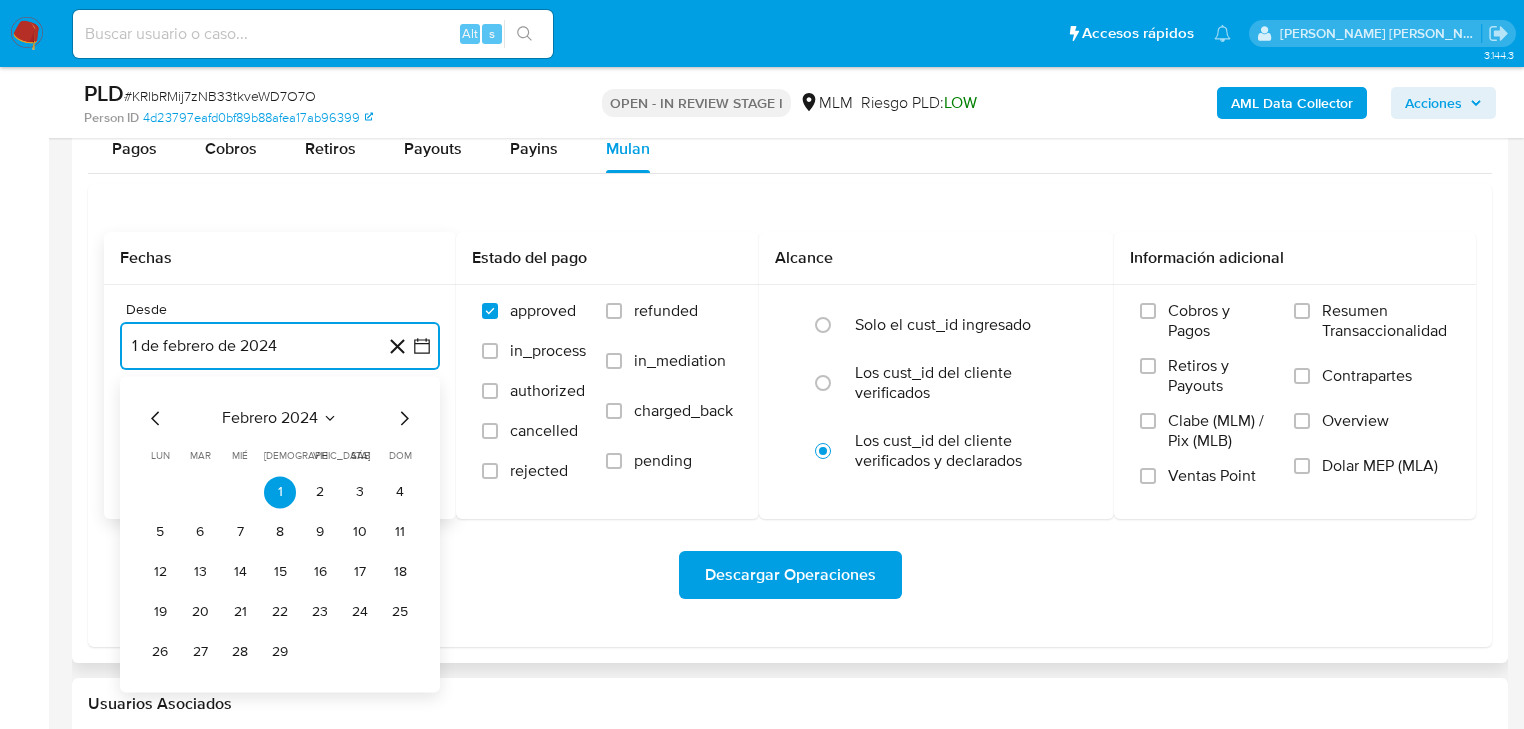 click 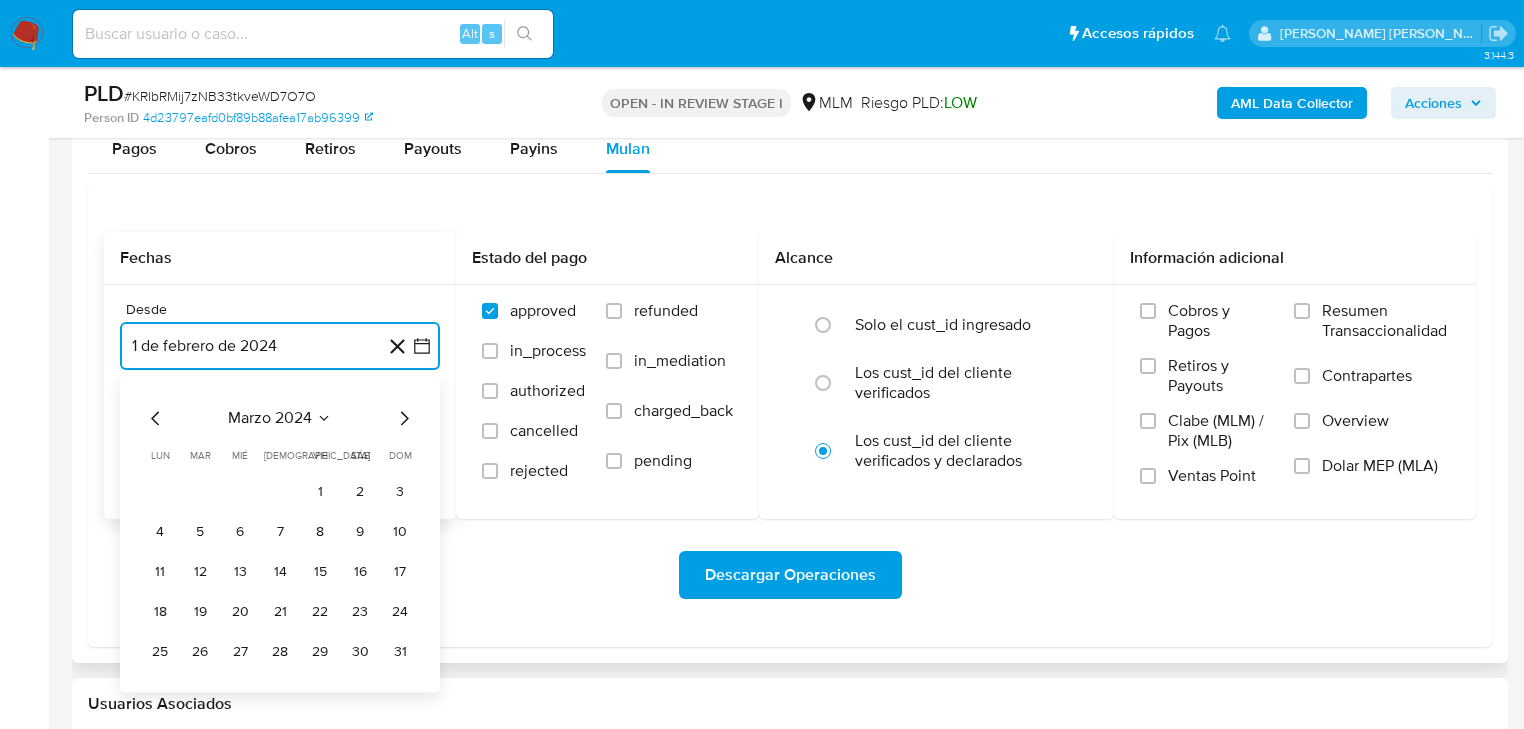 click on "marzo 2024" at bounding box center (270, 418) 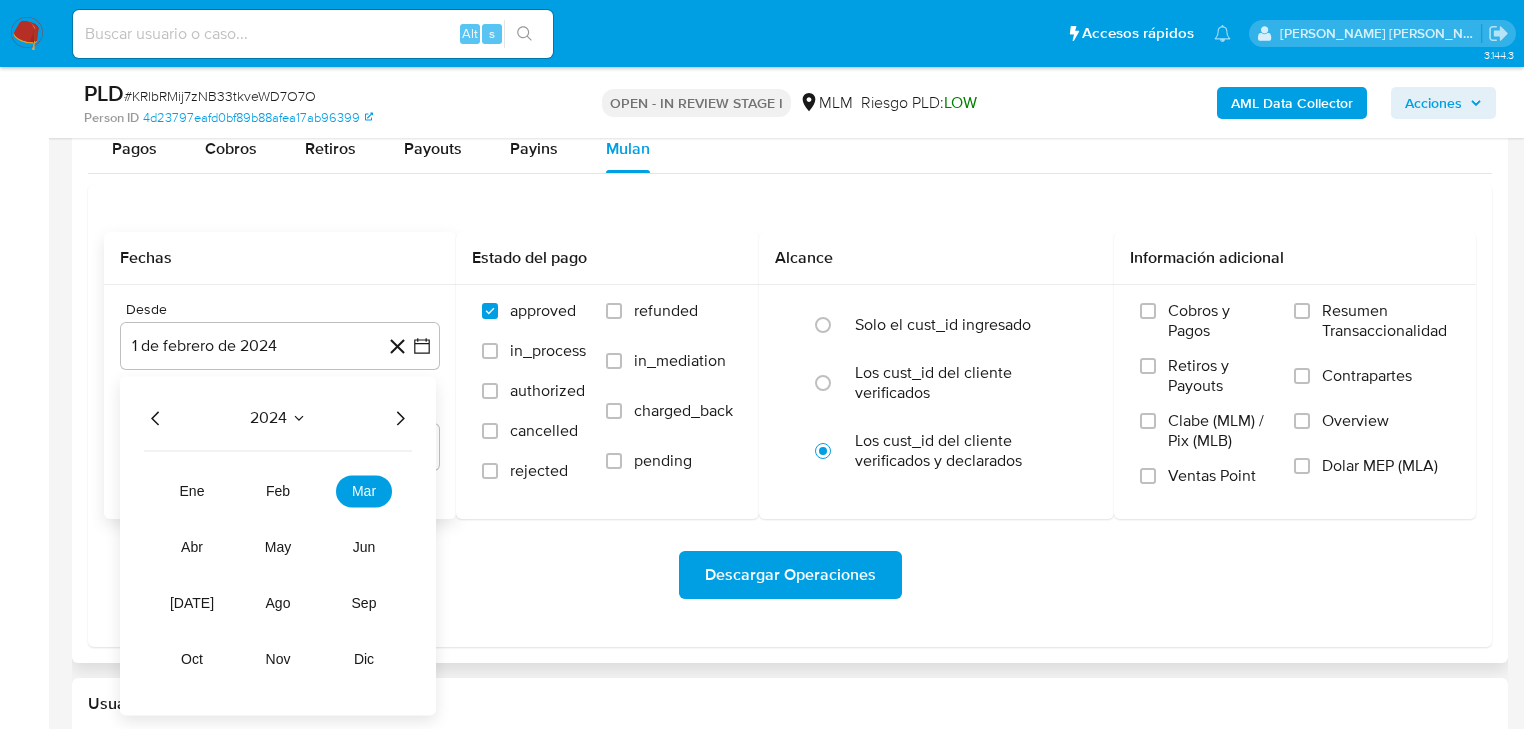 click 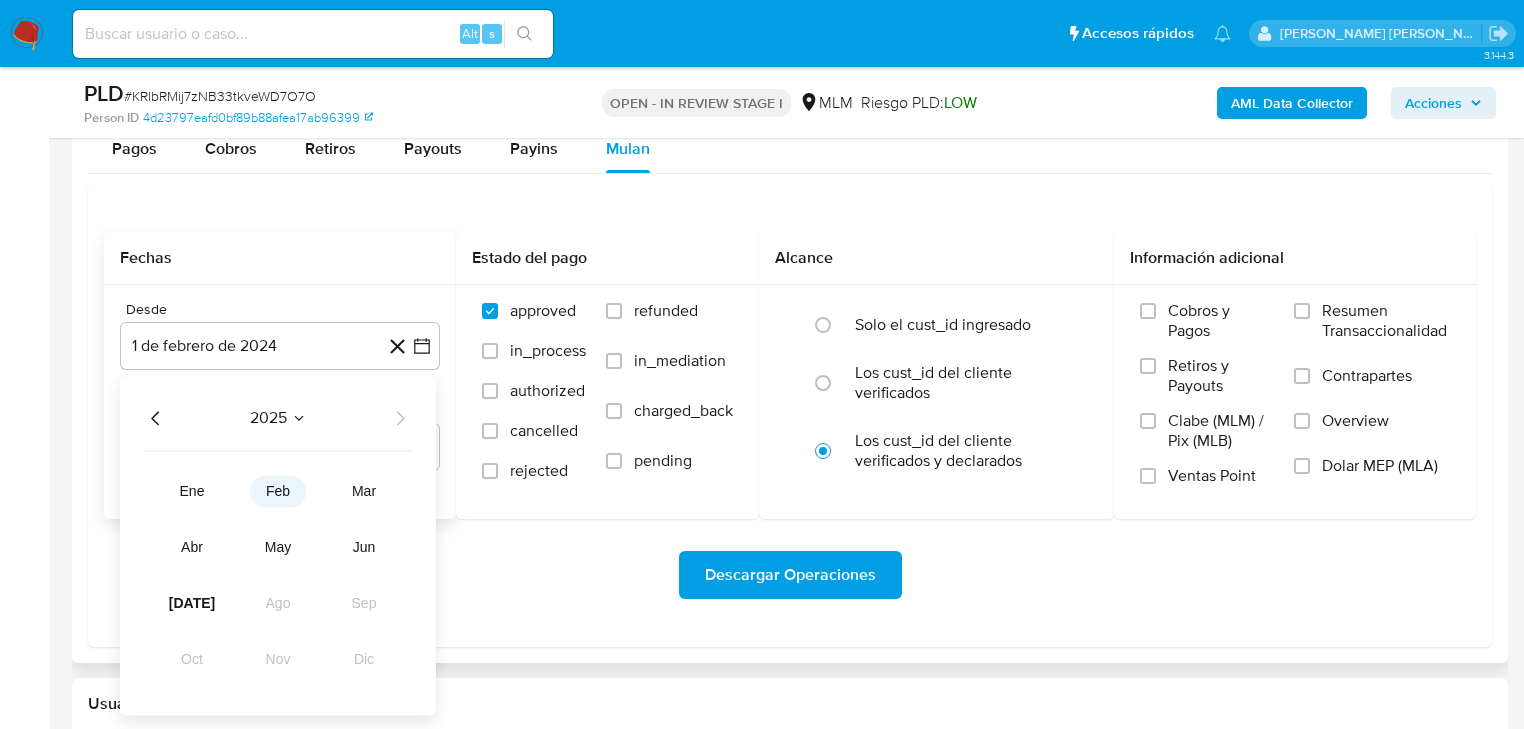 click on "feb" at bounding box center (278, 491) 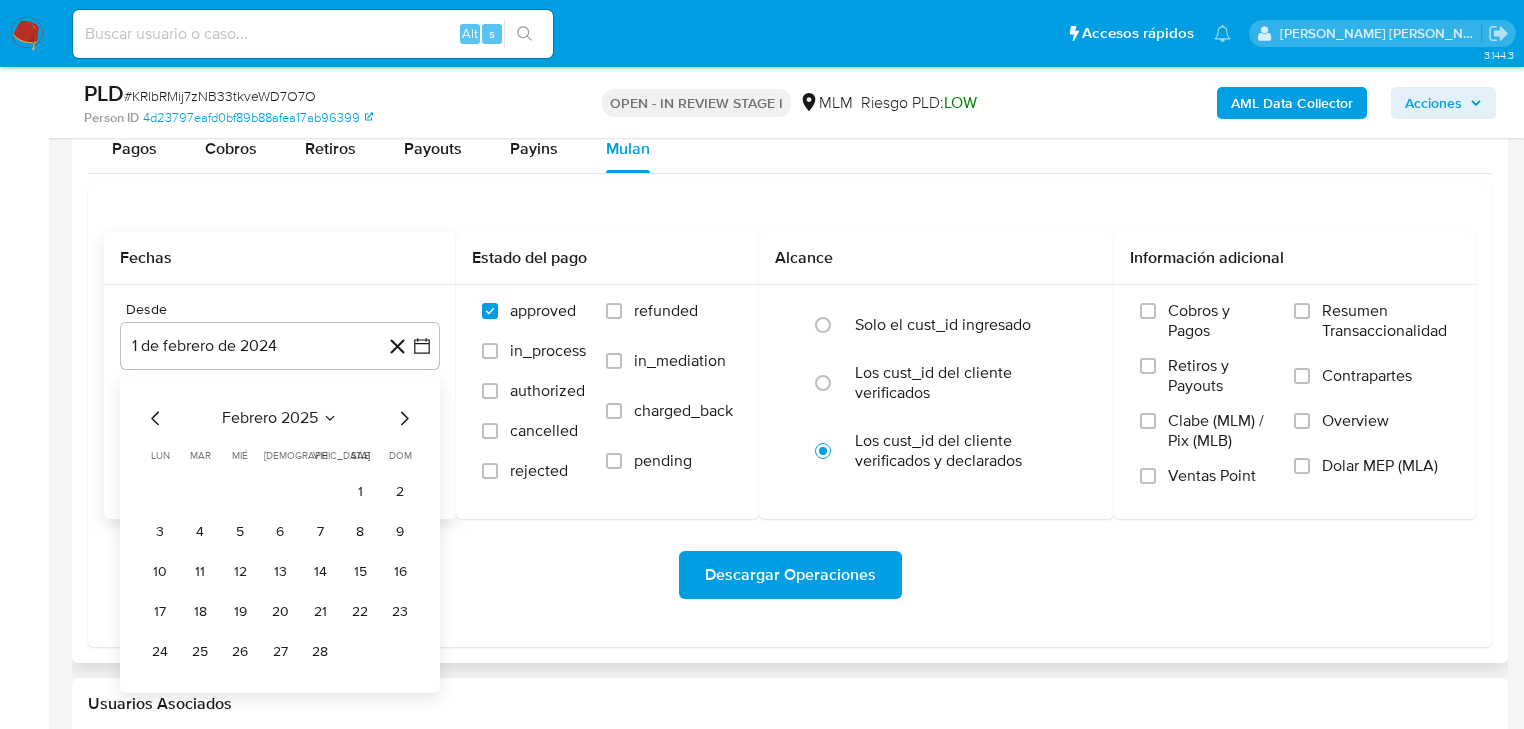 drag, startPoint x: 358, startPoint y: 490, endPoint x: 346, endPoint y: 488, distance: 12.165525 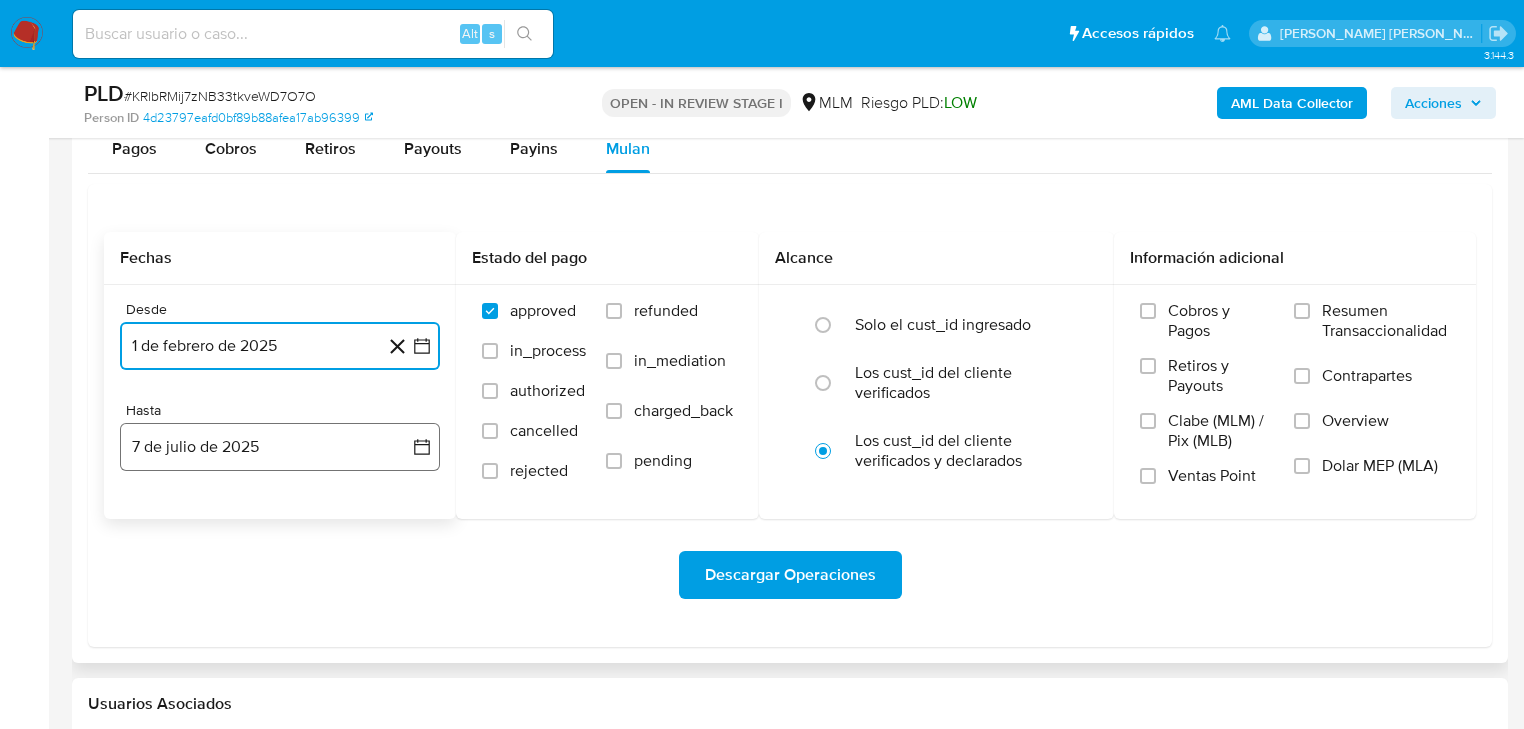 drag, startPoint x: 274, startPoint y: 448, endPoint x: 244, endPoint y: 434, distance: 33.105892 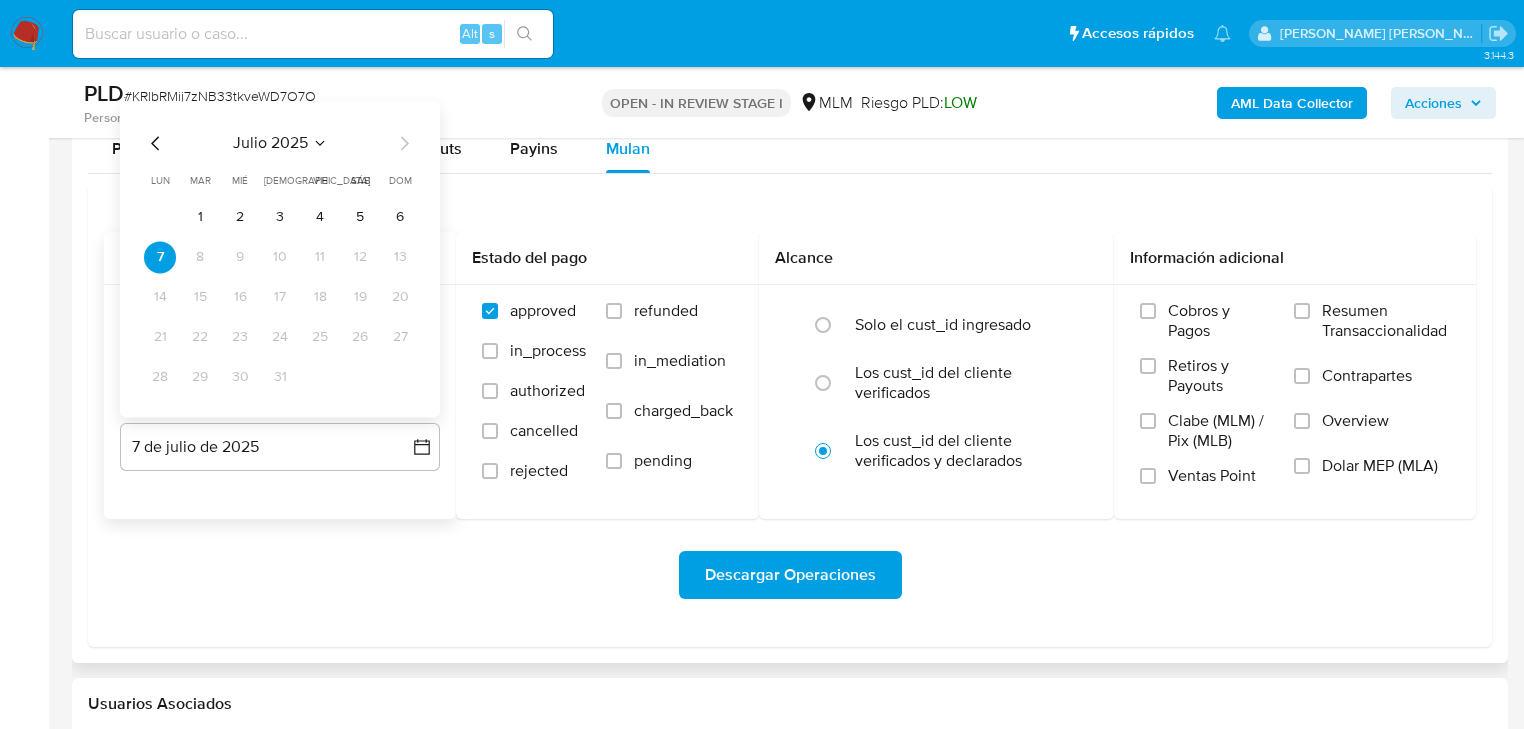 click 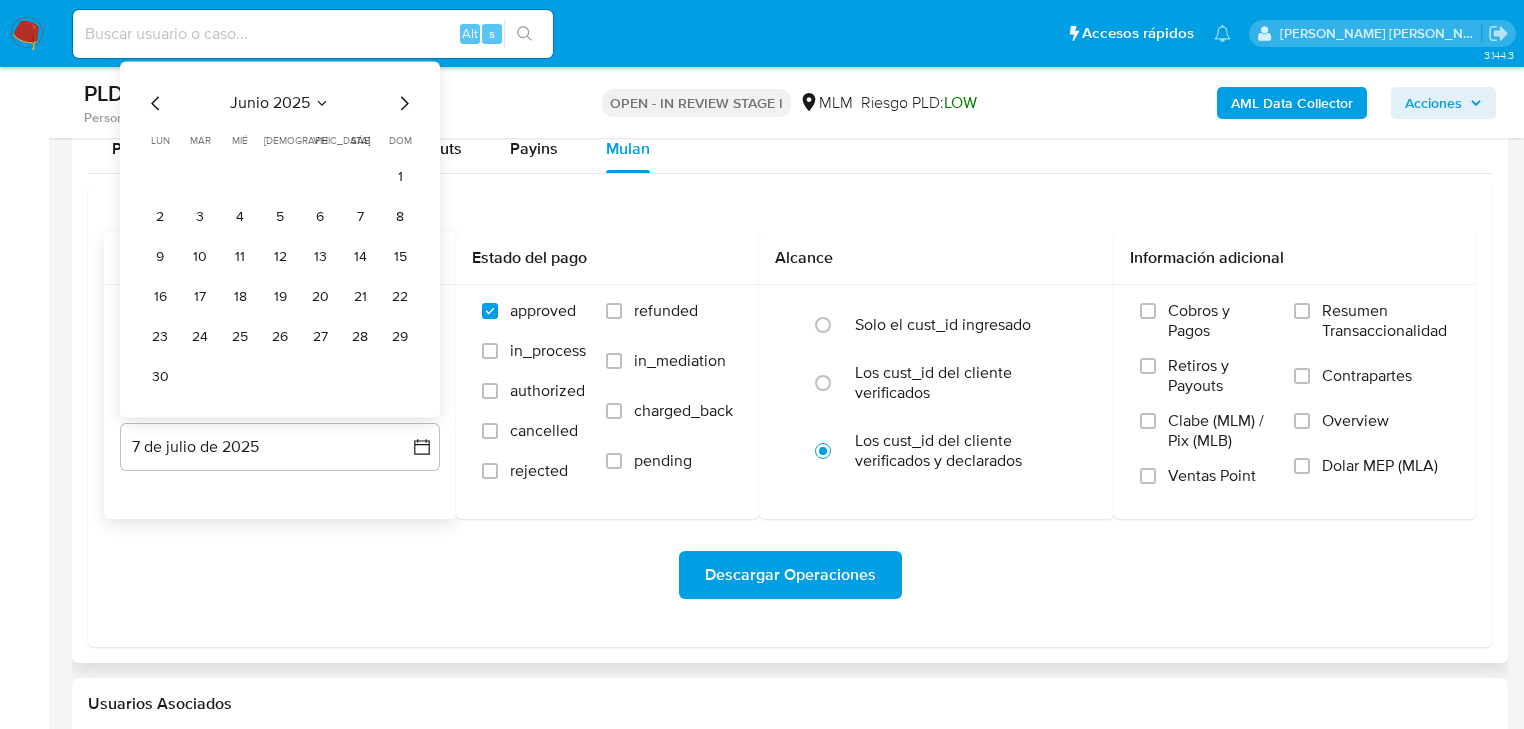 click on "lun" at bounding box center (160, 140) 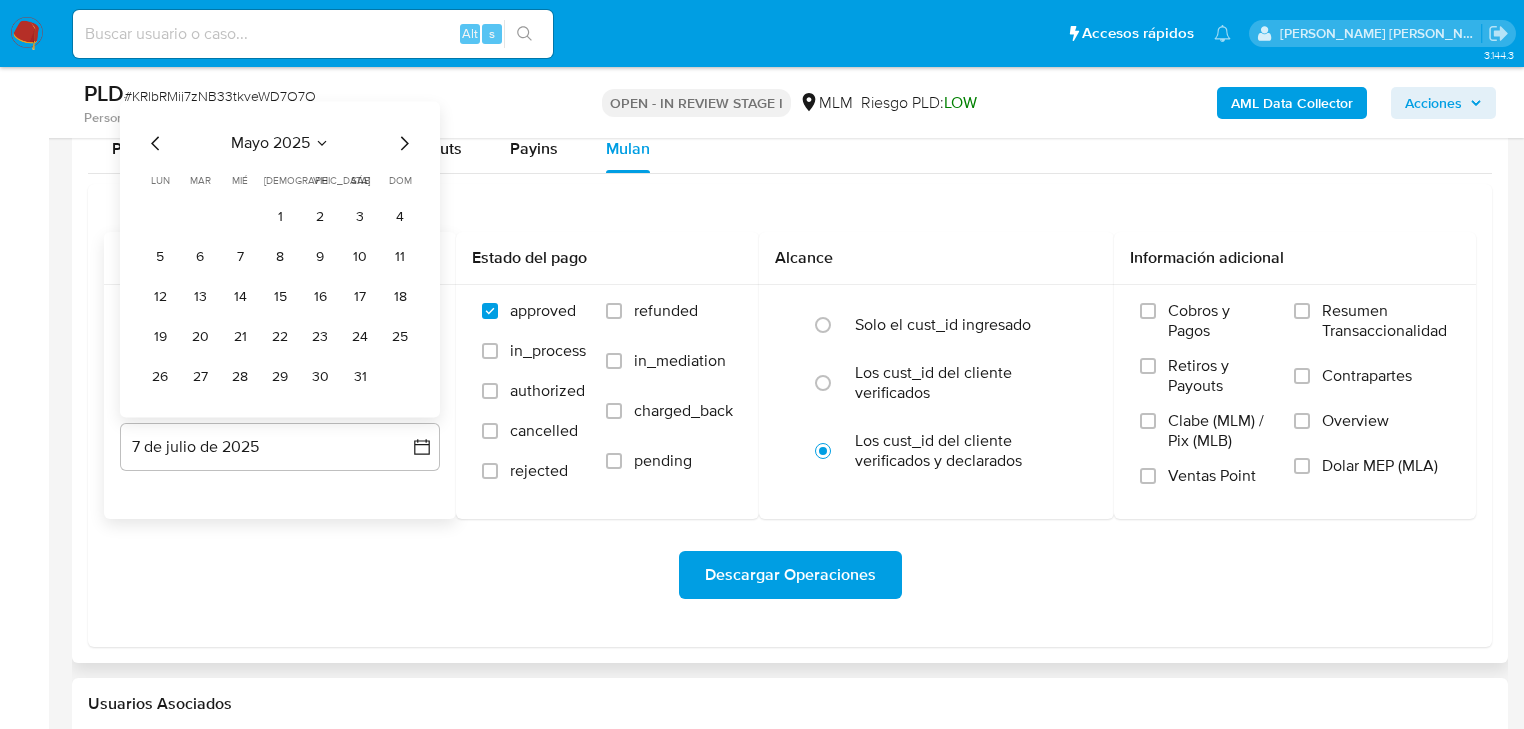 click on "31" at bounding box center (360, 377) 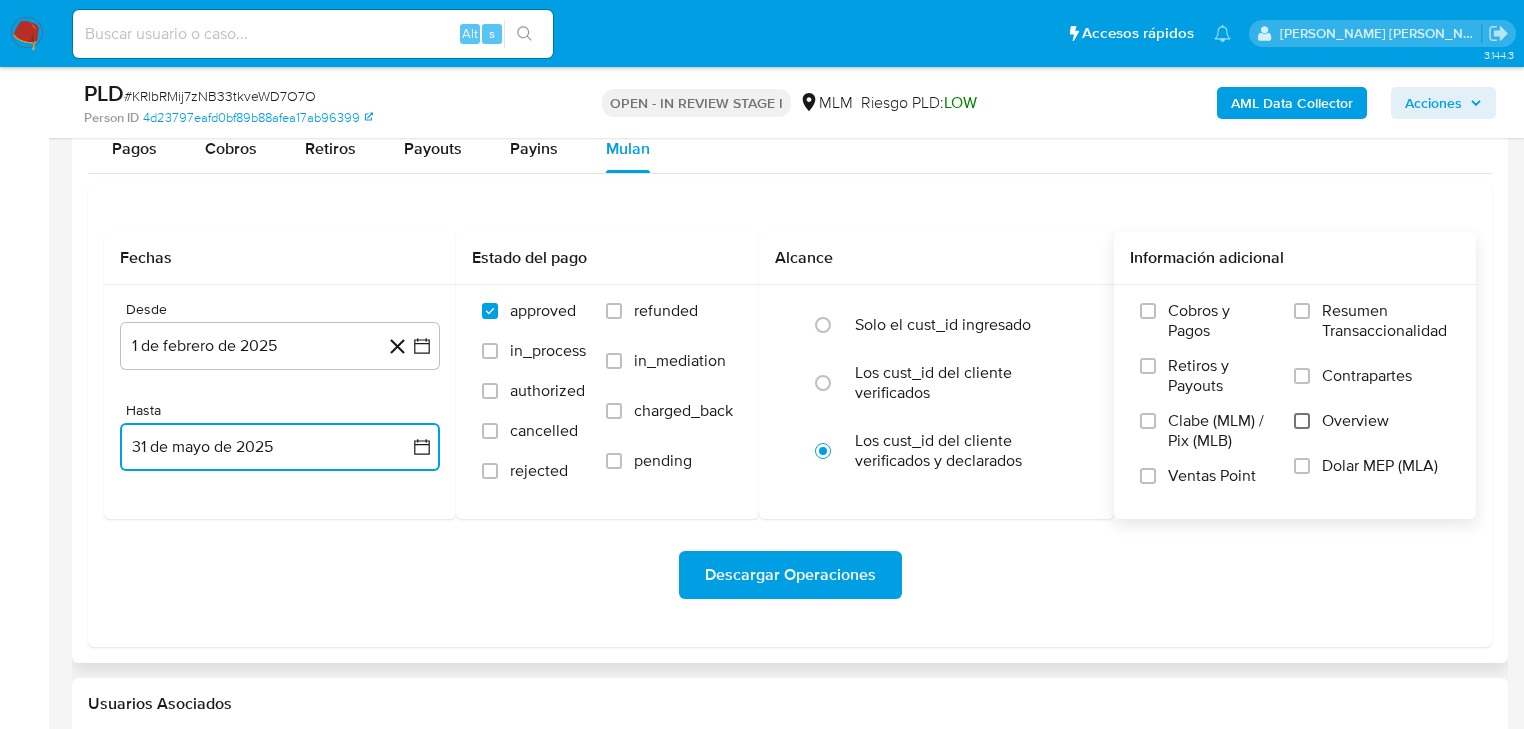 click on "Overview" at bounding box center (1302, 421) 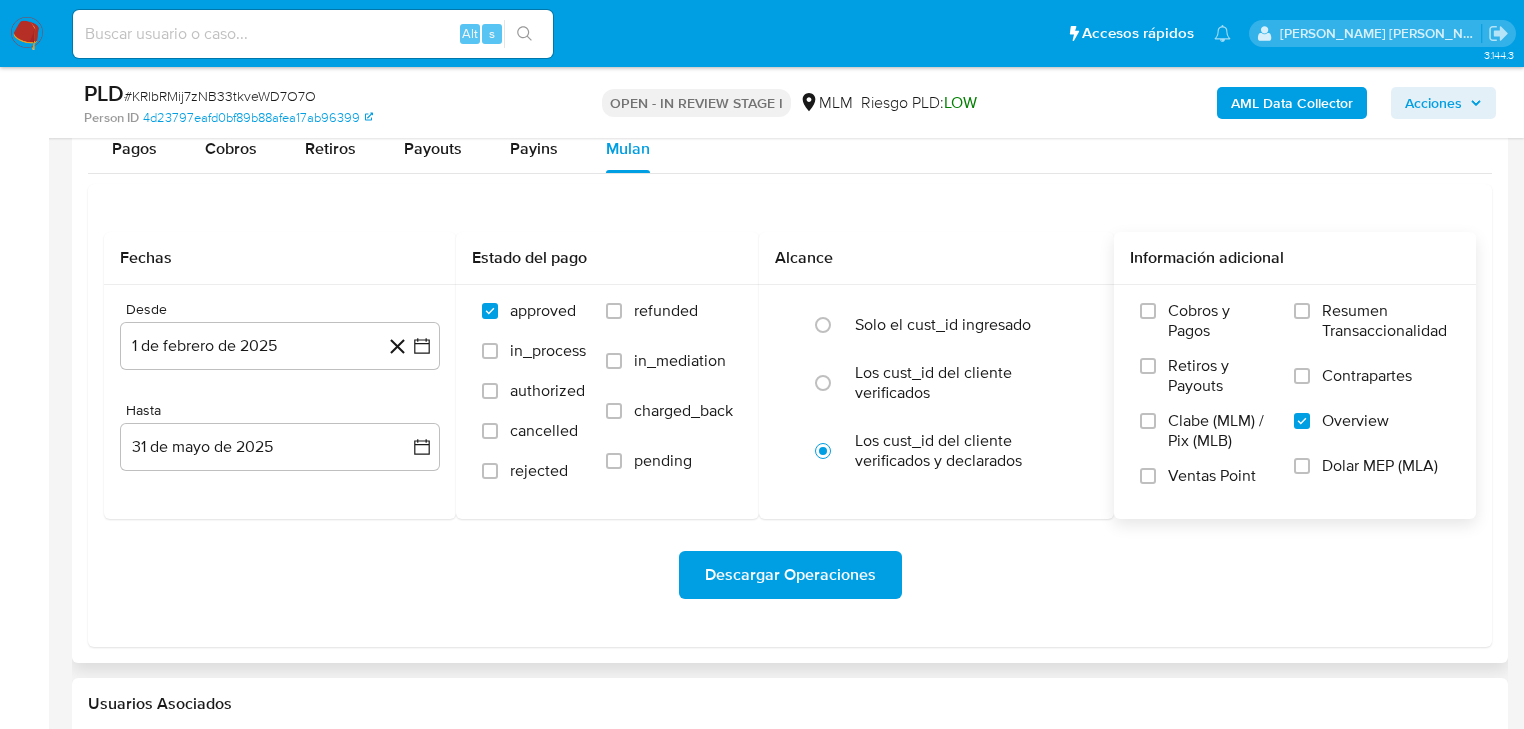 click on "Descargar Operaciones" at bounding box center [790, 575] 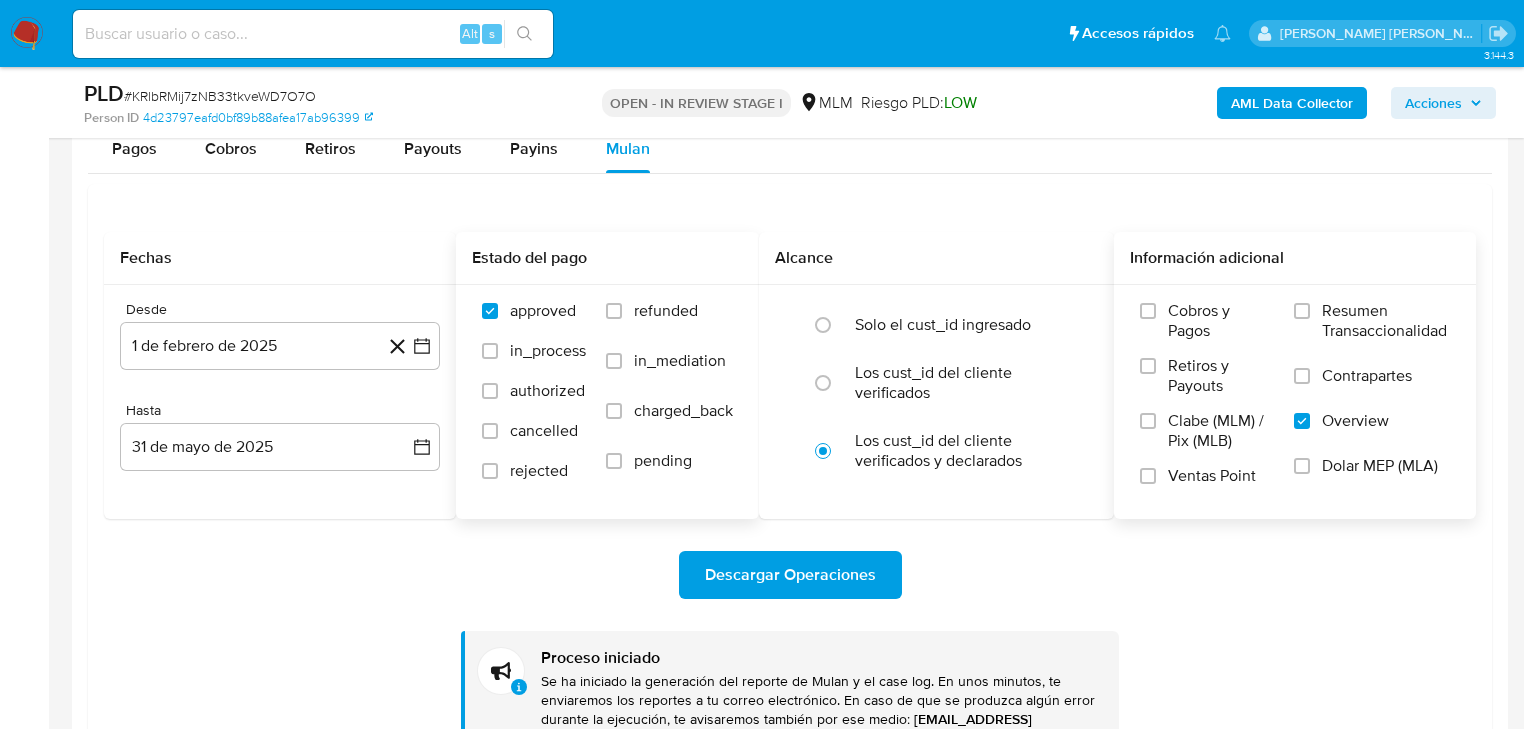 type 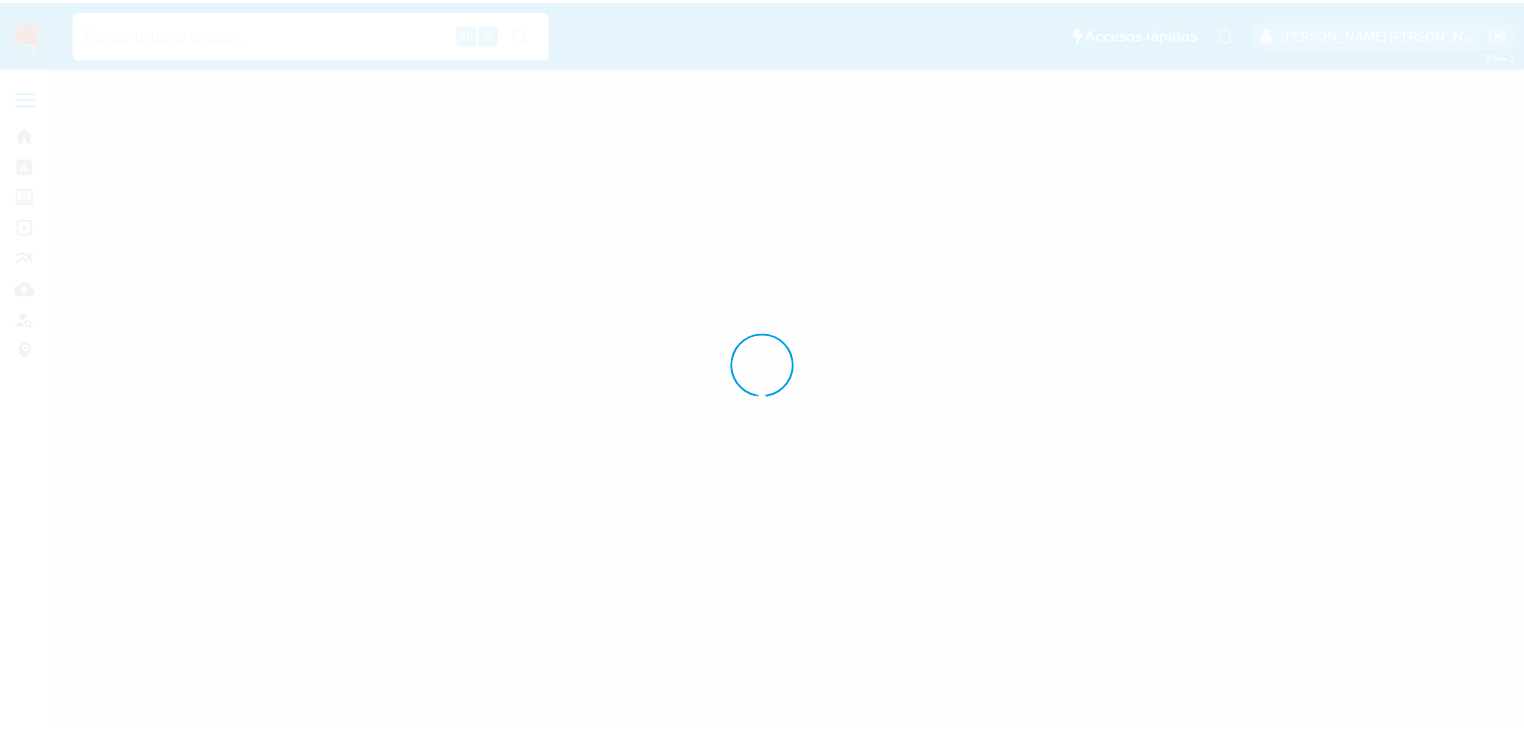 scroll, scrollTop: 0, scrollLeft: 0, axis: both 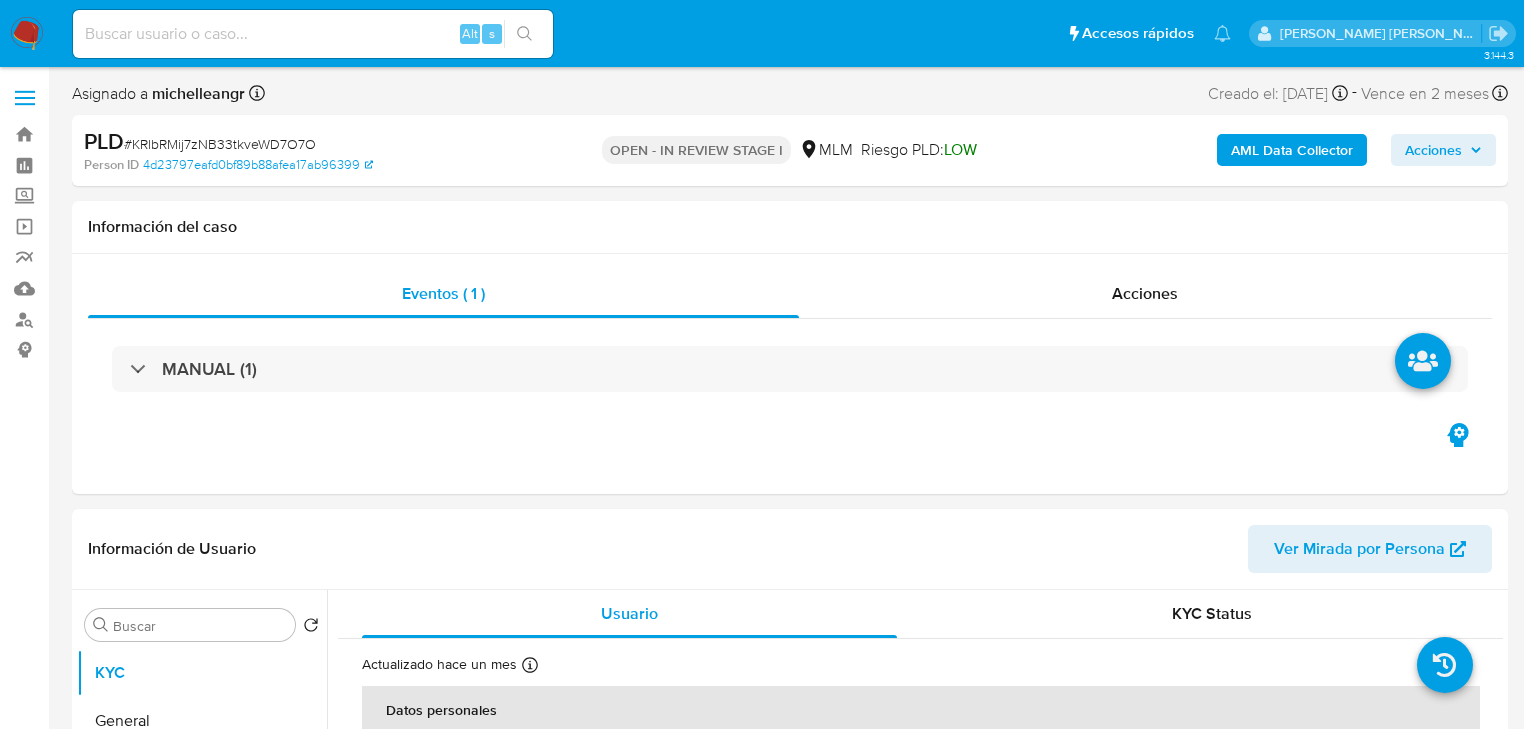 select on "10" 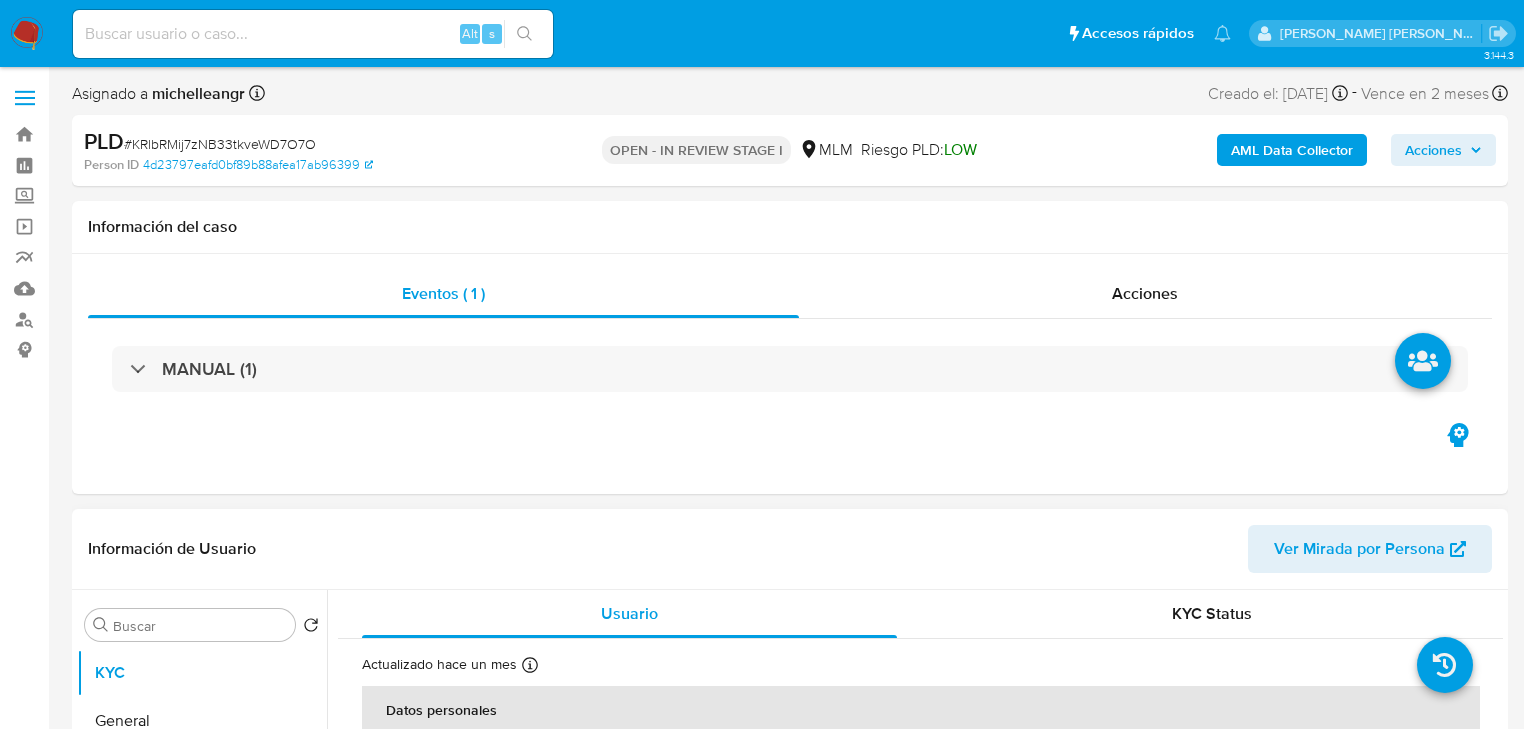 scroll, scrollTop: 400, scrollLeft: 0, axis: vertical 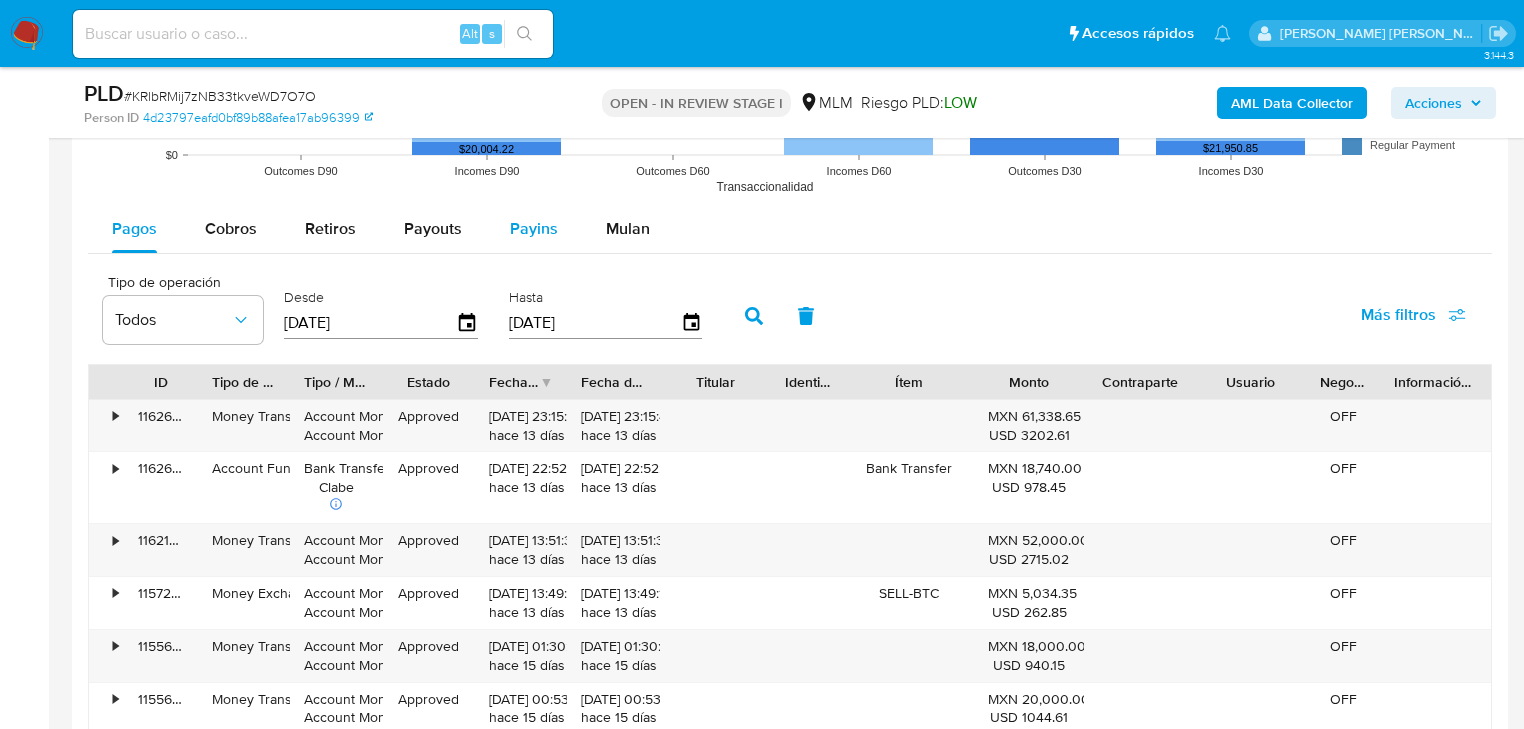 click on "Payins" at bounding box center (534, 228) 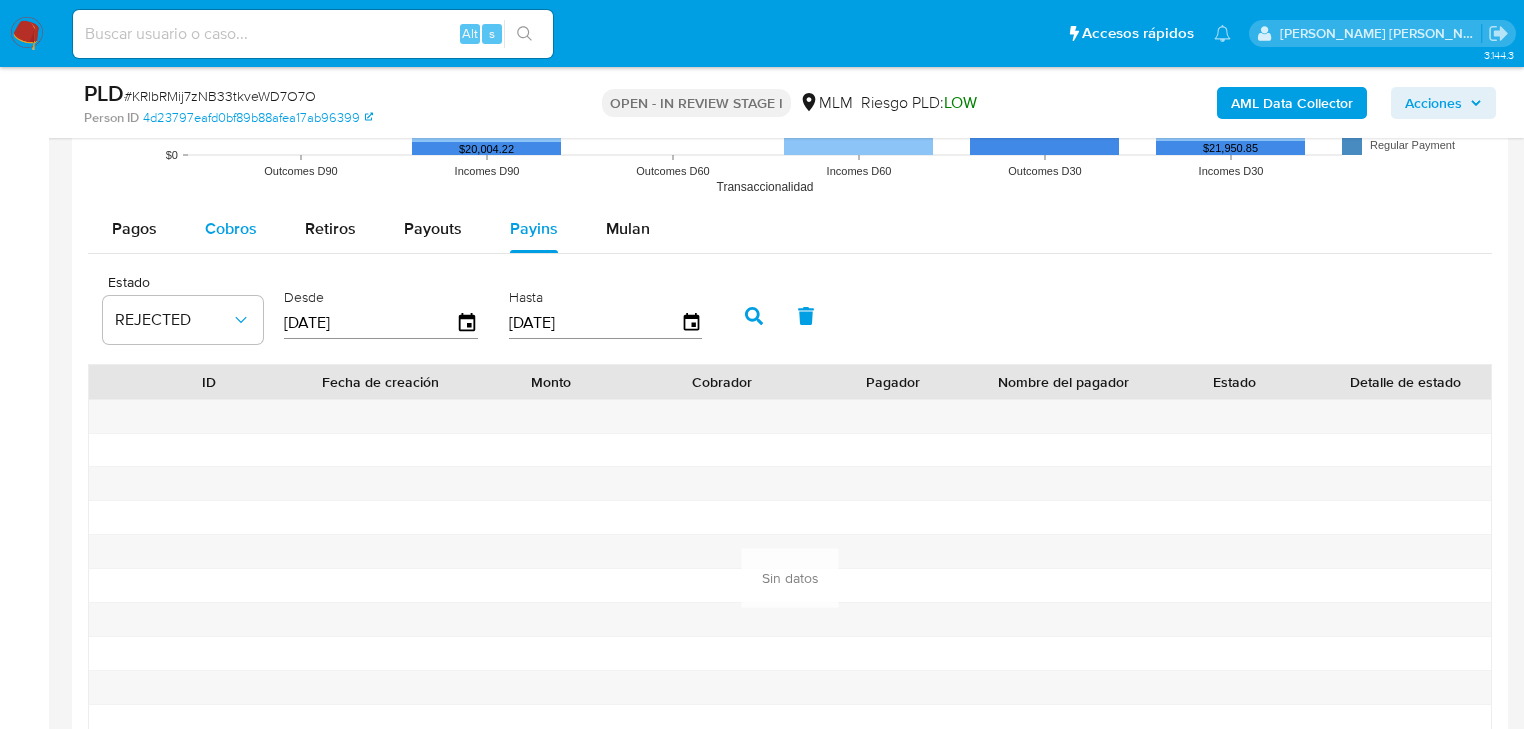 click on "Cobros" at bounding box center (231, 229) 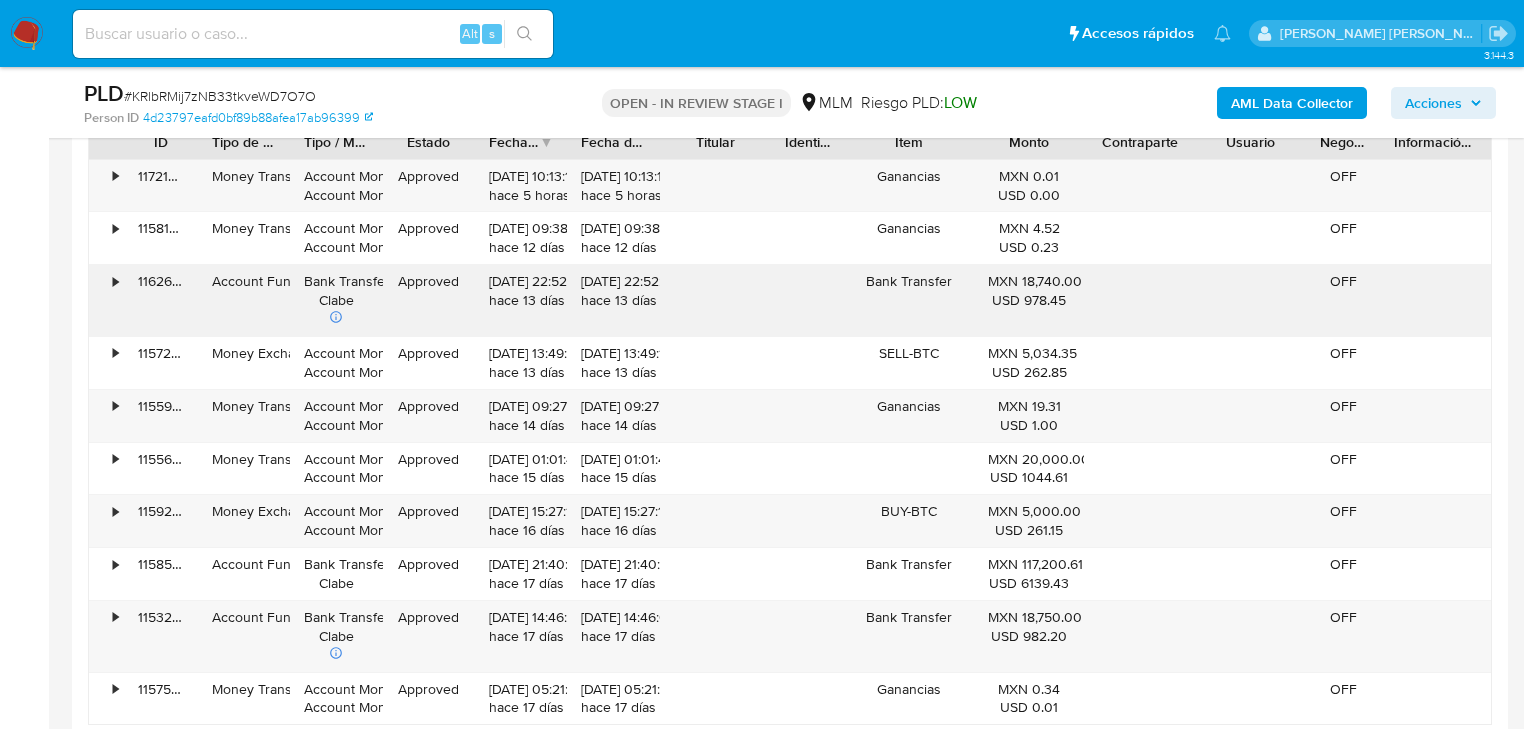 scroll, scrollTop: 2480, scrollLeft: 0, axis: vertical 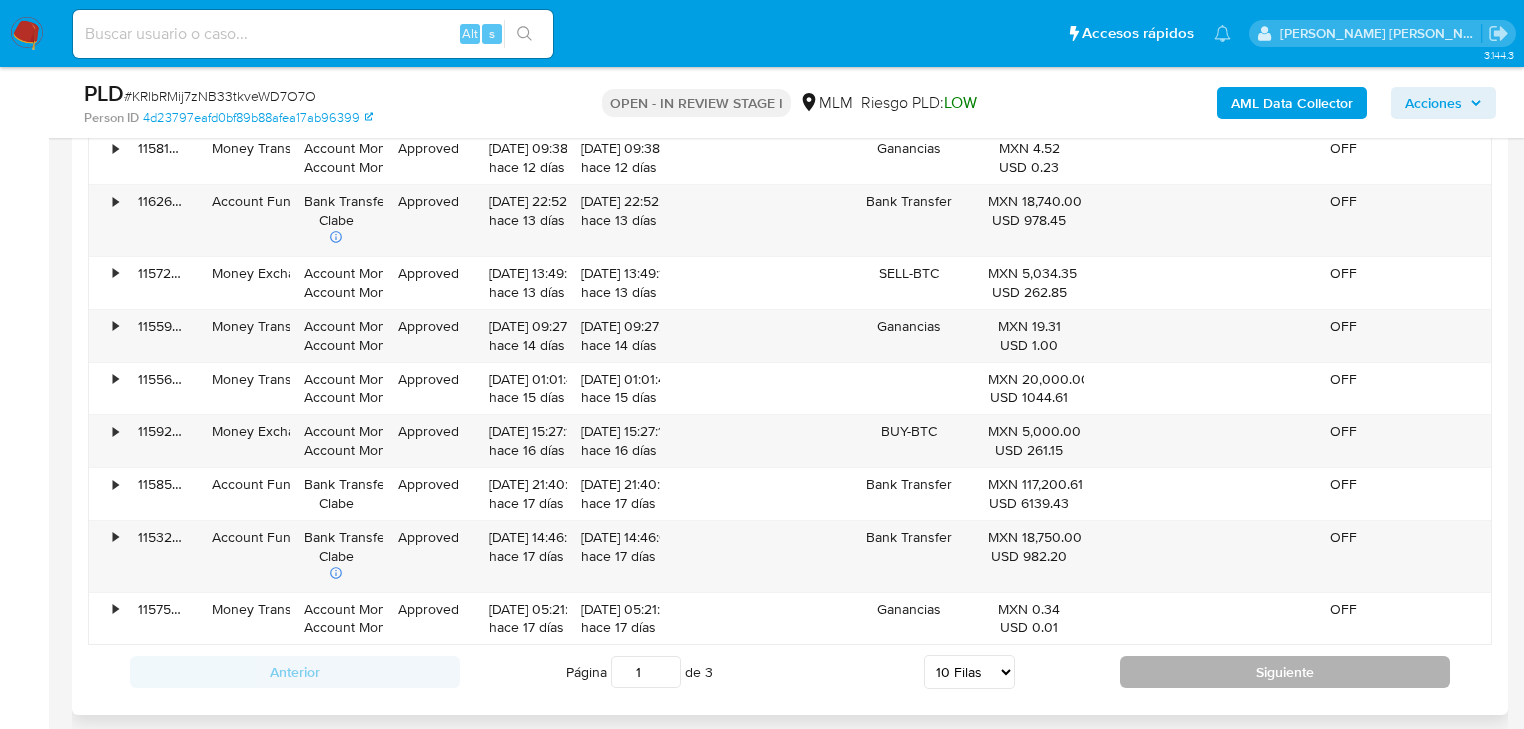 click on "Siguiente" at bounding box center [1285, 672] 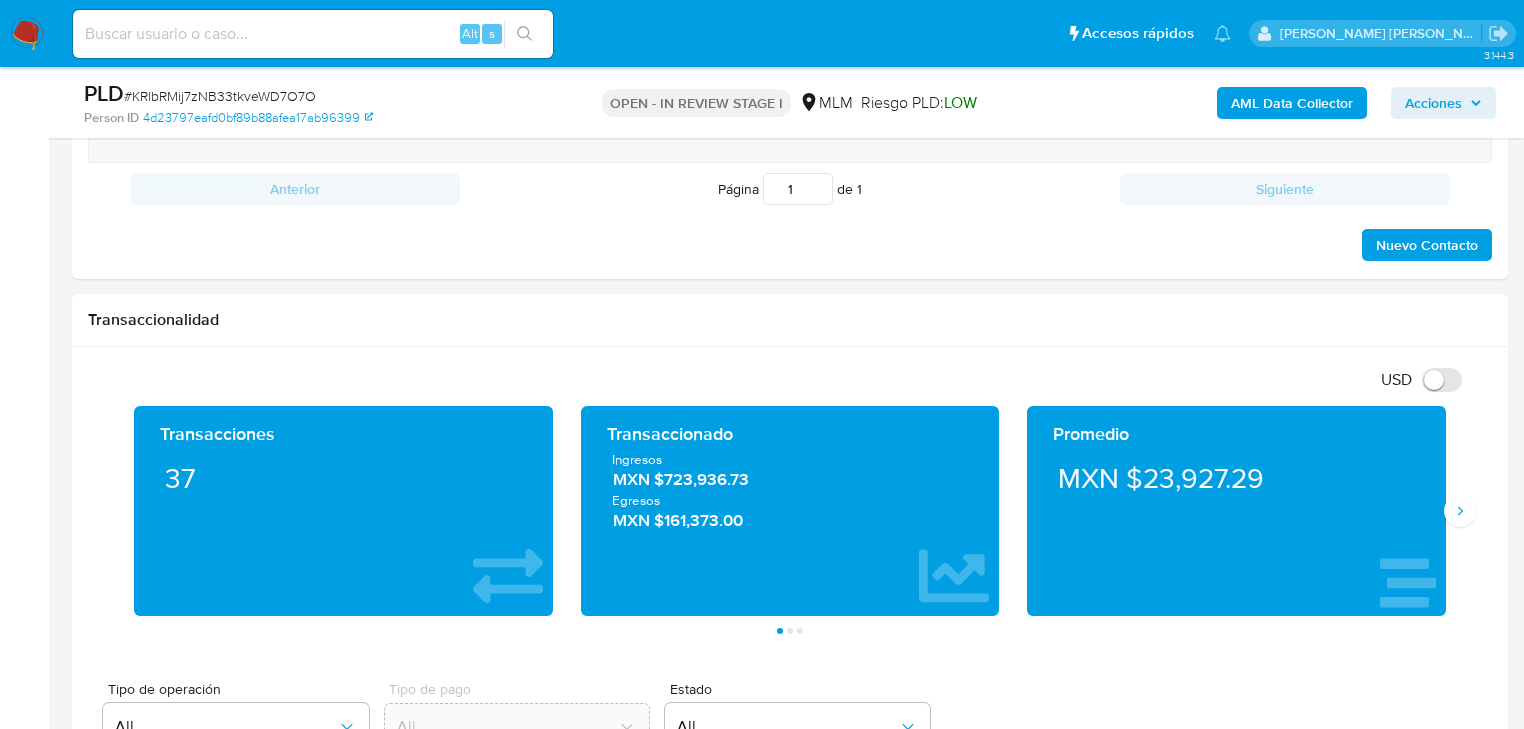 scroll, scrollTop: 1440, scrollLeft: 0, axis: vertical 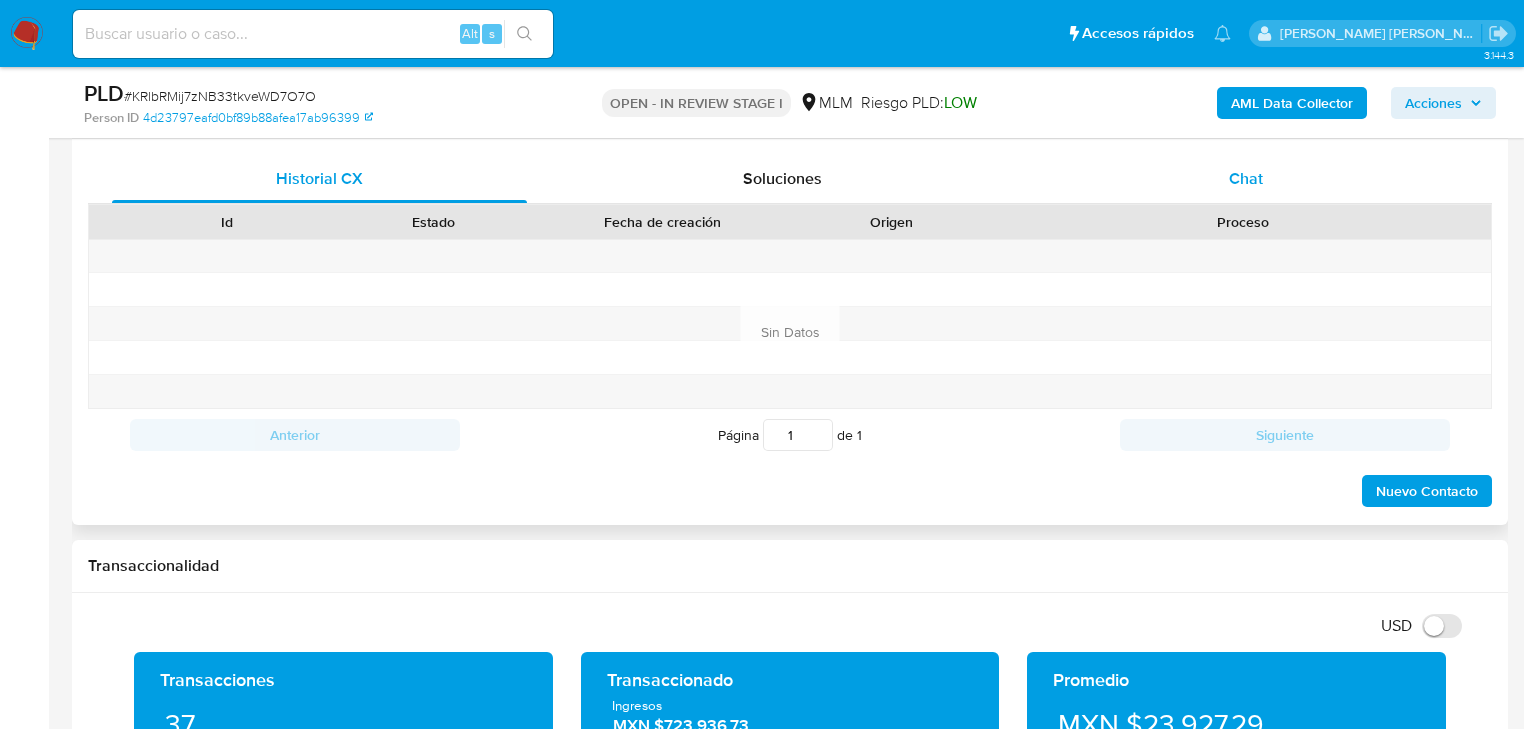 click on "Chat" at bounding box center (1246, 178) 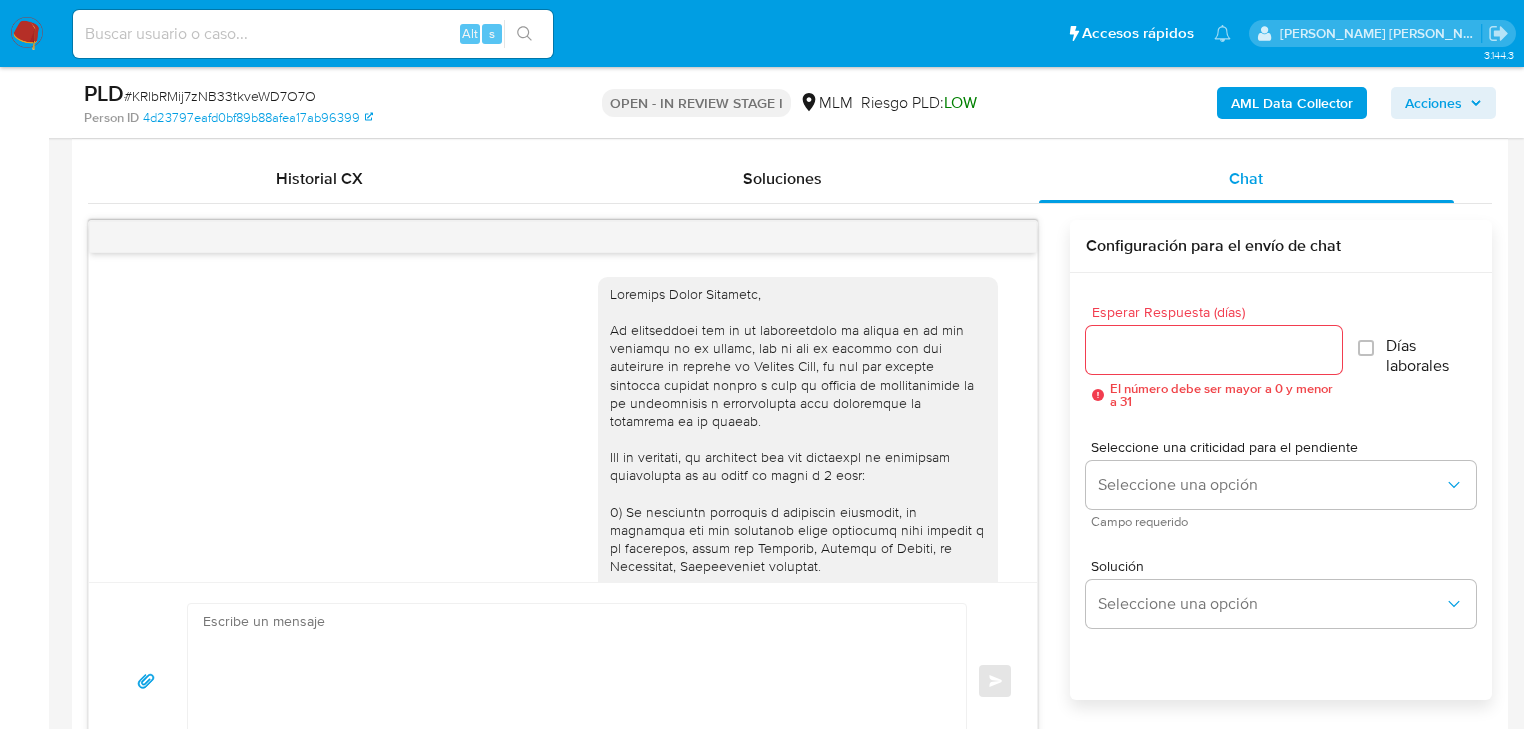 scroll, scrollTop: 386, scrollLeft: 0, axis: vertical 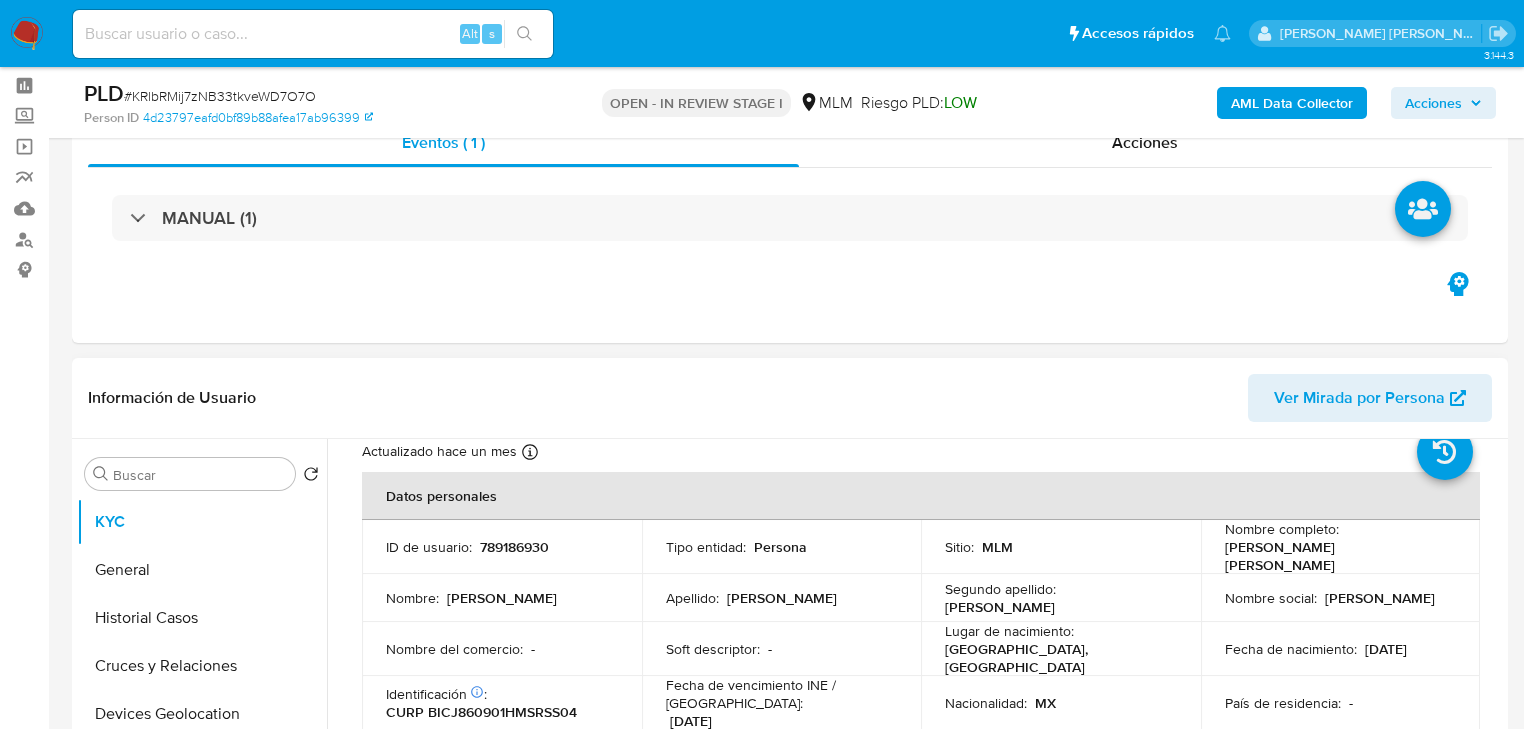 type 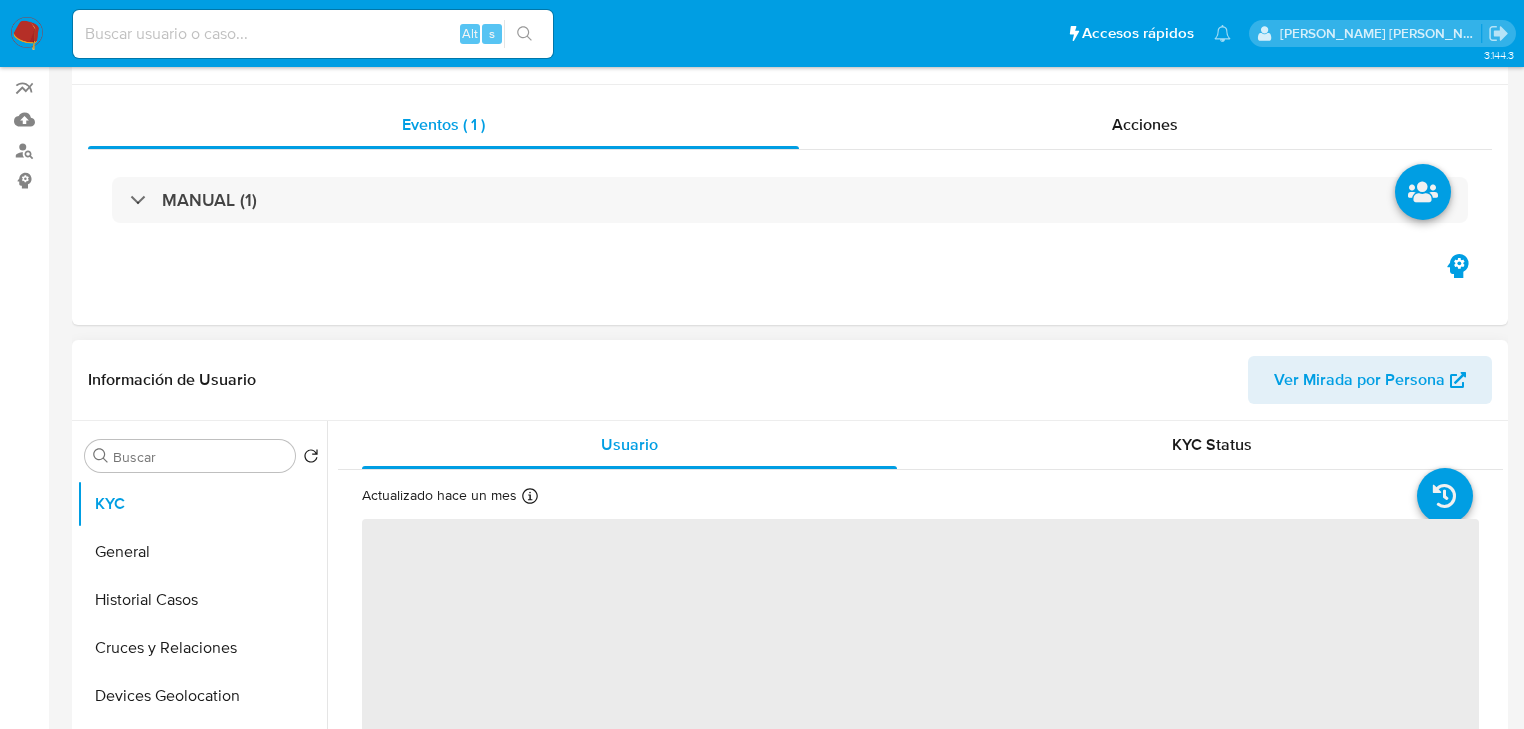 scroll, scrollTop: 320, scrollLeft: 0, axis: vertical 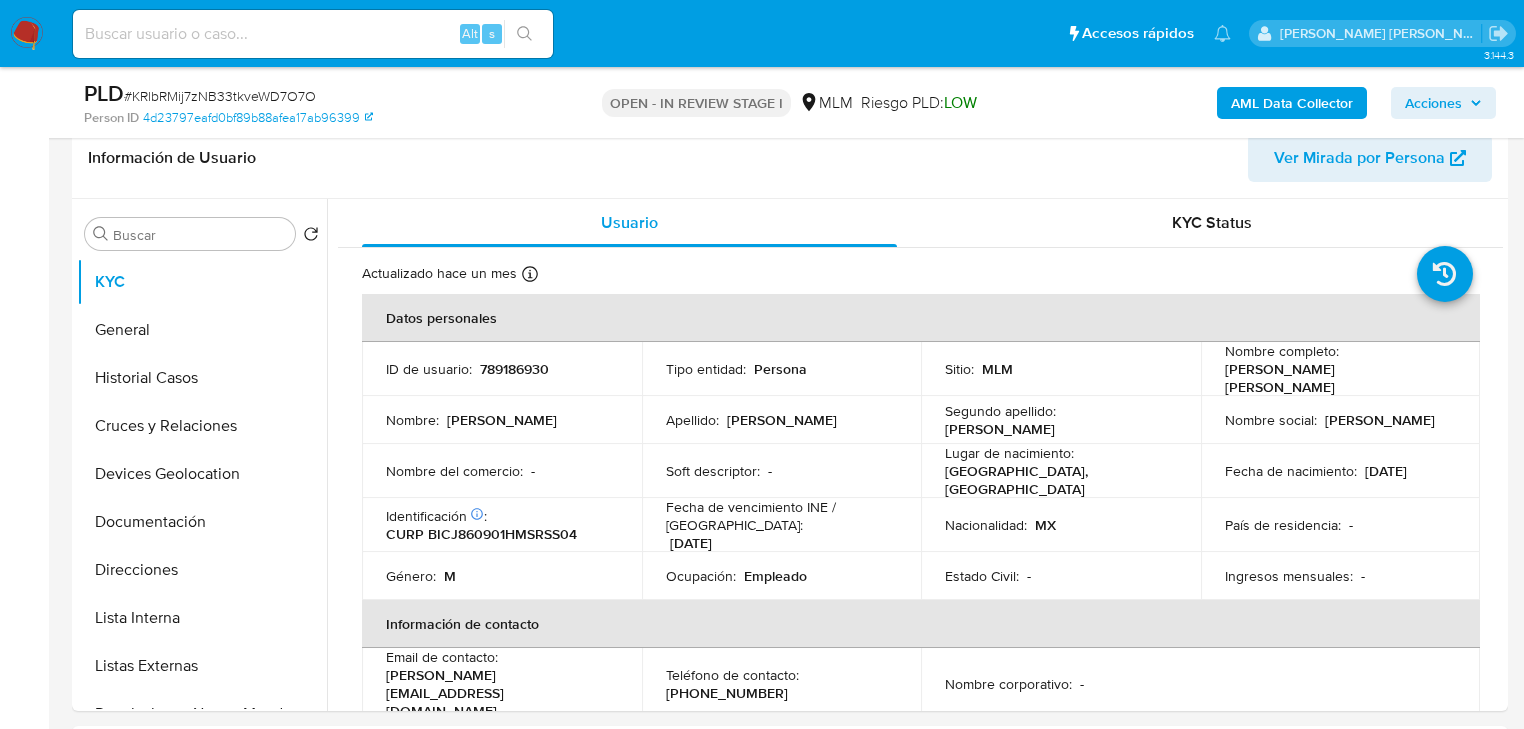click at bounding box center (27, 34) 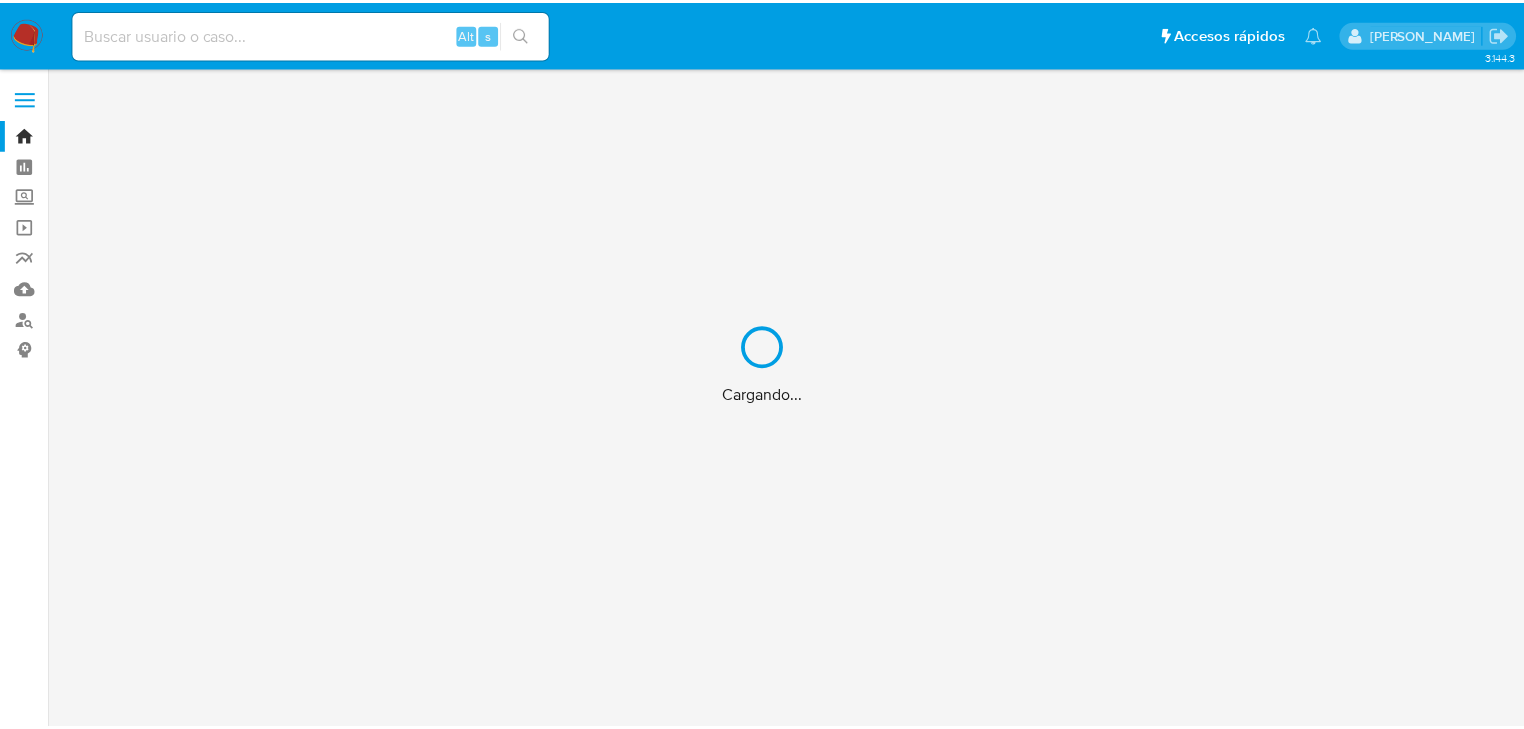 scroll, scrollTop: 0, scrollLeft: 0, axis: both 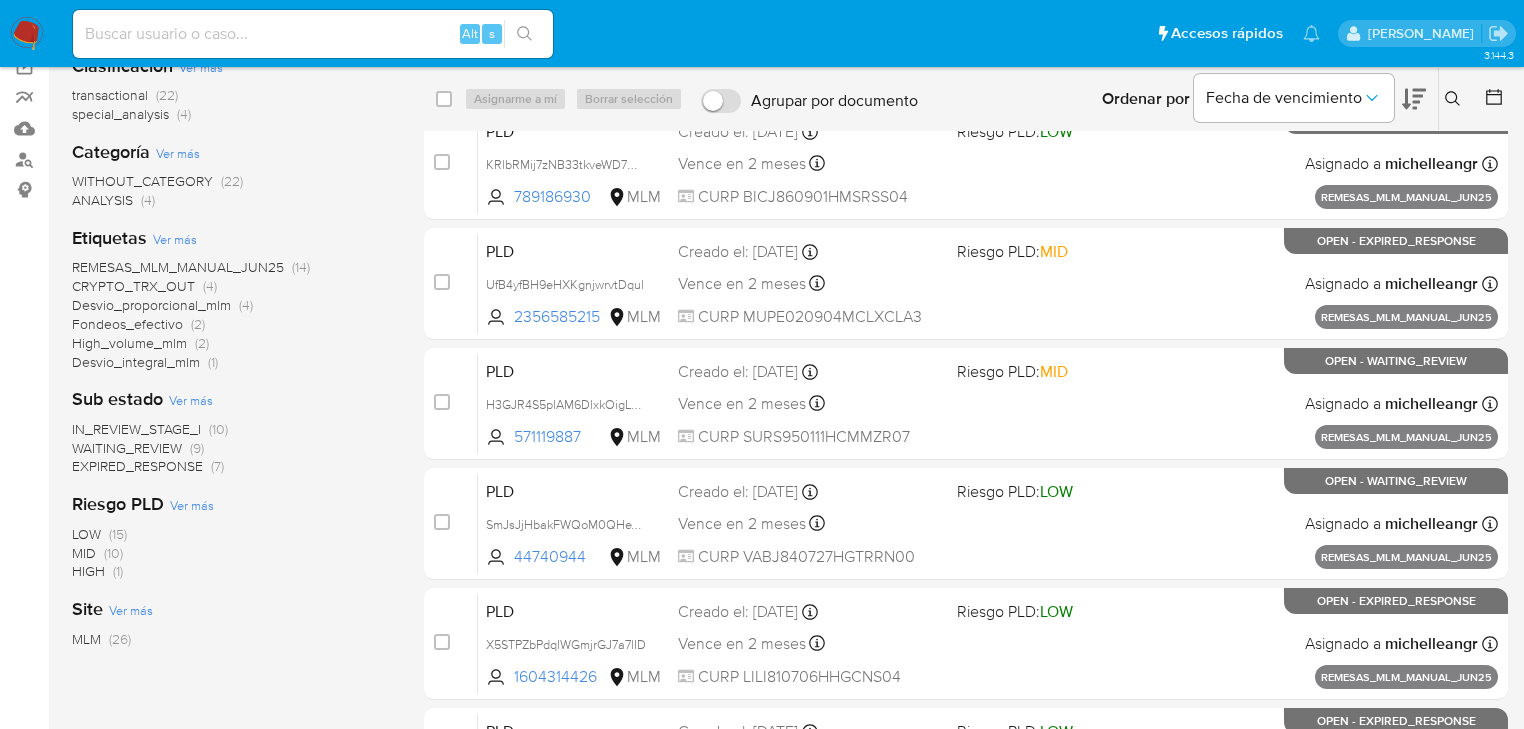 click on "EXPIRED_RESPONSE" at bounding box center (137, 466) 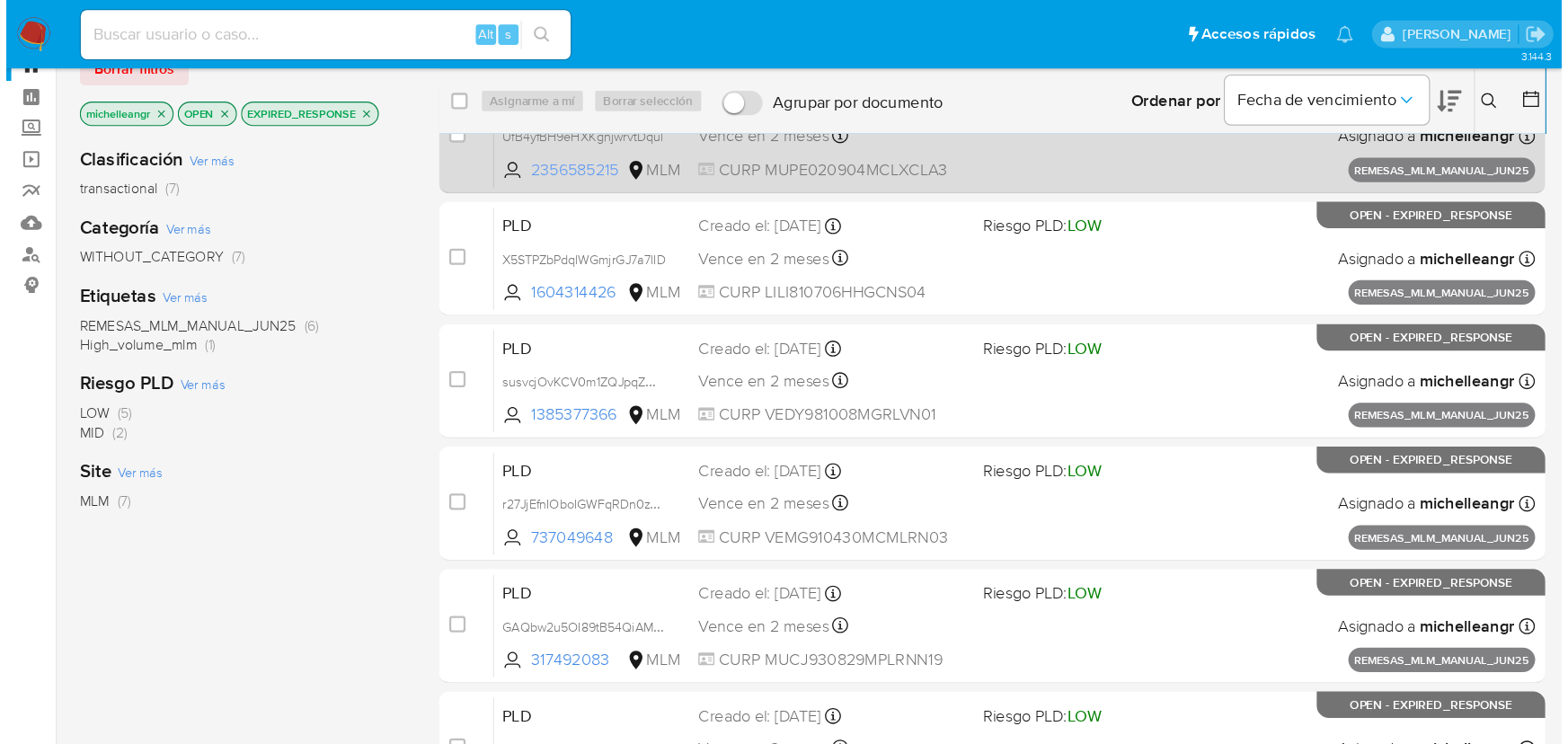 scroll, scrollTop: 0, scrollLeft: 0, axis: both 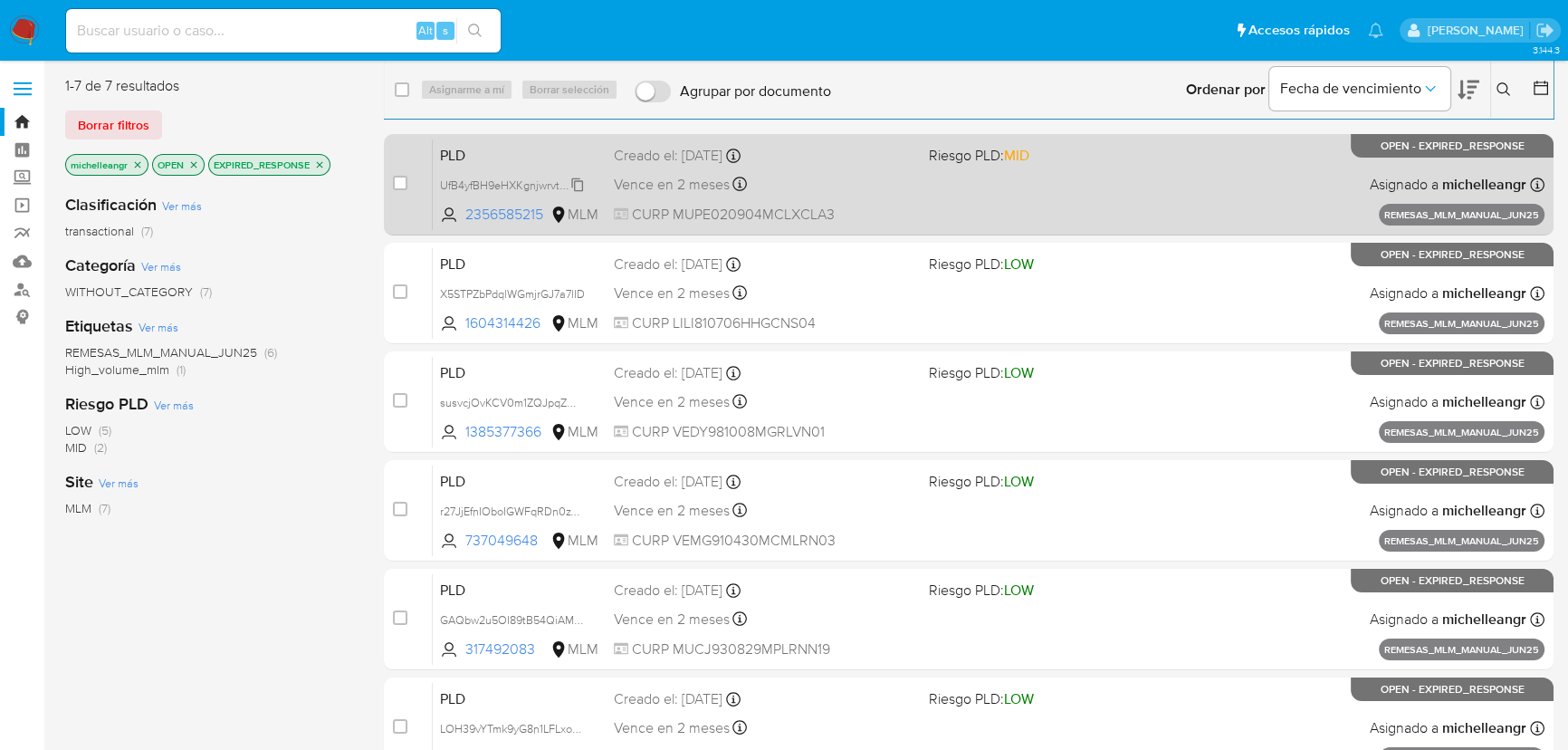 click 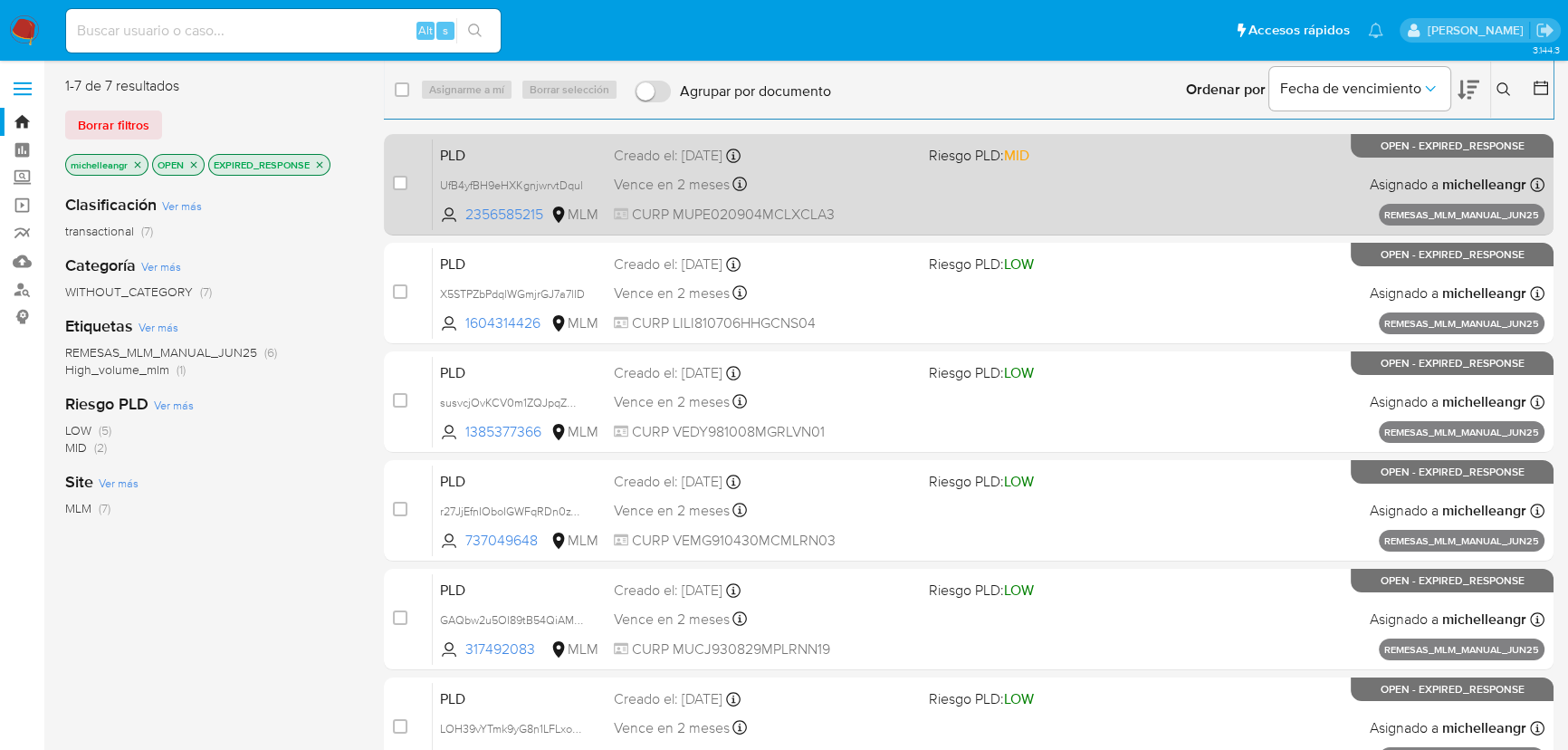 click on "PLD" at bounding box center [520, 154] 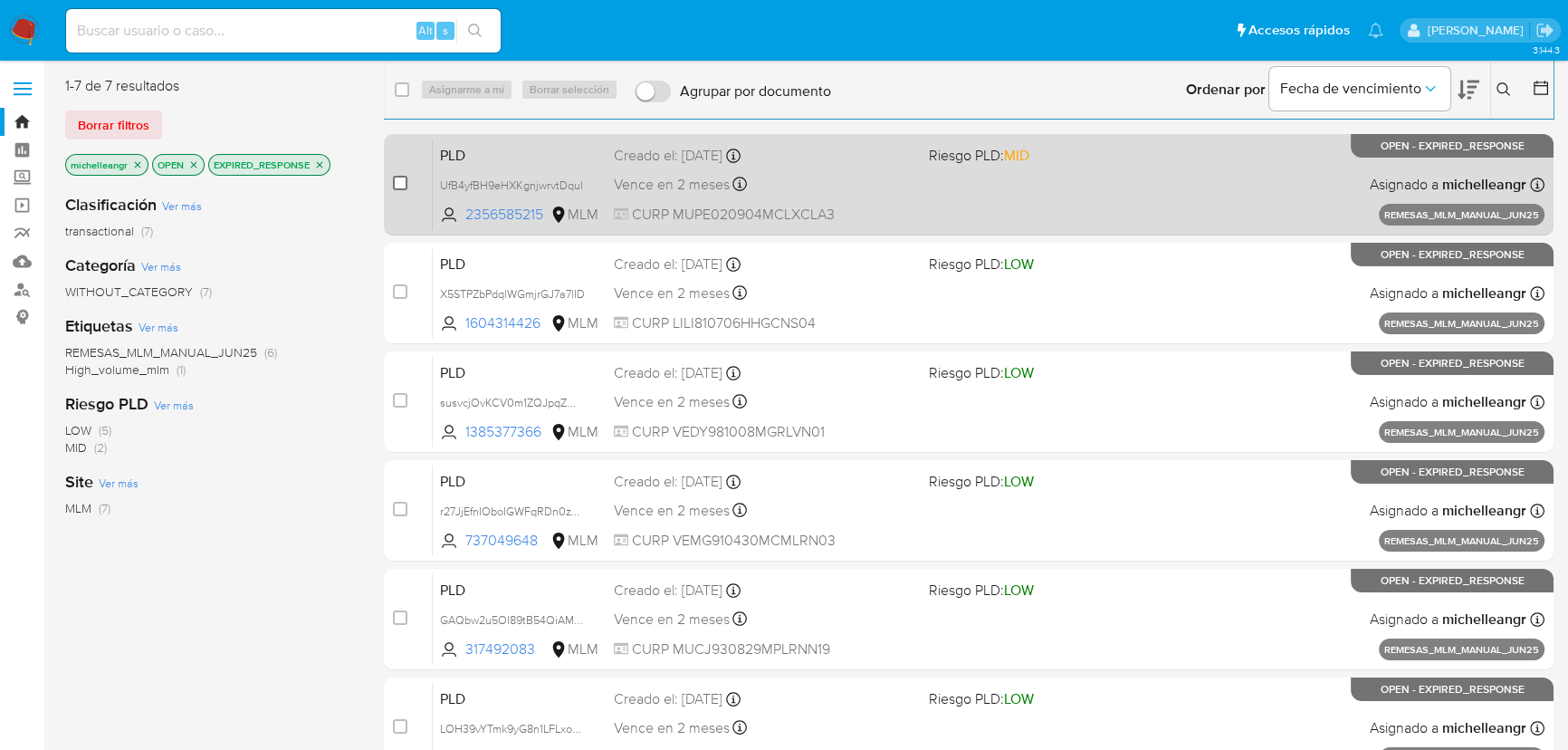 click at bounding box center (400, 183) 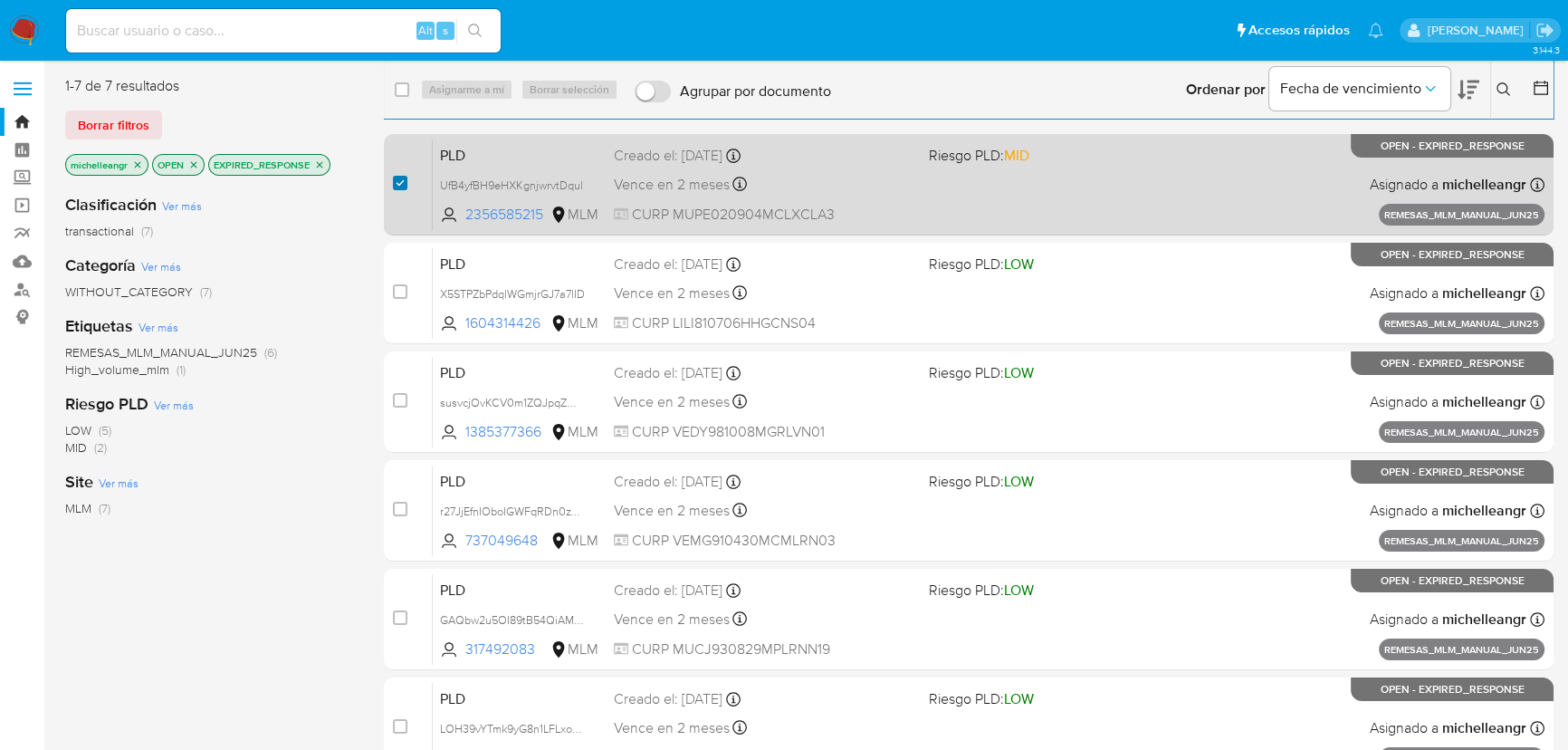 checkbox on "true" 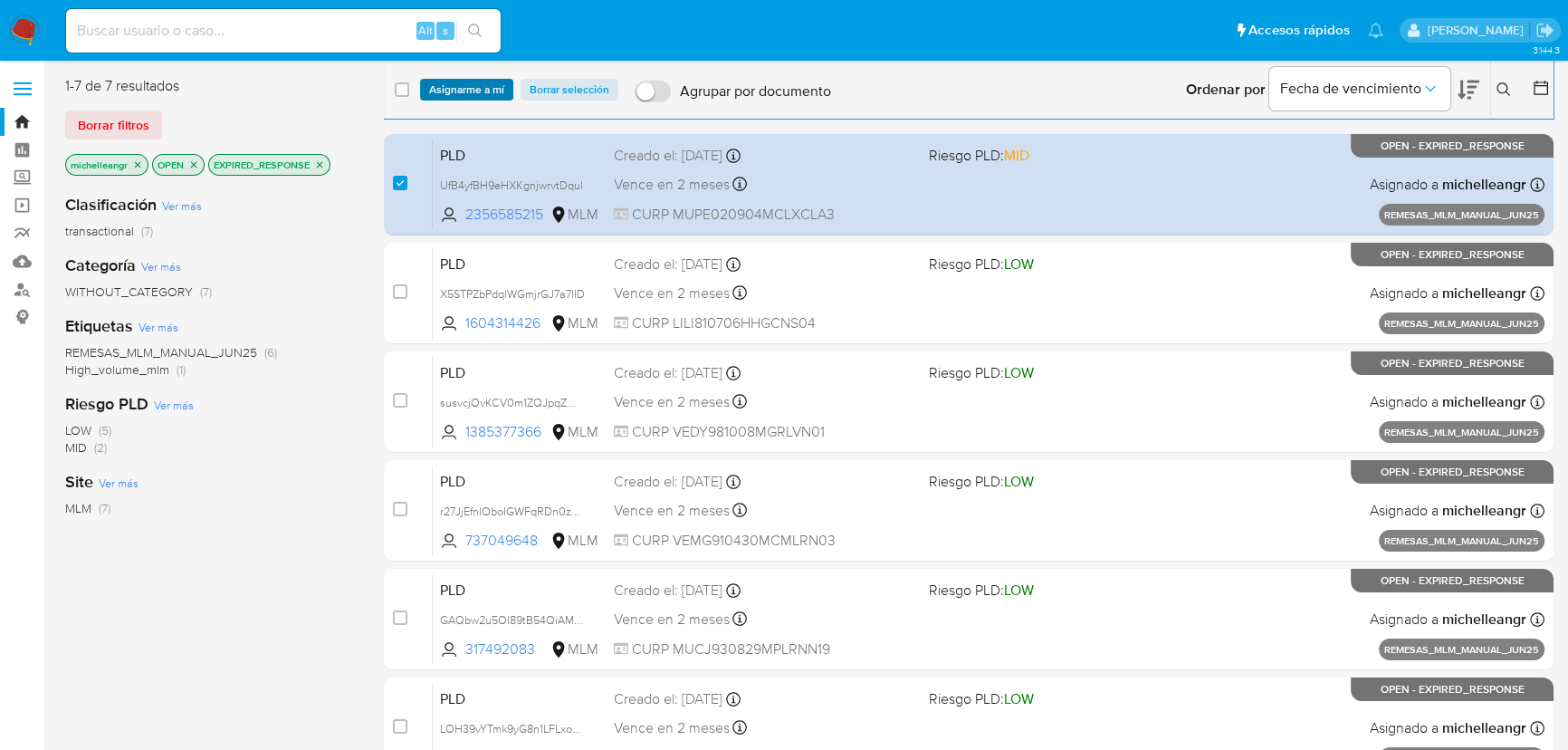 click on "Asignarme a mí" at bounding box center [466, 90] 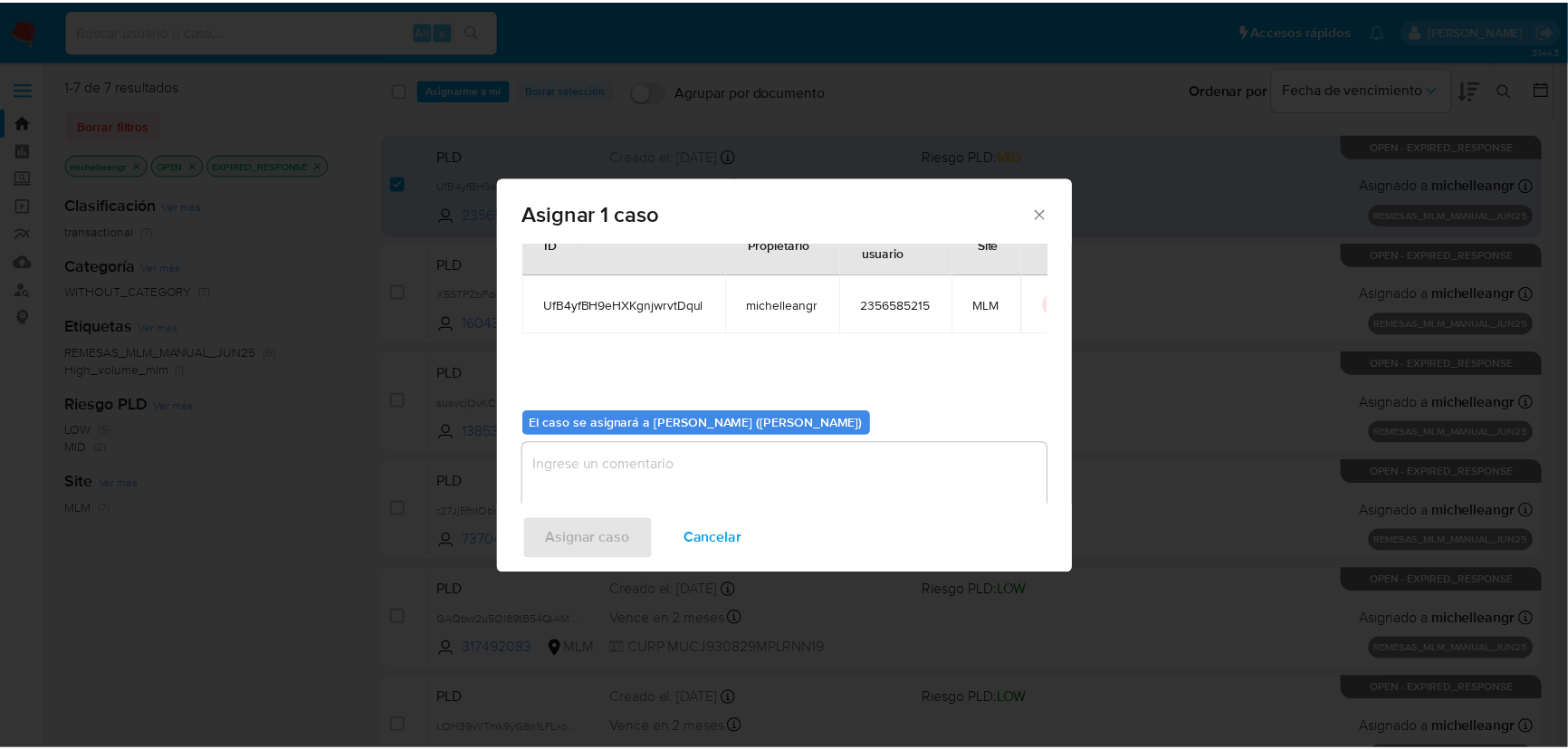 scroll, scrollTop: 92, scrollLeft: 0, axis: vertical 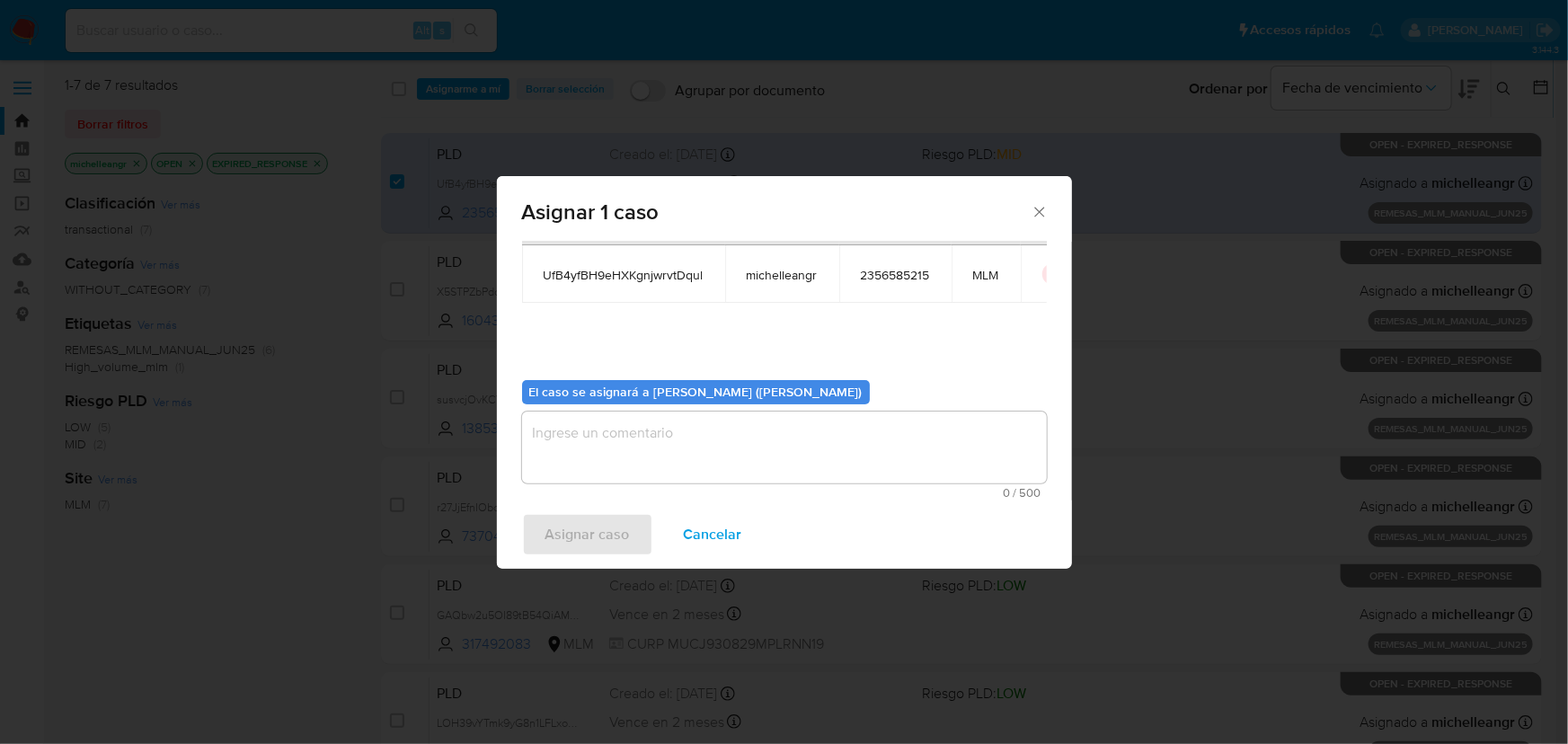 click at bounding box center [784, 447] 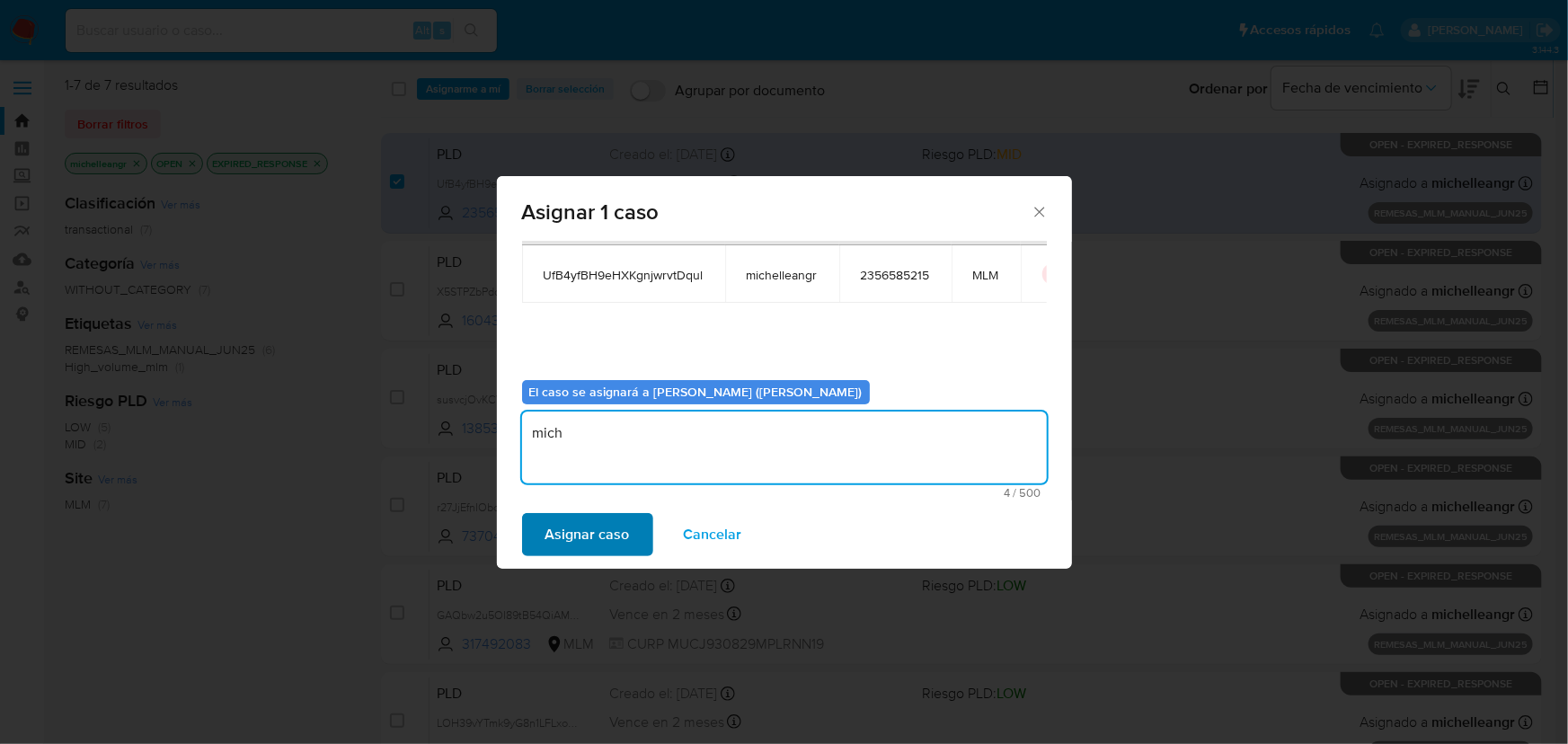 type on "mich" 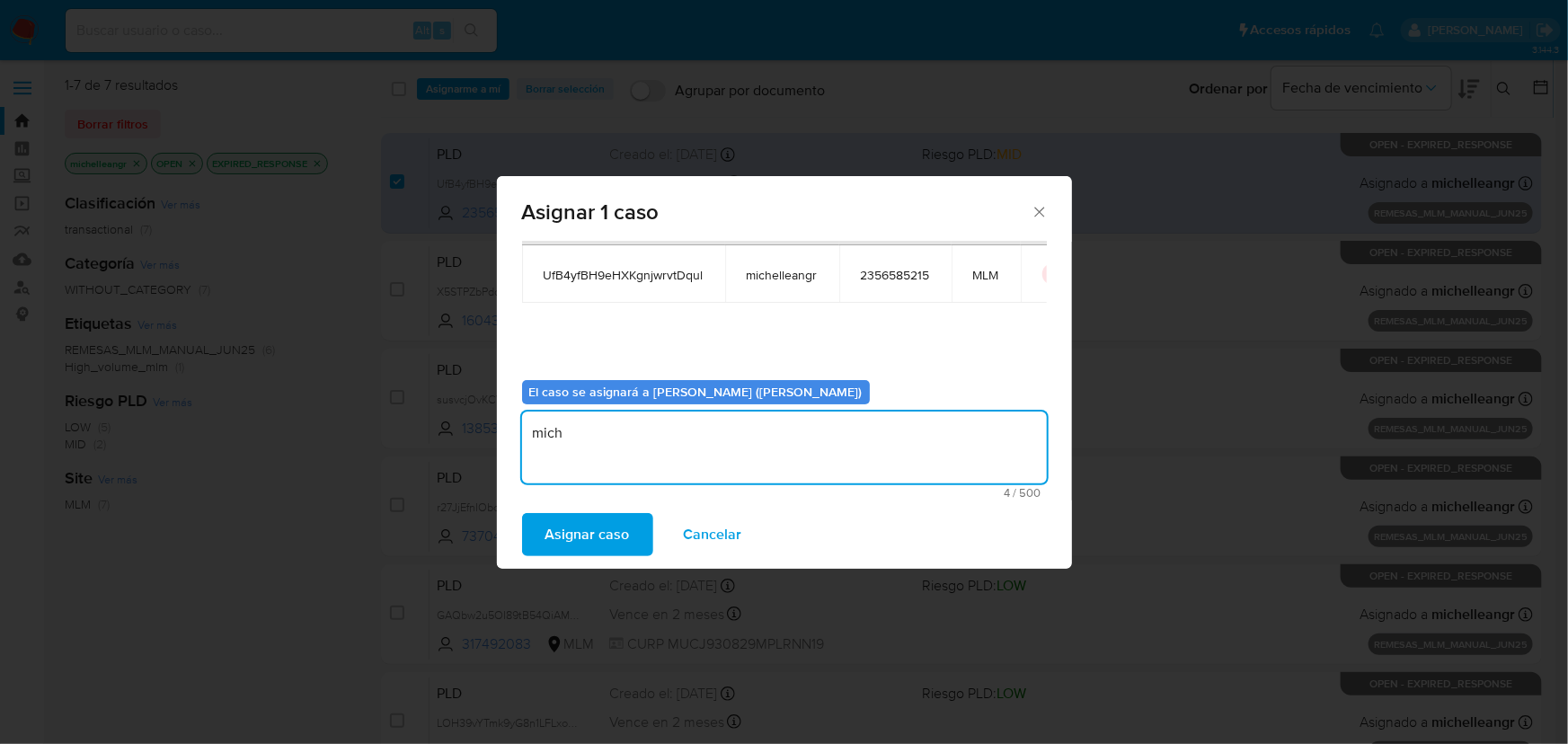 click on "Asignar caso" at bounding box center [588, 535] 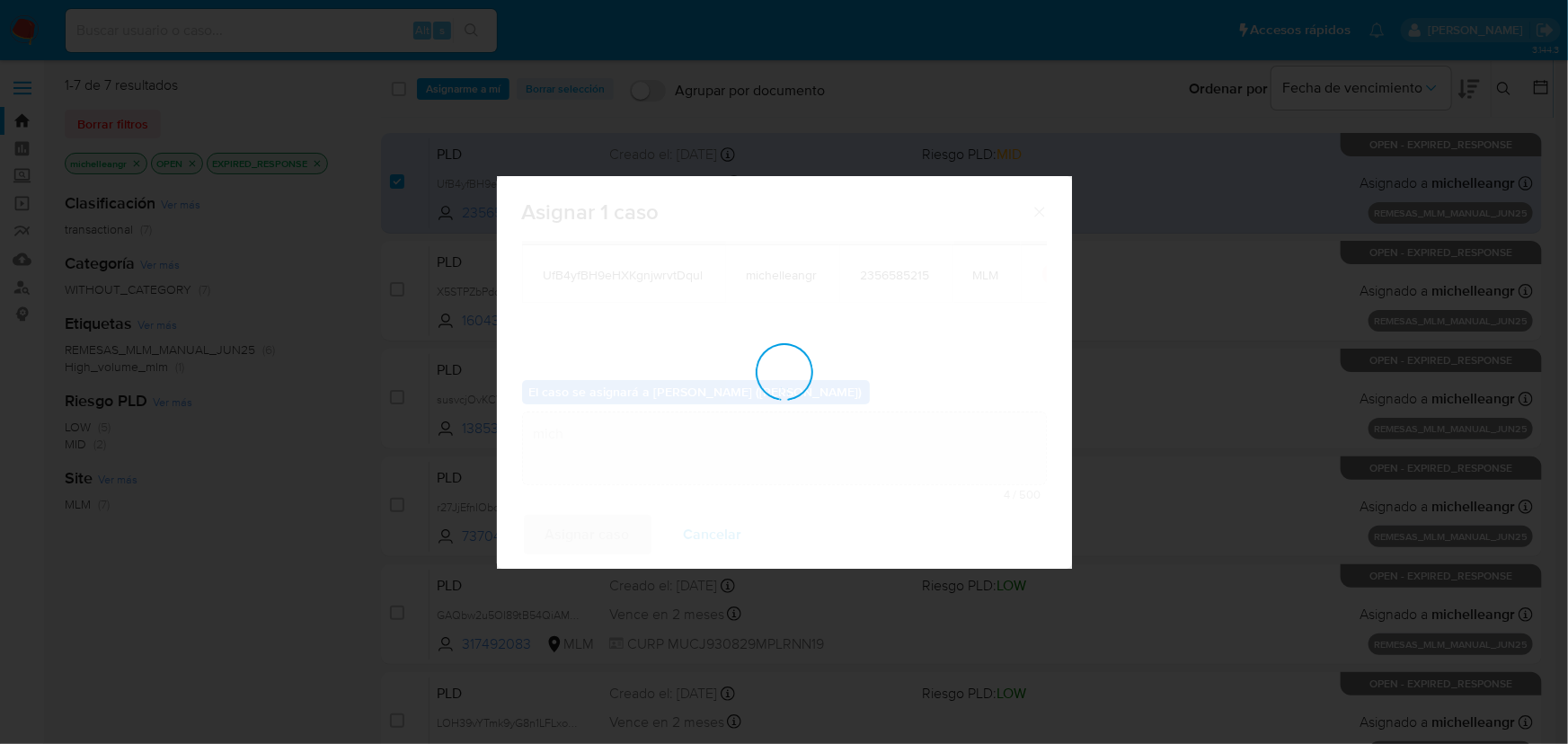 type 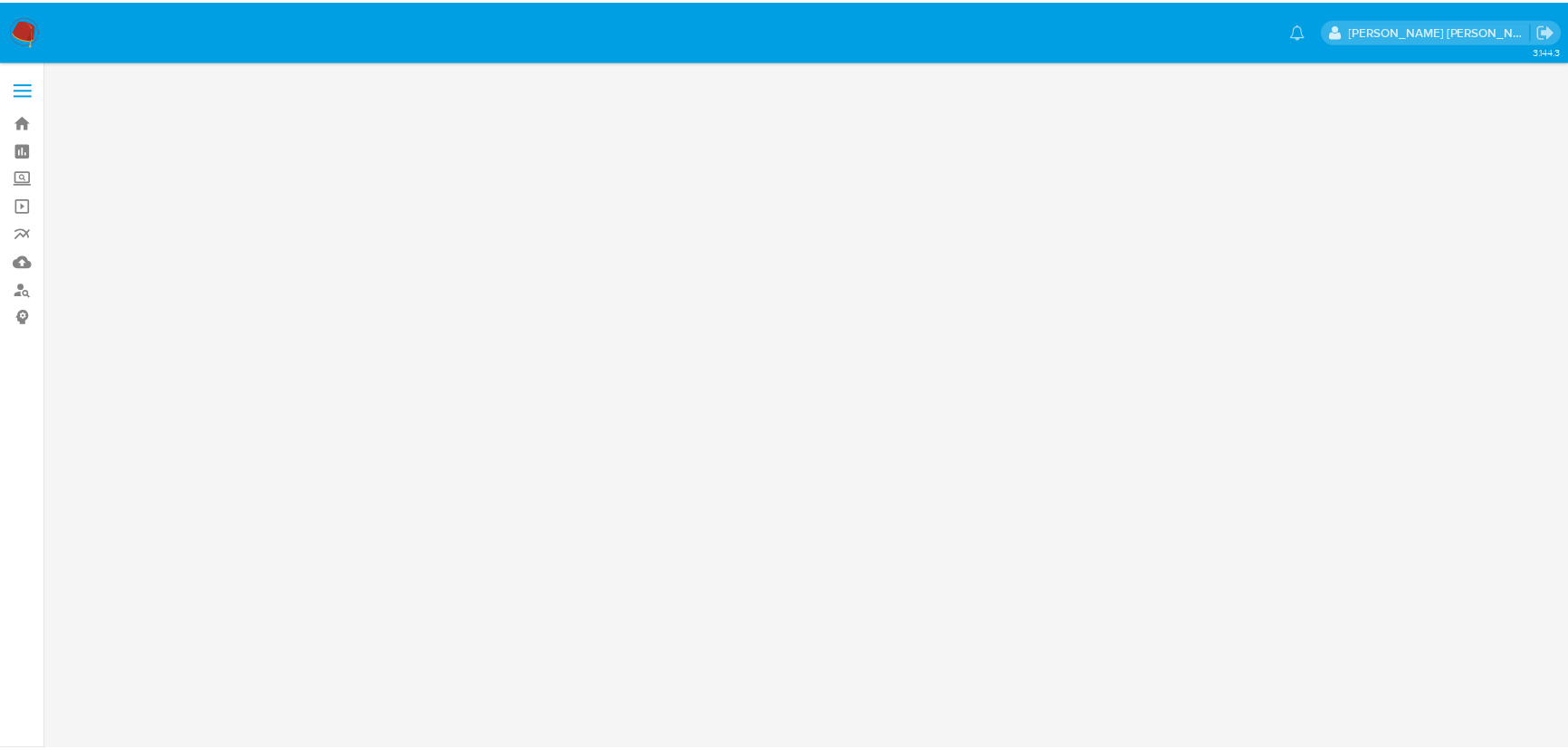 scroll, scrollTop: 0, scrollLeft: 0, axis: both 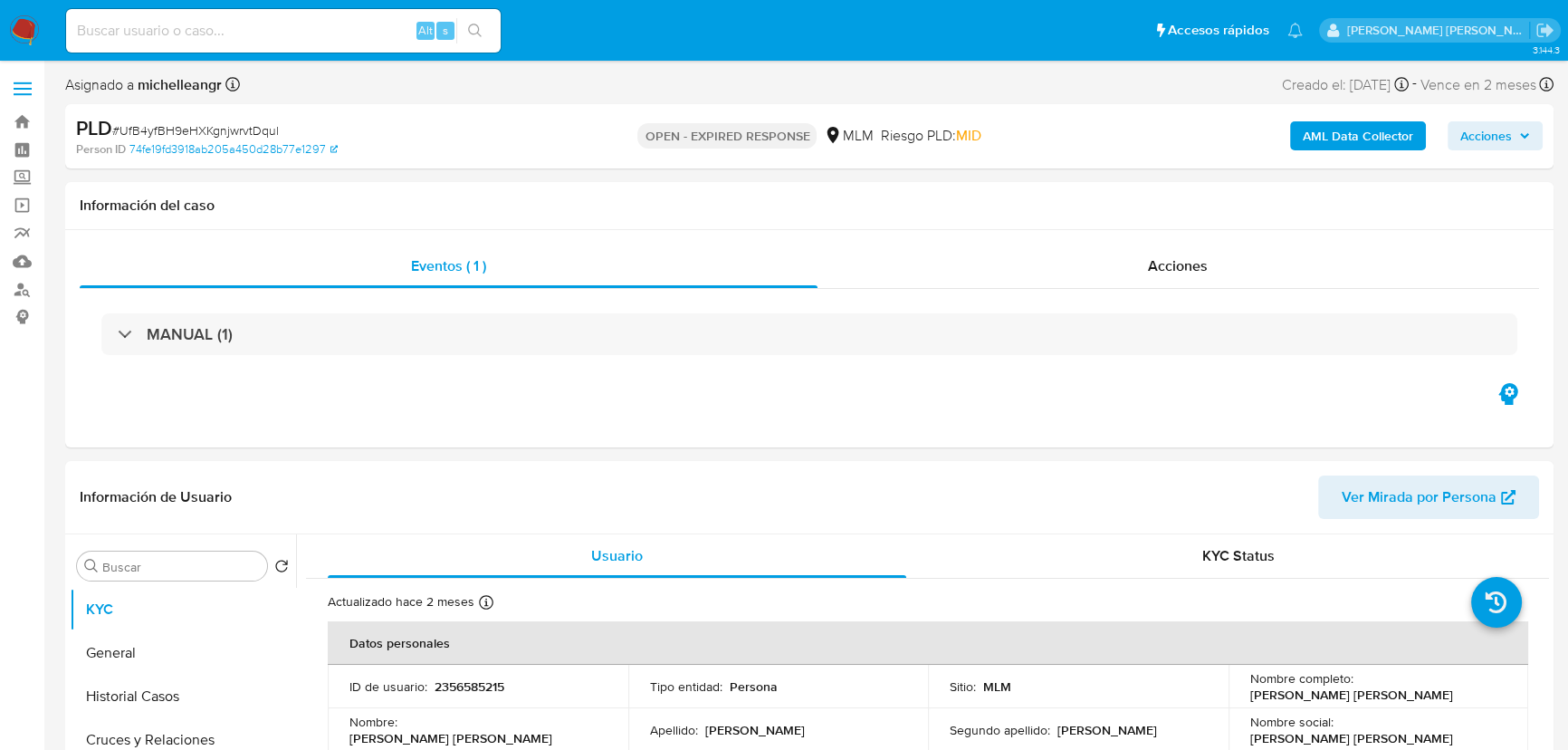 select on "10" 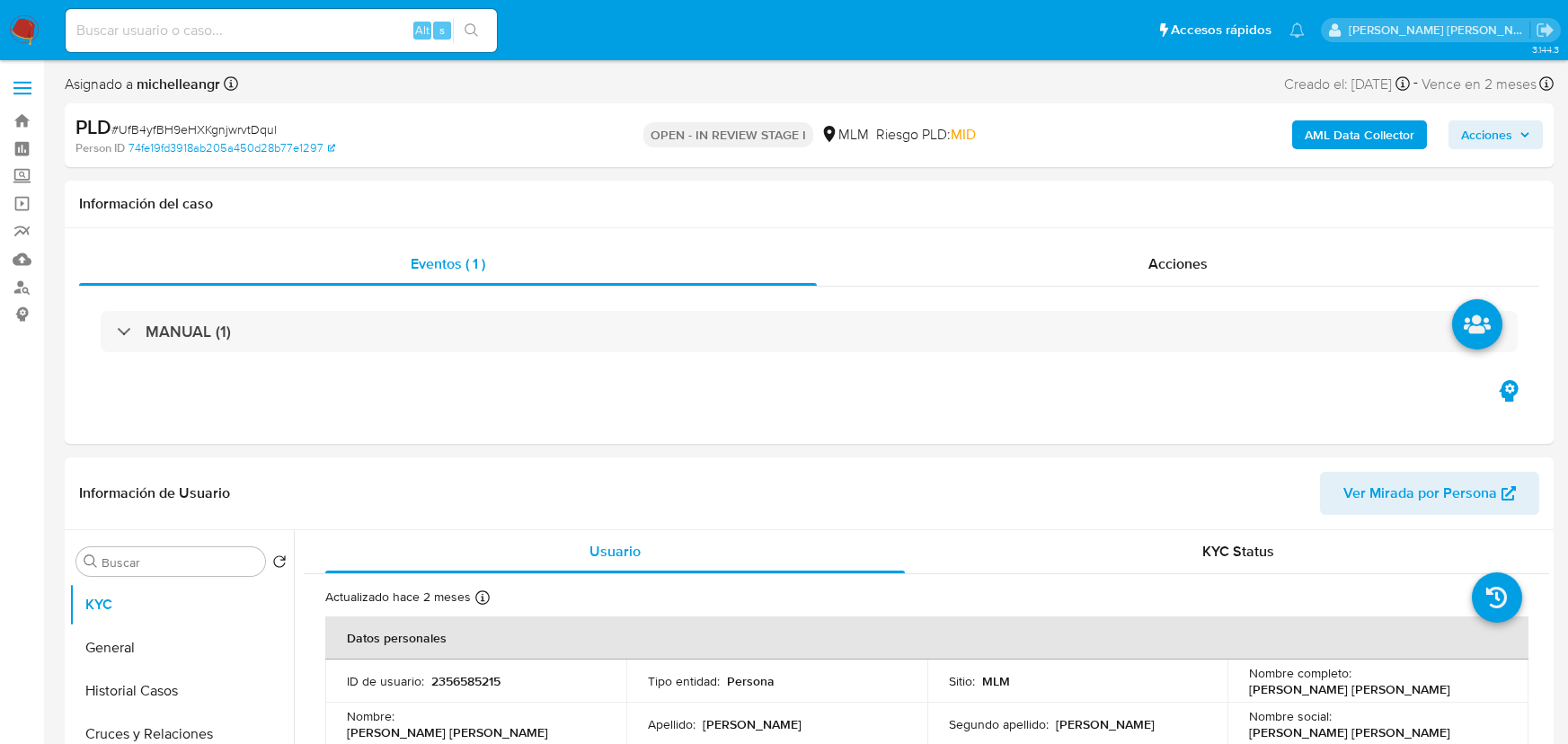 select on "10" 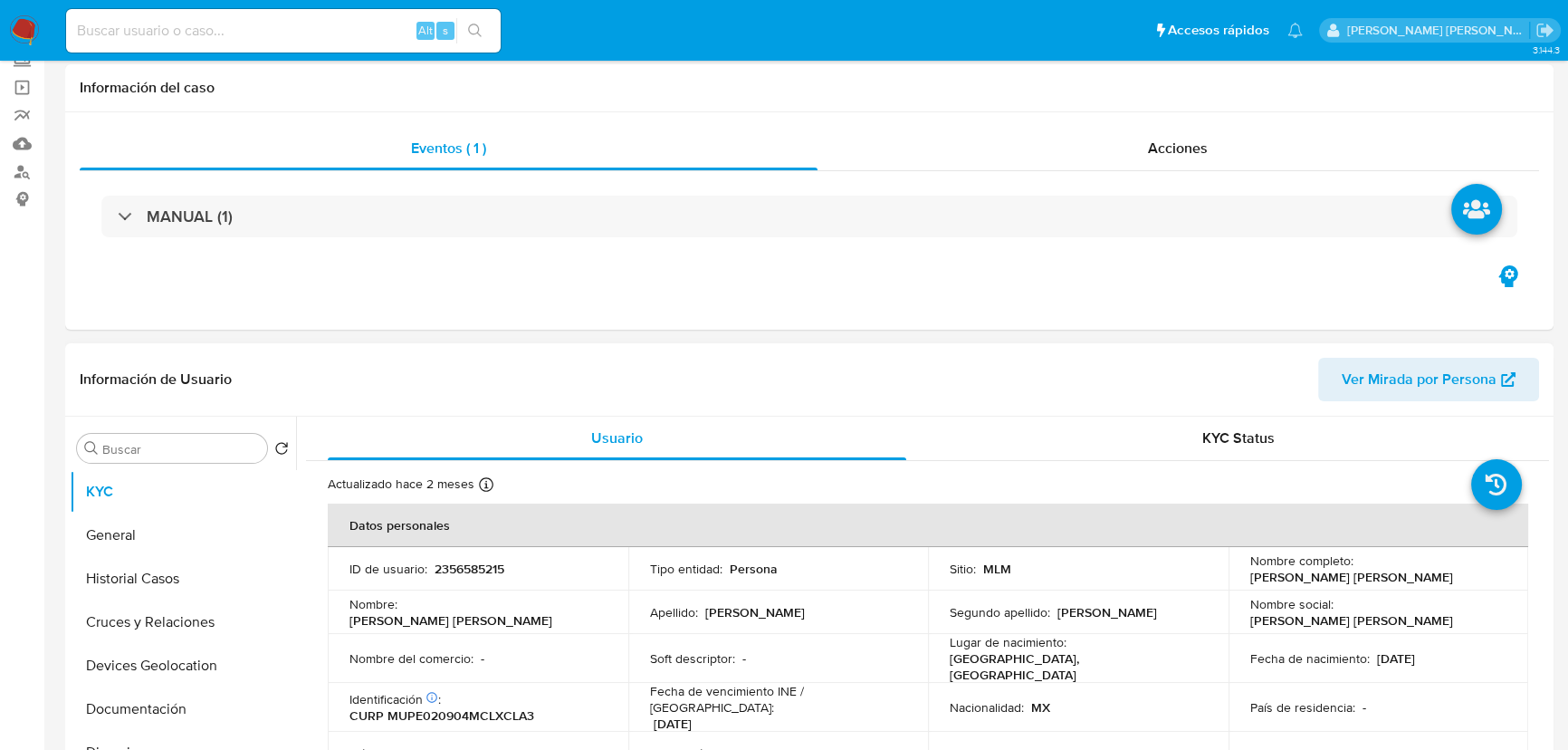 scroll, scrollTop: 329, scrollLeft: 0, axis: vertical 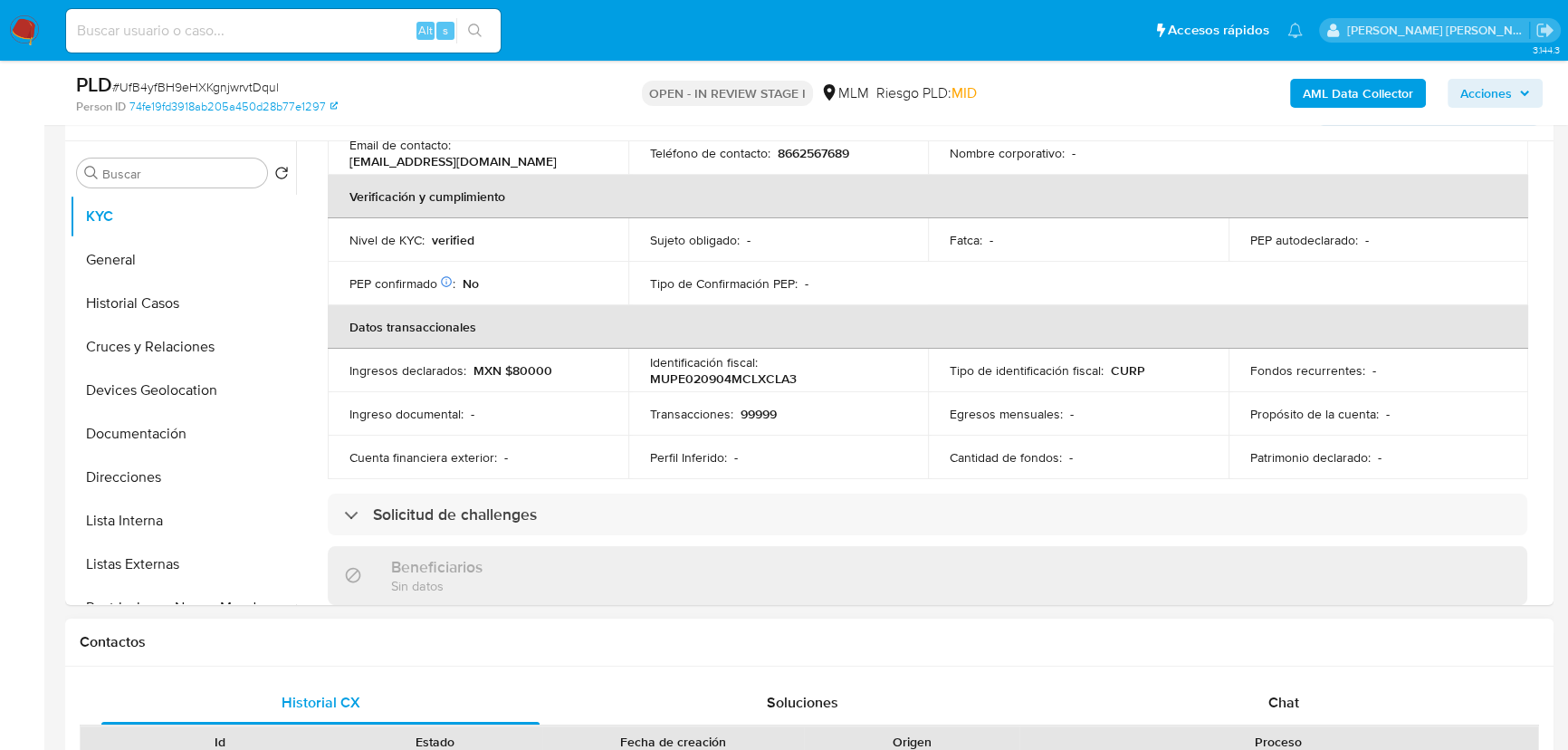 drag, startPoint x: 1296, startPoint y: 687, endPoint x: 1301, endPoint y: 674, distance: 13.928388 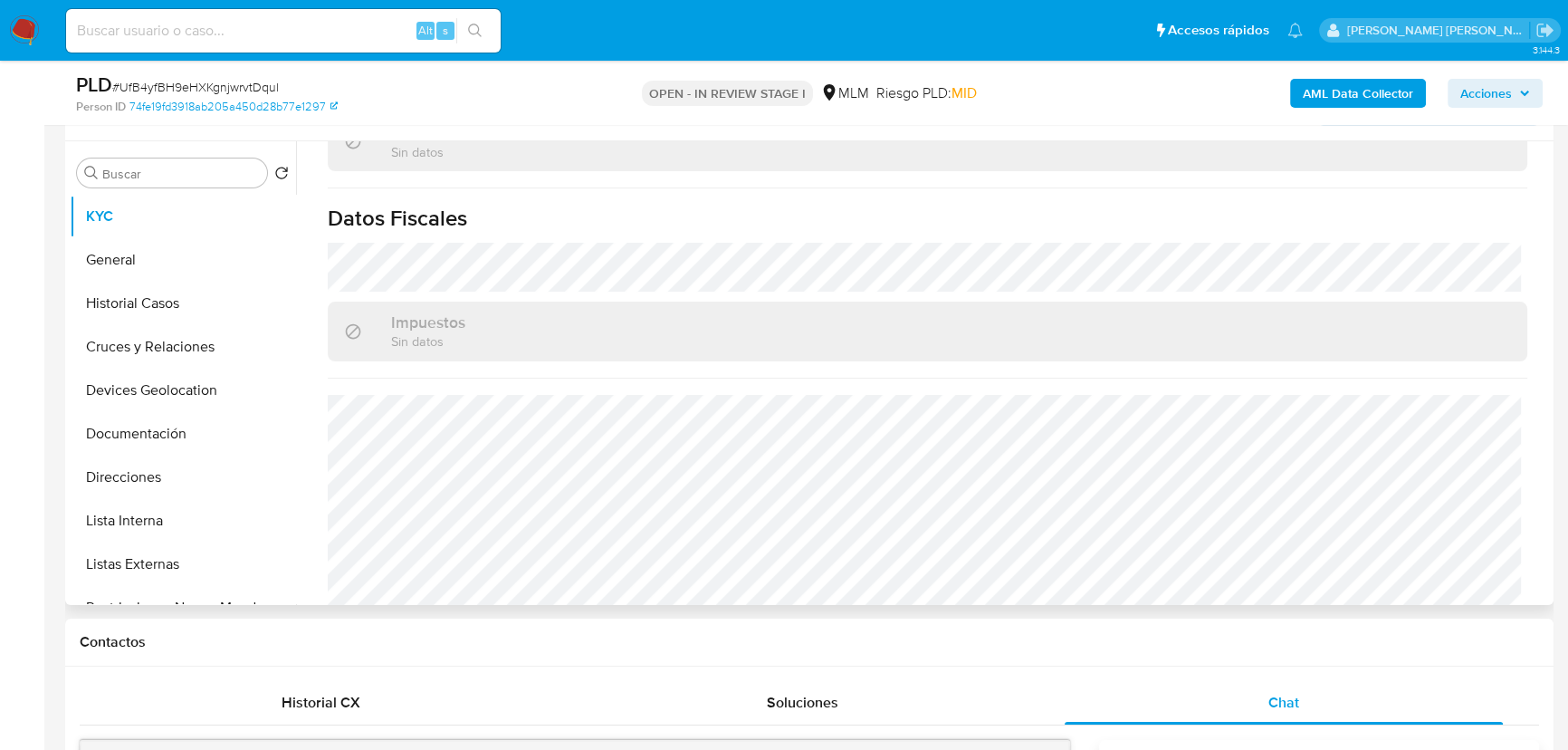scroll, scrollTop: 1120, scrollLeft: 0, axis: vertical 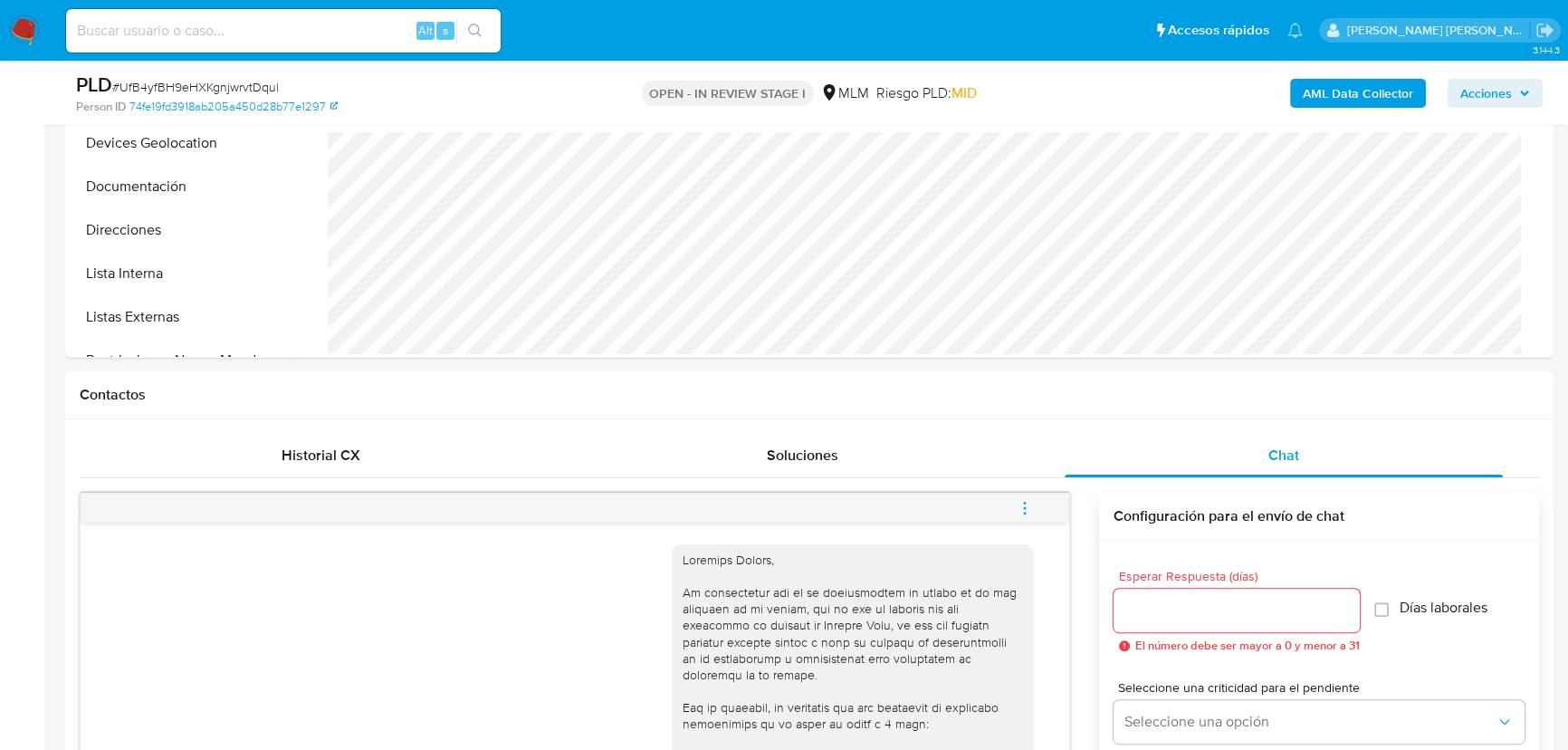 click 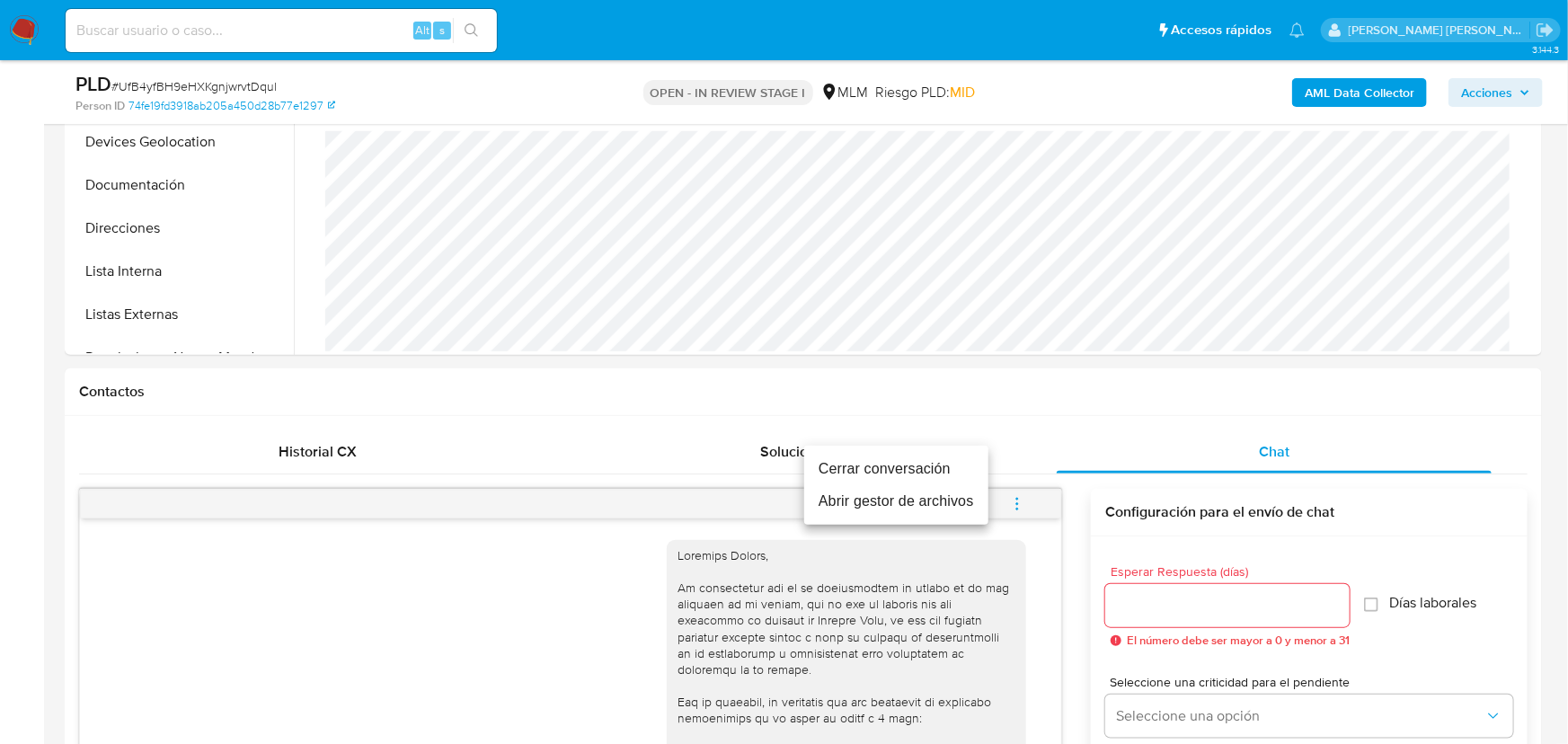 click on "Cerrar conversación" at bounding box center [896, 469] 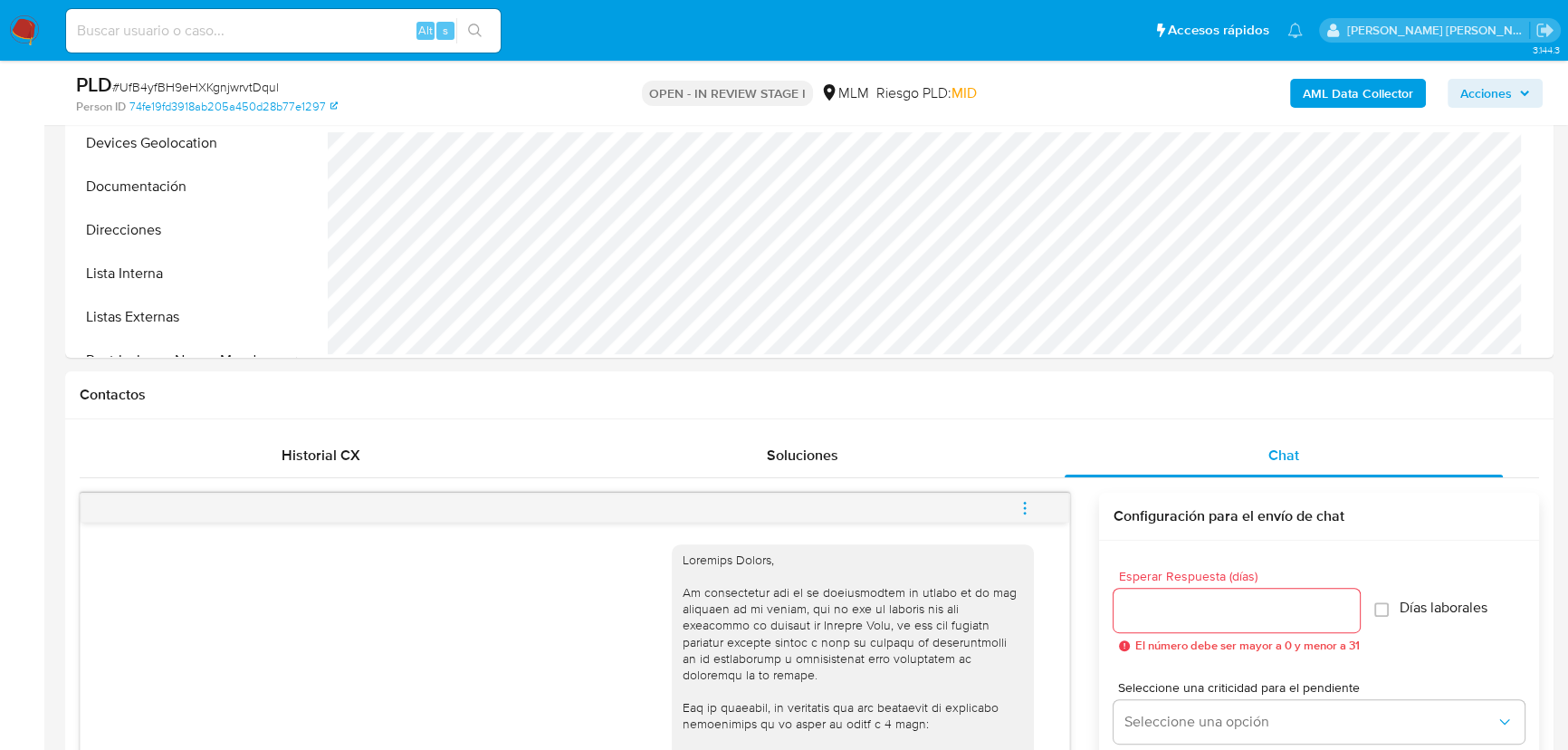 type 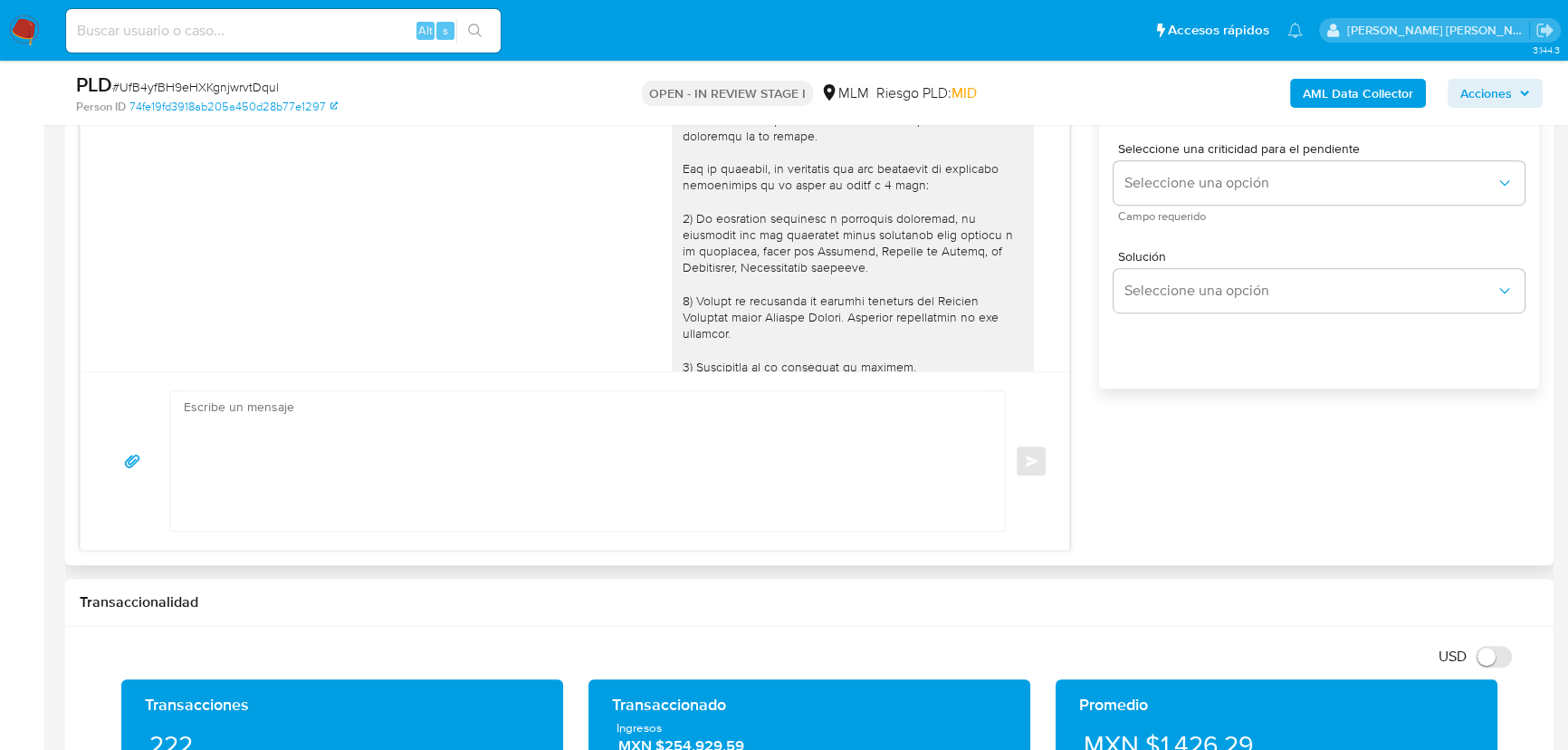 scroll, scrollTop: 1152, scrollLeft: 0, axis: vertical 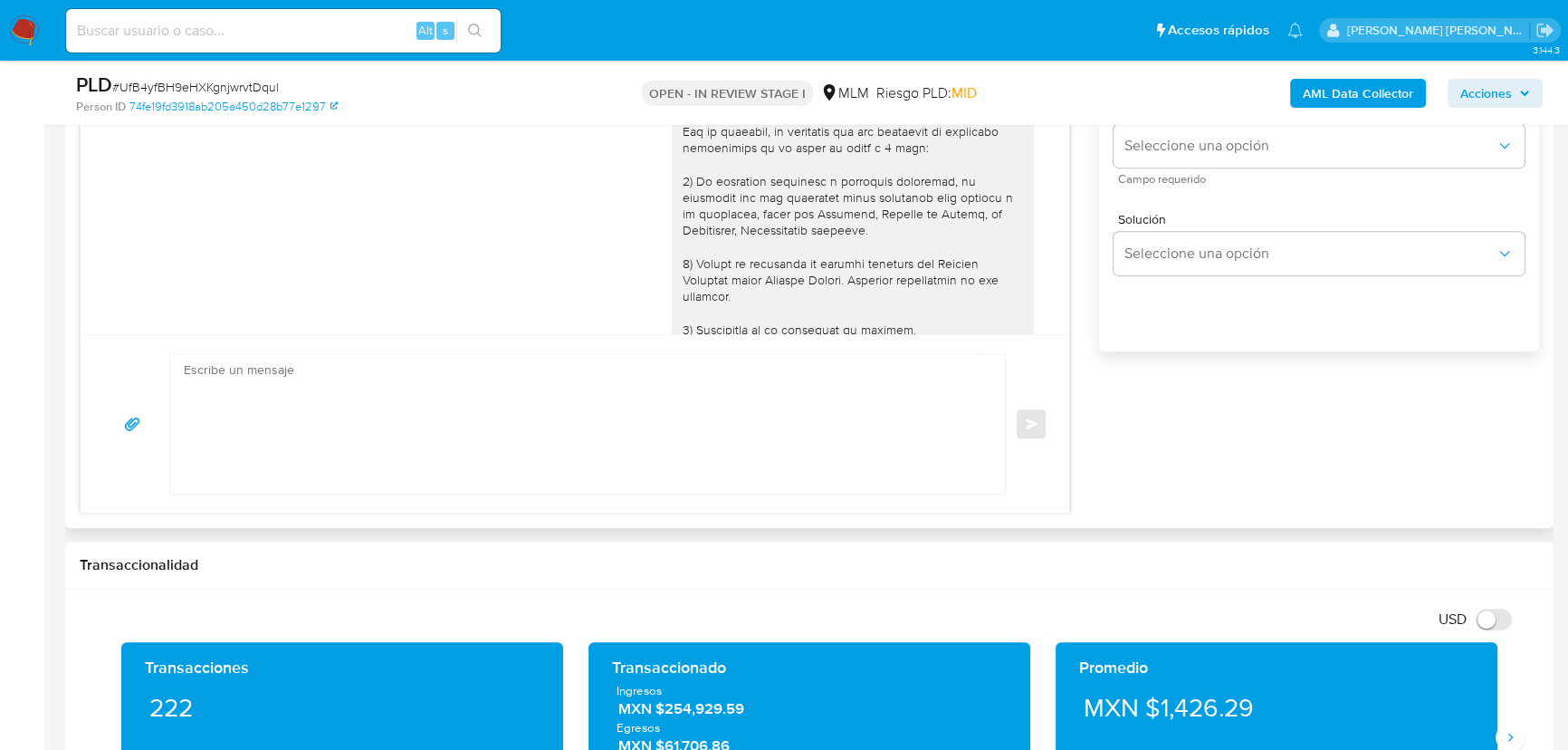 click at bounding box center [853, 239] 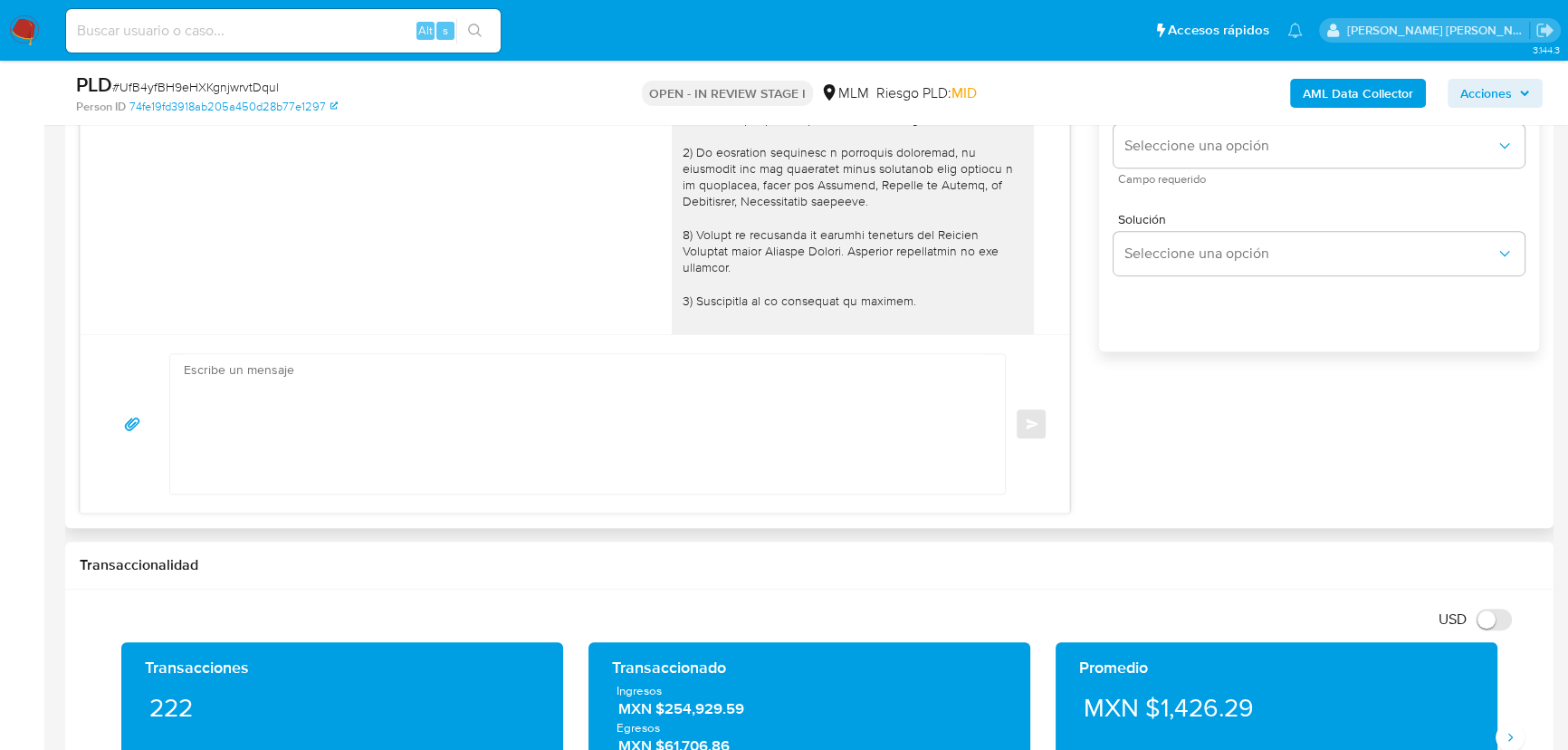 scroll, scrollTop: 0, scrollLeft: 0, axis: both 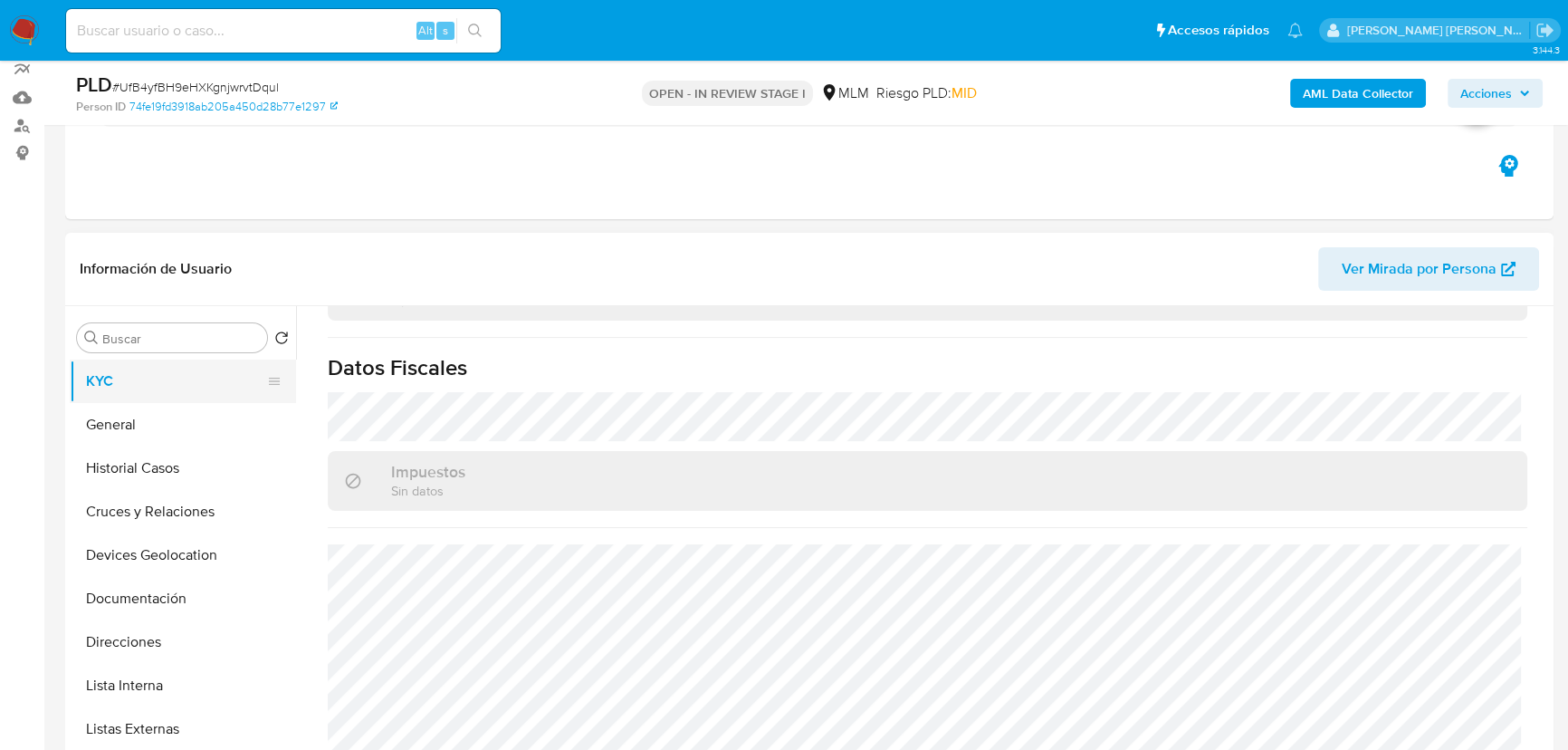 click on "KYC" at bounding box center (176, 381) 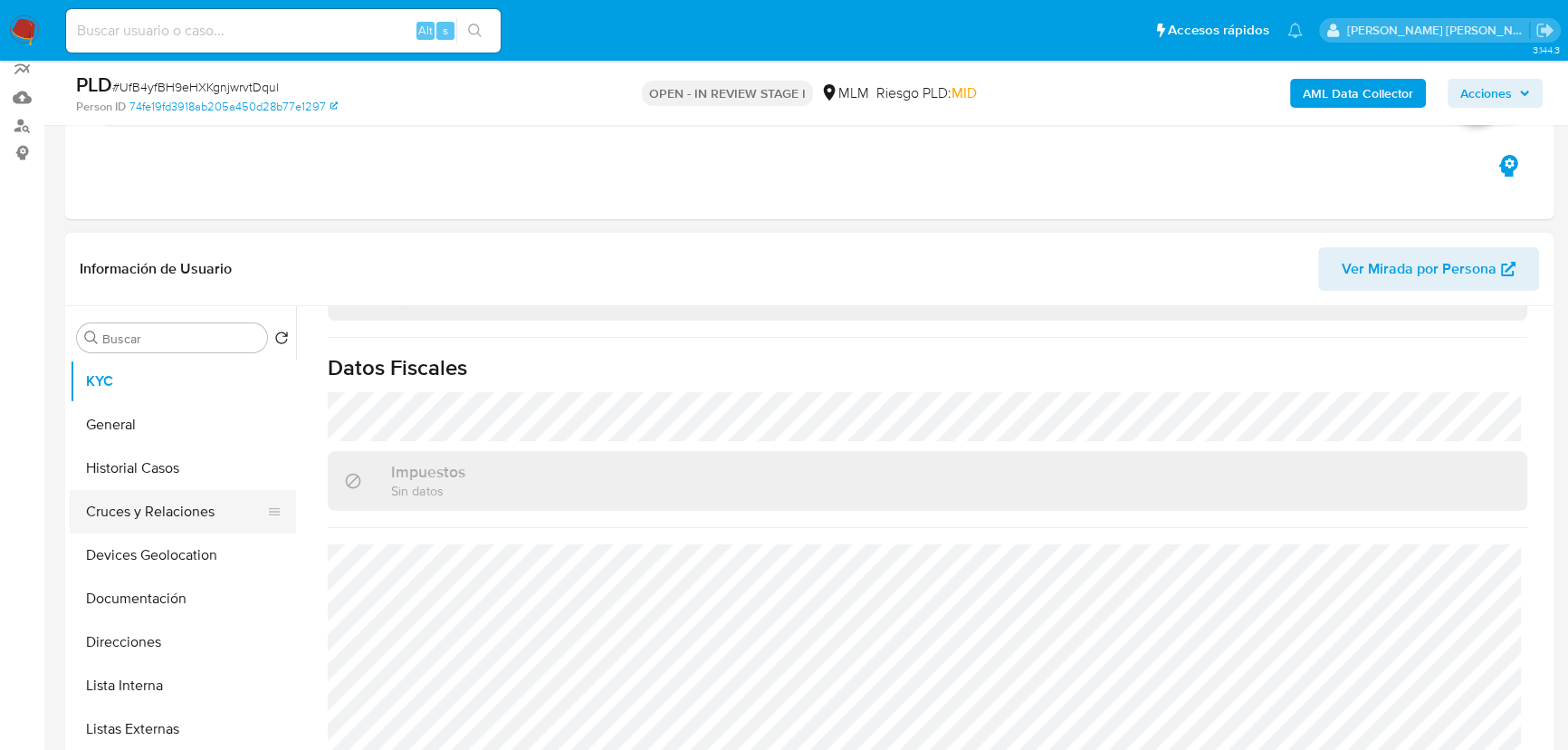 click on "KYC General Historial Casos Cruces y Relaciones Devices Geolocation Documentación Direcciones Lista Interna Listas Externas Restricciones Nuevo Mundo Historial de conversaciones Archivos adjuntos Dispositivos Point Información de accesos Anticipos de dinero Créditos Cuentas Bancarias Datos Modificados Fecha Compliant Historial Riesgo PLD IV Challenges Insurtech Items Marcas AML Perfiles Tarjetas" at bounding box center (183, 563) 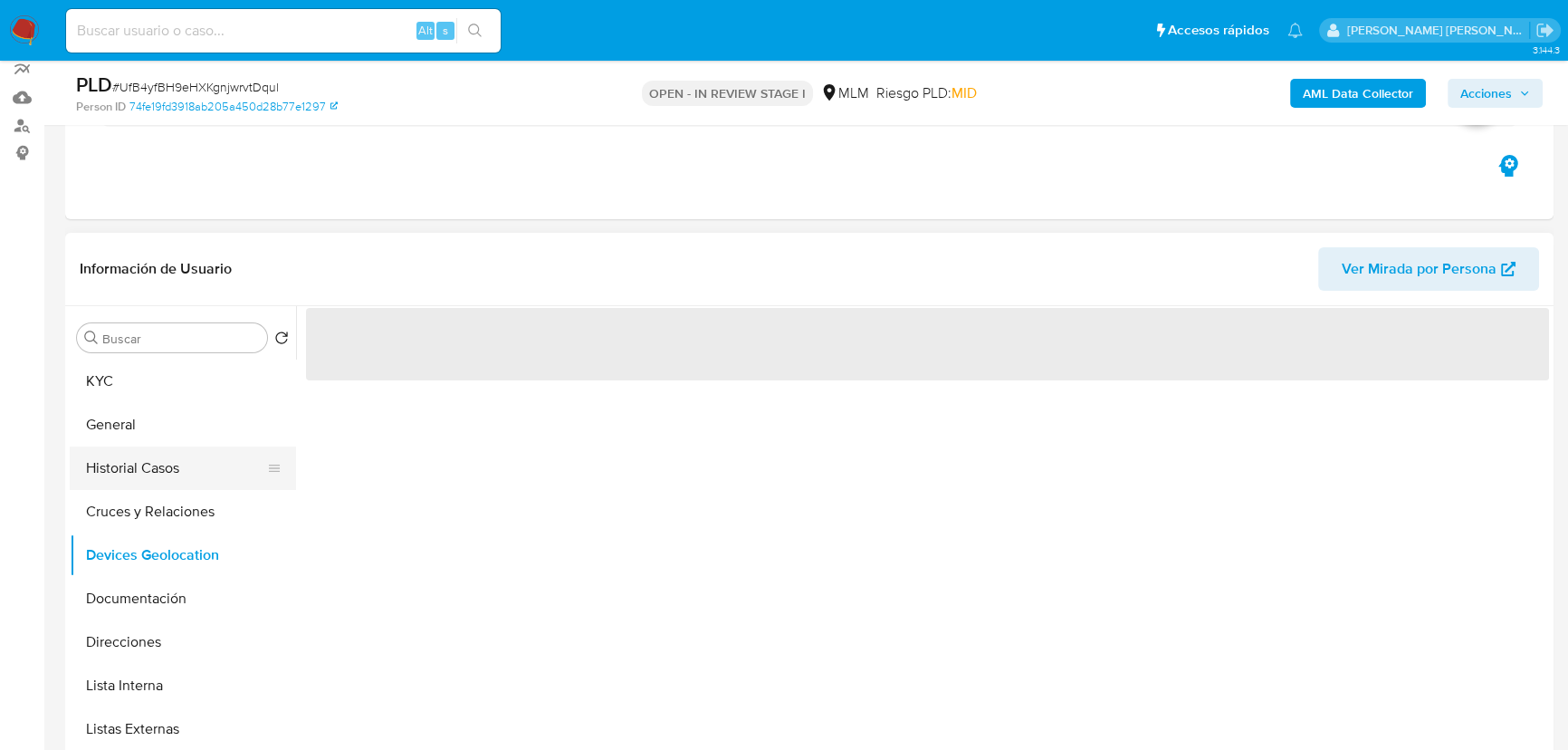 scroll, scrollTop: 0, scrollLeft: 0, axis: both 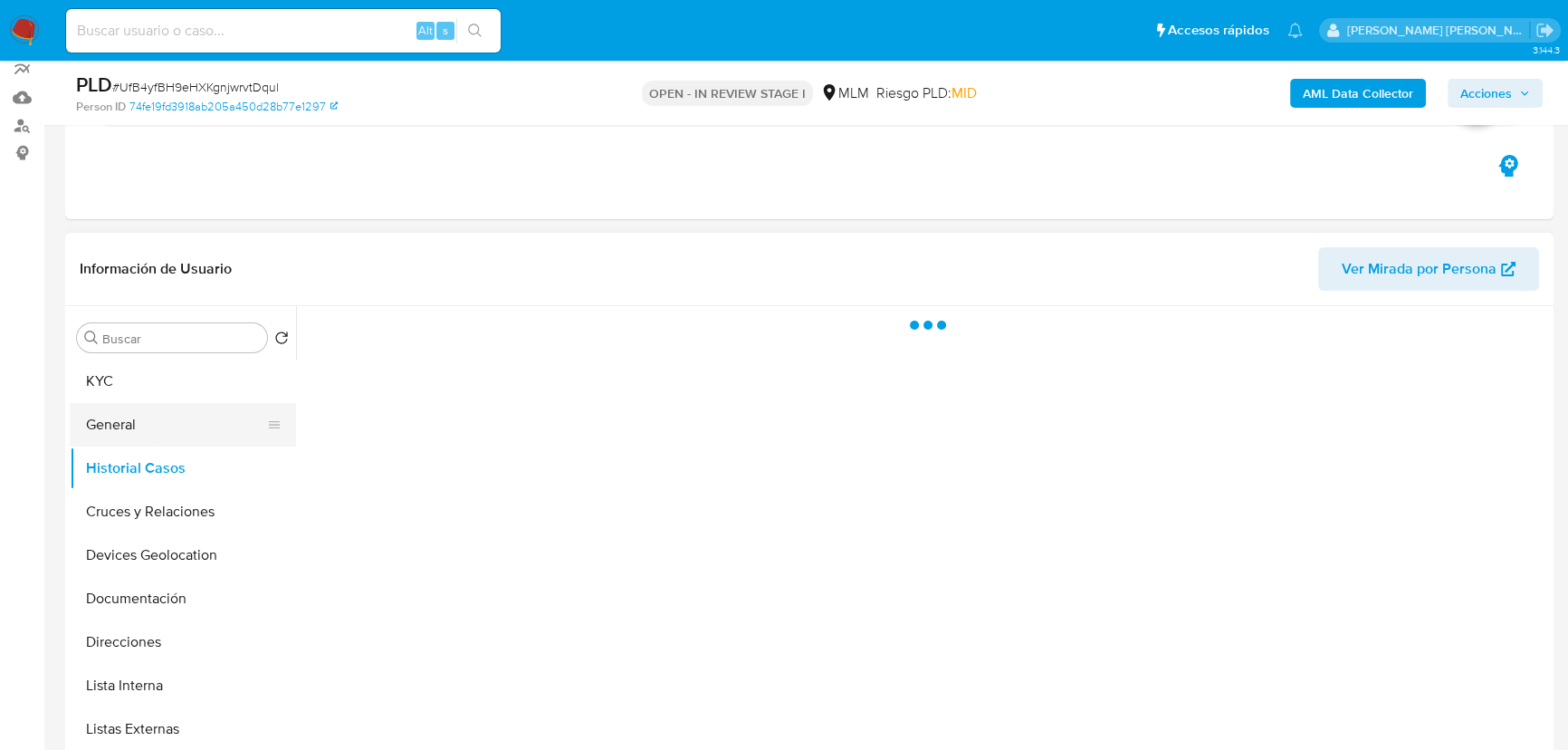 drag, startPoint x: 154, startPoint y: 423, endPoint x: 226, endPoint y: 418, distance: 72.1734 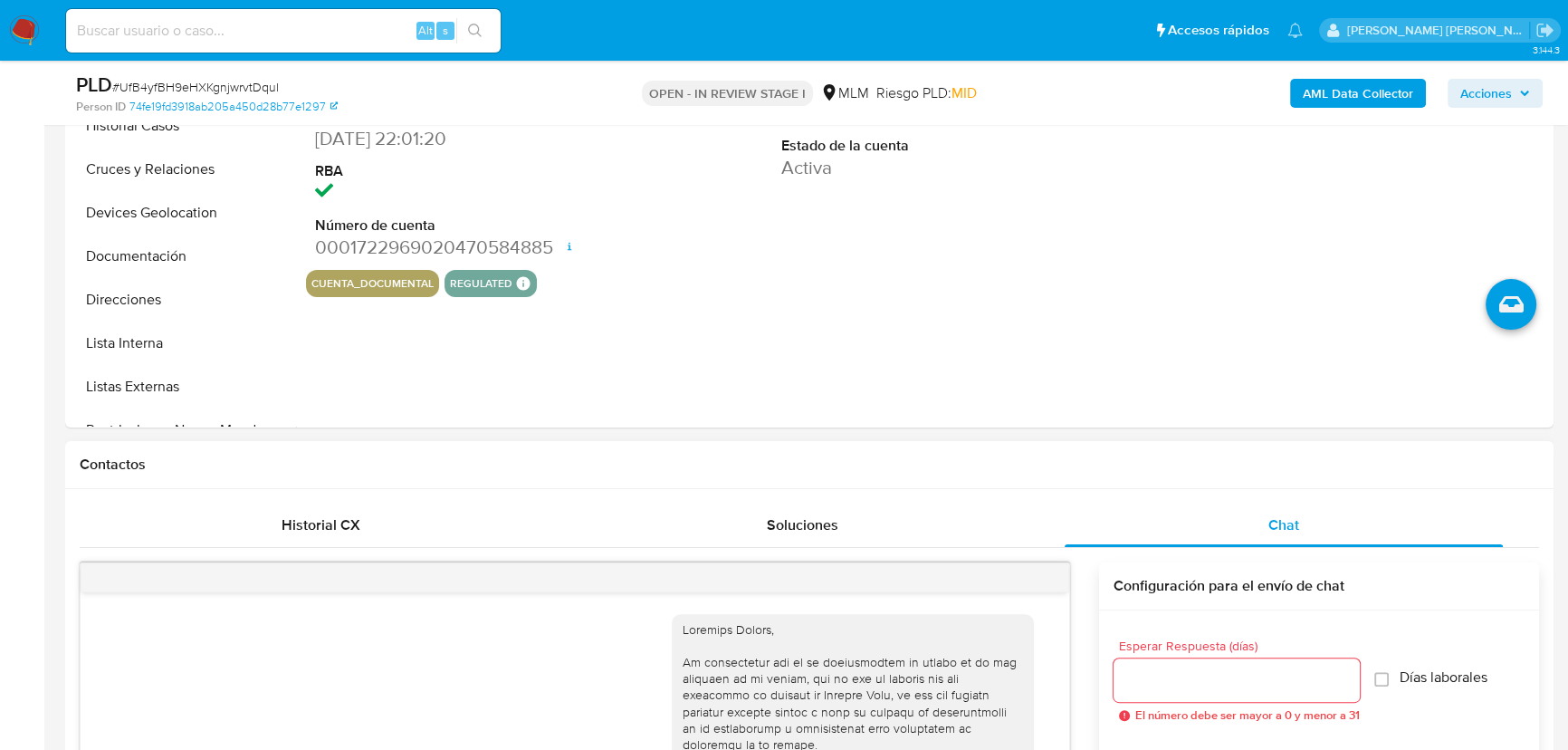 scroll, scrollTop: 659, scrollLeft: 0, axis: vertical 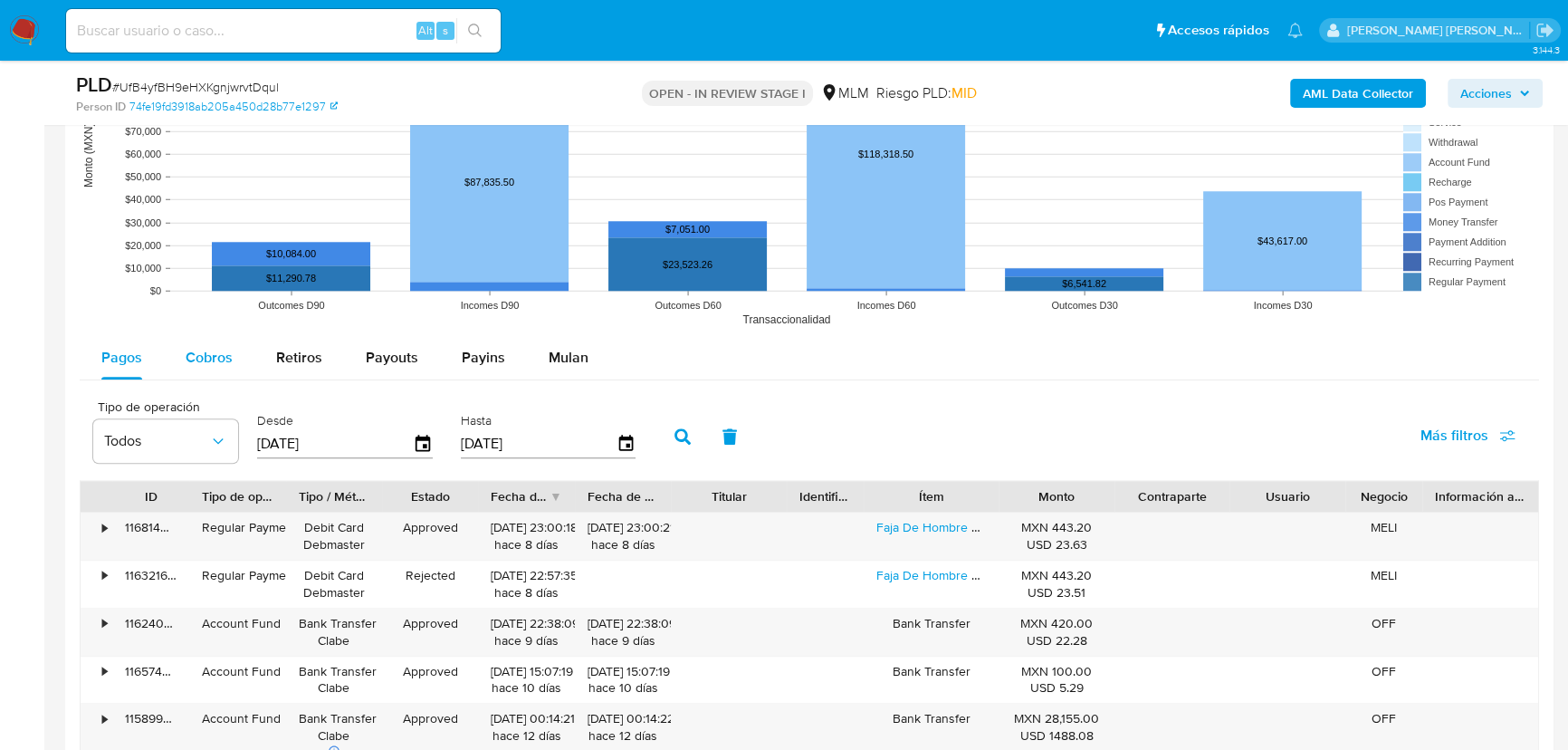drag, startPoint x: 208, startPoint y: 347, endPoint x: 220, endPoint y: 345, distance: 12.165525 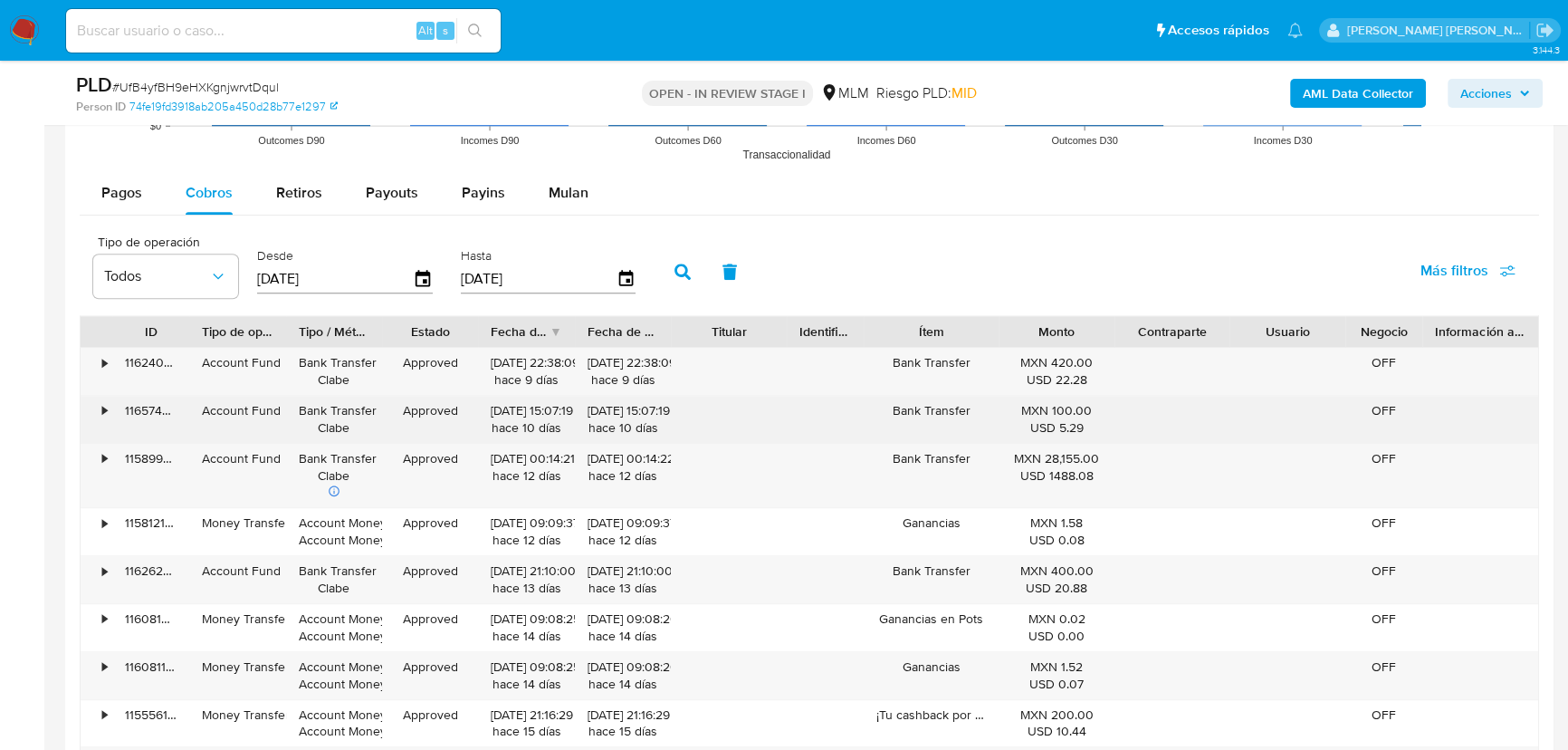 scroll, scrollTop: 2470, scrollLeft: 0, axis: vertical 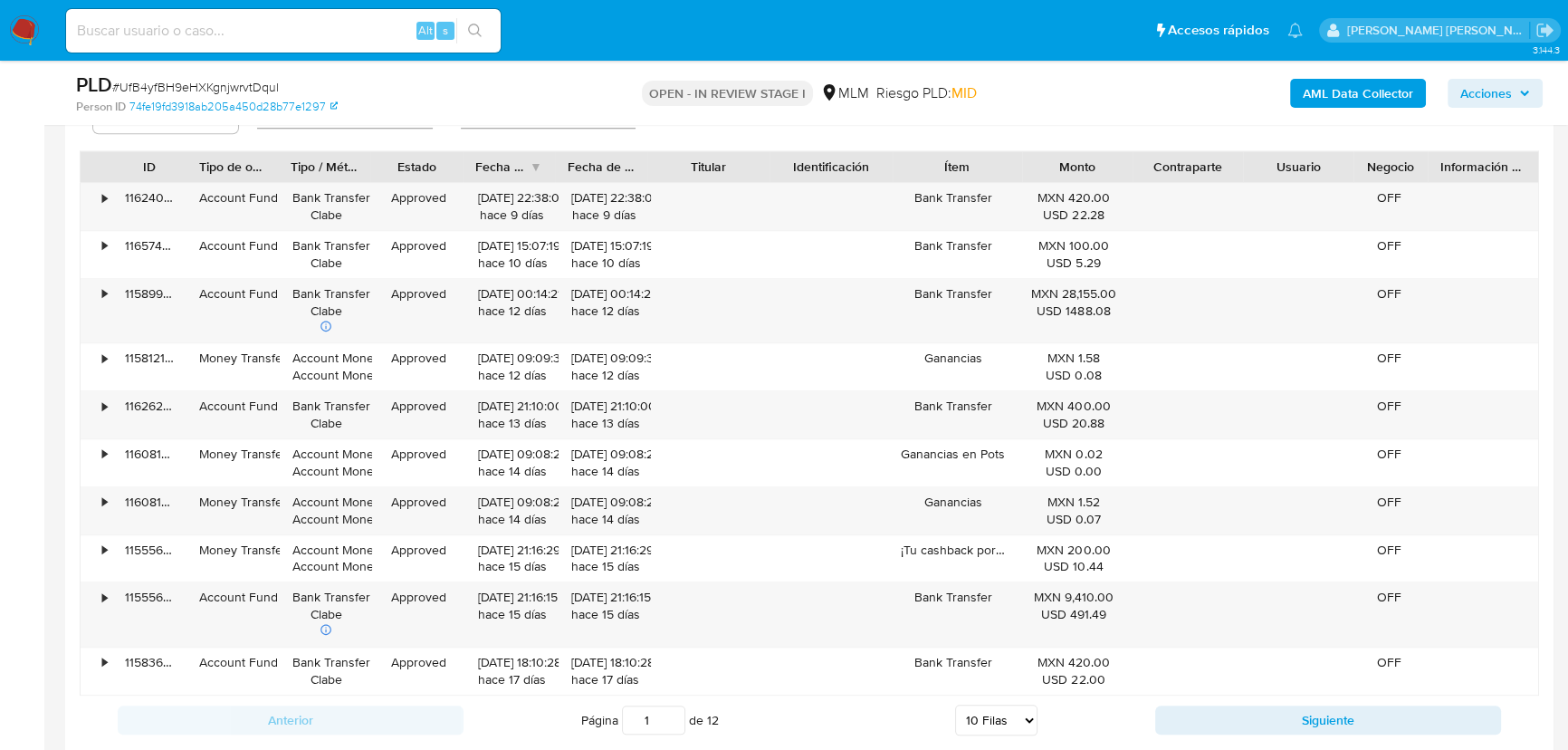 drag, startPoint x: 776, startPoint y: 164, endPoint x: 787, endPoint y: 169, distance: 12.083046 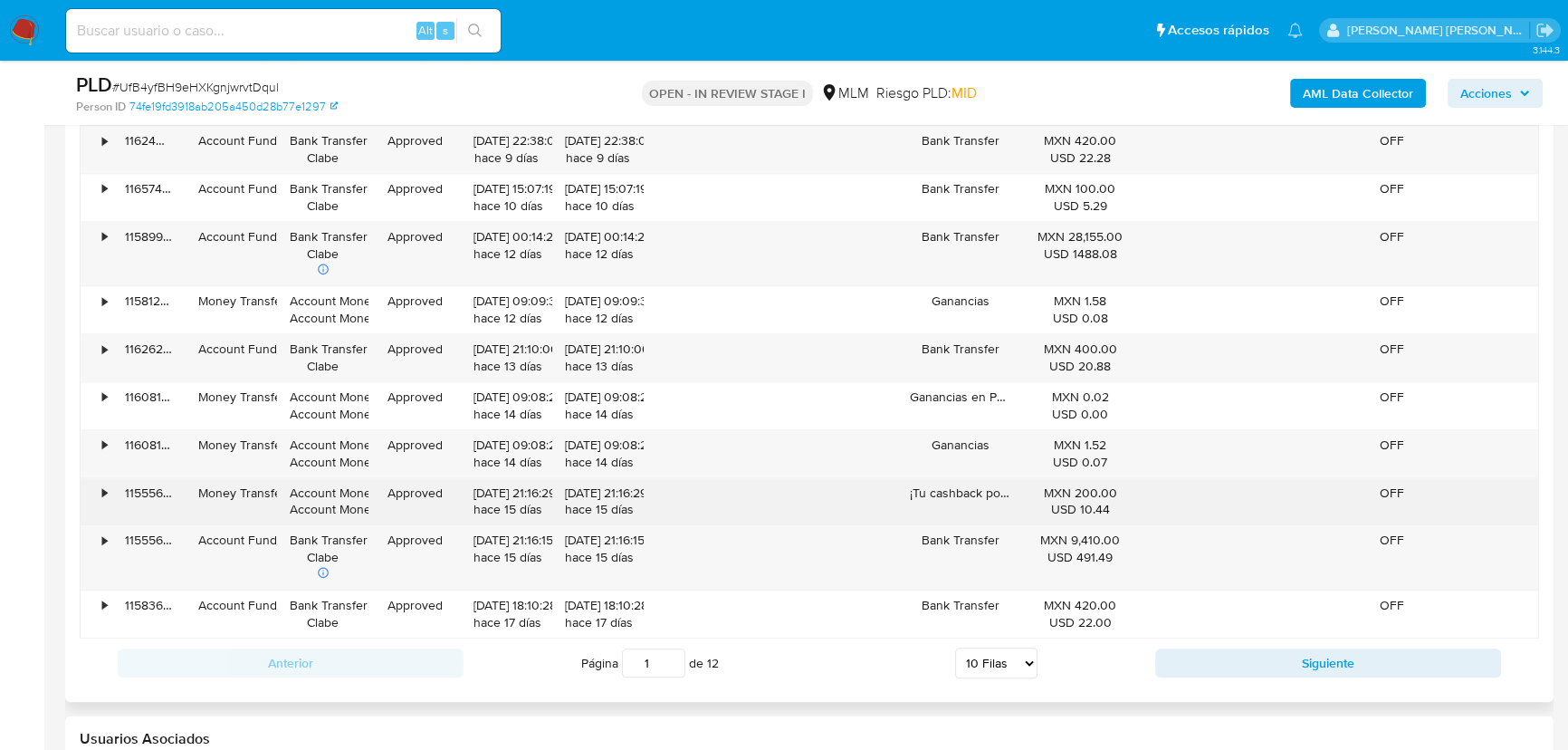 scroll, scrollTop: 2553, scrollLeft: 0, axis: vertical 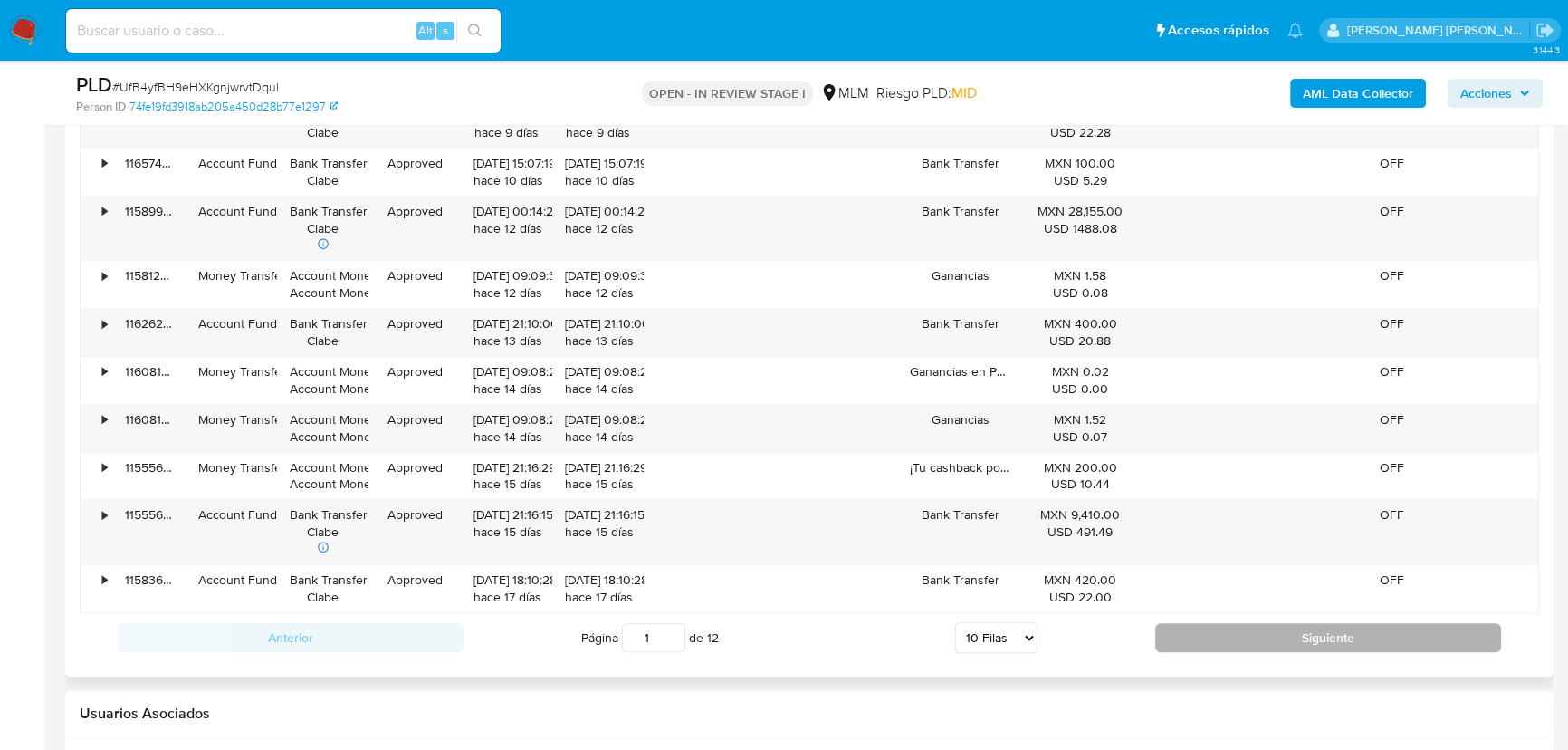 click on "Siguiente" at bounding box center [1328, 638] 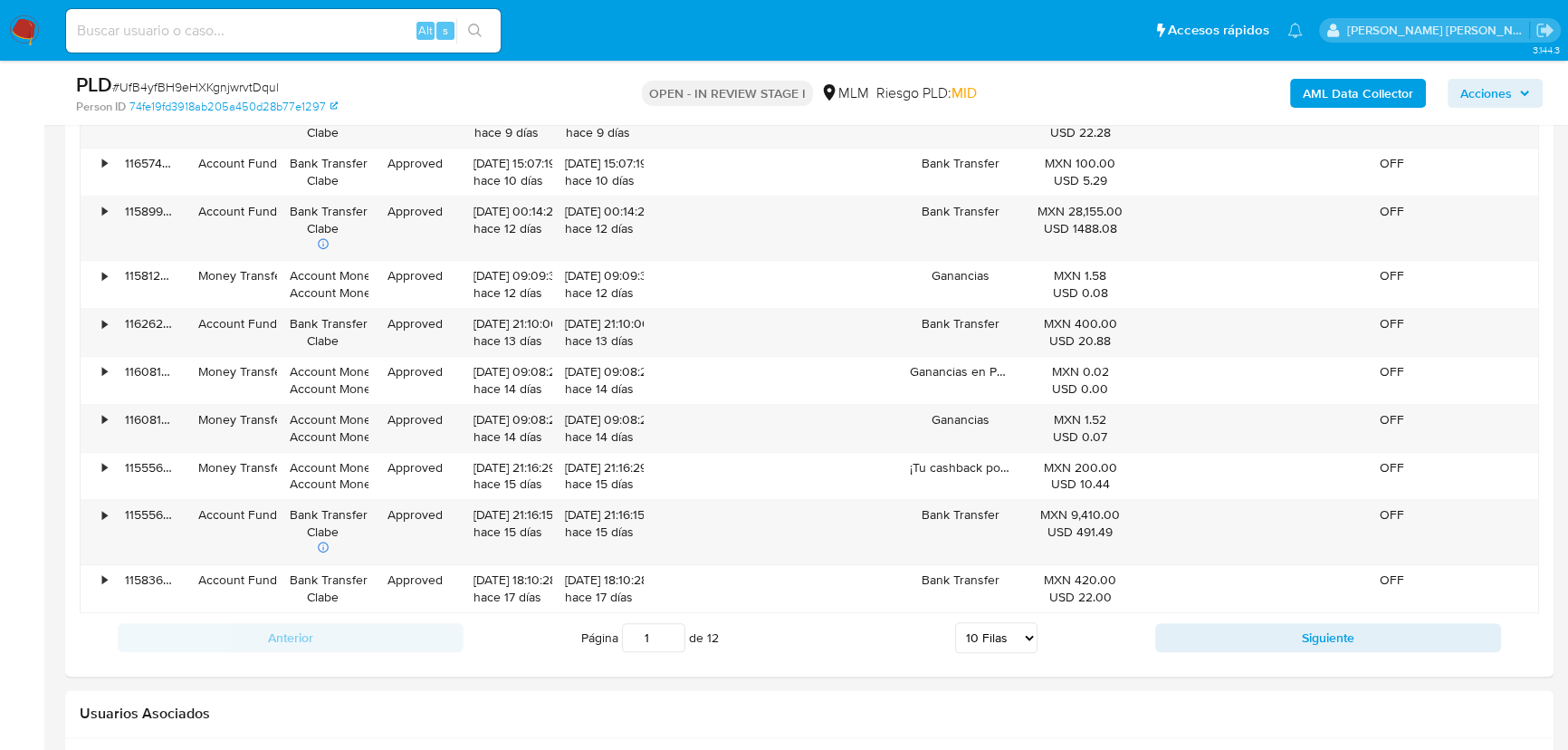 type on "2" 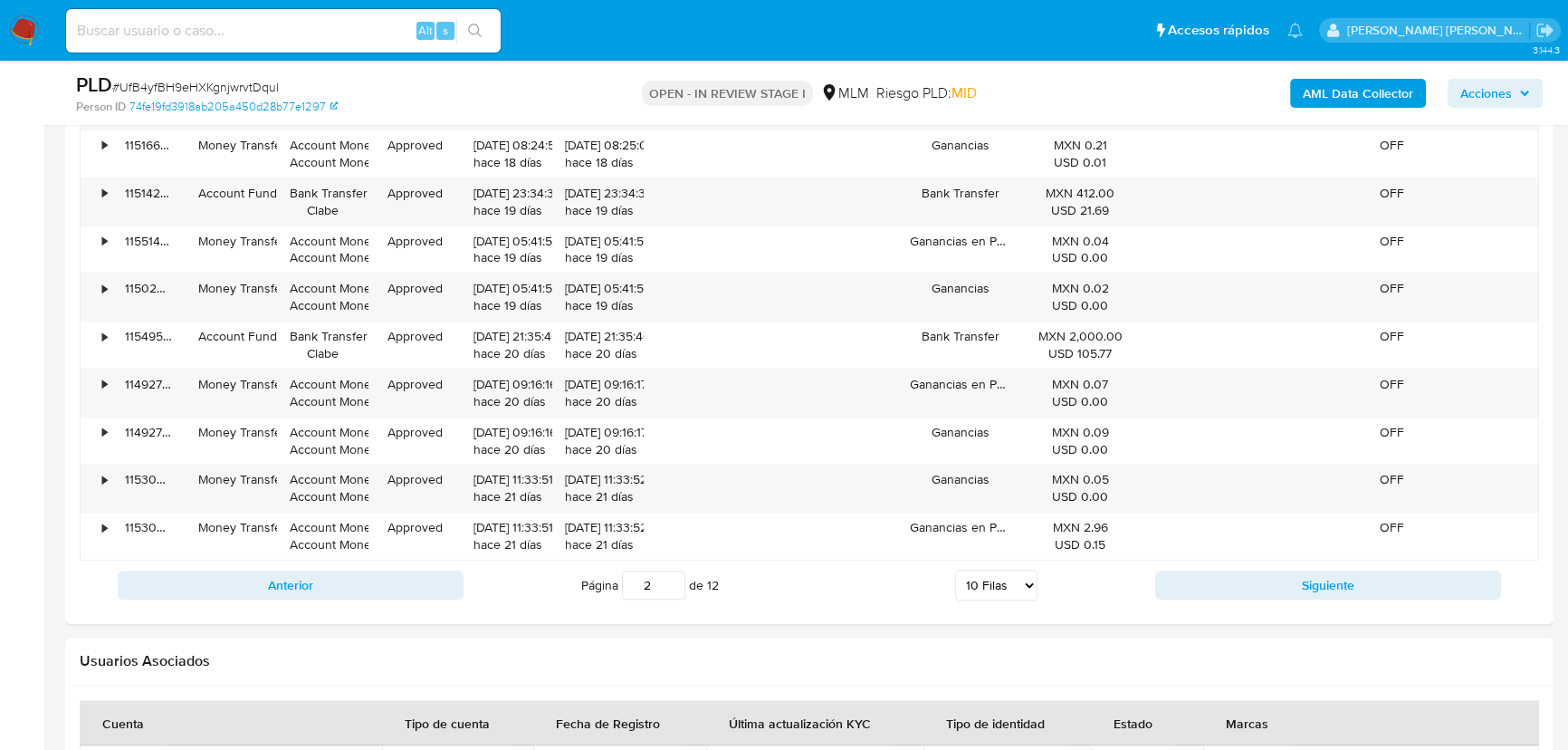 scroll, scrollTop: 2635, scrollLeft: 0, axis: vertical 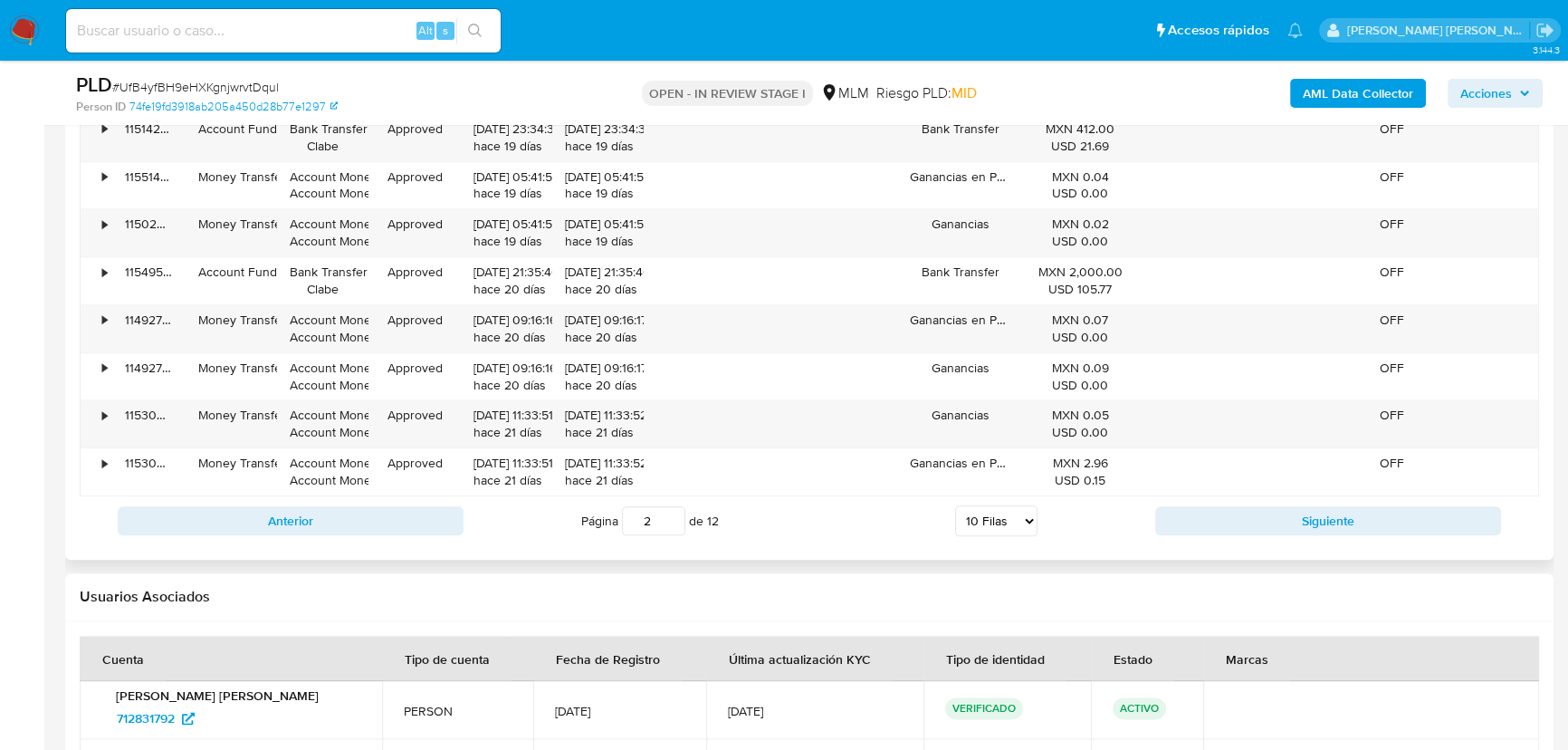 drag, startPoint x: 1022, startPoint y: 523, endPoint x: 1014, endPoint y: 529, distance: 10 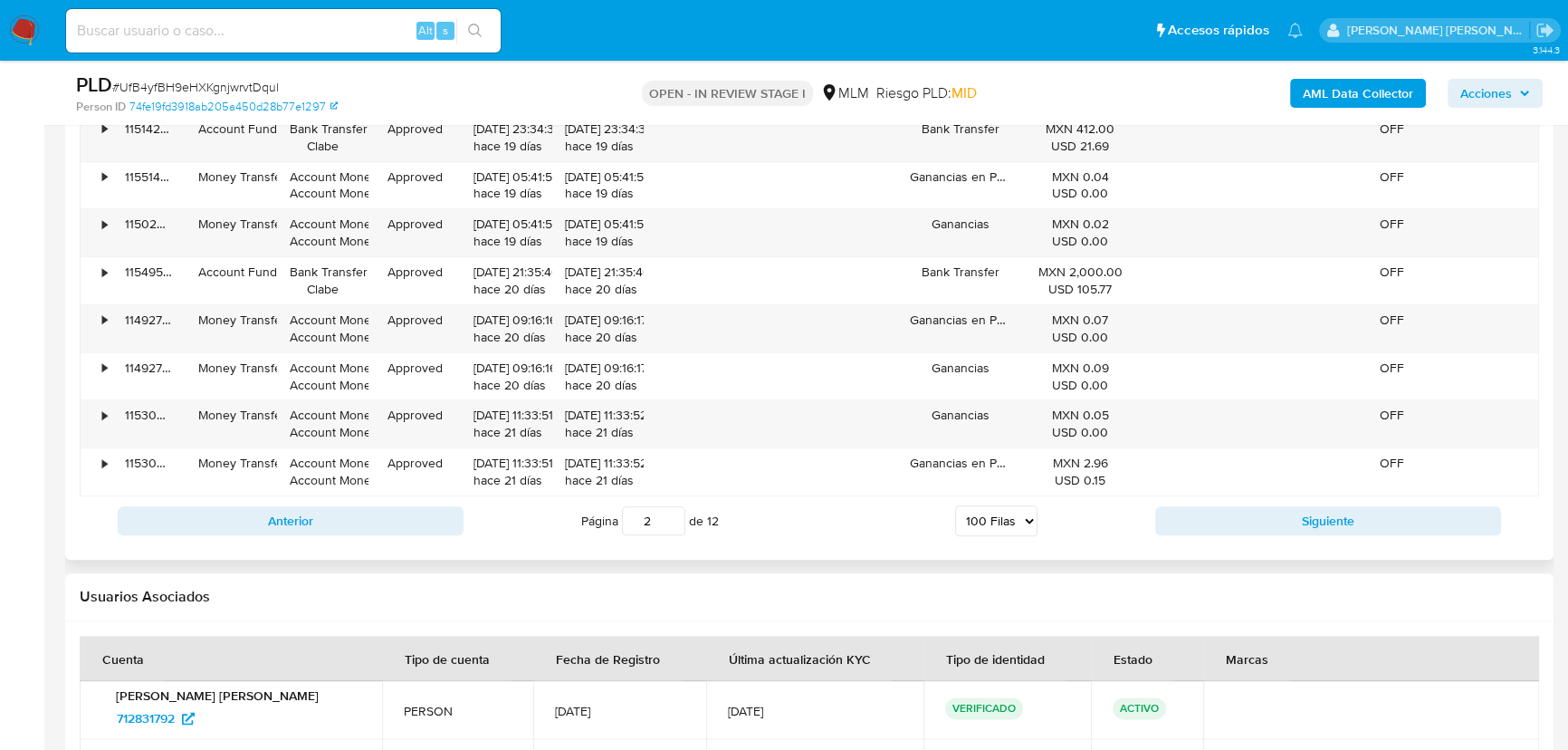click on "5   Filas 10   Filas 20   Filas 25   Filas 50   Filas 100   Filas" at bounding box center [996, 521] 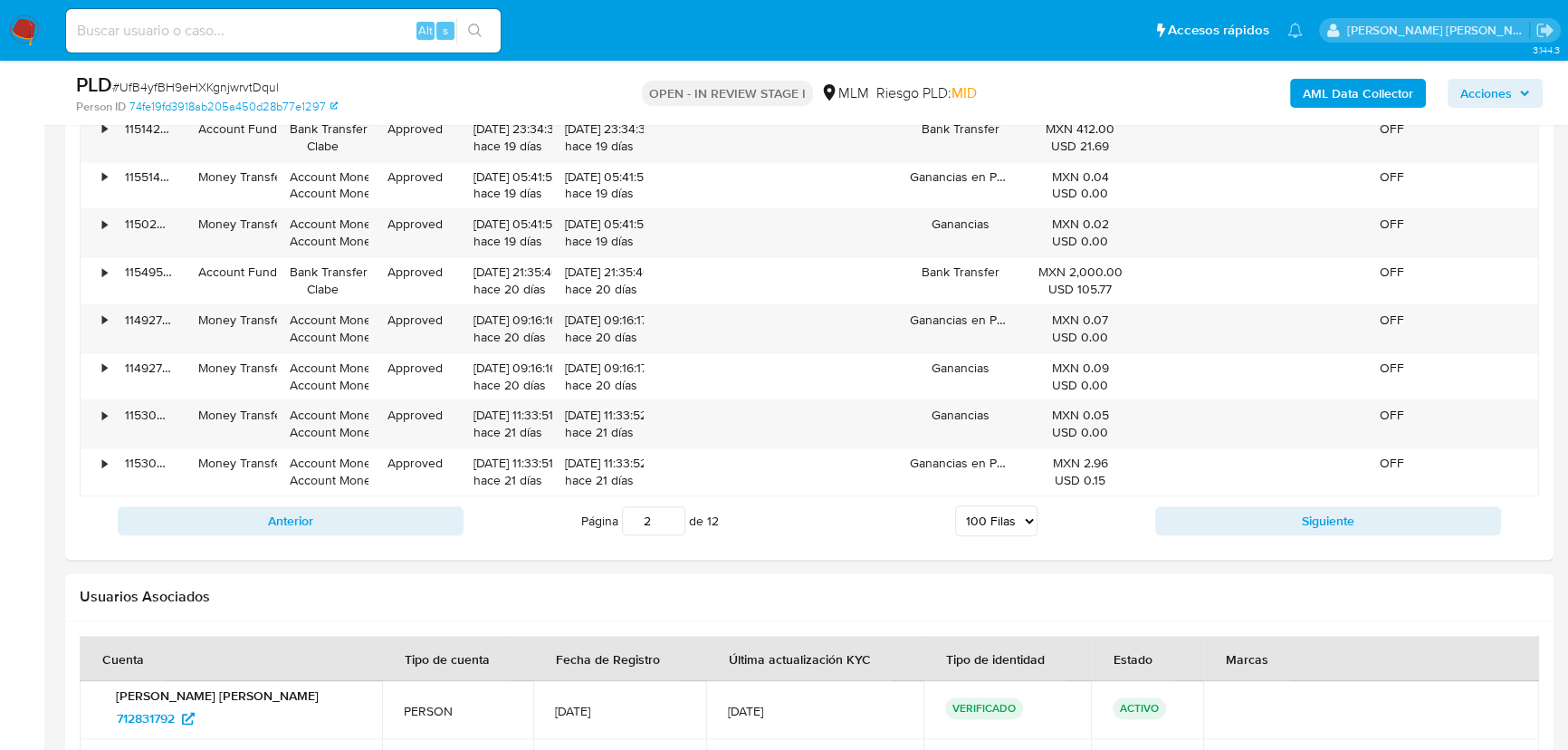 type on "1" 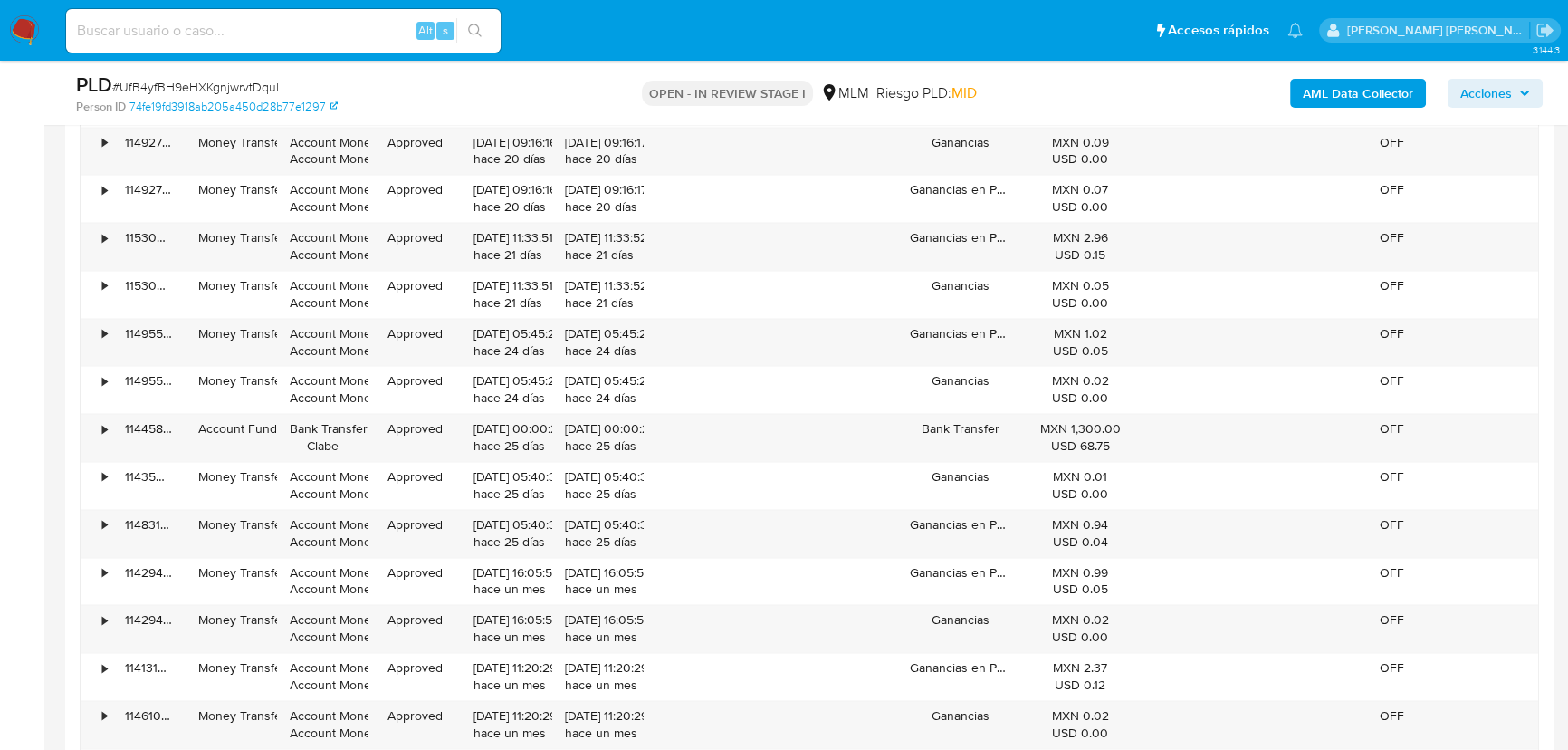 scroll, scrollTop: 3458, scrollLeft: 0, axis: vertical 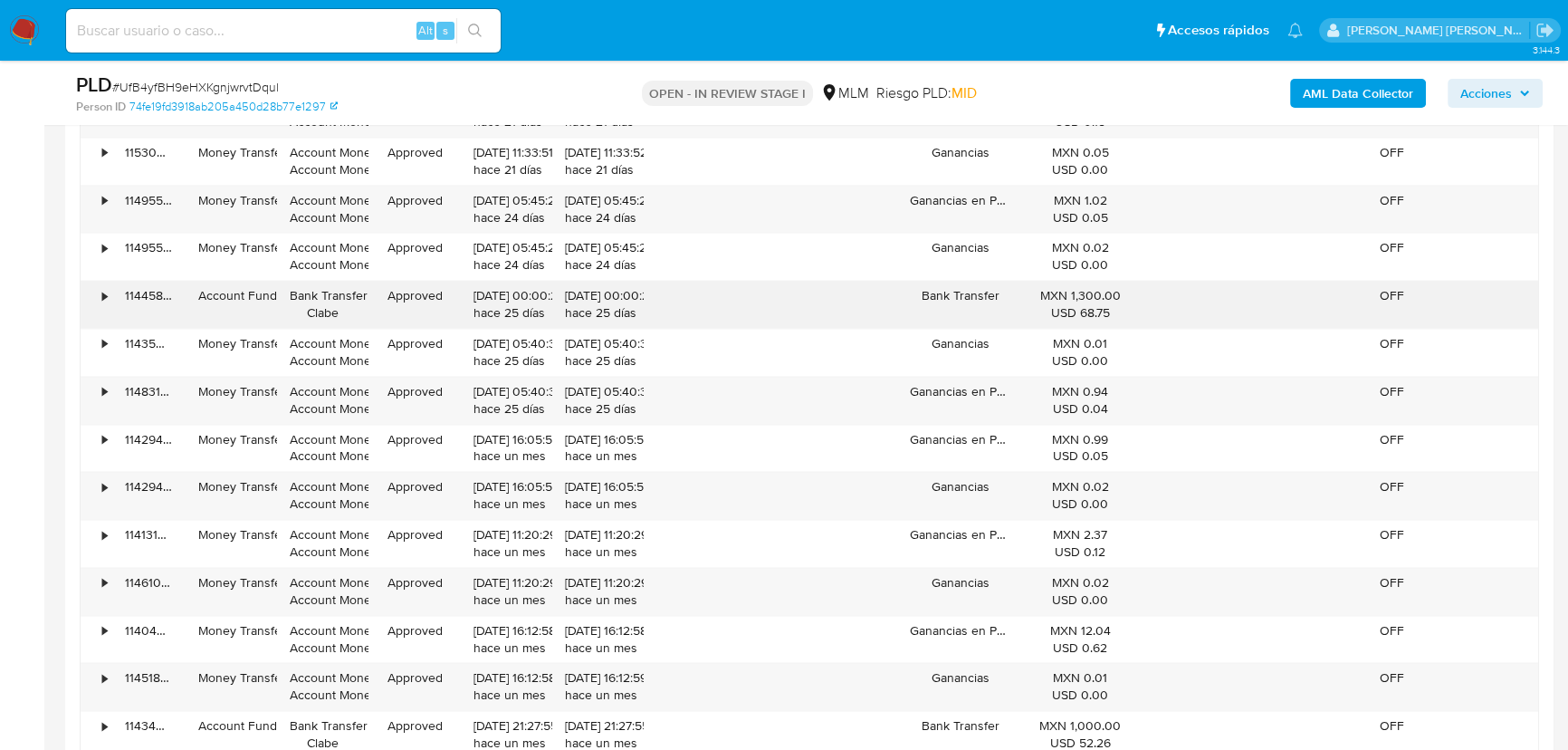 click on "• 116240900475 Account Fund Bank Transfer Clabe Approved 28/06/2025 22:38:09 hace 9 días 28/06/2025 22:38:09 hace 9 días Bank Transfer MXN 420.00 USD 22.28 OFF • 116574993584 Account Fund Bank Transfer Clabe Approved 27/06/2025 15:07:19 hace 10 días 27/06/2025 15:07:19 hace 10 días Bank Transfer MXN 100.00 USD 5.29 OFF • 115899559427 Account Fund Bank Transfer Clabe Approved 26/06/2025 00:14:21 hace 12 días 26/06/2025 00:14:22 hace 12 días Bank Transfer MXN 28,155.00 USD 1488.08 OFF • 115812195467 Money Transfer Account Money Account Money Approved 25/06/2025 09:09:37 hace 12 días 25/06/2025 09:09:37 hace 12 días Ganancias MXN 1.58 USD 0.08 OFF • 116262005276 Account Fund Bank Transfer Clabe Approved 24/06/2025 21:10:00 hace 13 días 24/06/2025 21:10:00 hace 13 días Bank Transfer MXN 400.00 USD 20.88 OFF • 116081302200 Money Transfer Account Money Account Money Approved 23/06/2025 09:08:25 hace 14 días 23/06/2025 09:08:26 hace 14 días Ganancias en Pots MXN 0.02 USD 0.00 OFF •" at bounding box center [809, 1653] 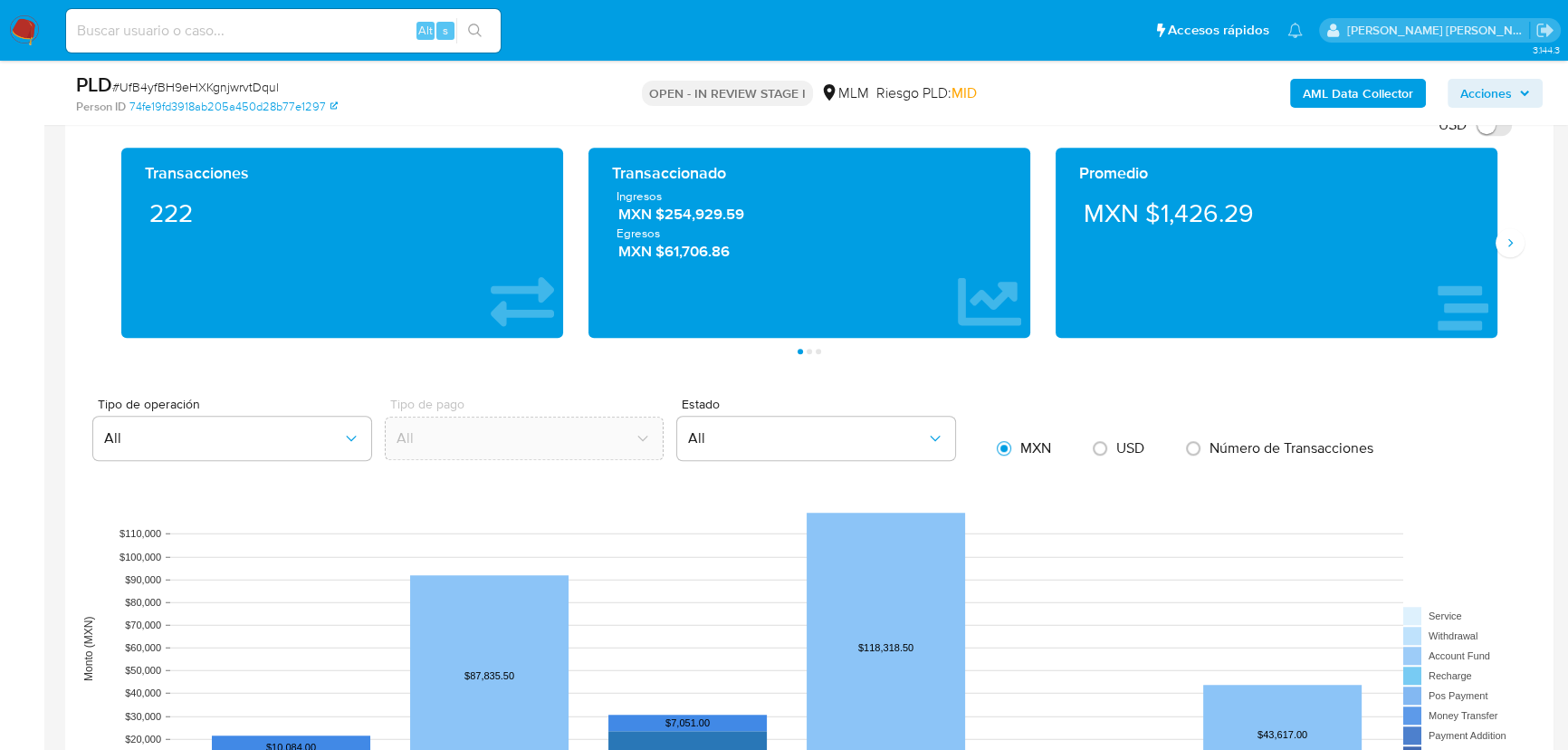 scroll, scrollTop: 1152, scrollLeft: 0, axis: vertical 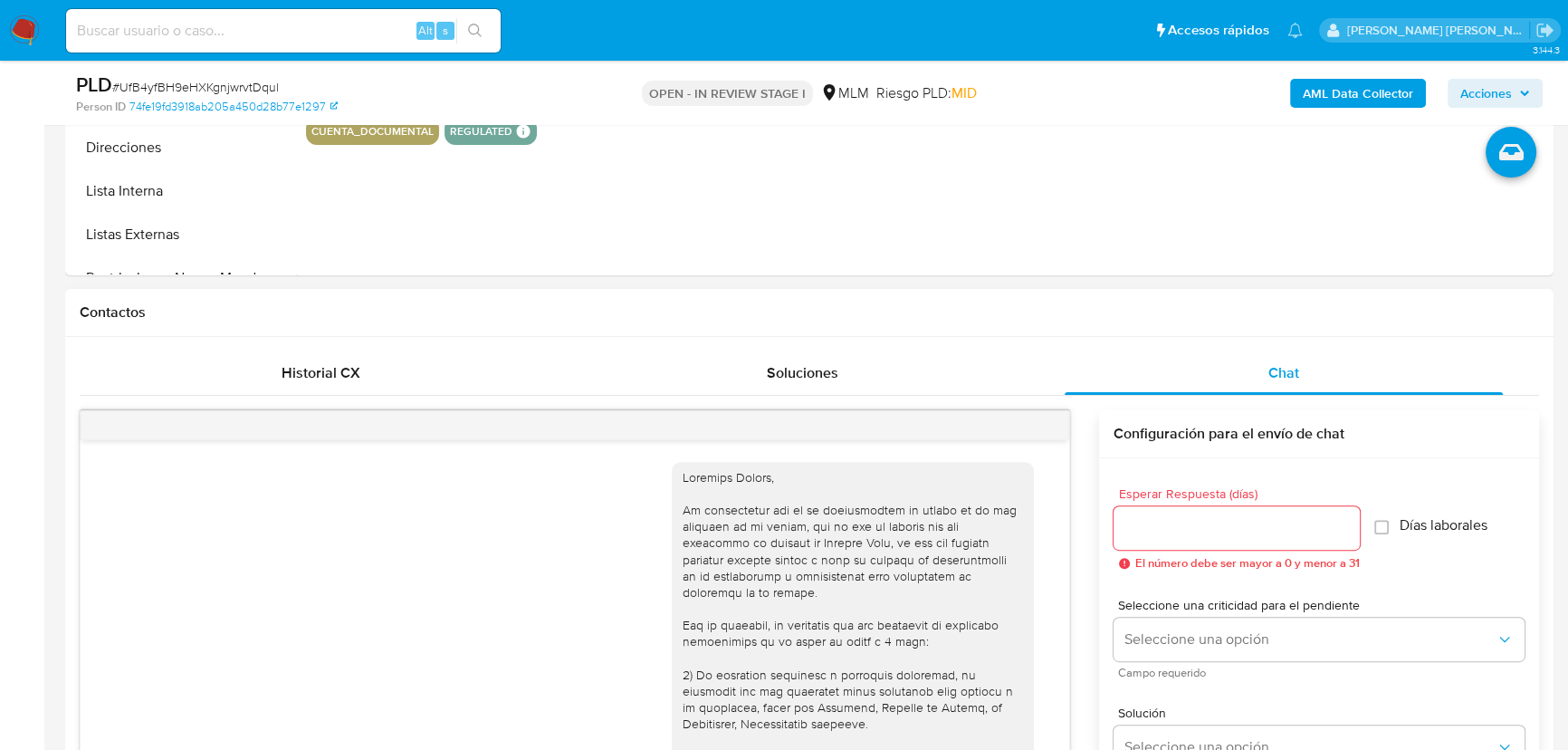 drag, startPoint x: 951, startPoint y: 479, endPoint x: 1077, endPoint y: 470, distance: 126.32102 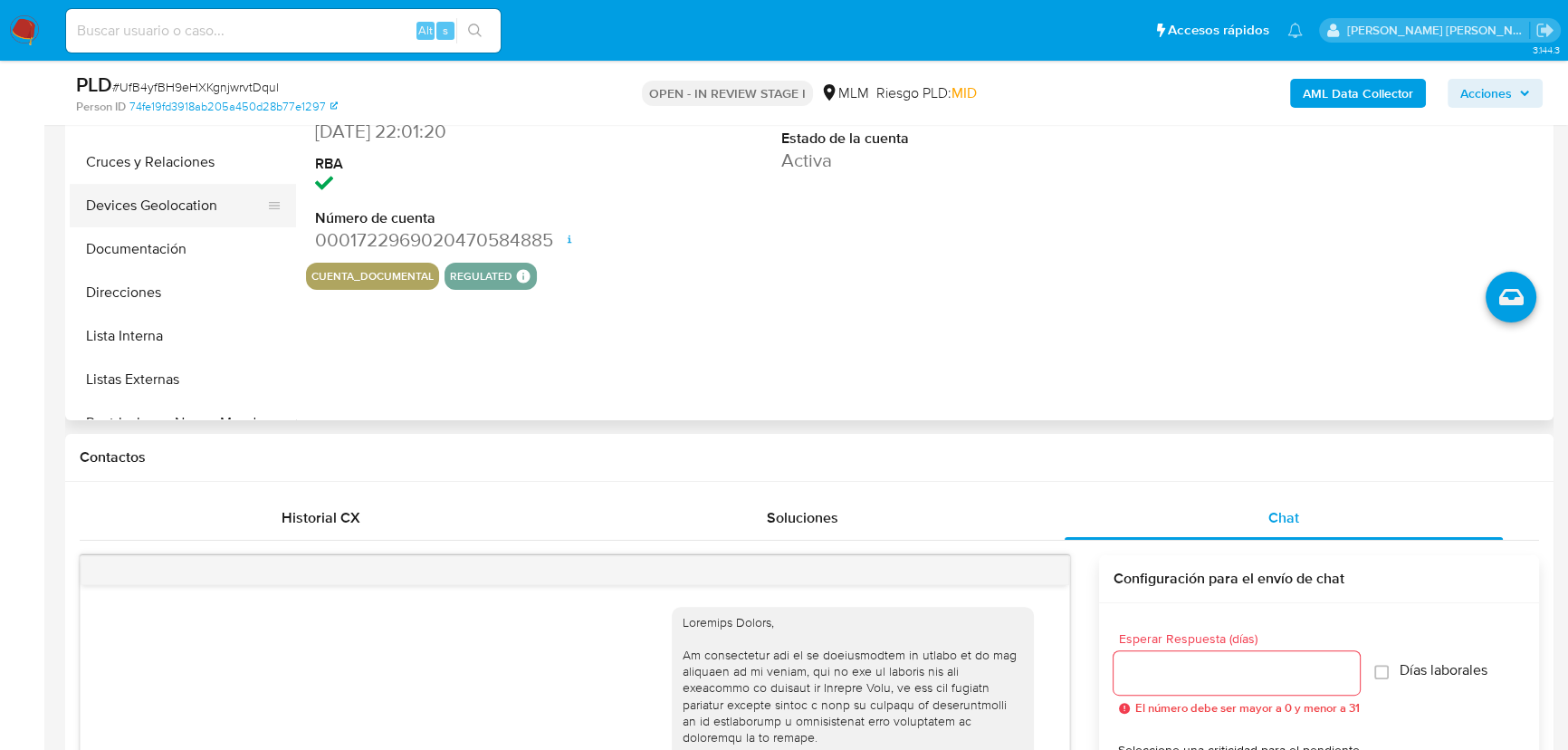 scroll, scrollTop: 411, scrollLeft: 0, axis: vertical 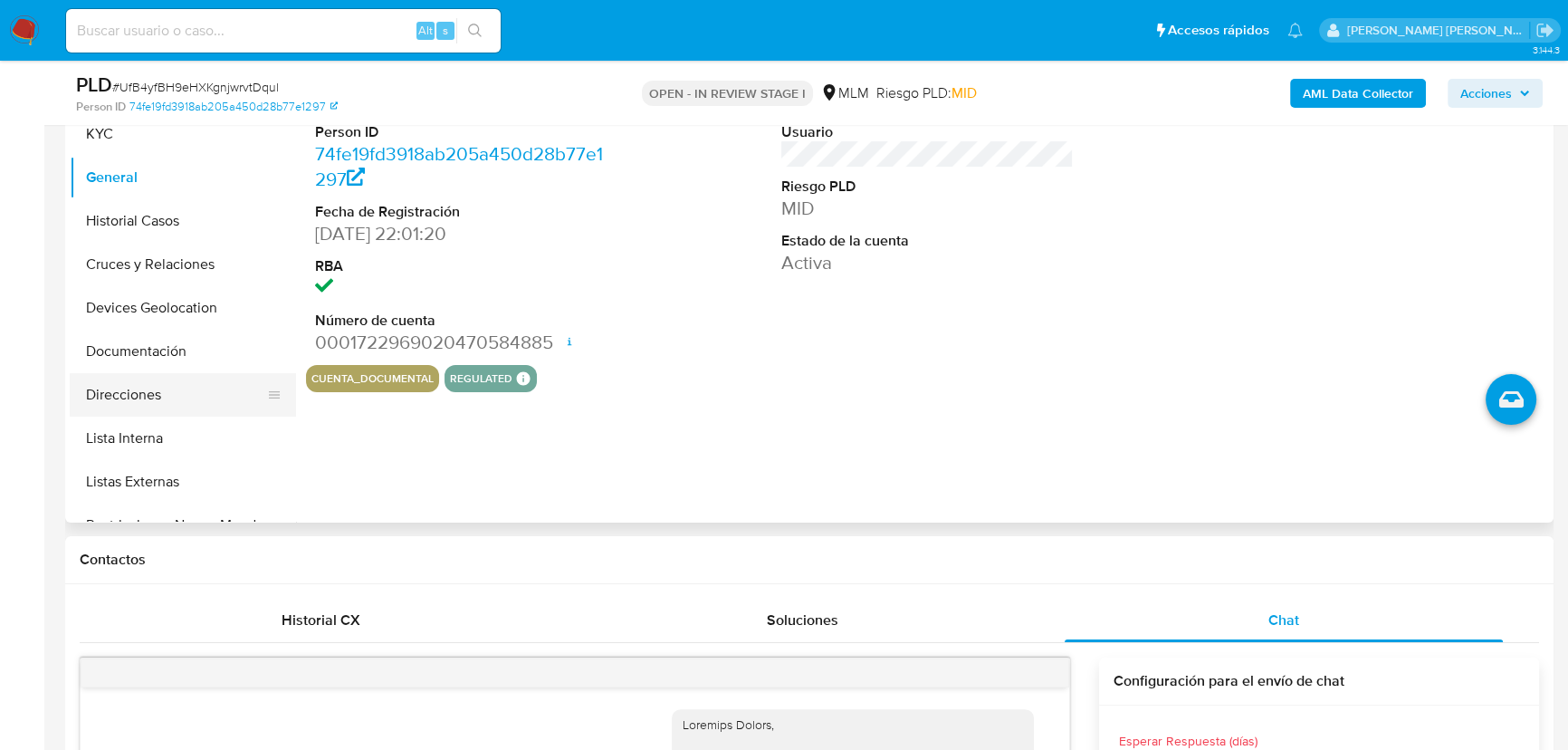 drag, startPoint x: 138, startPoint y: 322, endPoint x: 209, endPoint y: 384, distance: 94.26028 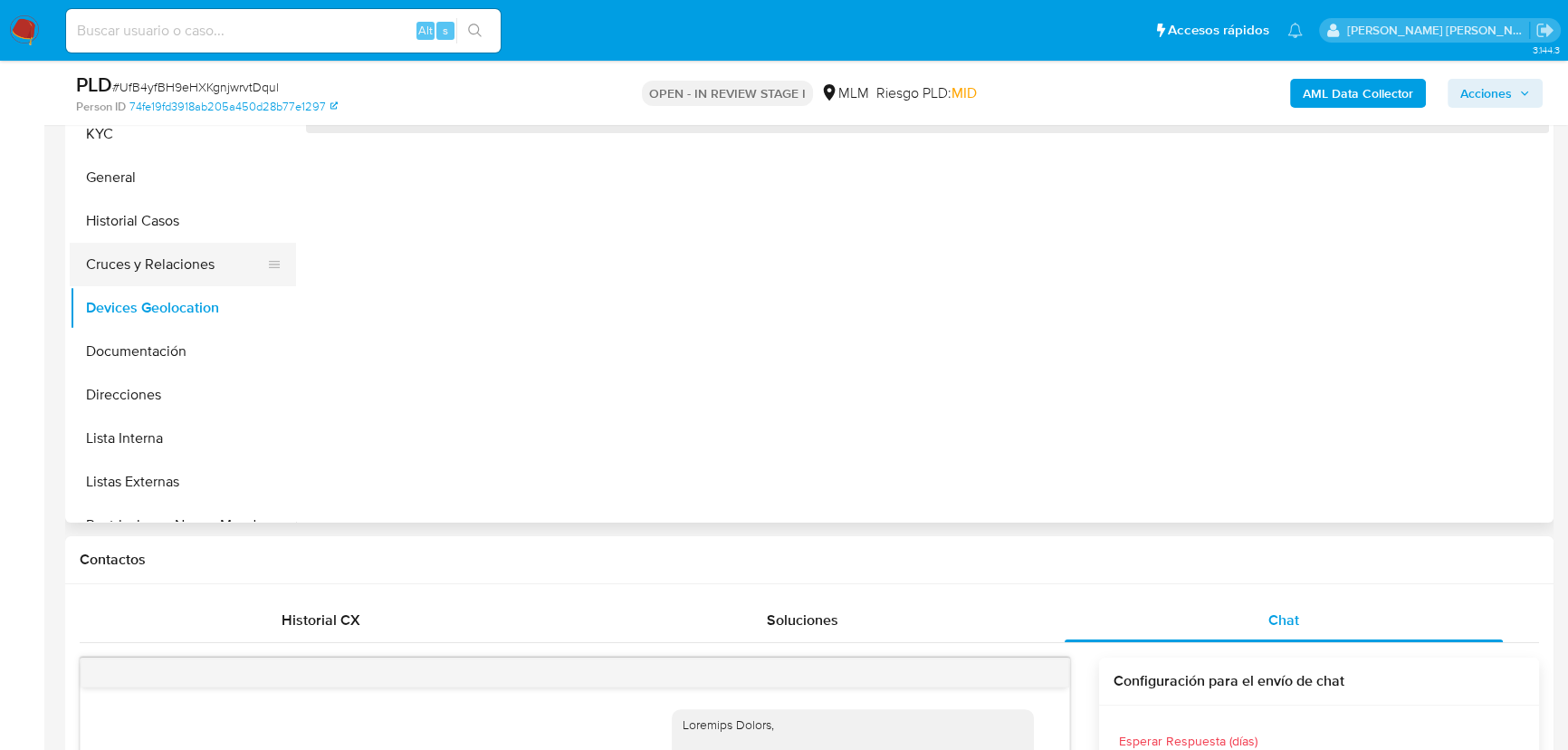 drag, startPoint x: 154, startPoint y: 358, endPoint x: 151, endPoint y: 277, distance: 81.055537 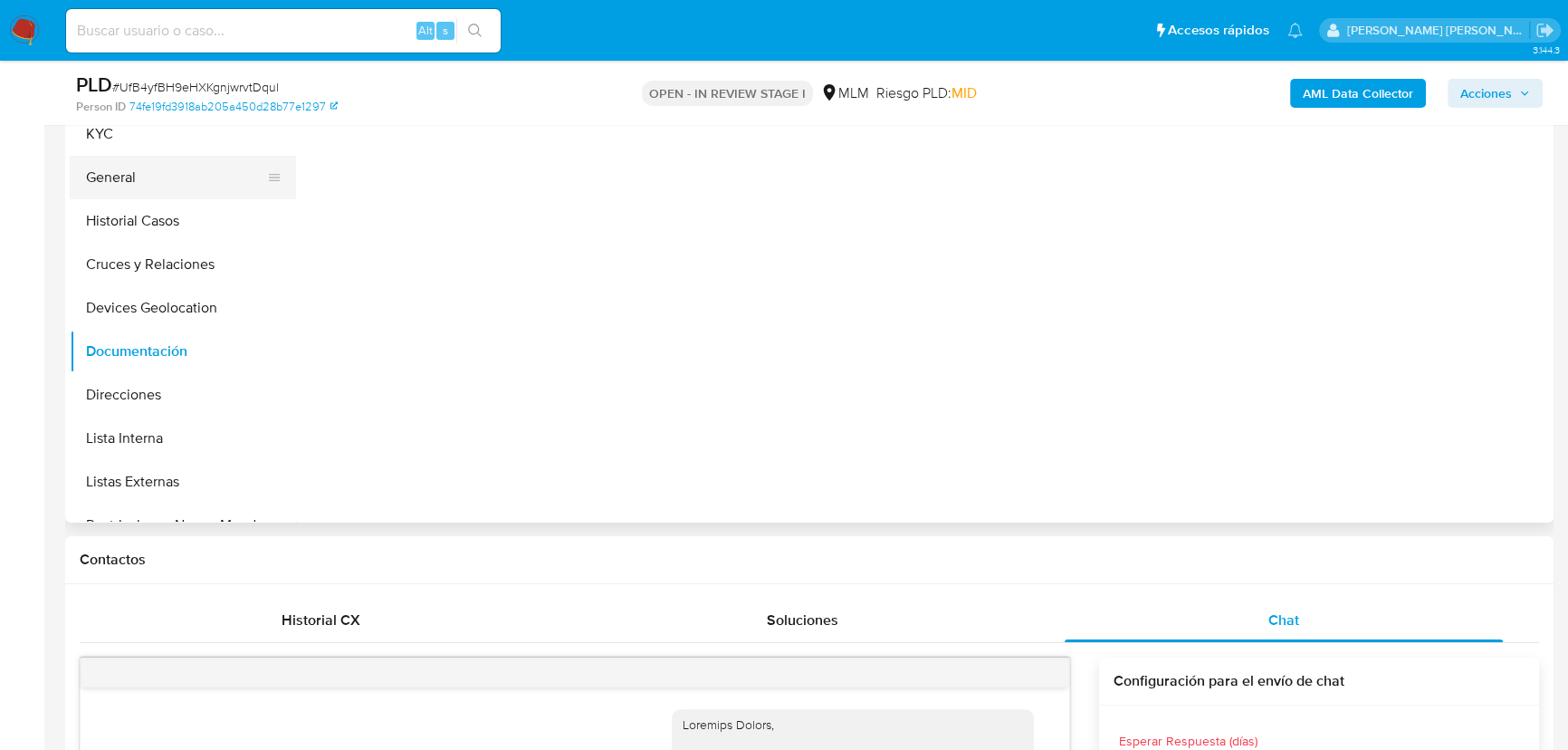 click on "KYC General Historial Casos Cruces y Relaciones Devices Geolocation Documentación Direcciones Lista Interna Listas Externas Restricciones Nuevo Mundo Historial de conversaciones Archivos adjuntos Dispositivos Point Información de accesos Anticipos de dinero Créditos Cuentas Bancarias Datos Modificados Fecha Compliant Historial Riesgo PLD IV Challenges Insurtech Items Marcas AML Perfiles Tarjetas" at bounding box center (183, 316) 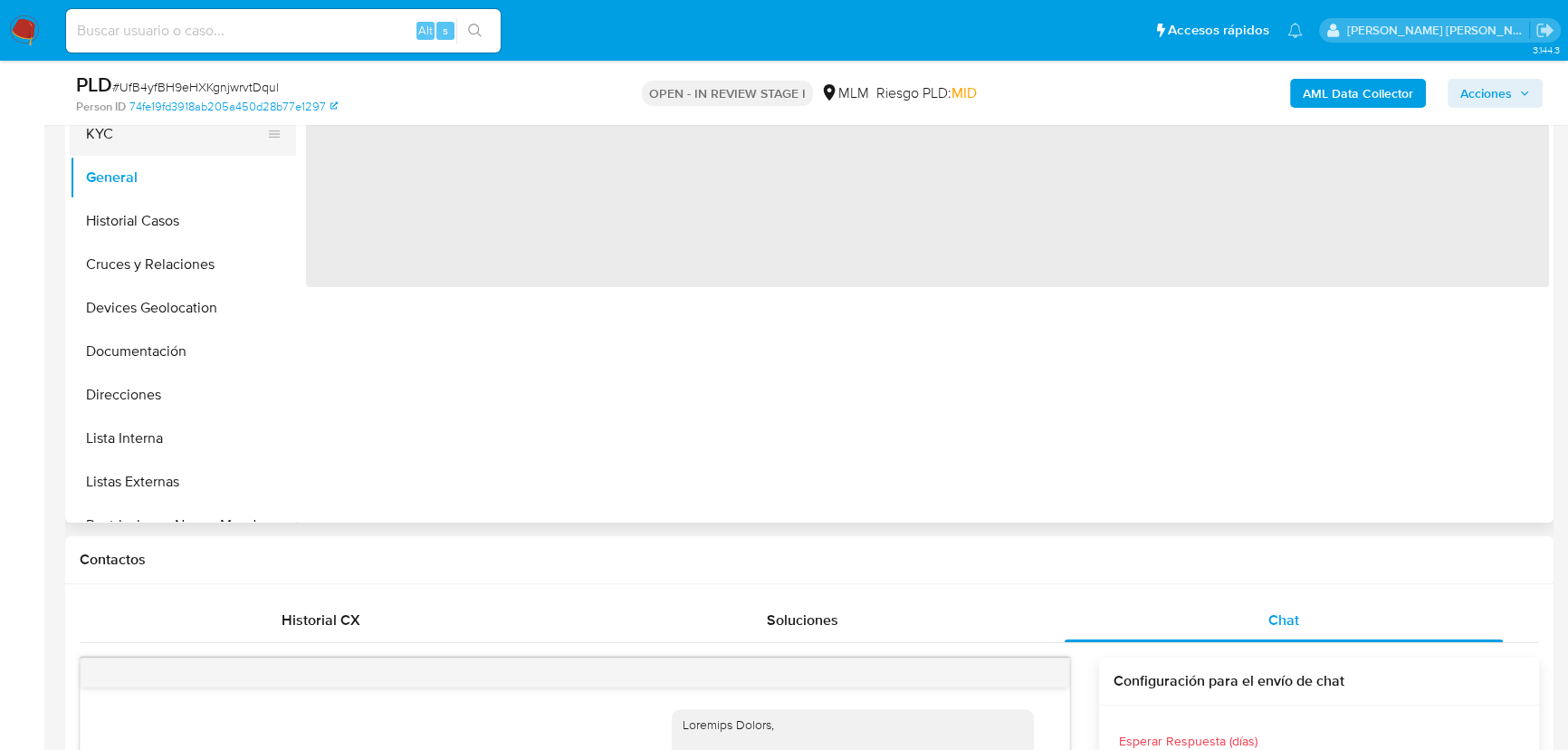 click on "KYC" at bounding box center (176, 134) 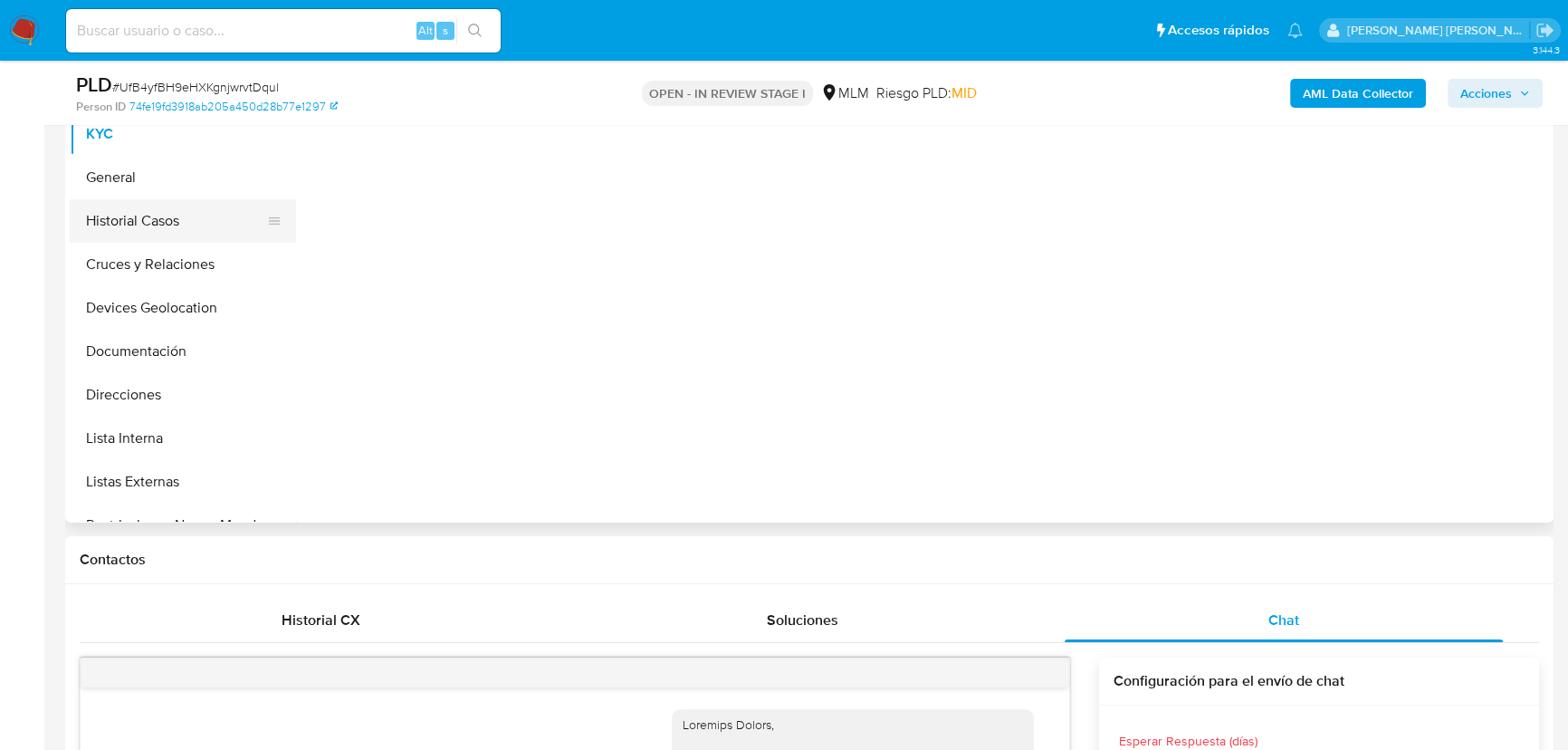 click on "Historial Casos" at bounding box center [176, 221] 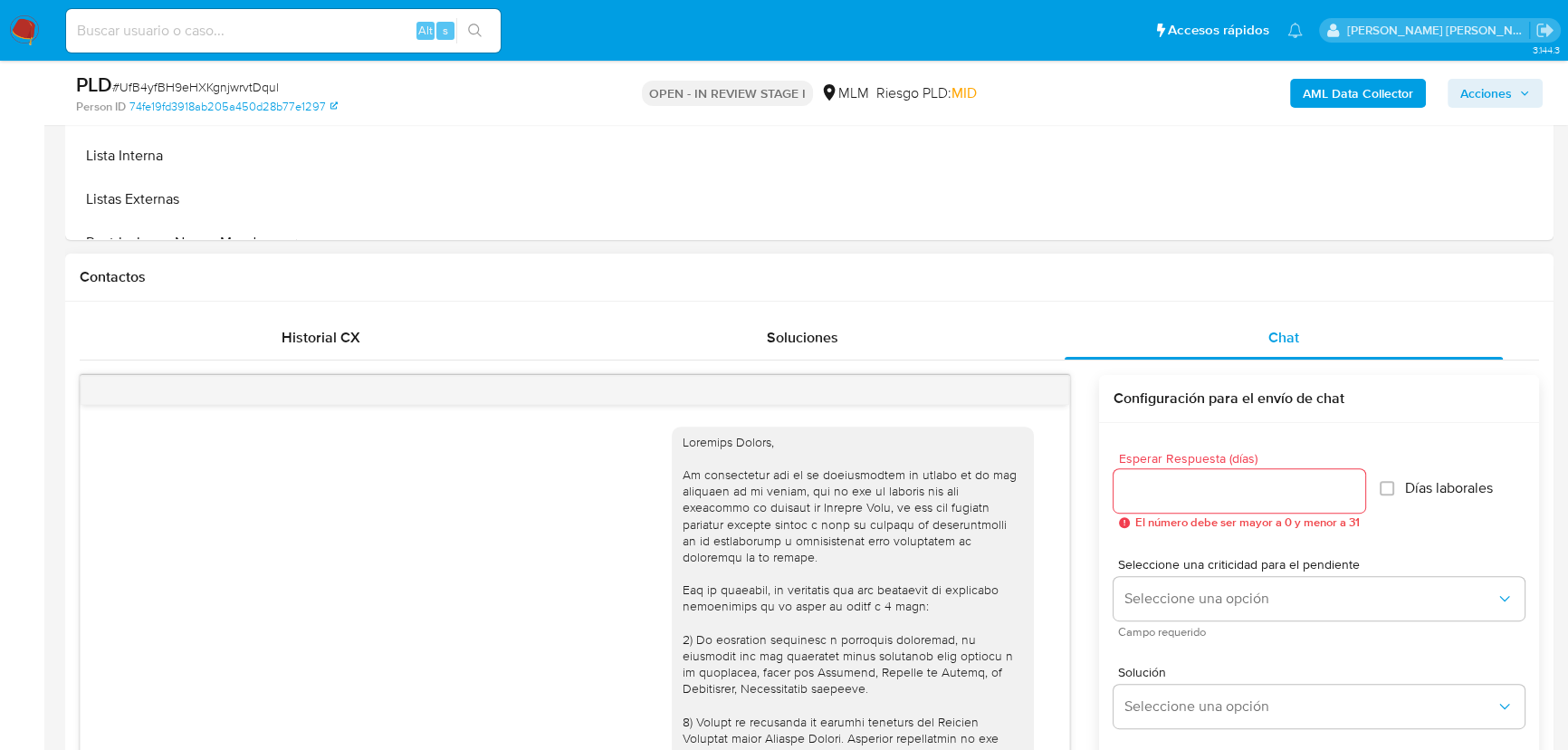 scroll, scrollTop: 823, scrollLeft: 0, axis: vertical 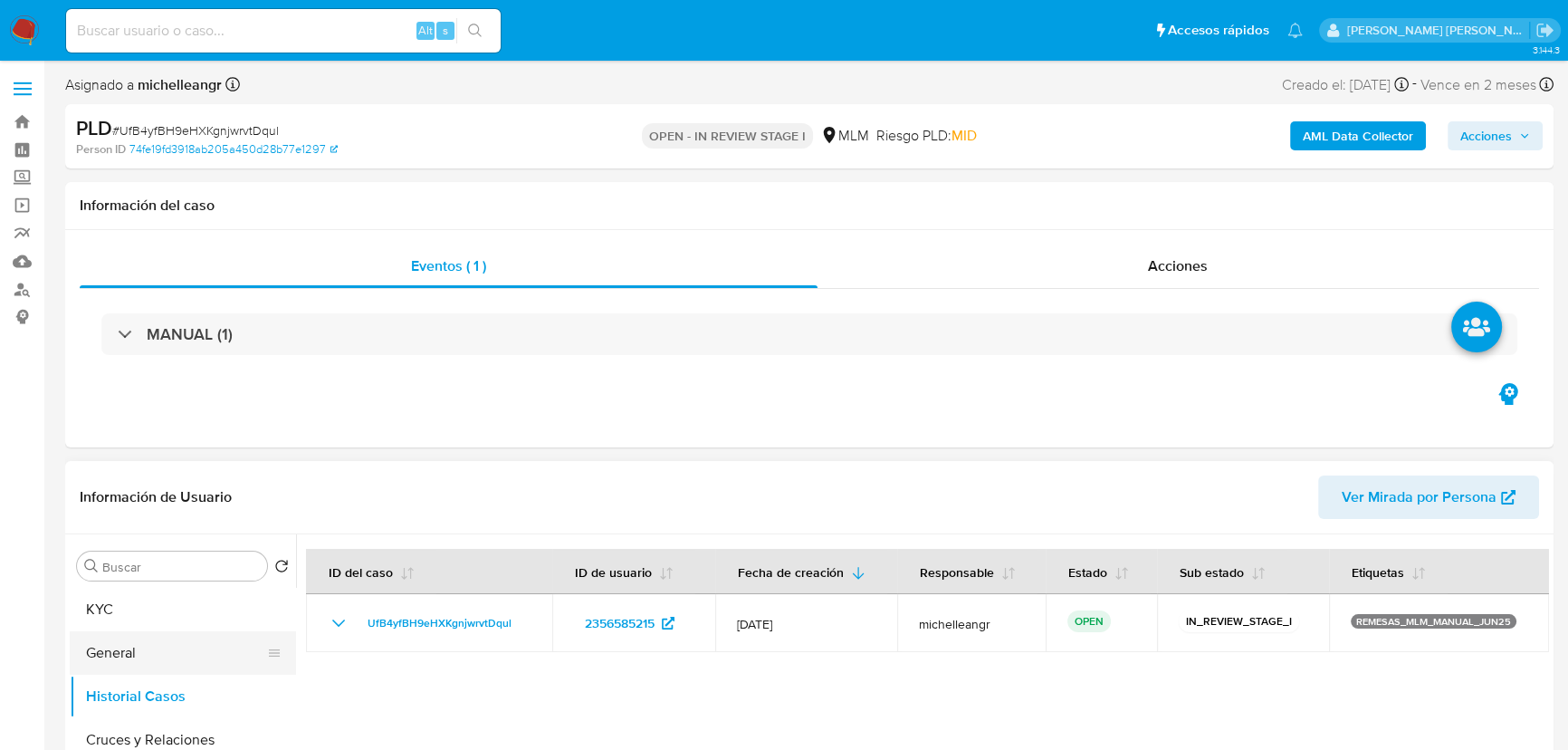 drag, startPoint x: 155, startPoint y: 601, endPoint x: 141, endPoint y: 650, distance: 50.96077 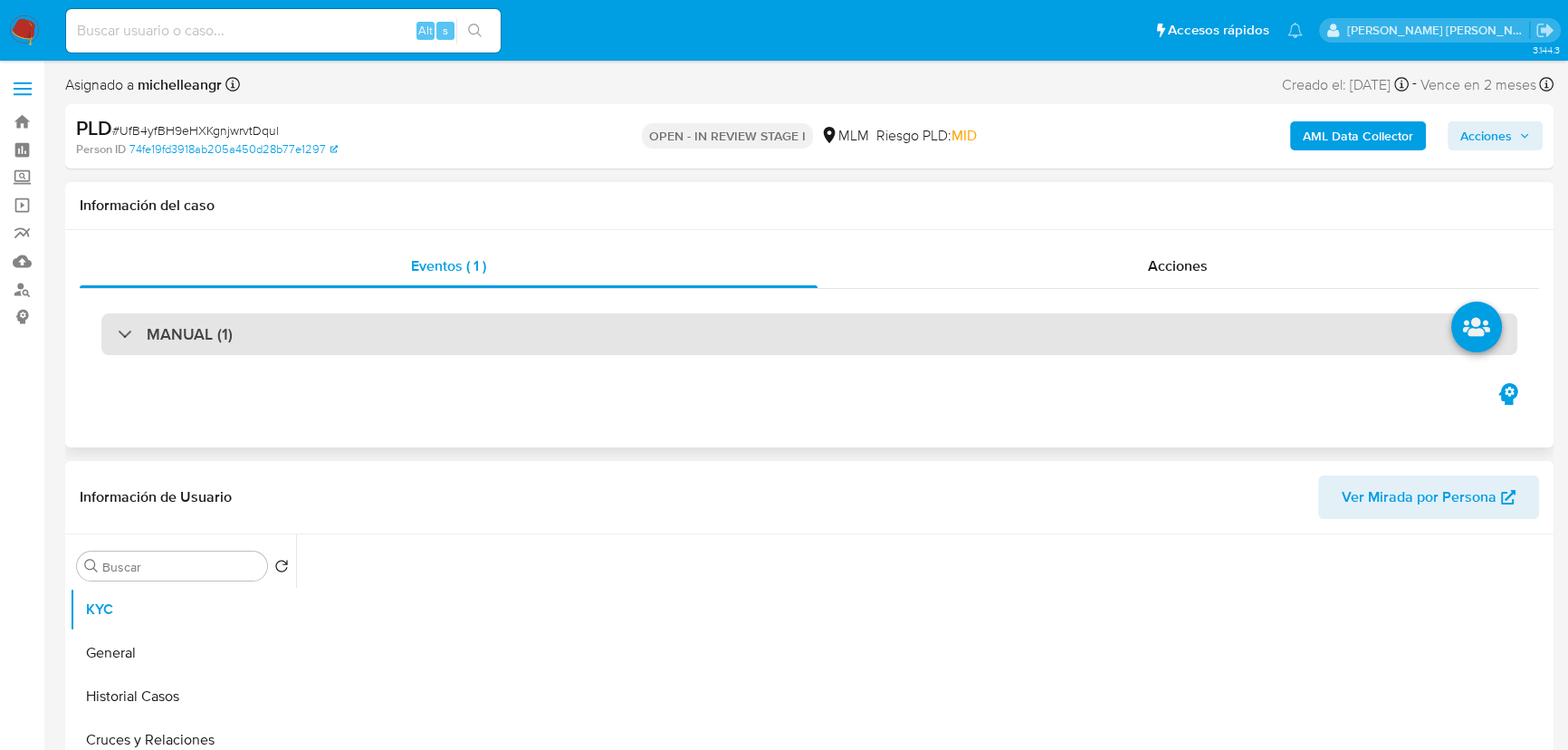 drag, startPoint x: 141, startPoint y: 650, endPoint x: 223, endPoint y: 341, distance: 319.6952 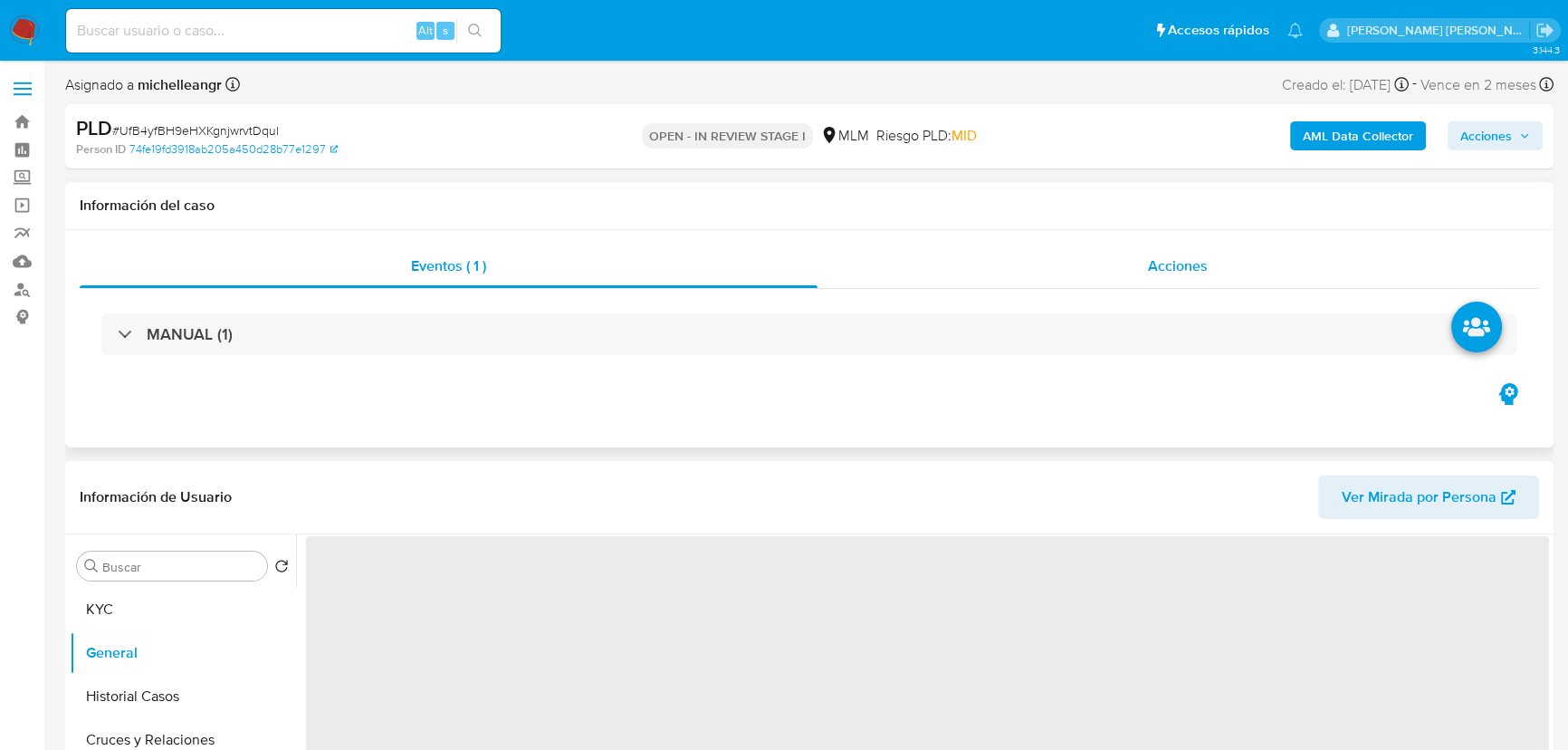 click on "Acciones" at bounding box center (1178, 265) 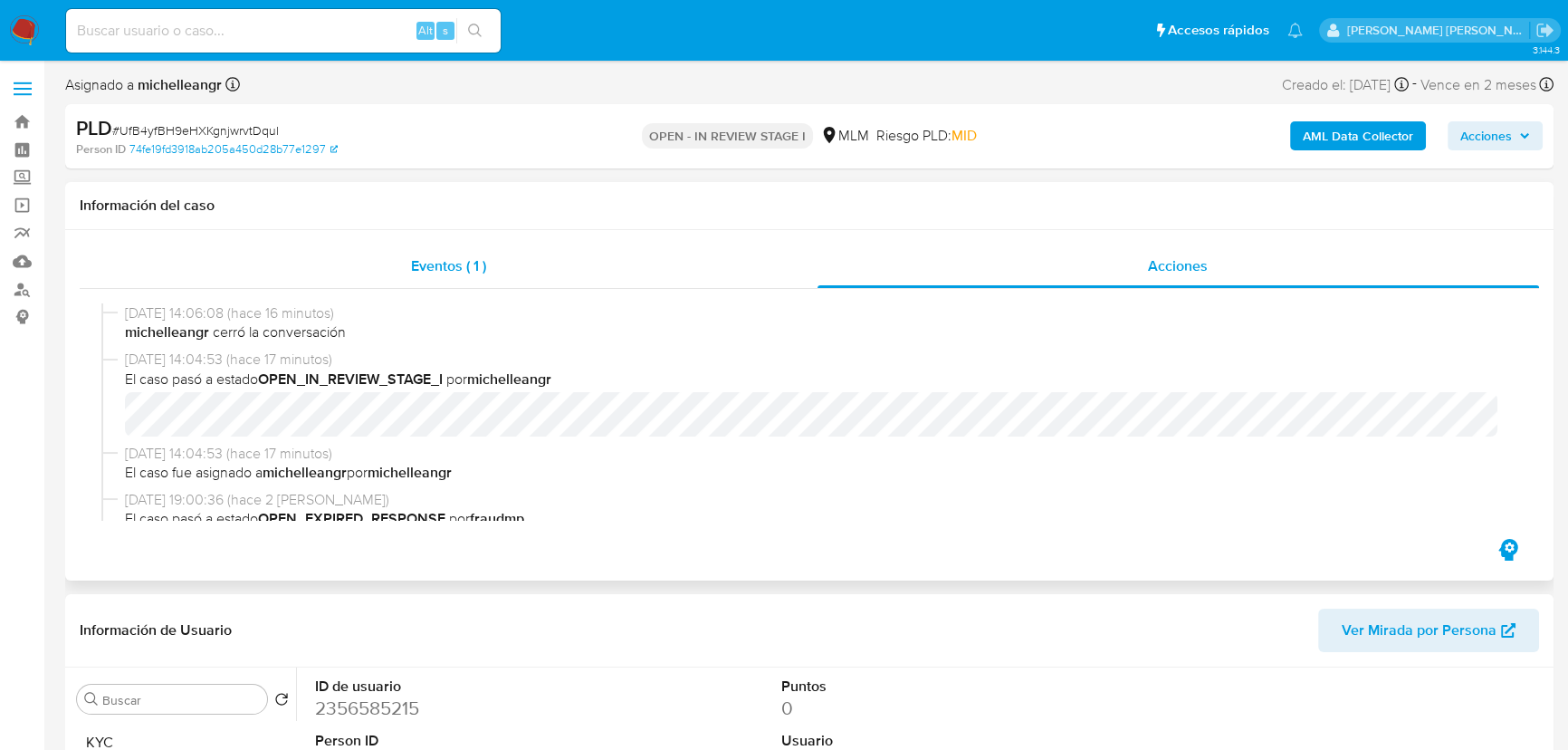 click on "Eventos ( 1 )" at bounding box center (448, 265) 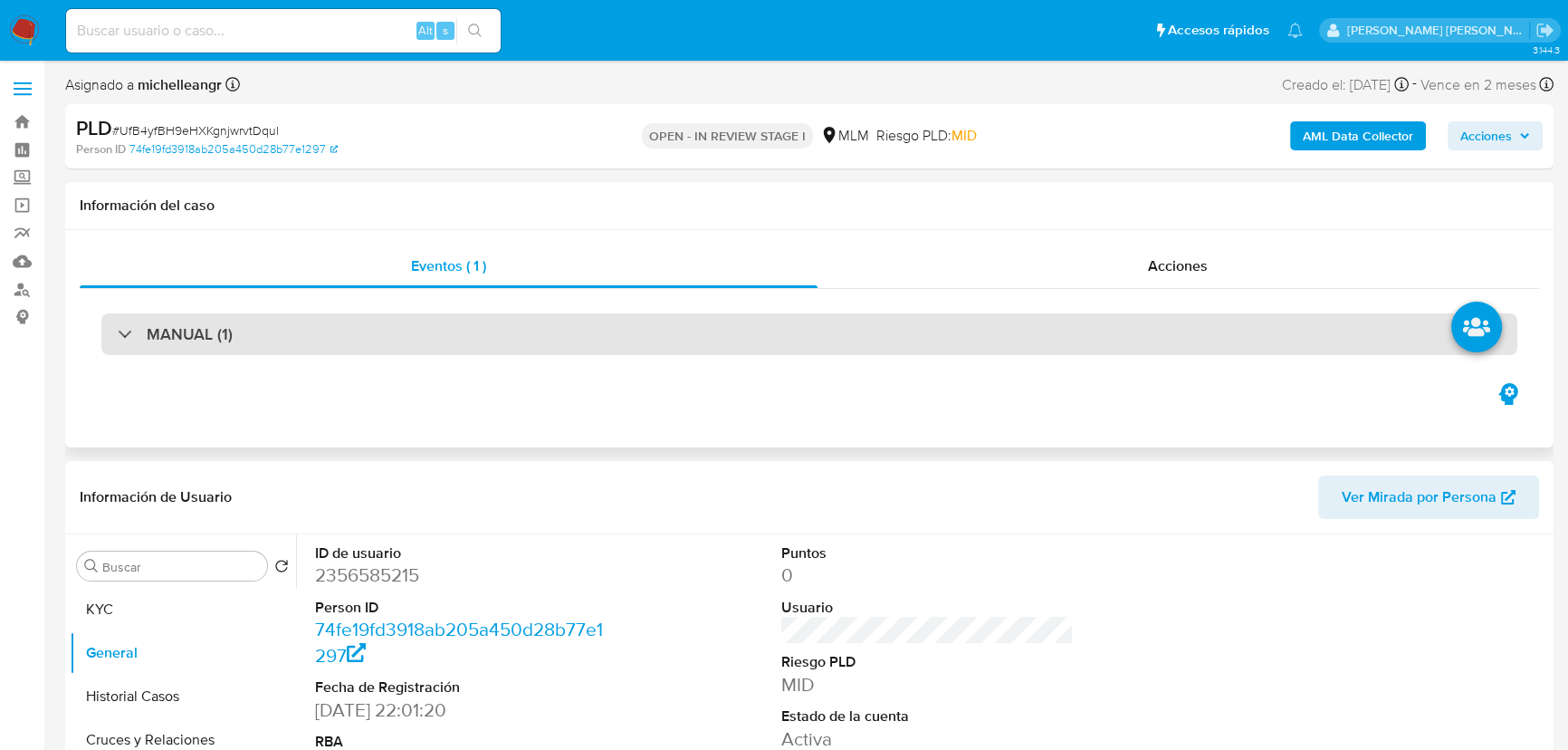 click on "MANUAL (1)" at bounding box center [809, 334] 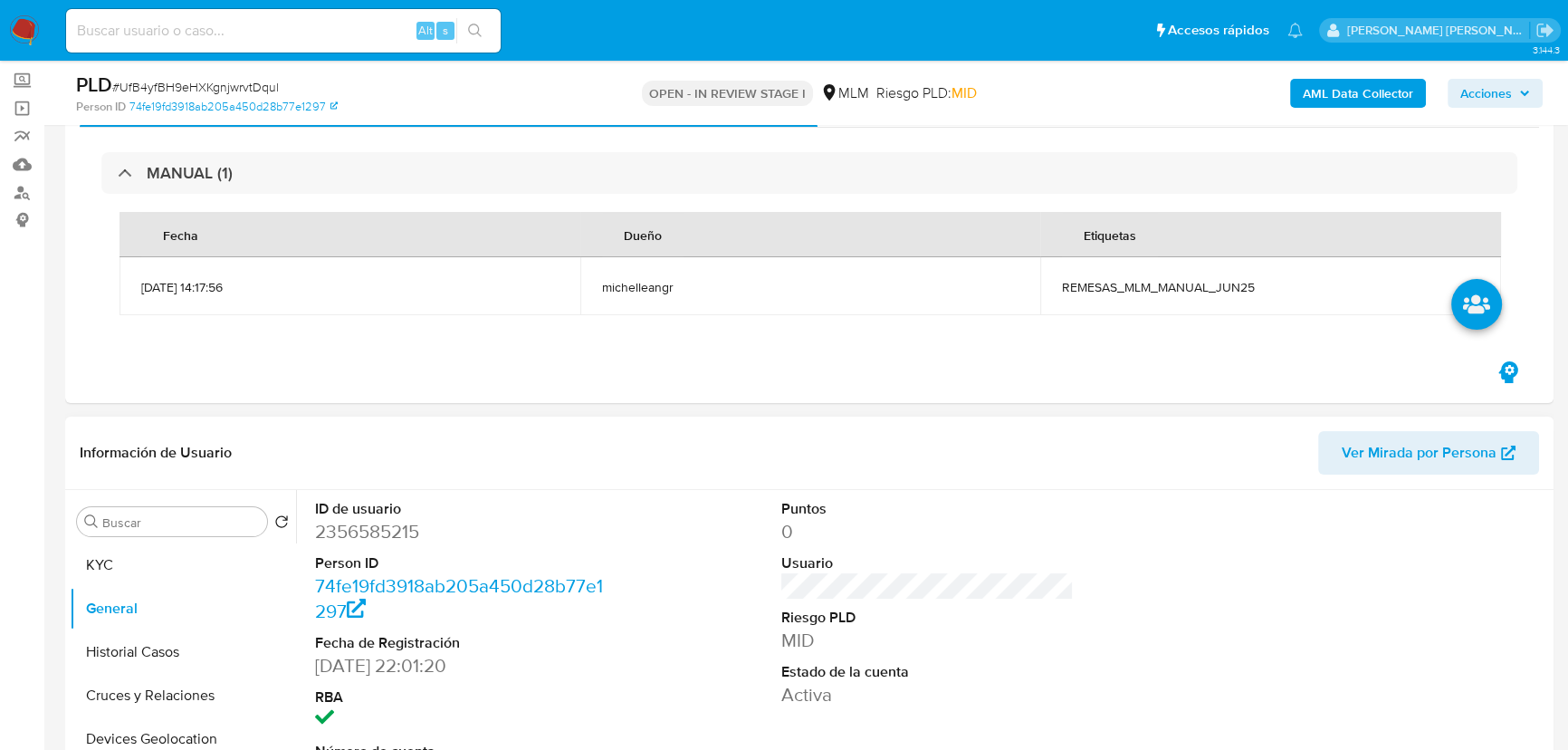 scroll, scrollTop: 246, scrollLeft: 0, axis: vertical 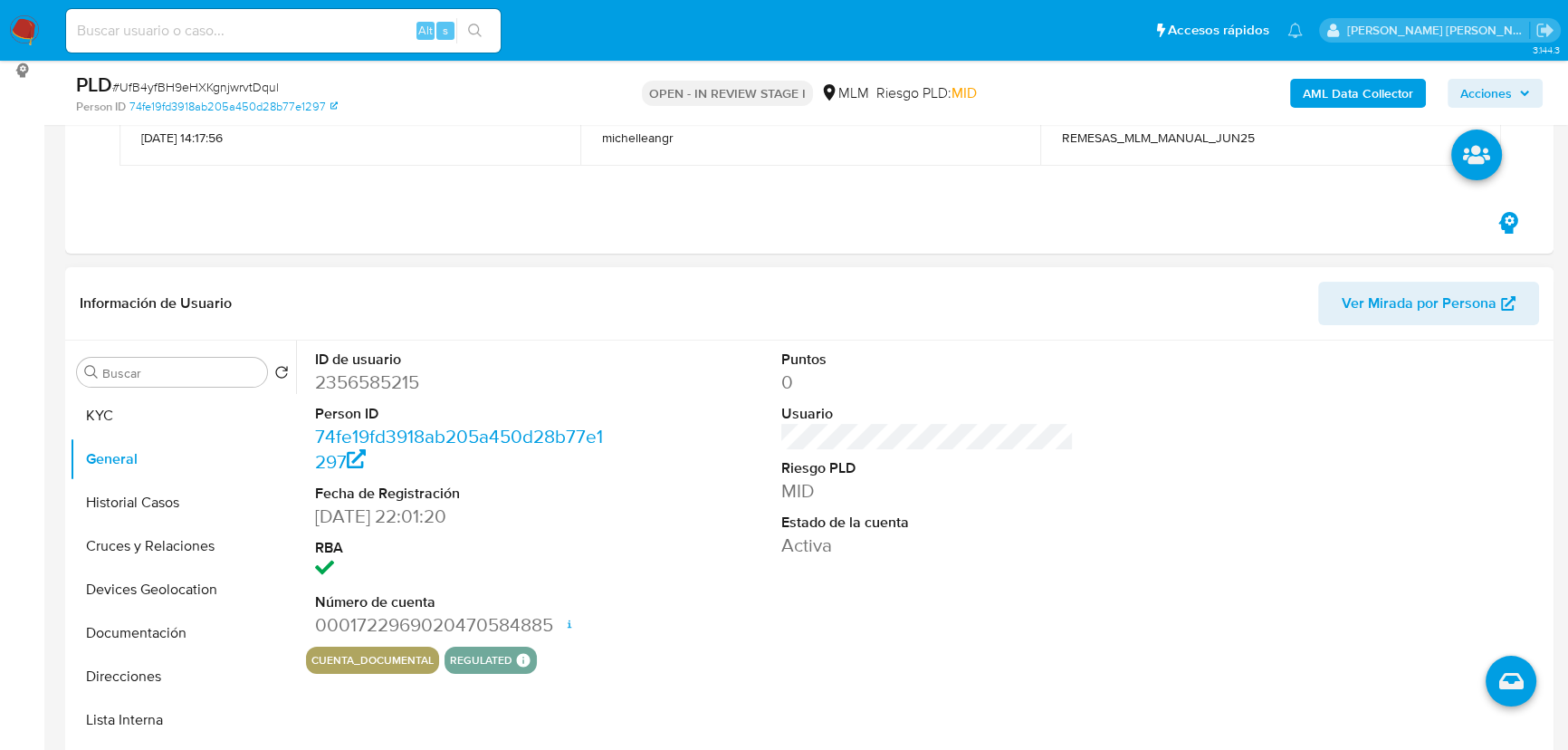 click on "Historial Casos" at bounding box center [183, 503] 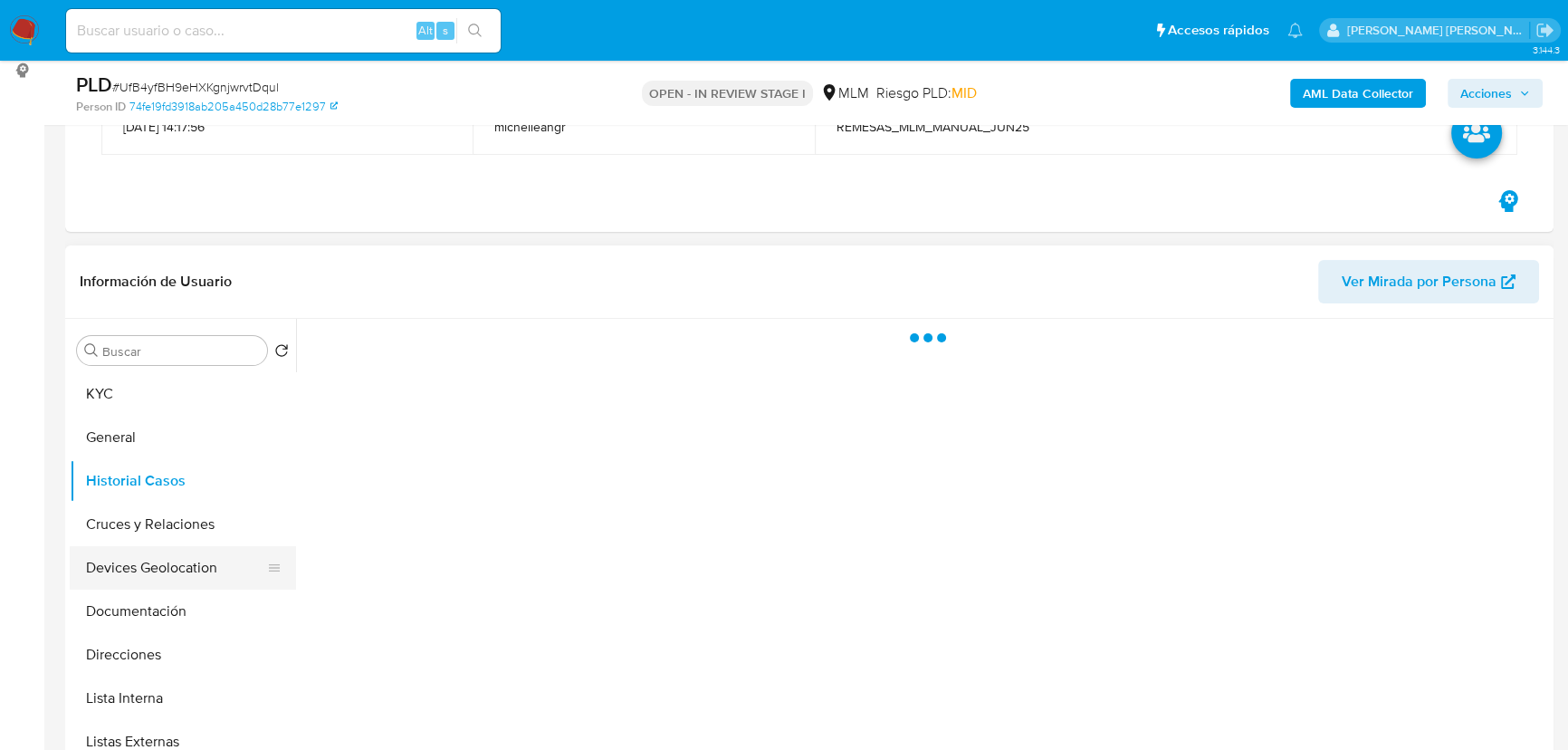 click on "Devices Geolocation" at bounding box center (176, 568) 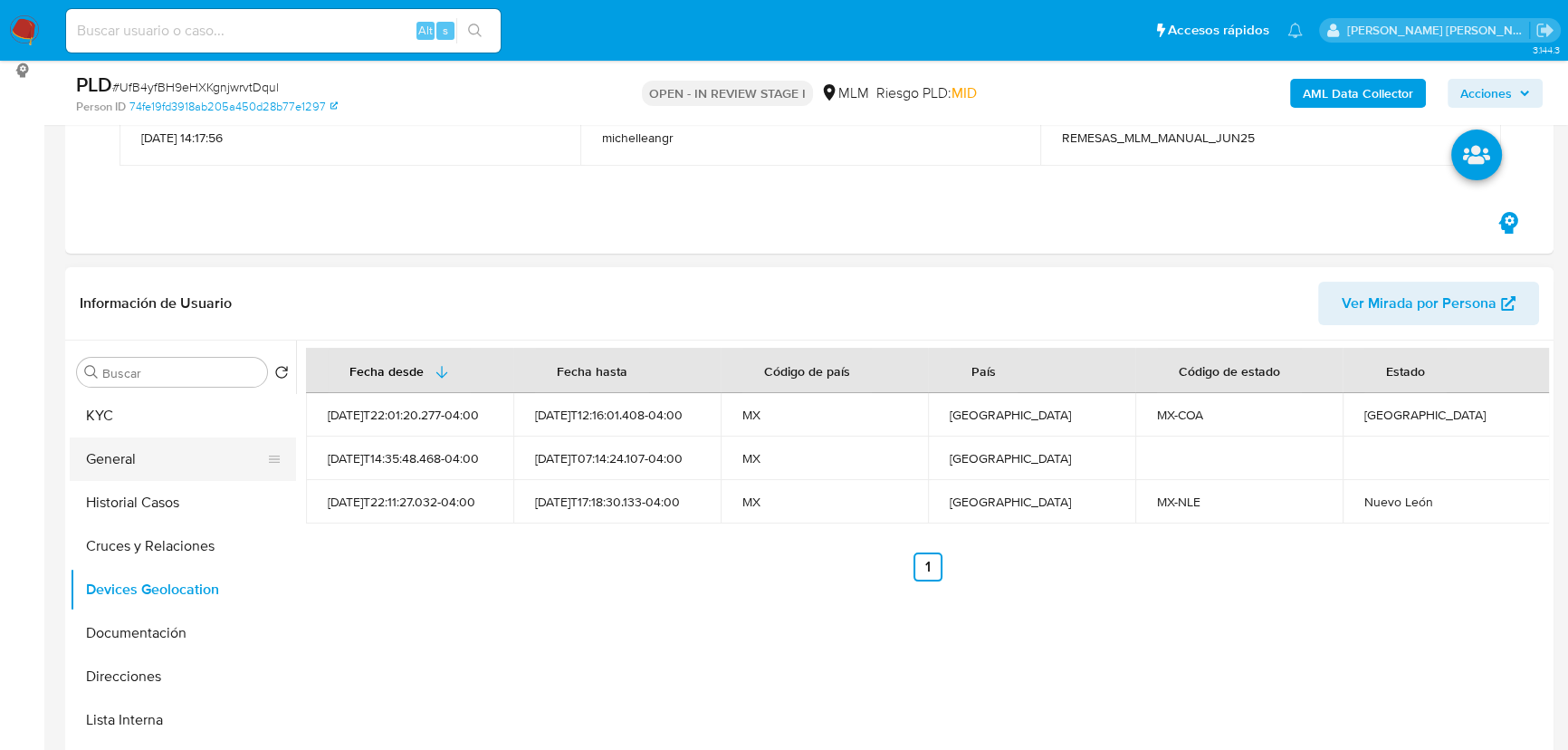 drag, startPoint x: 142, startPoint y: 489, endPoint x: 137, endPoint y: 459, distance: 30.41381 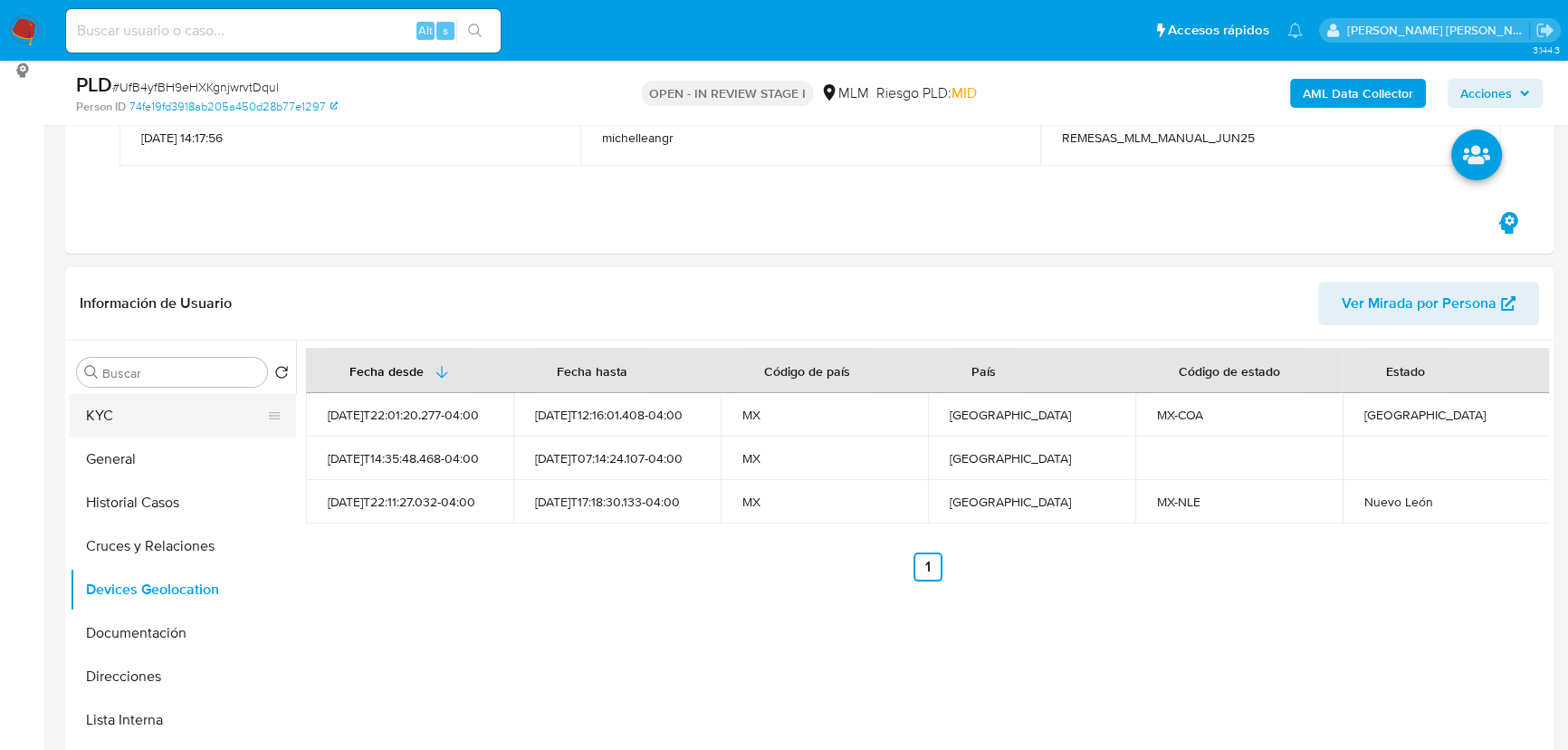 click on "KYC" at bounding box center [176, 416] 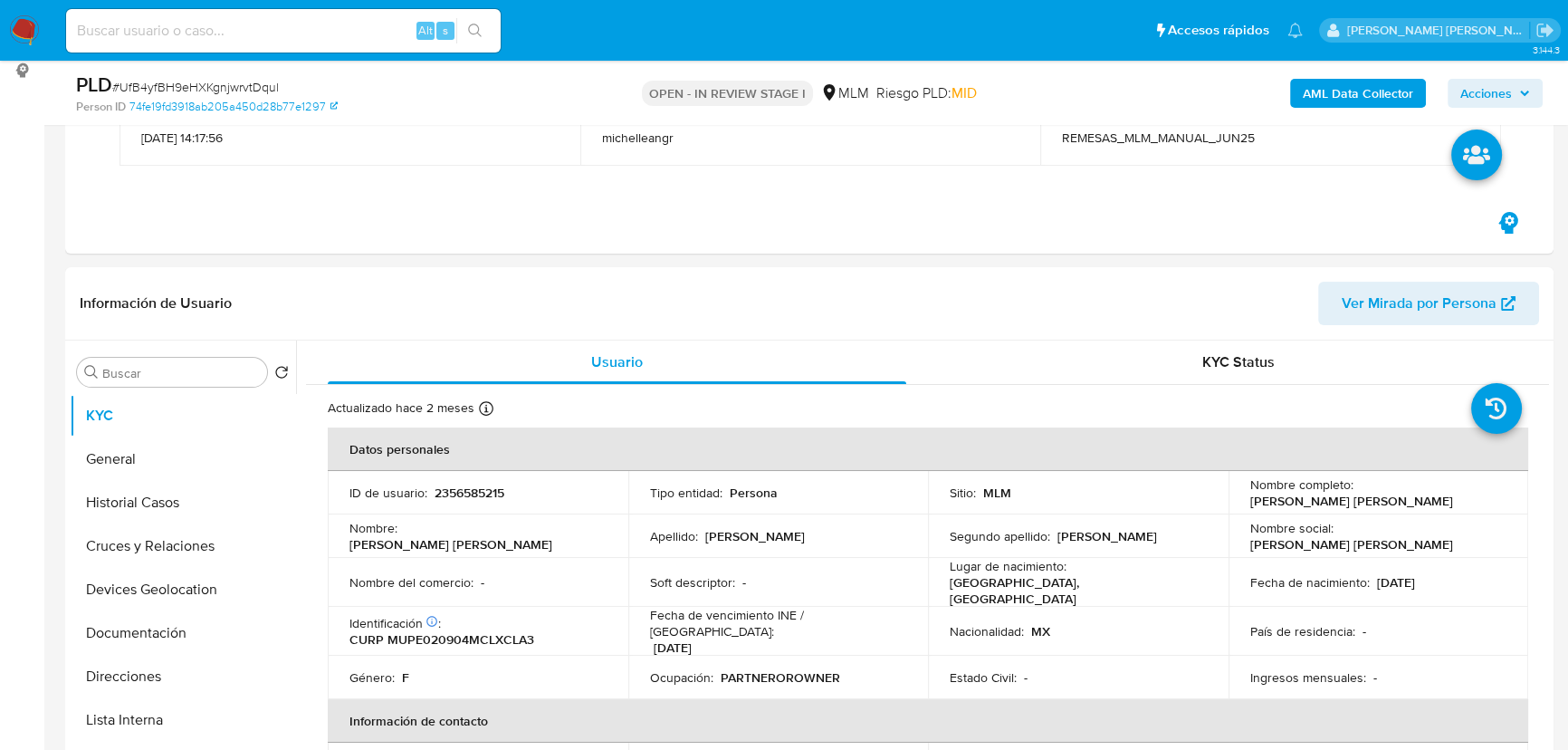 type 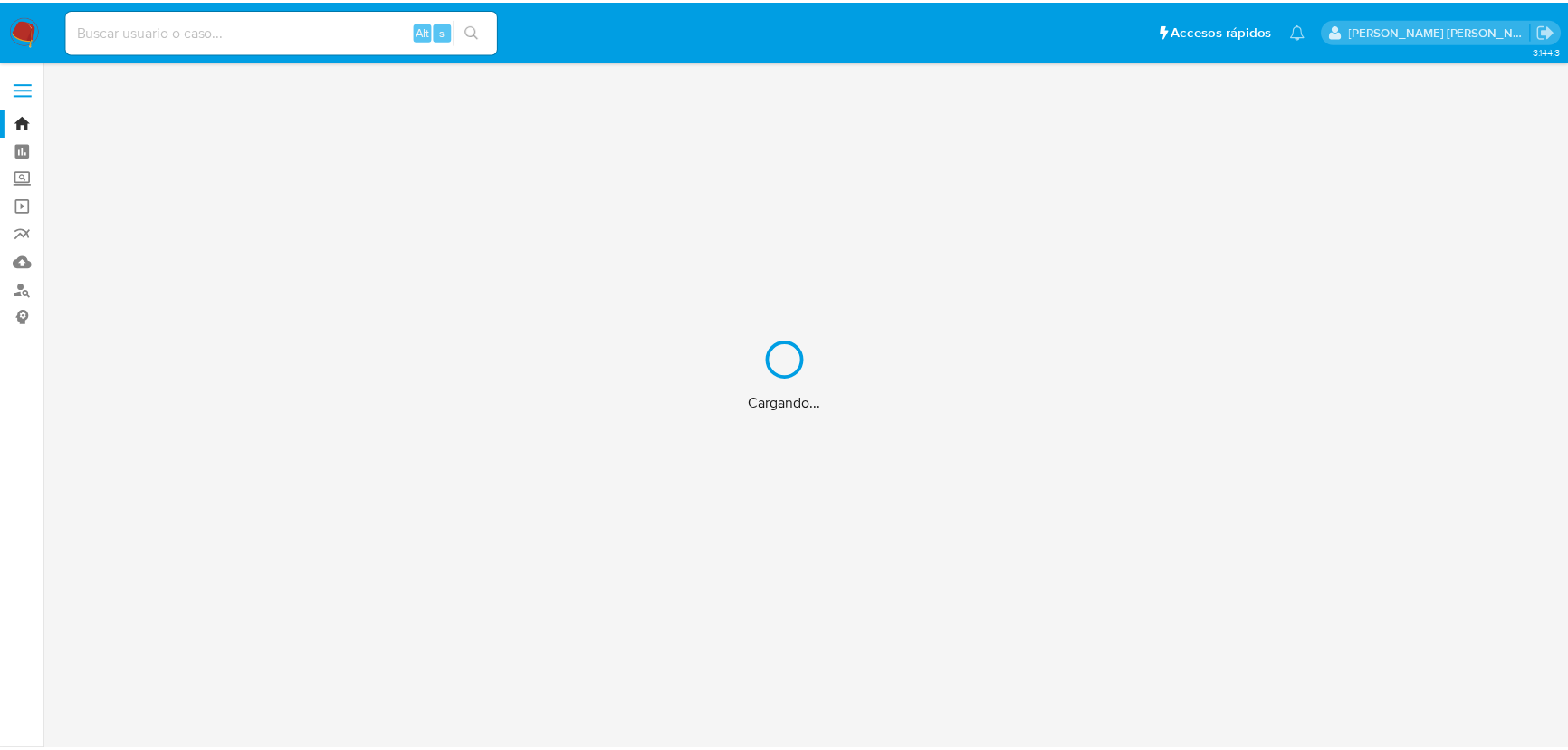 scroll, scrollTop: 0, scrollLeft: 0, axis: both 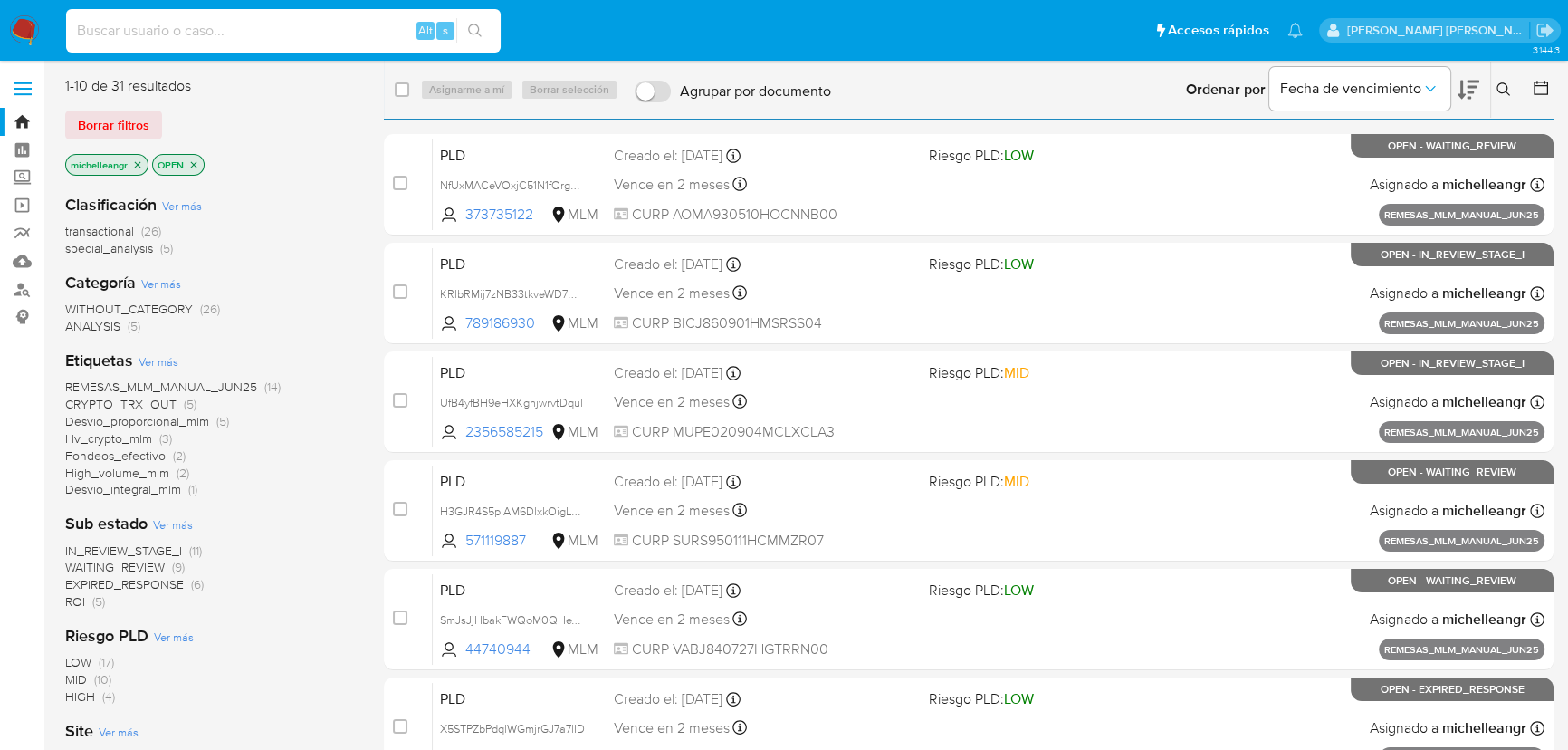 click at bounding box center (283, 31) 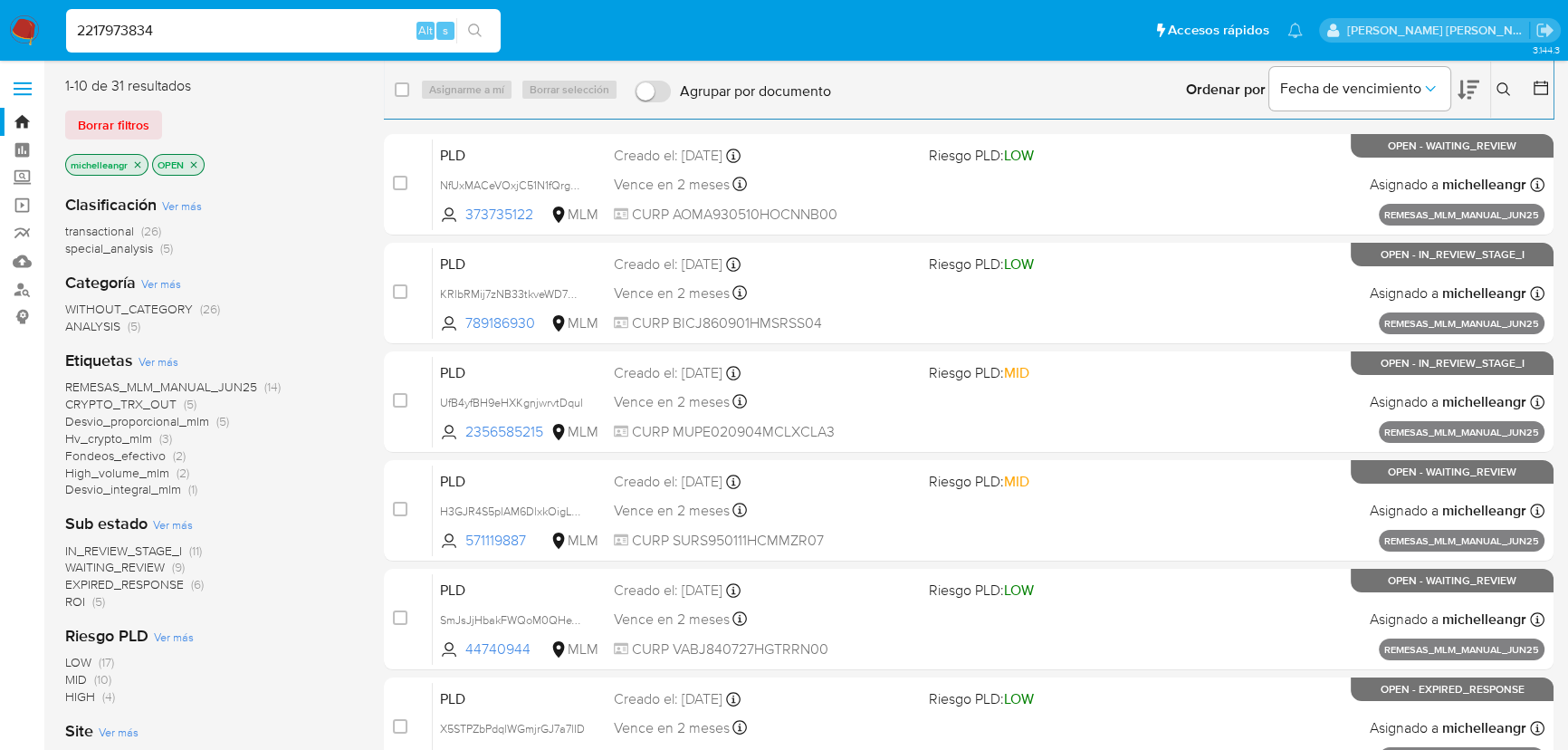 type on "2217973834" 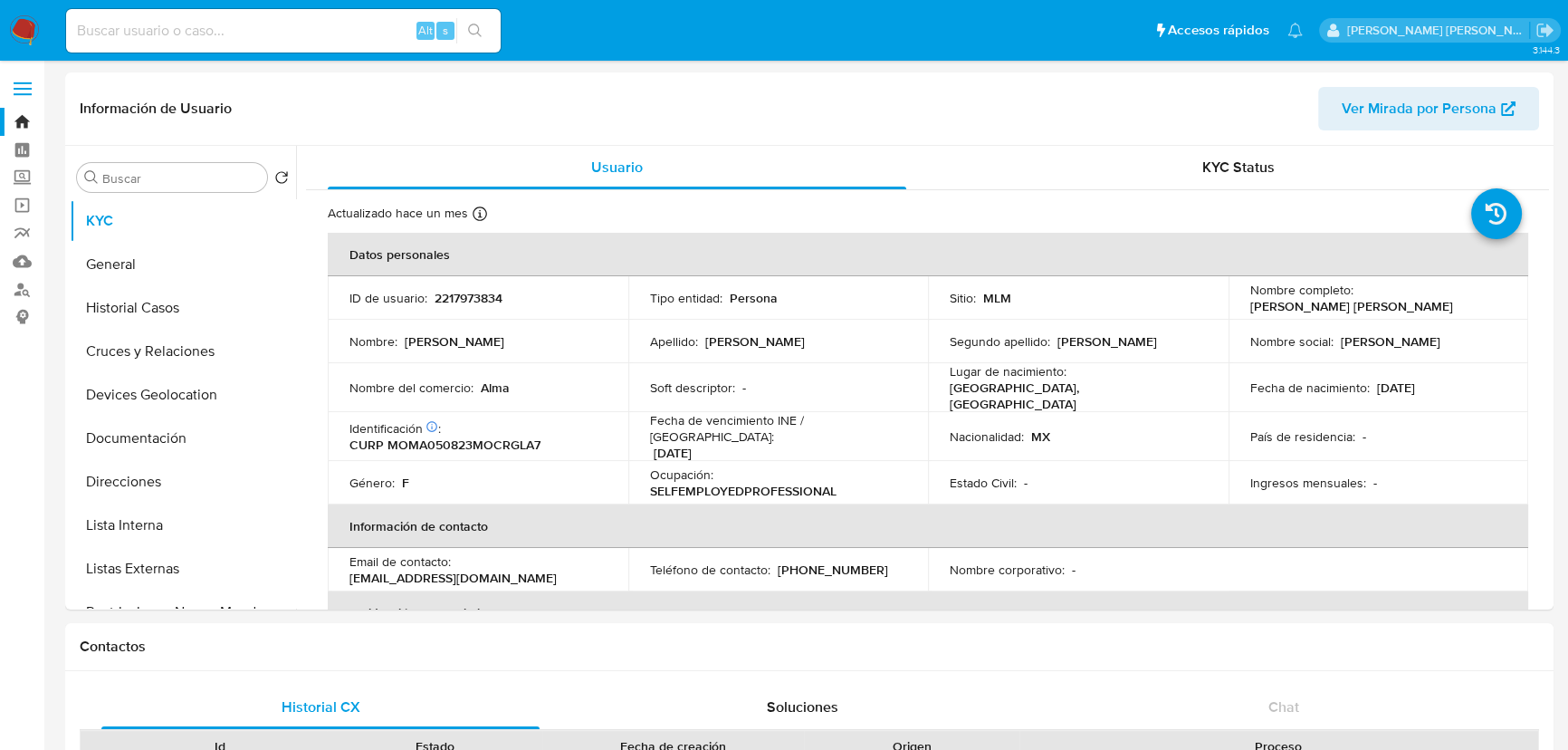 select on "10" 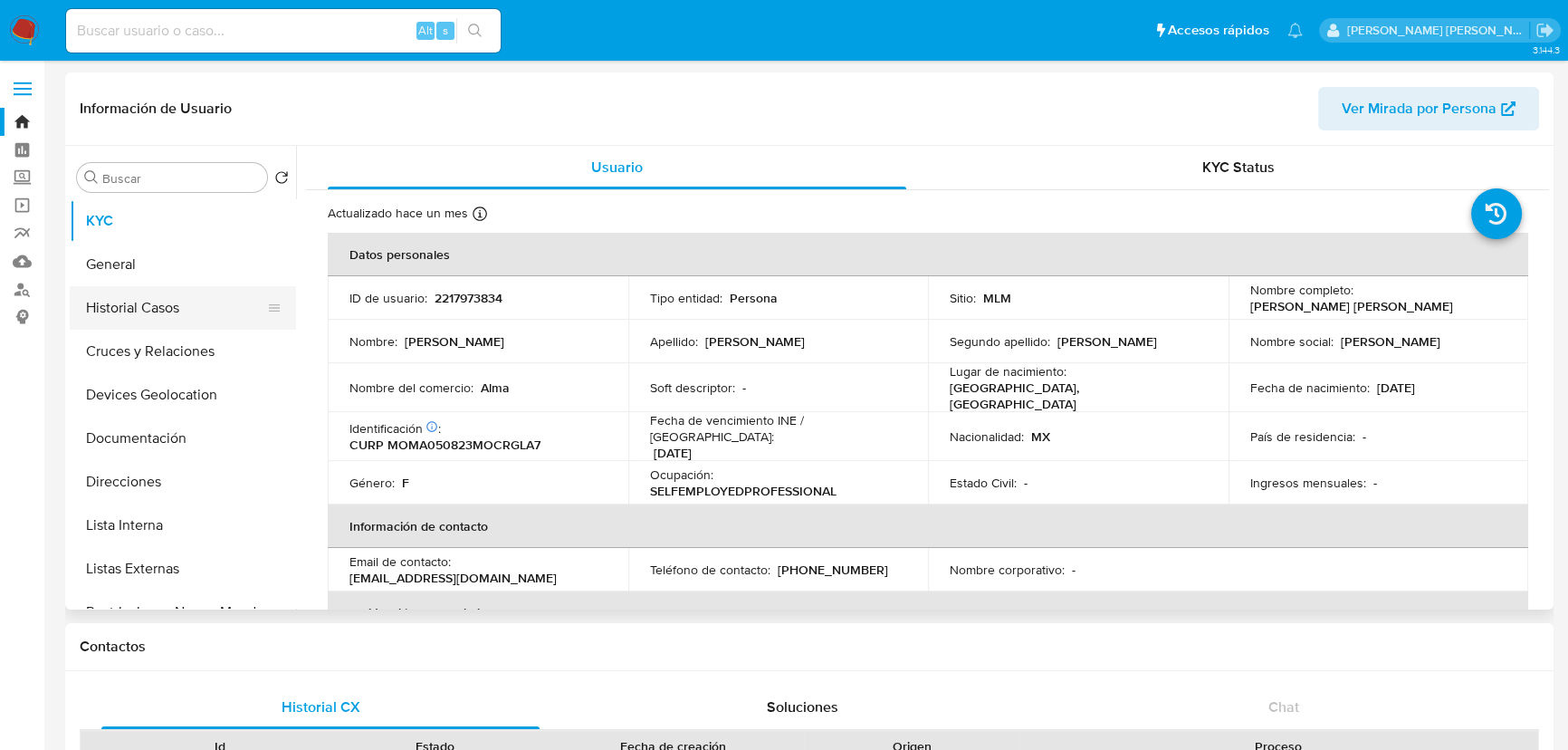 click on "Historial Casos" at bounding box center (176, 308) 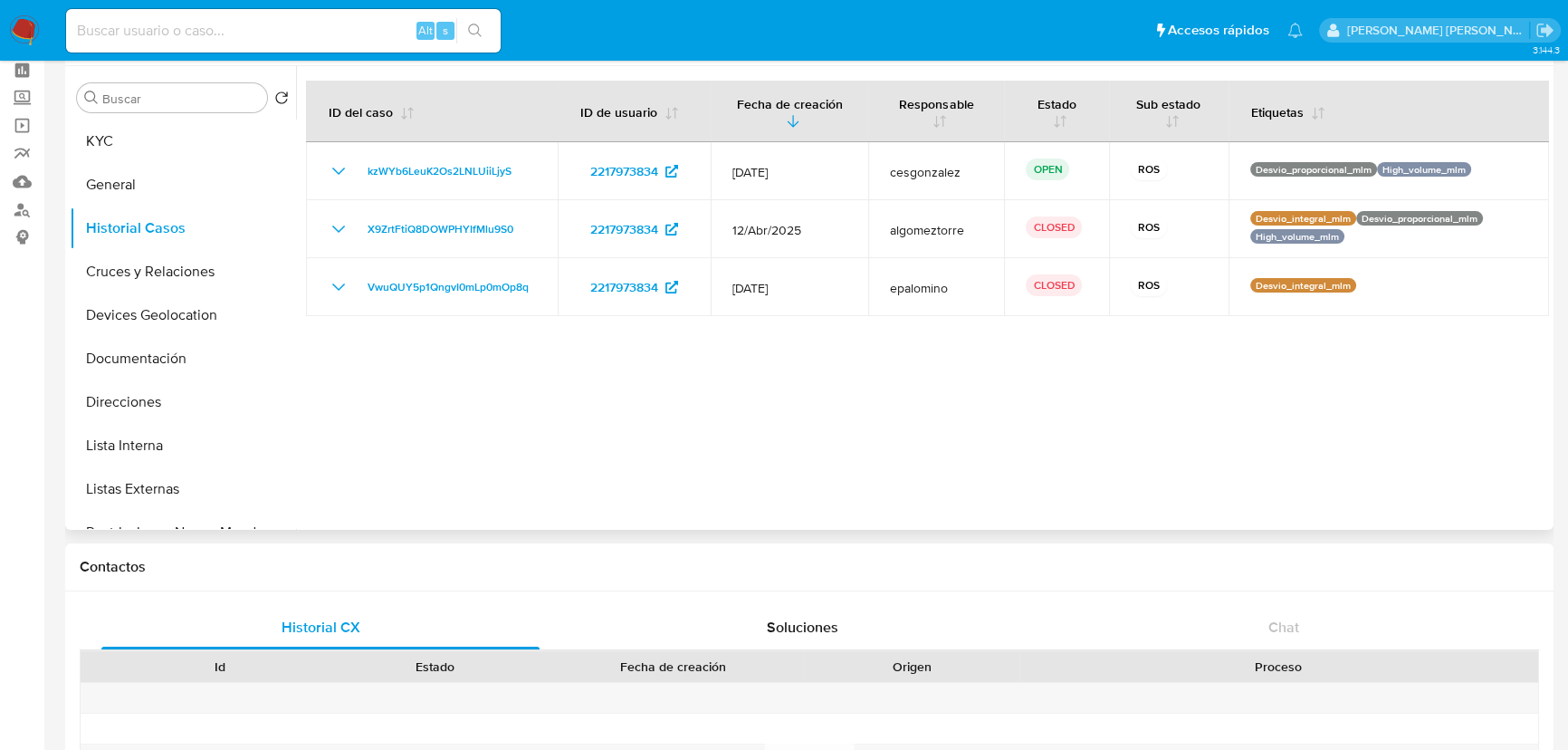 scroll, scrollTop: 0, scrollLeft: 0, axis: both 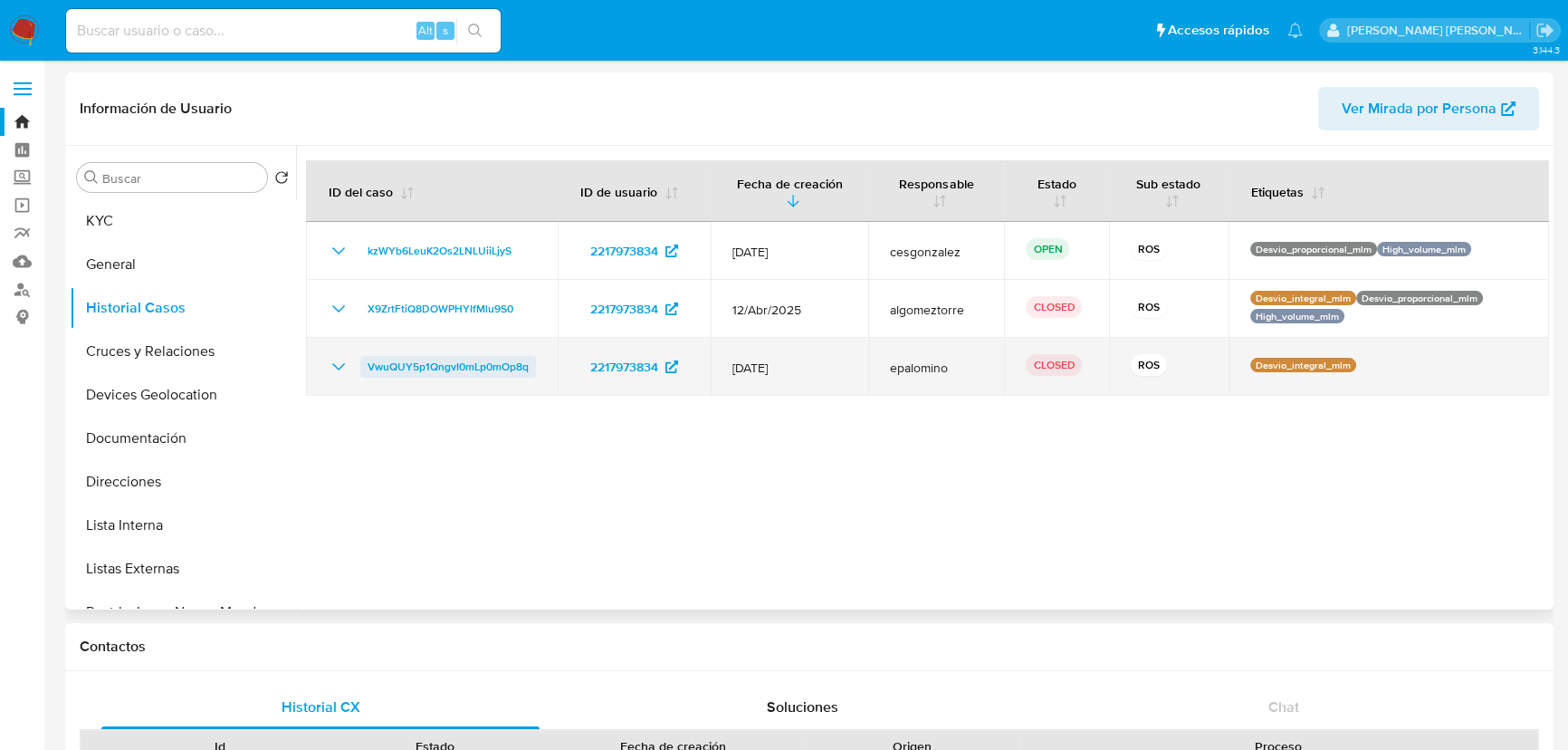 drag, startPoint x: 535, startPoint y: 362, endPoint x: 361, endPoint y: 370, distance: 174.18381 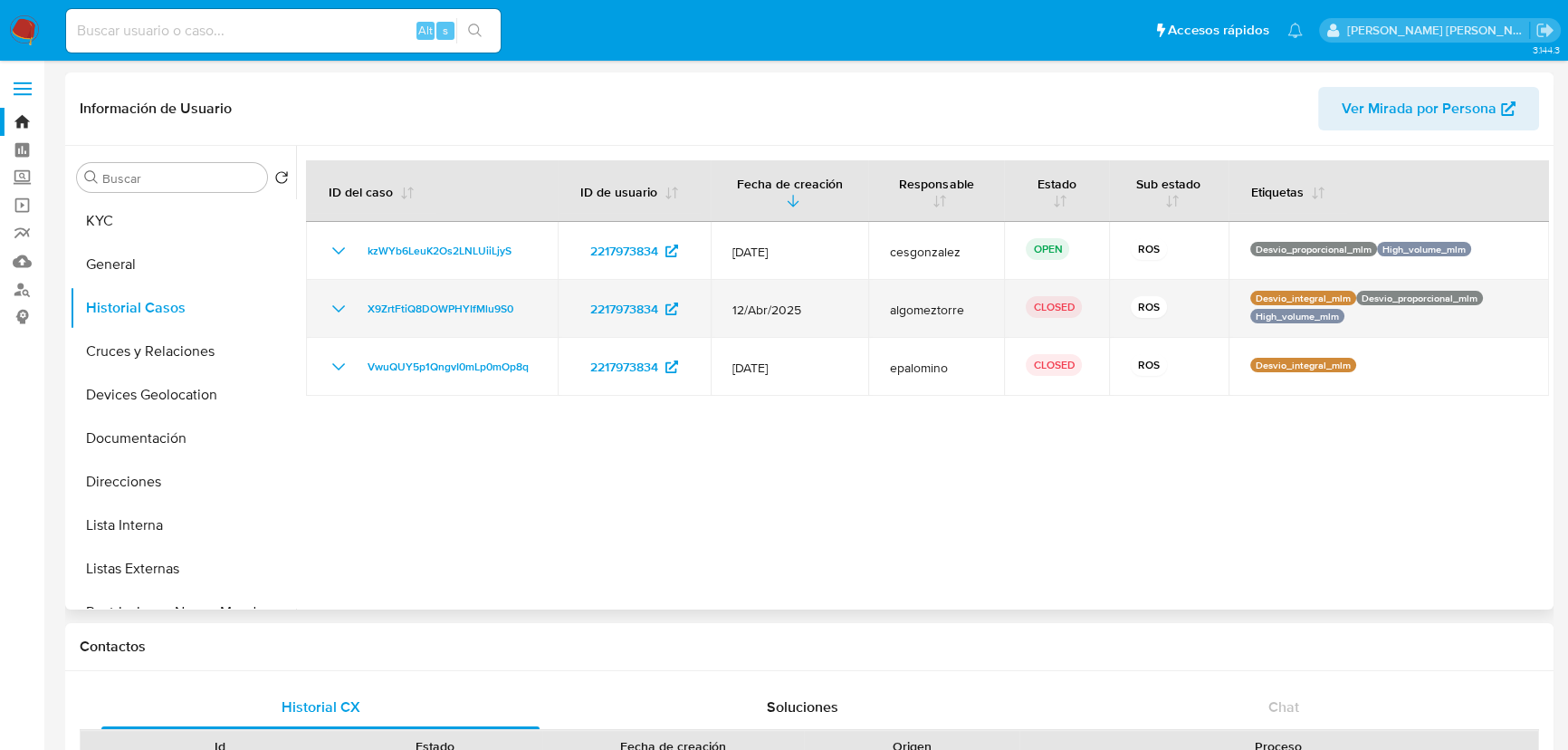 click 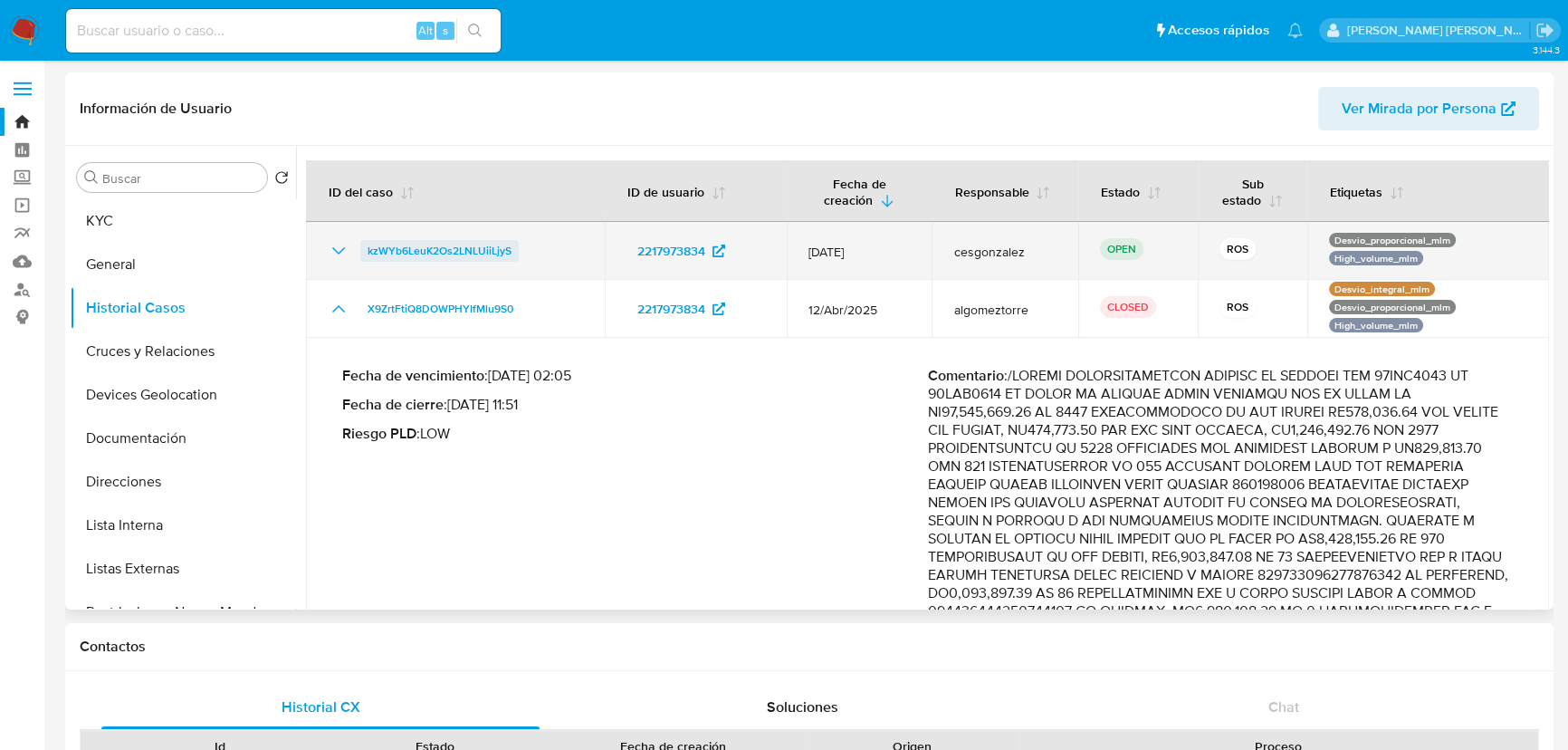 click on "kzWYb6LeuK2Os2LNLUiiLjyS" at bounding box center (439, 251) 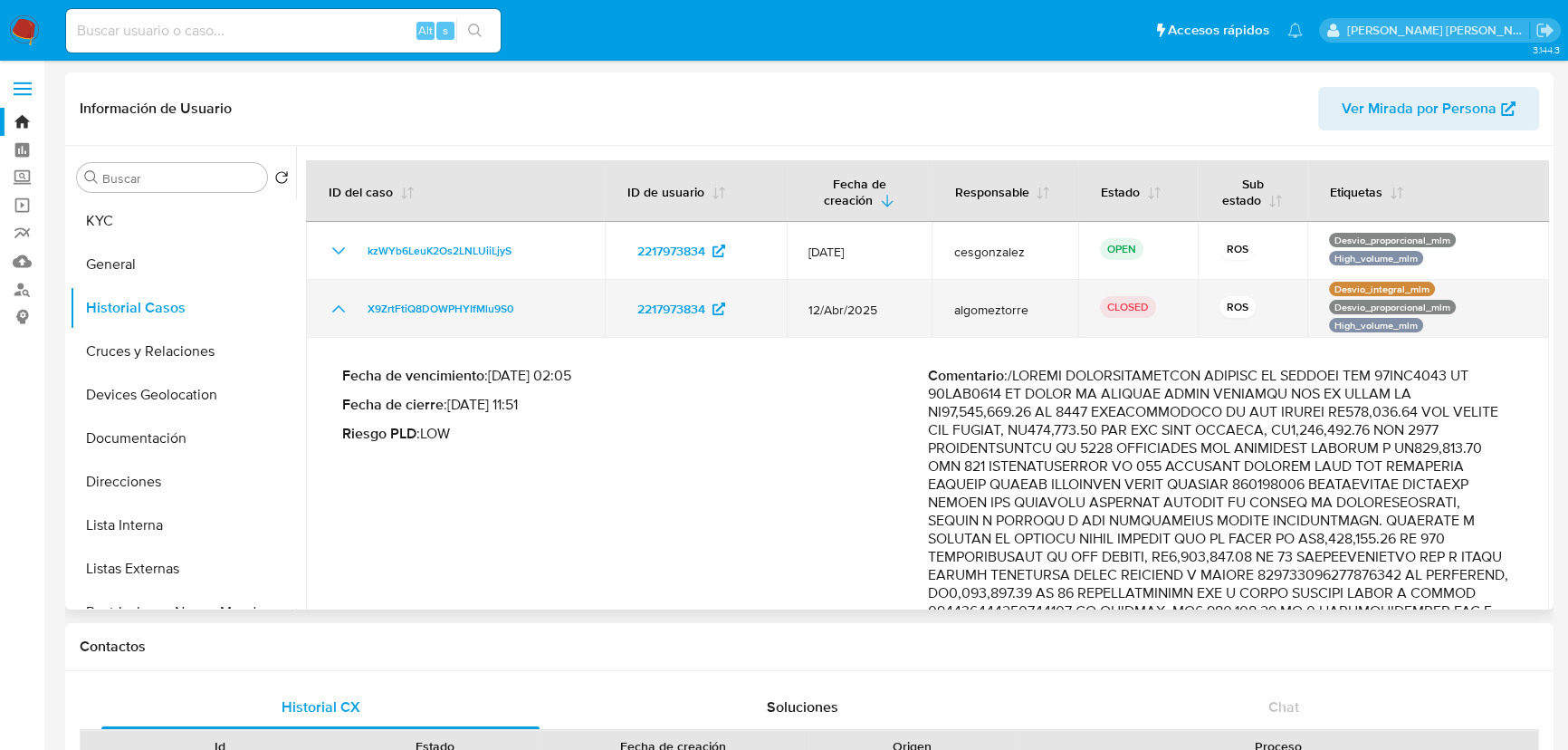 click 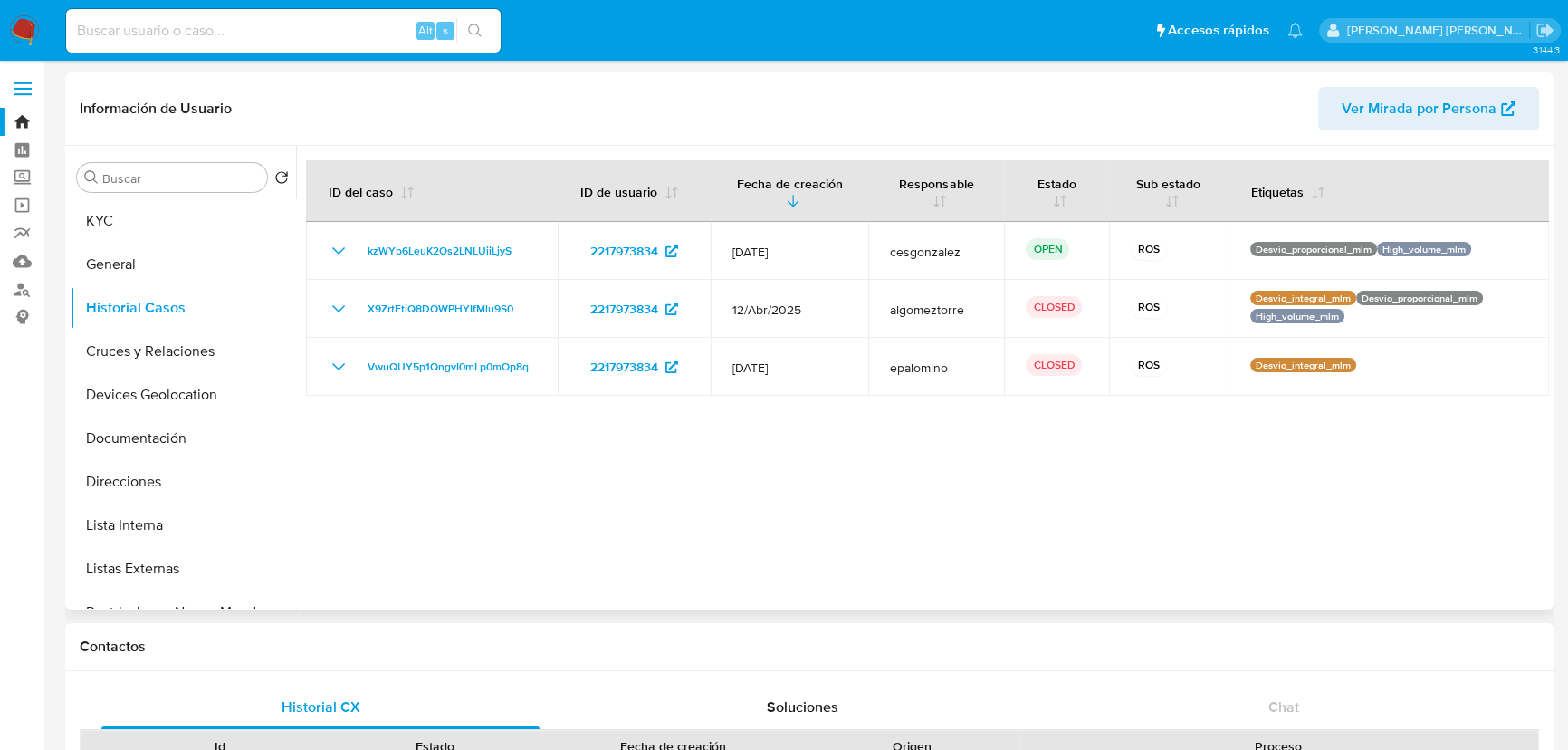 type 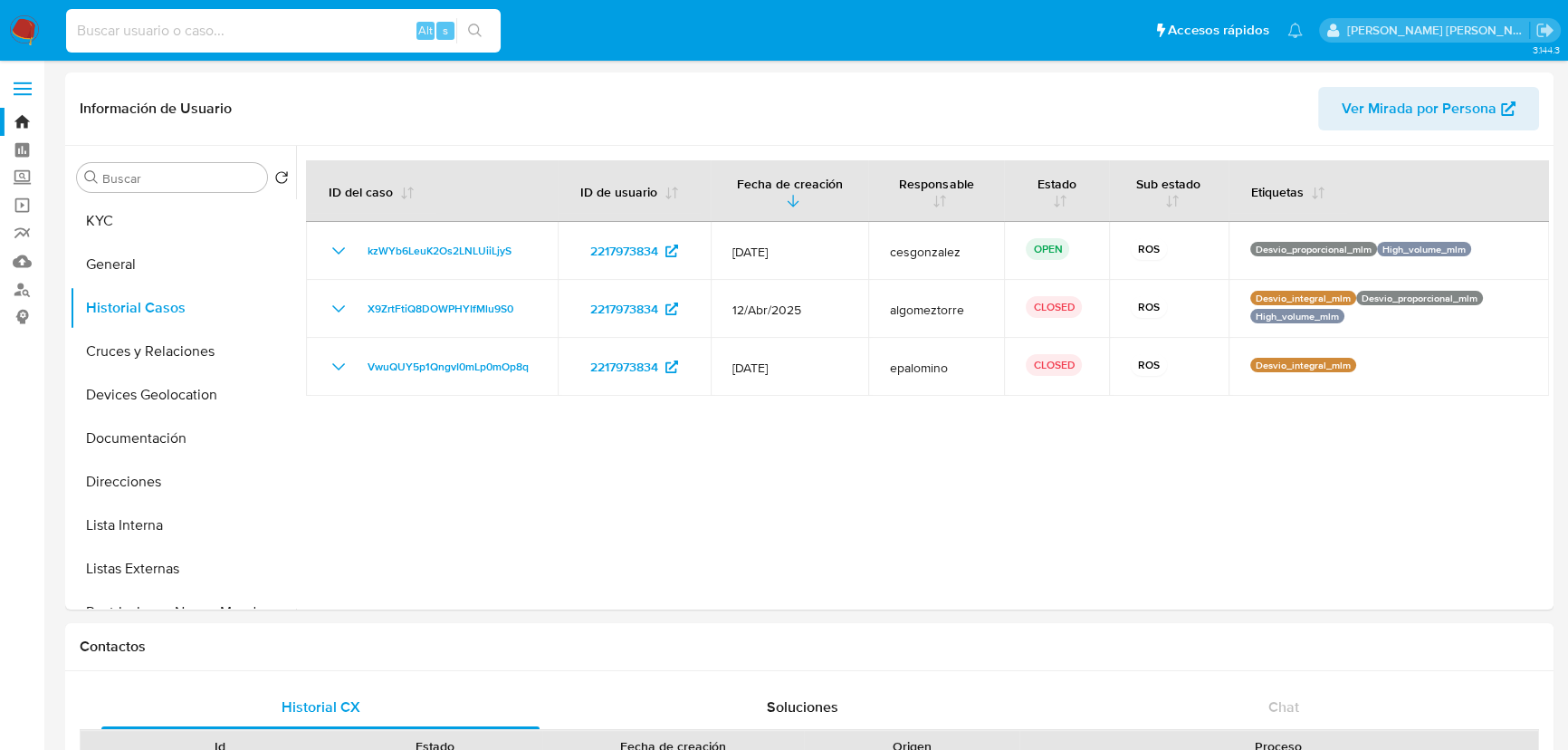 click at bounding box center (283, 31) 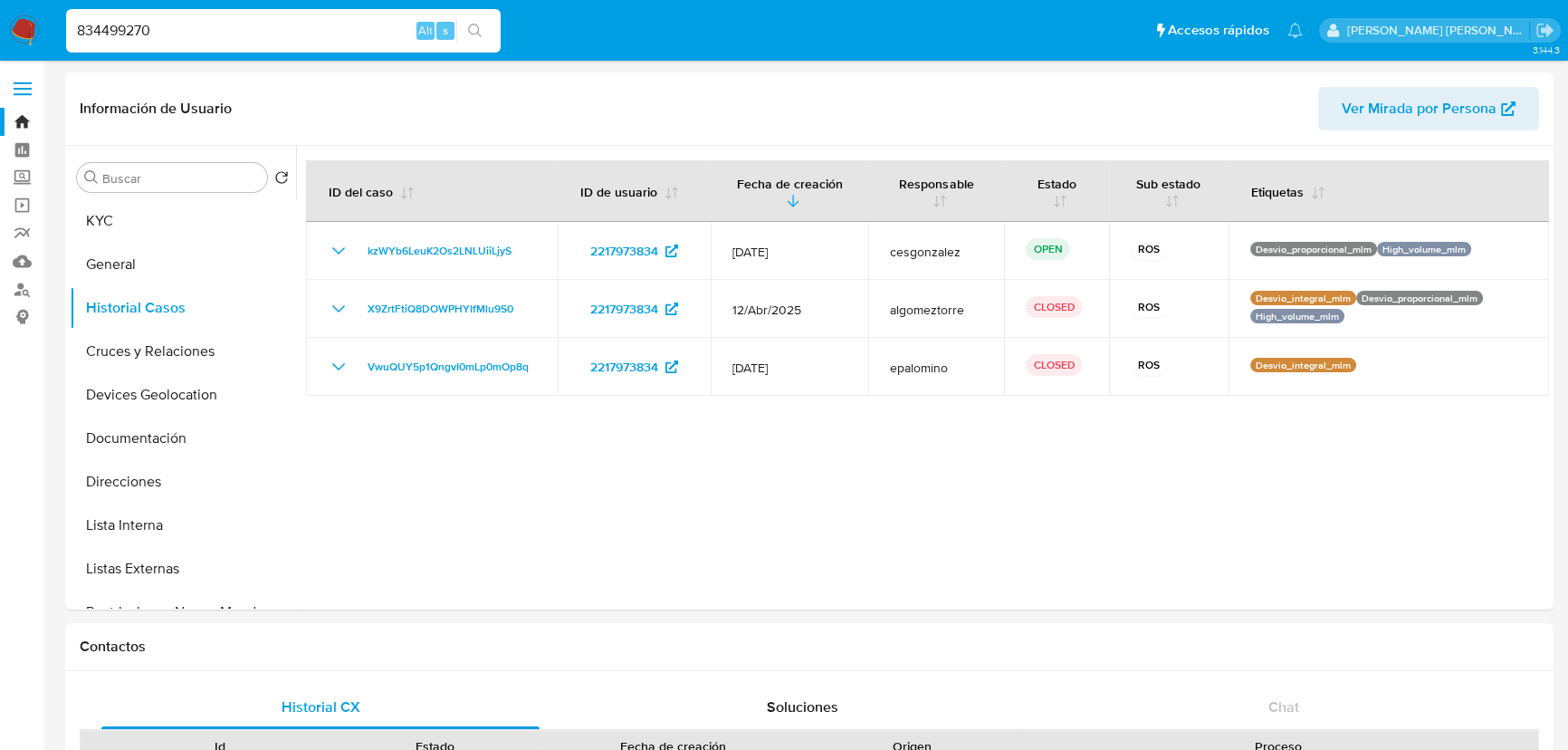 type on "834499270" 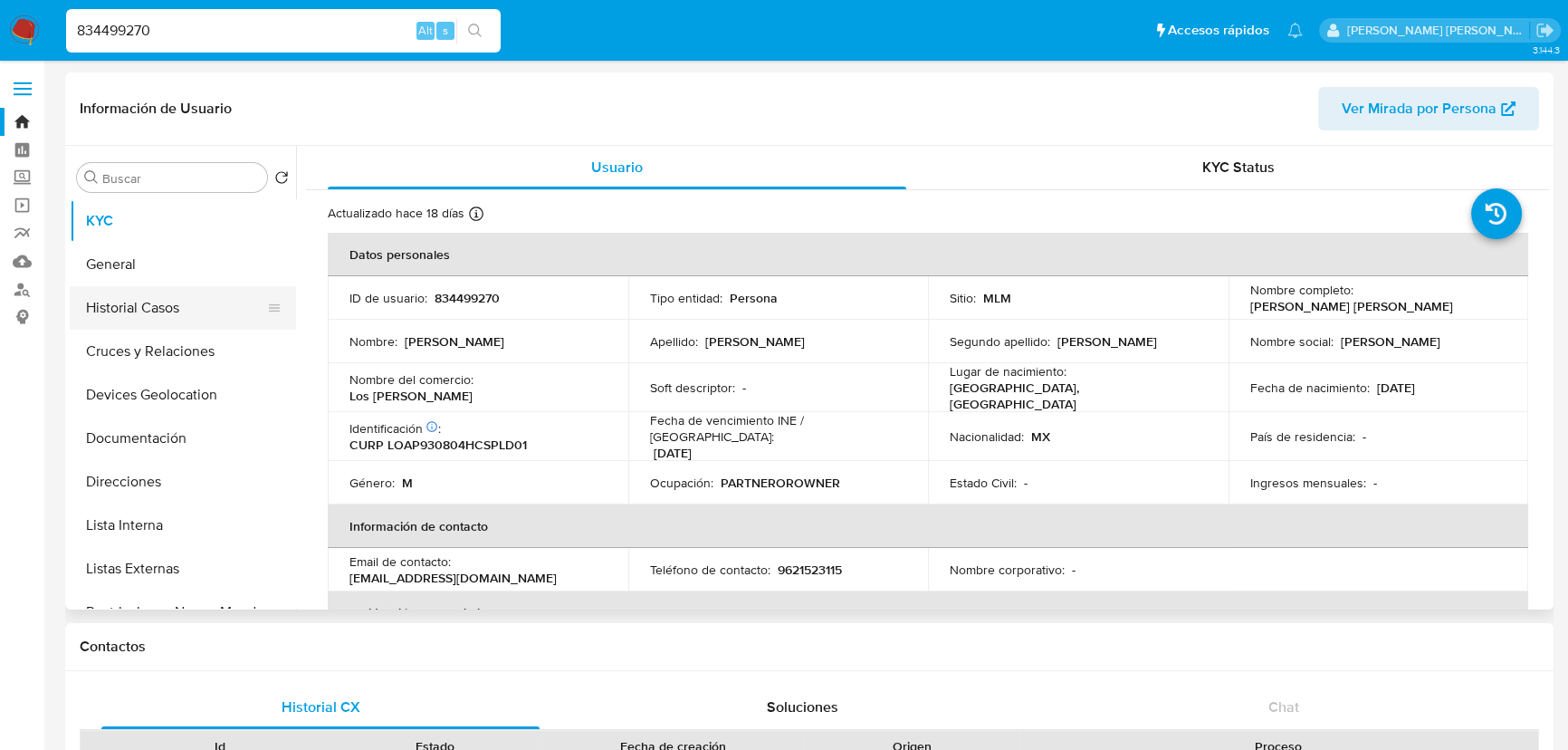 select on "10" 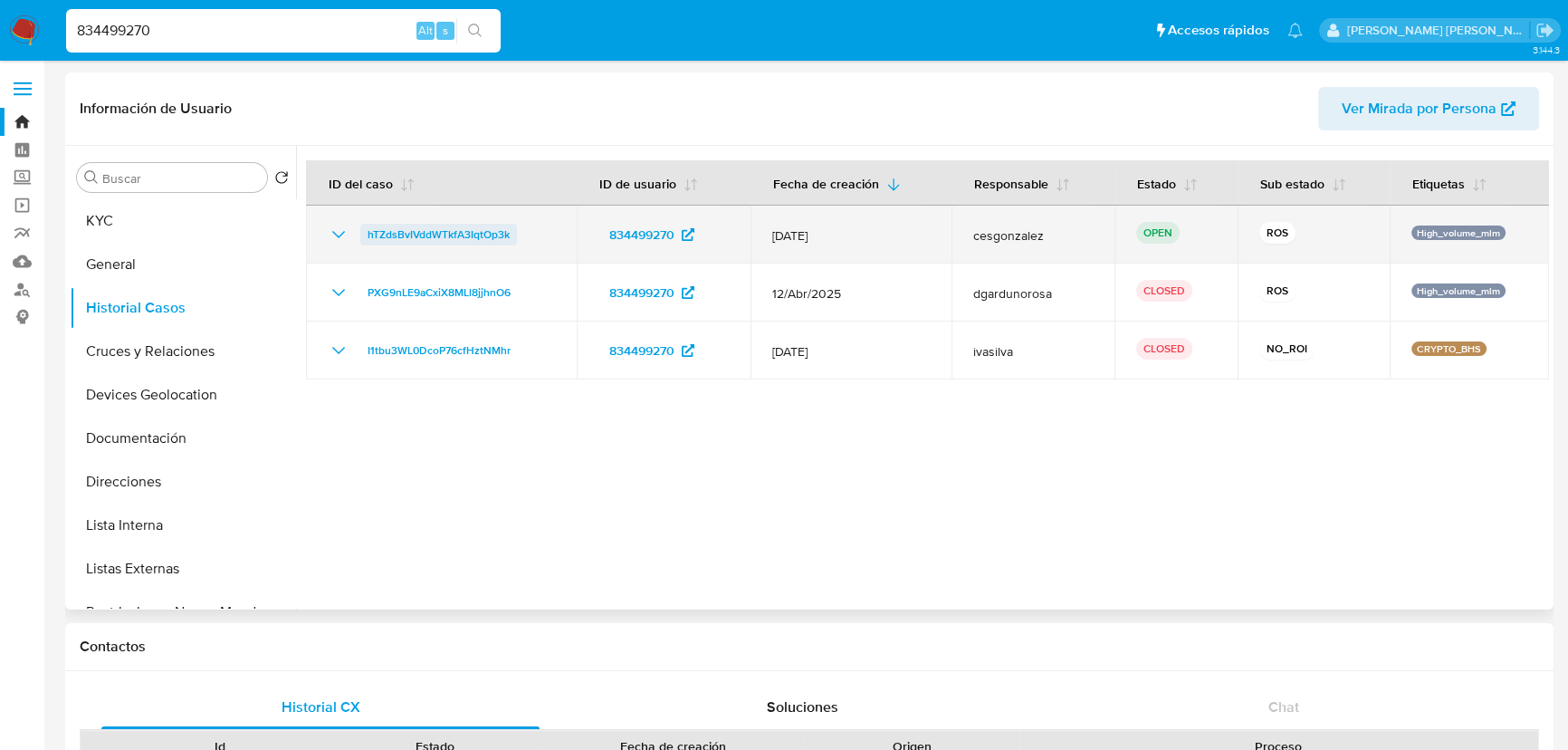 click on "hTZdsBvIVddWTkfA3IqtOp3k" at bounding box center [438, 235] 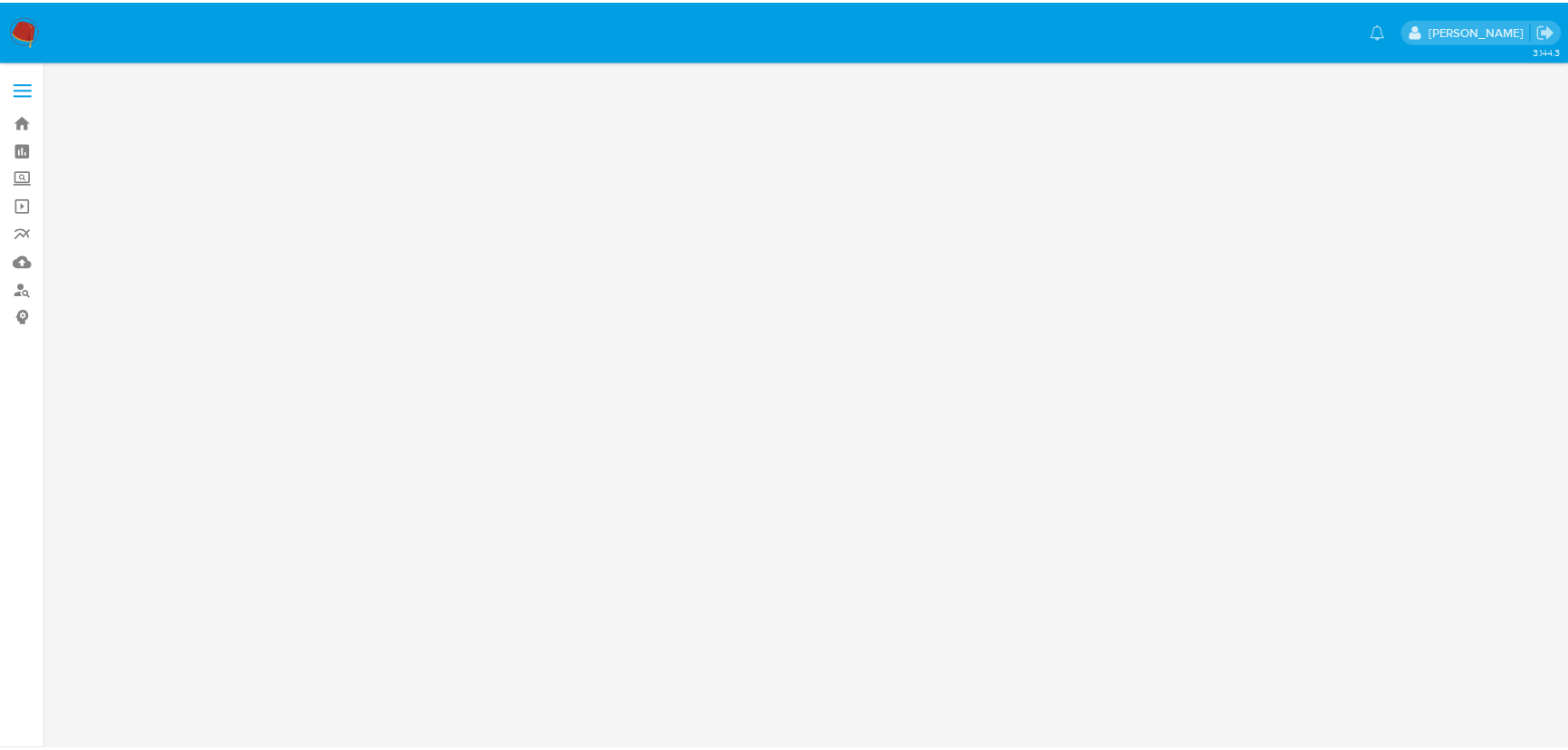 scroll, scrollTop: 0, scrollLeft: 0, axis: both 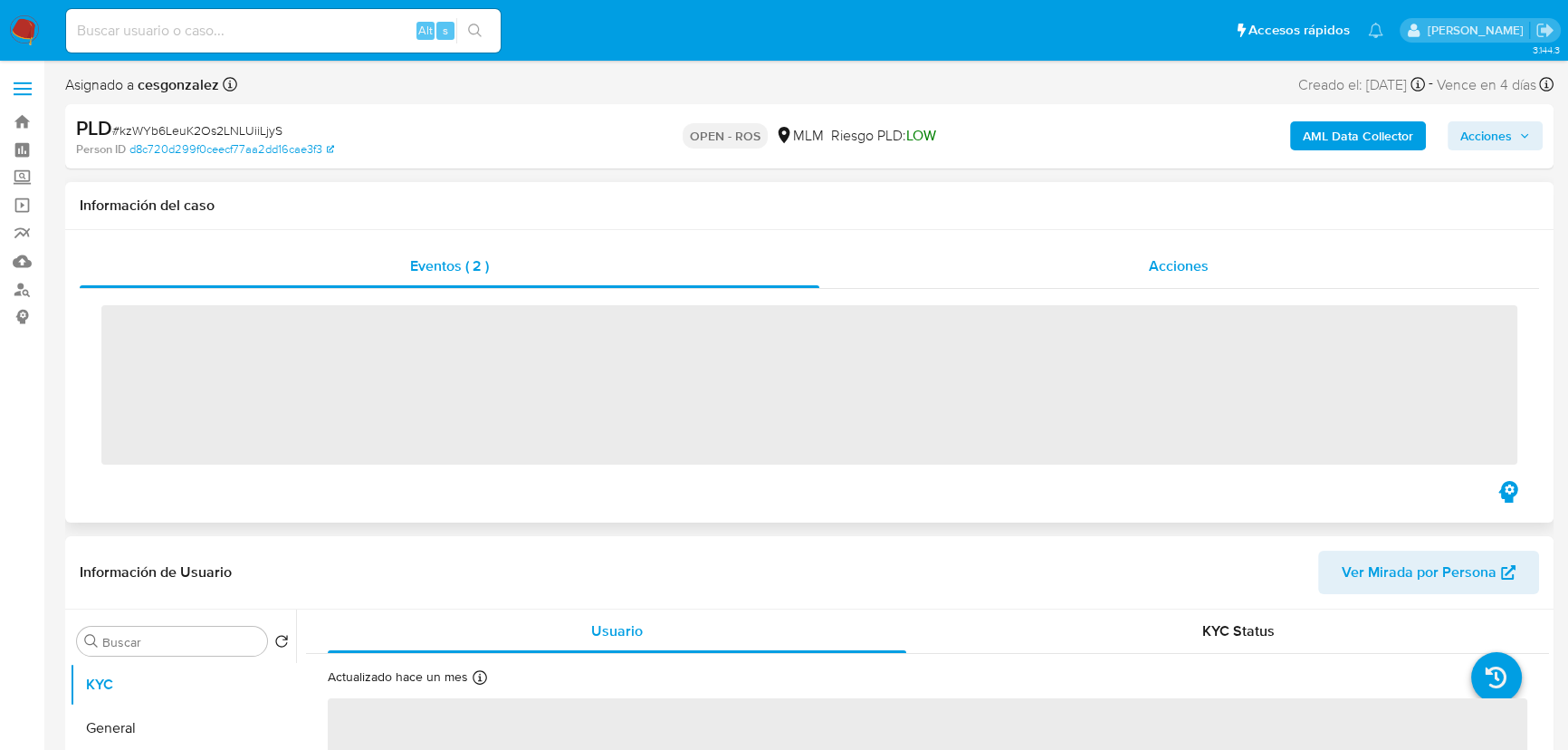click on "Acciones" at bounding box center (1179, 265) 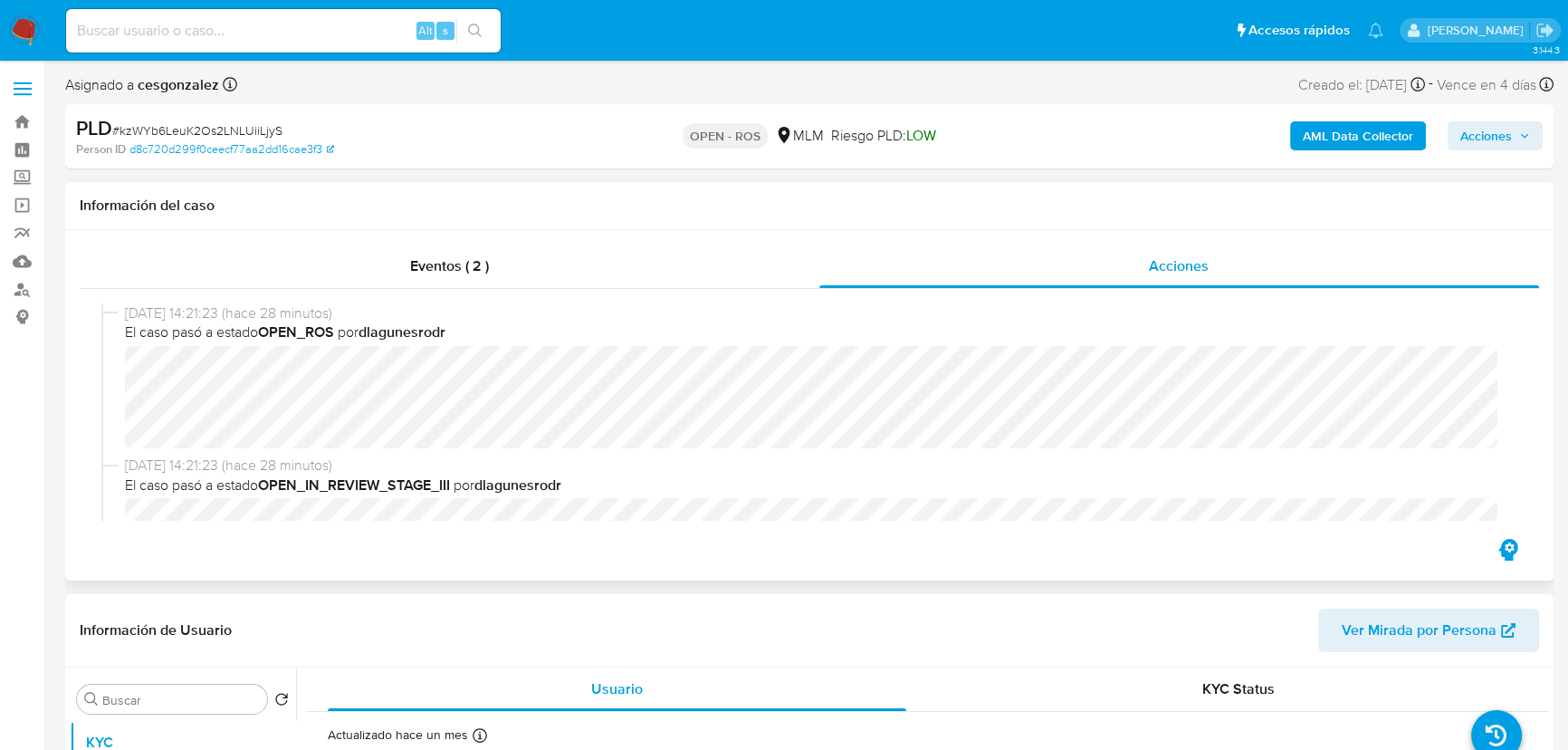 select on "10" 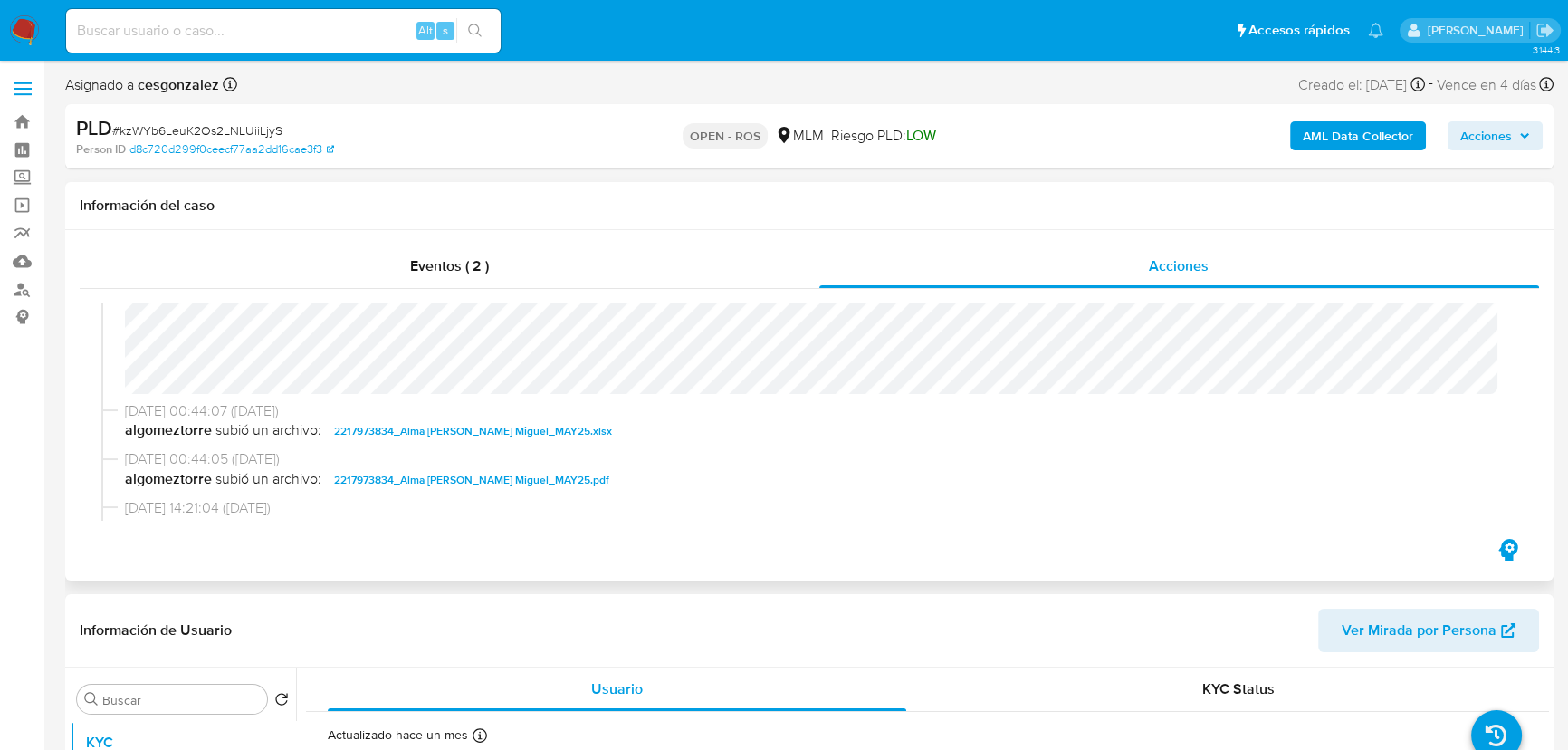 scroll, scrollTop: 1006, scrollLeft: 0, axis: vertical 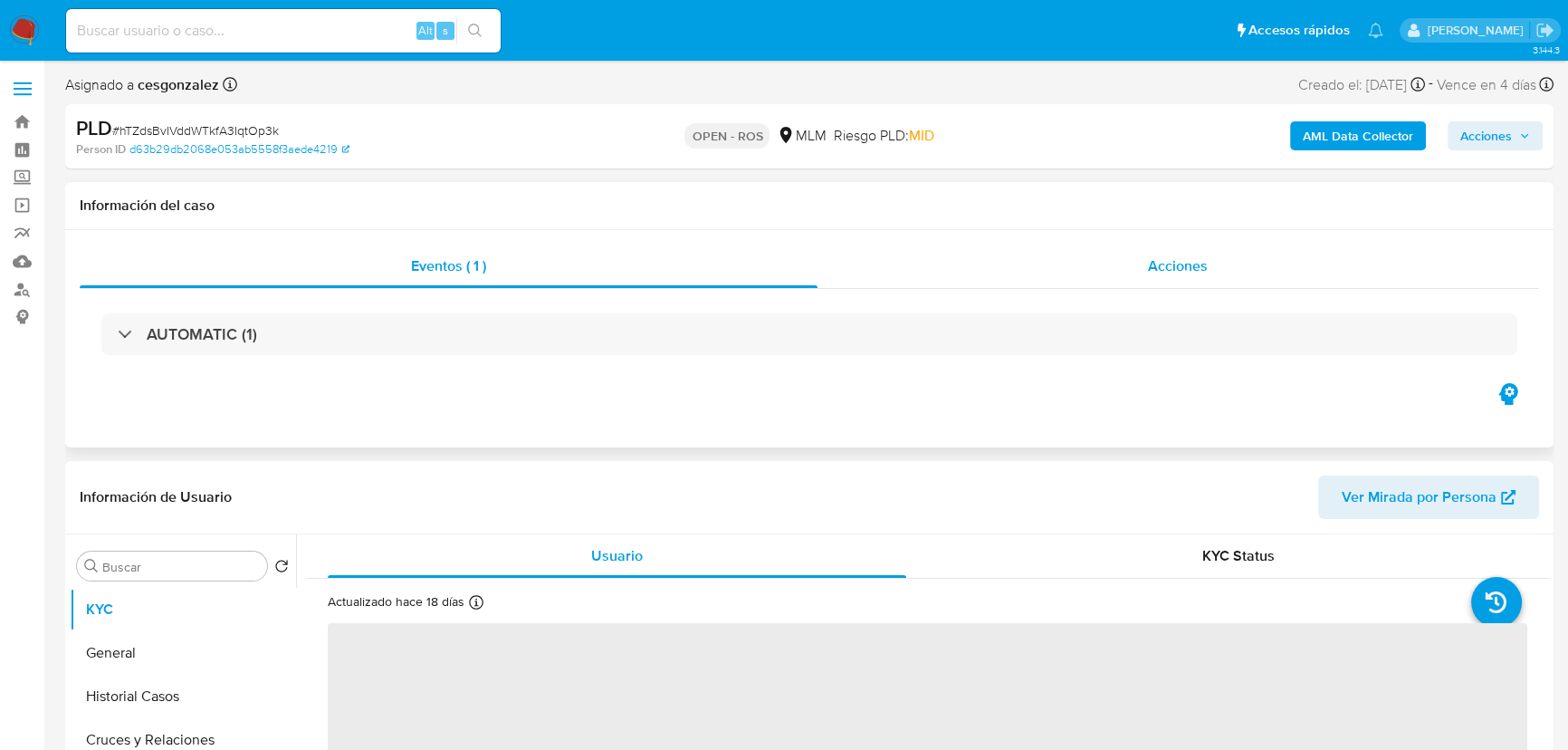 click on "Acciones" at bounding box center [1178, 265] 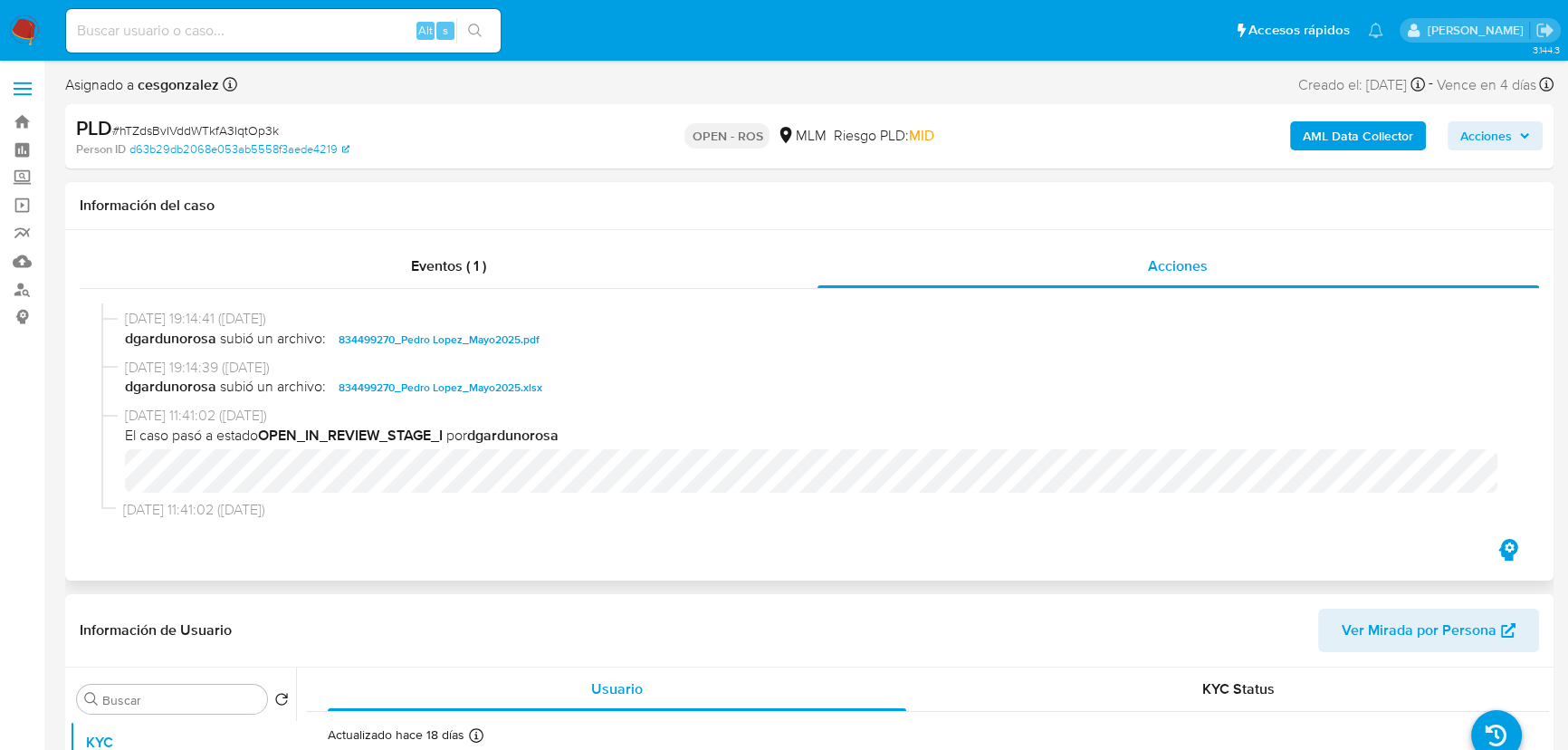 scroll, scrollTop: 904, scrollLeft: 0, axis: vertical 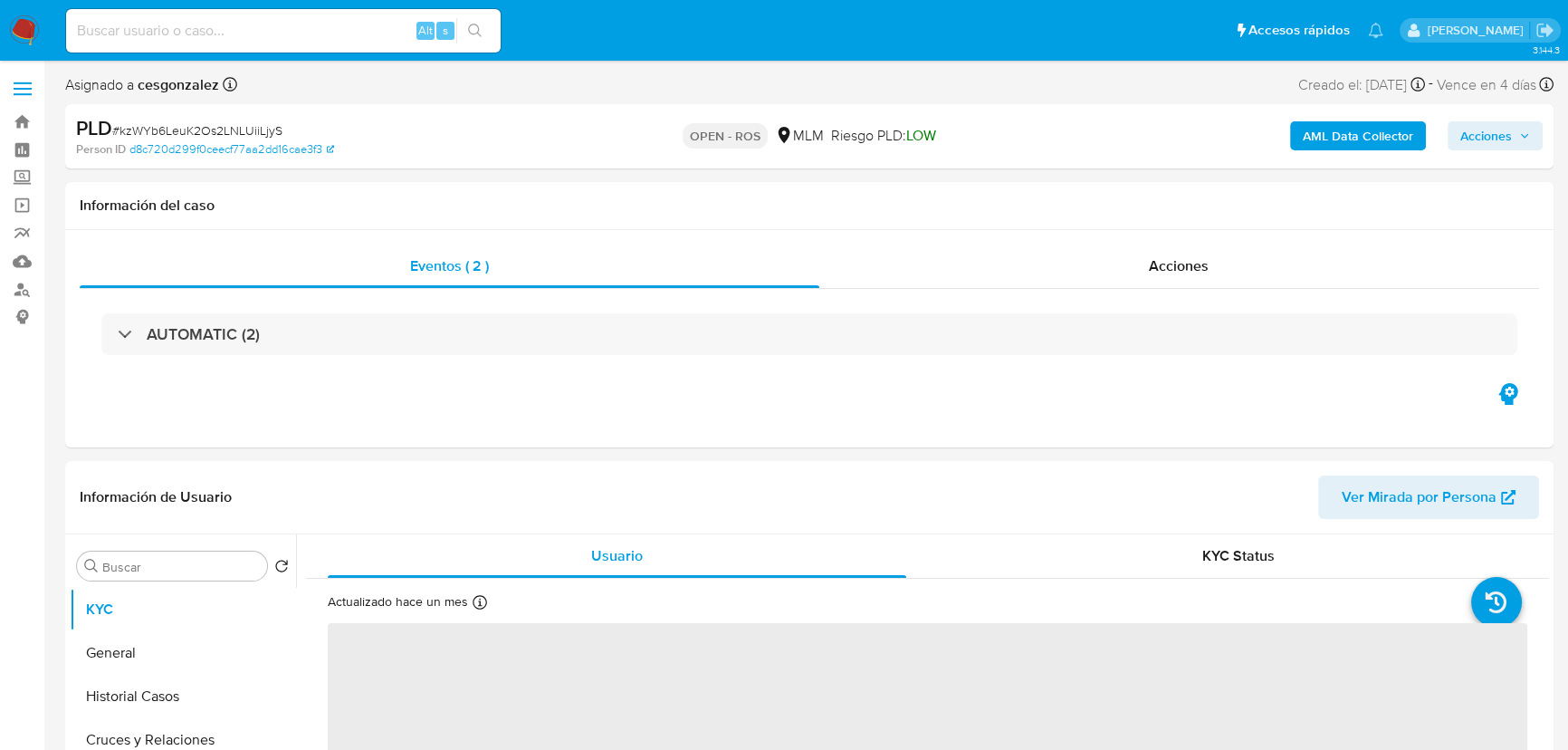select on "10" 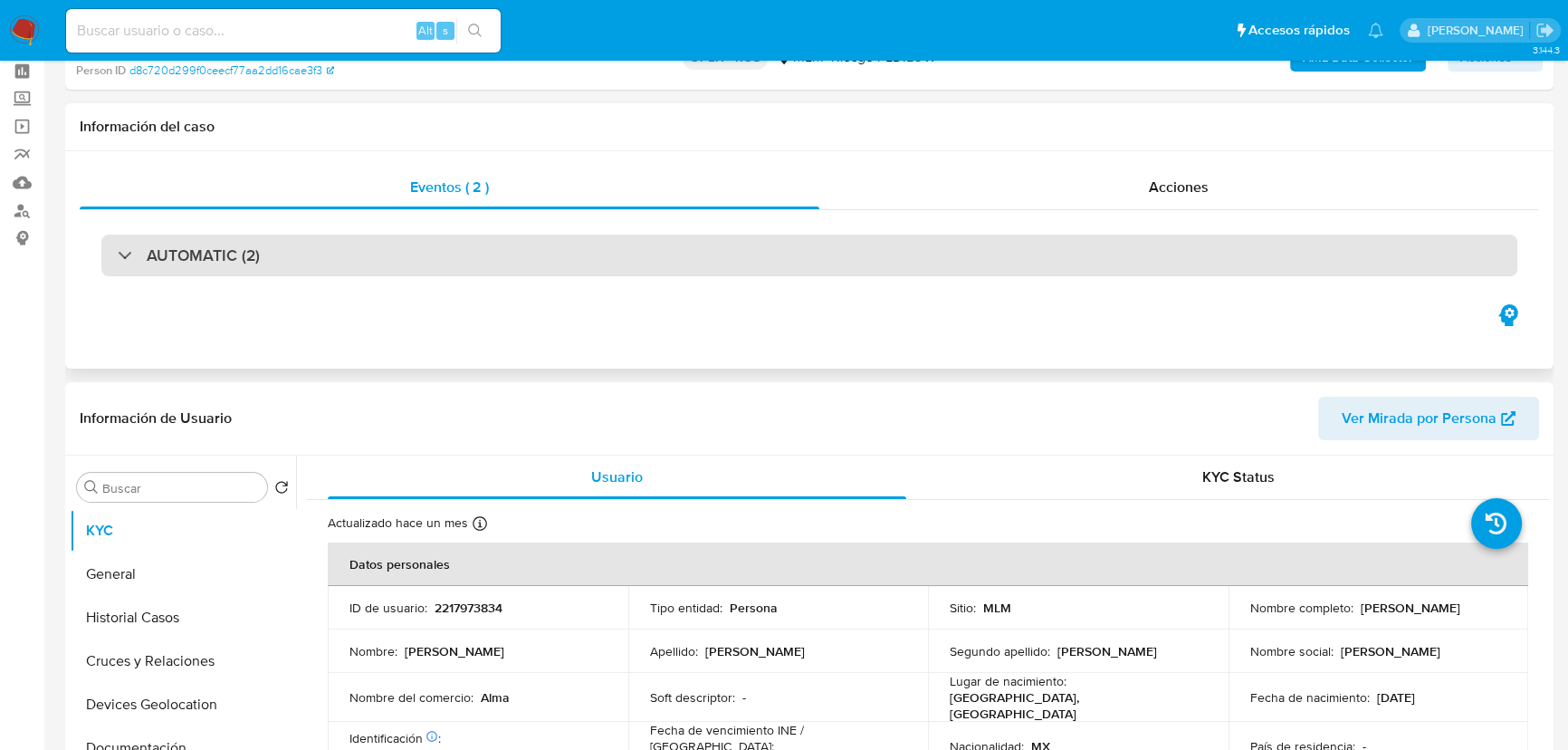 scroll, scrollTop: 164, scrollLeft: 0, axis: vertical 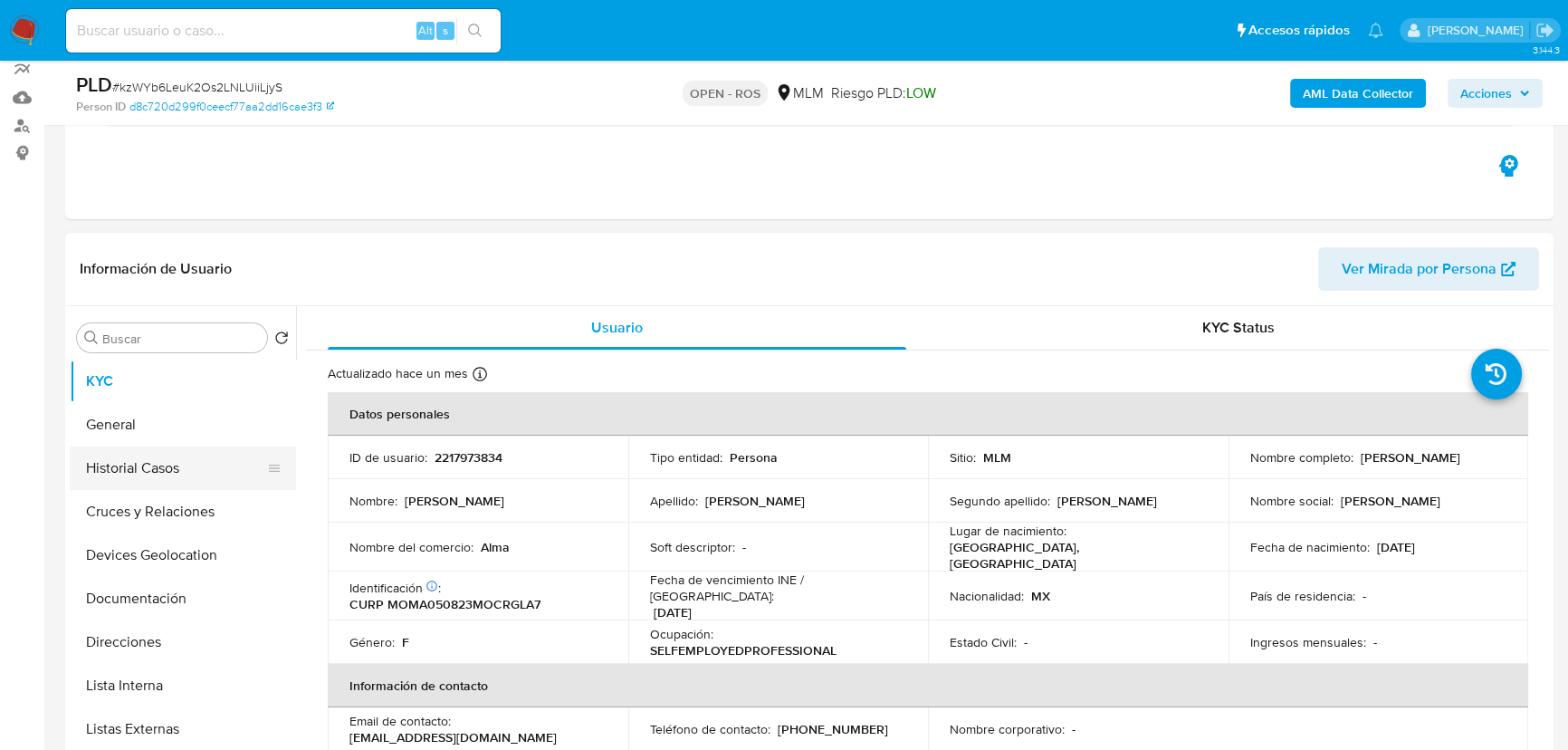 click on "Historial Casos" at bounding box center [176, 468] 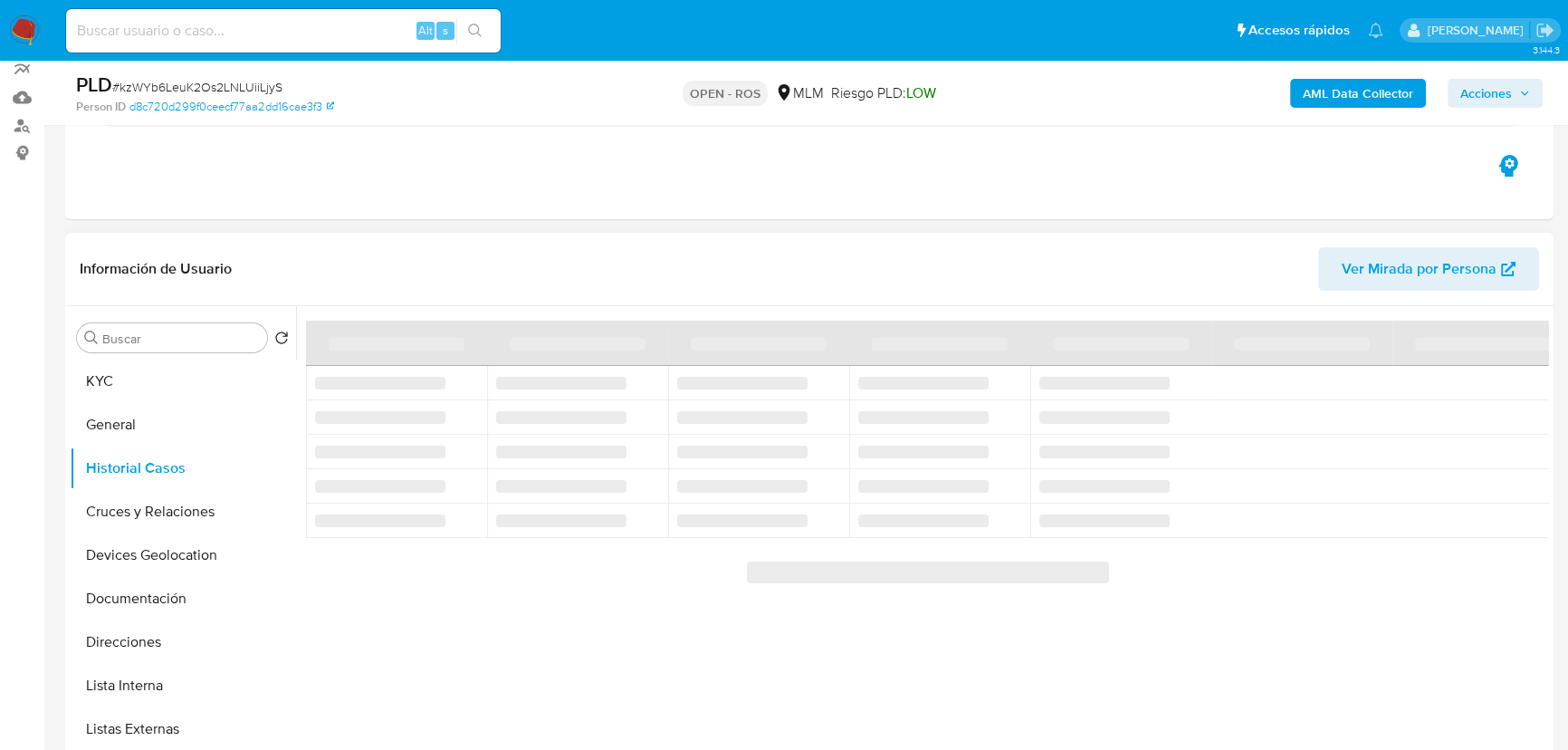 type 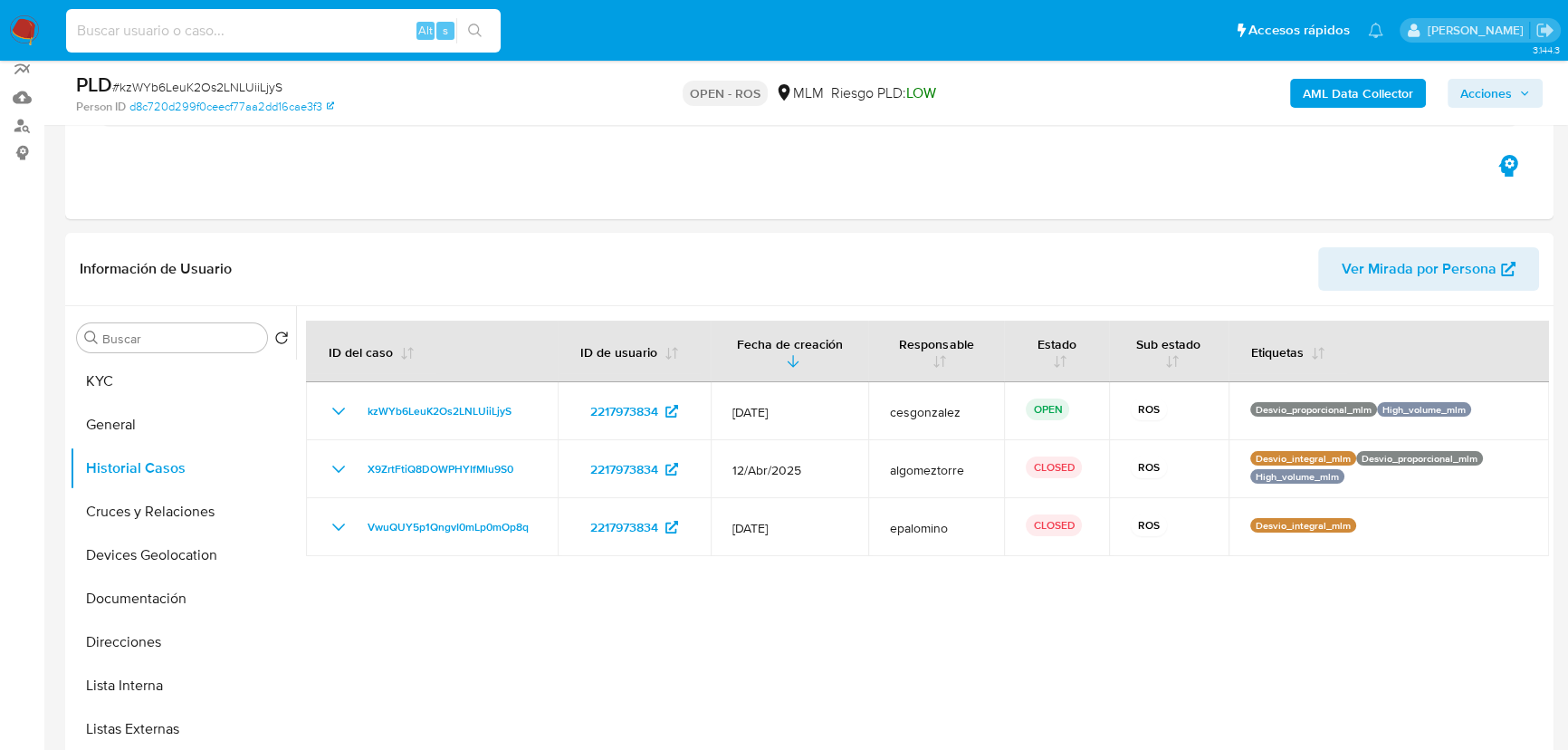 click at bounding box center (283, 31) 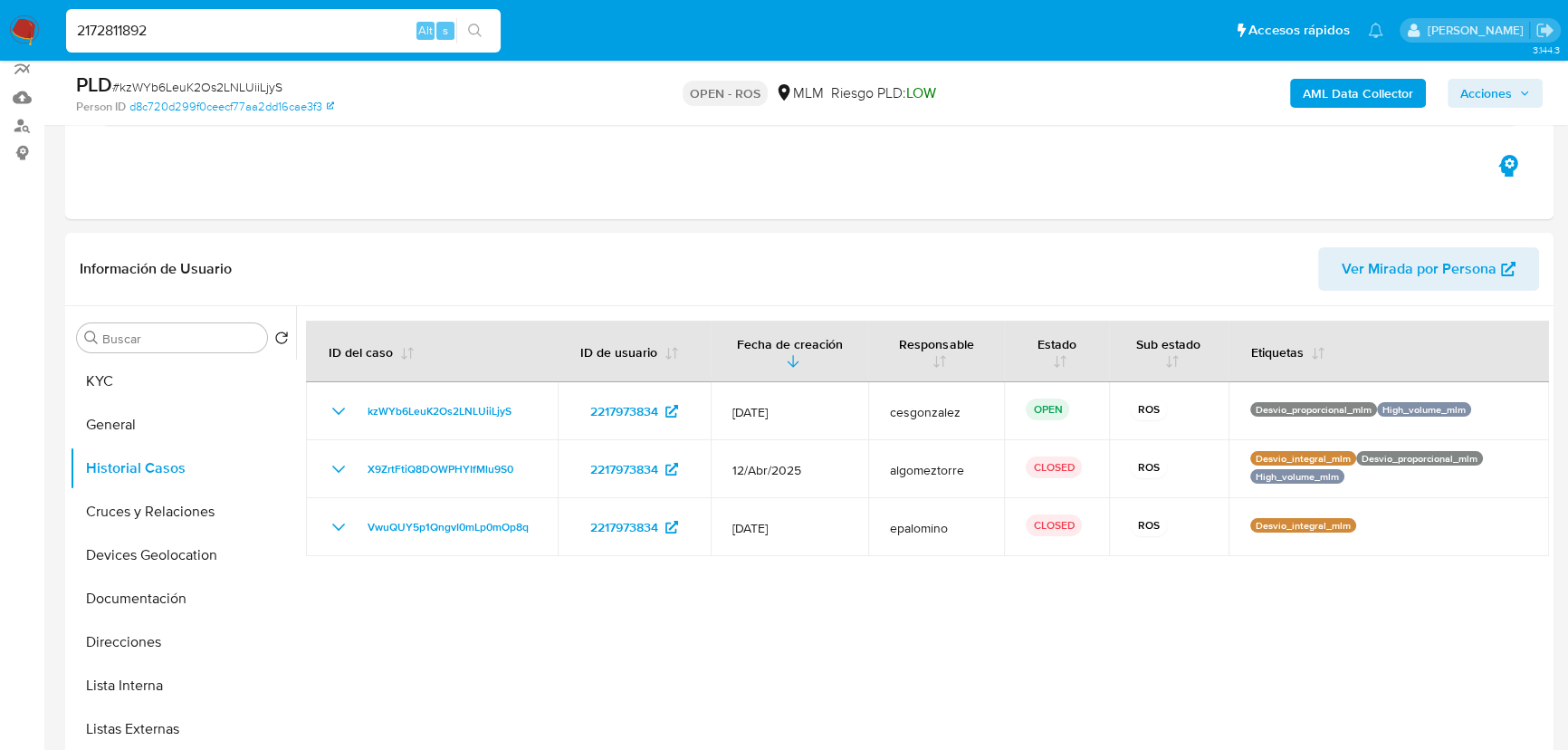 type on "2172811892" 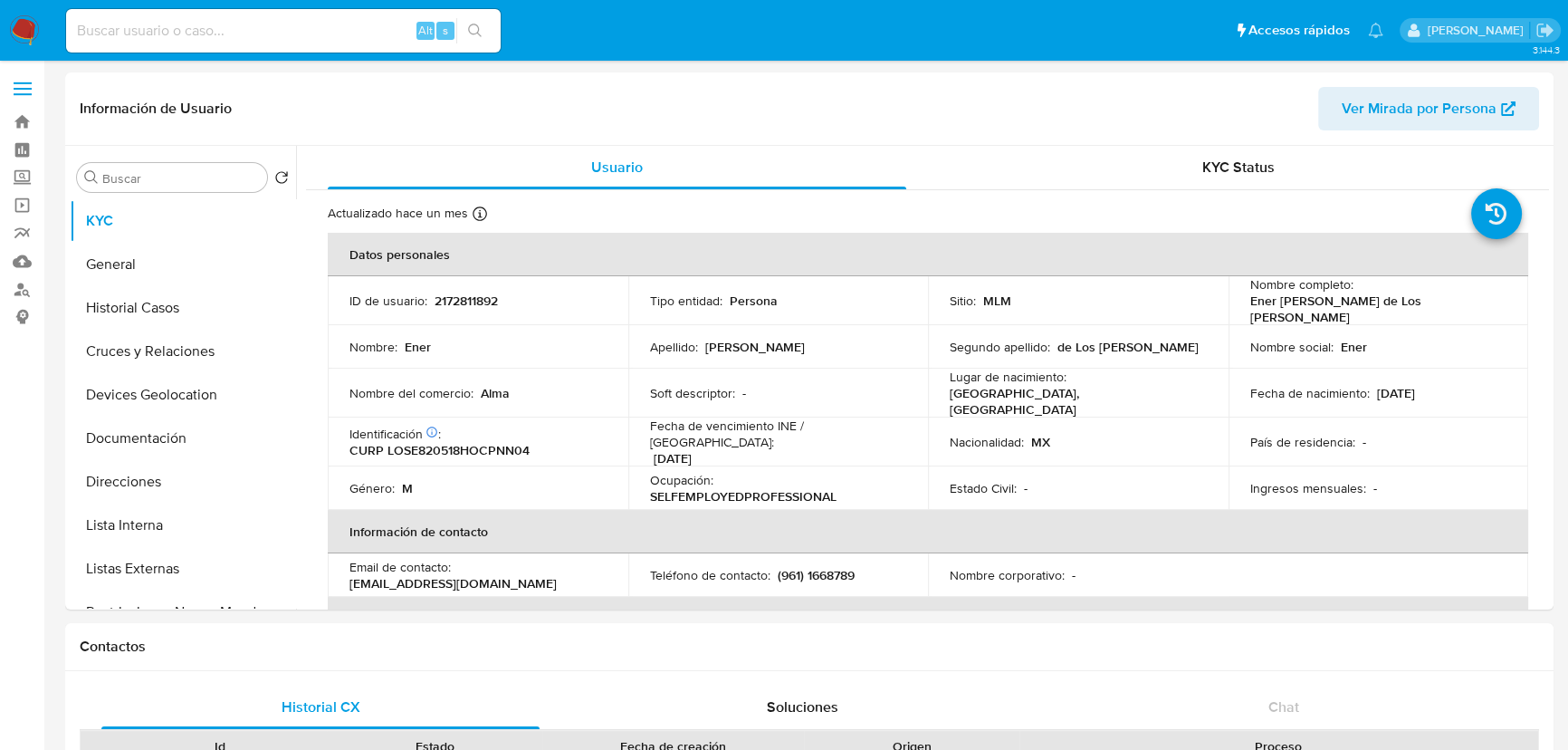 select on "10" 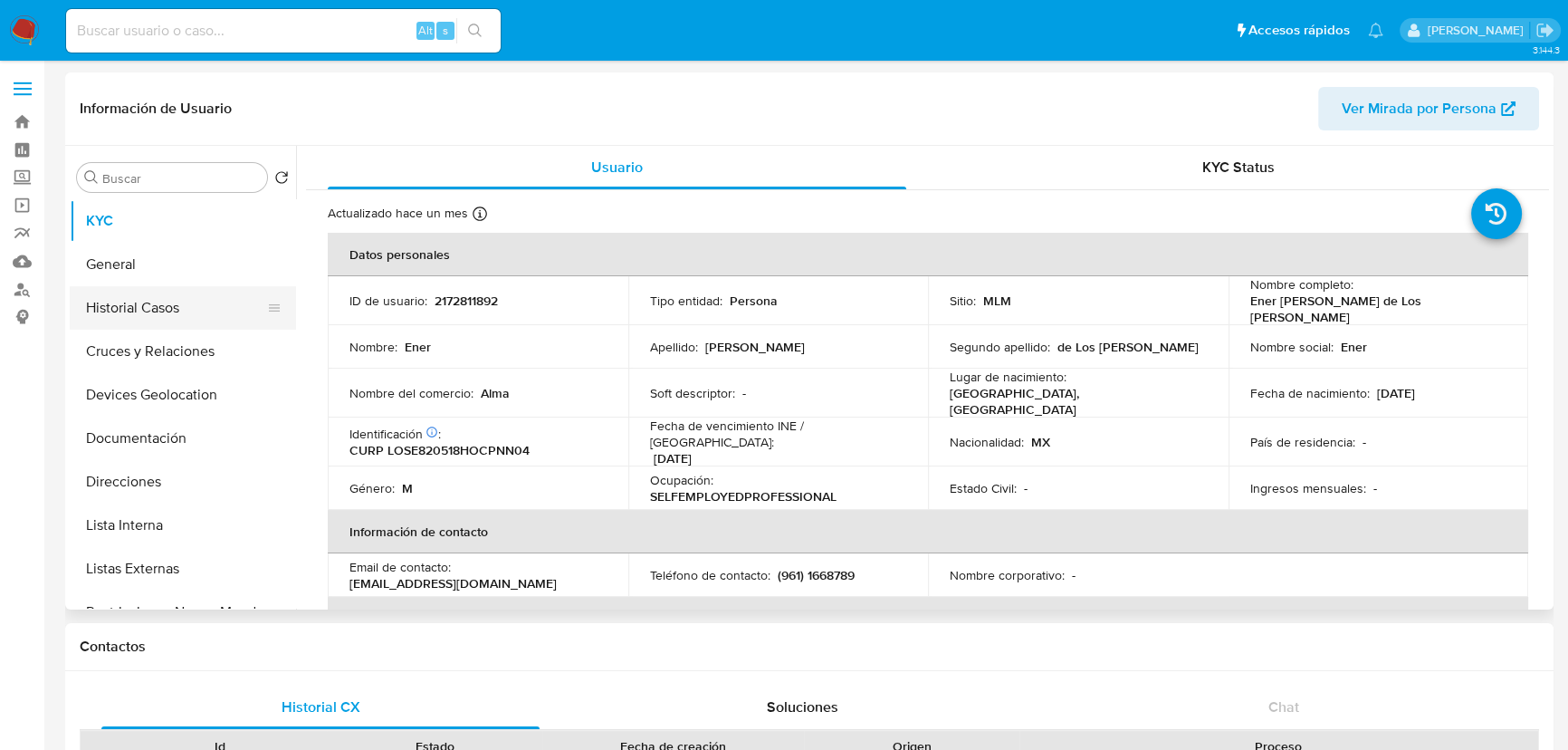click on "Historial Casos" at bounding box center (176, 308) 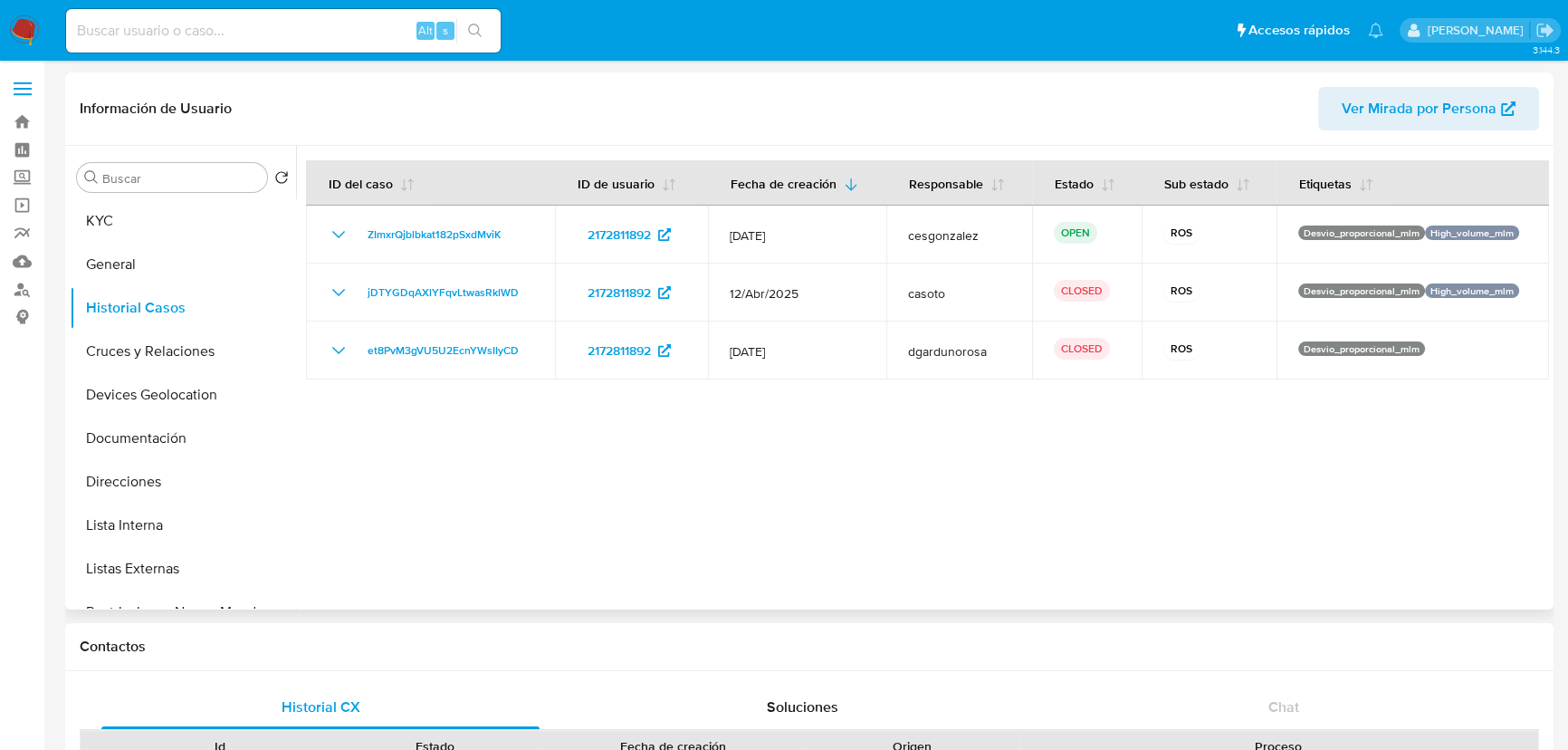 type 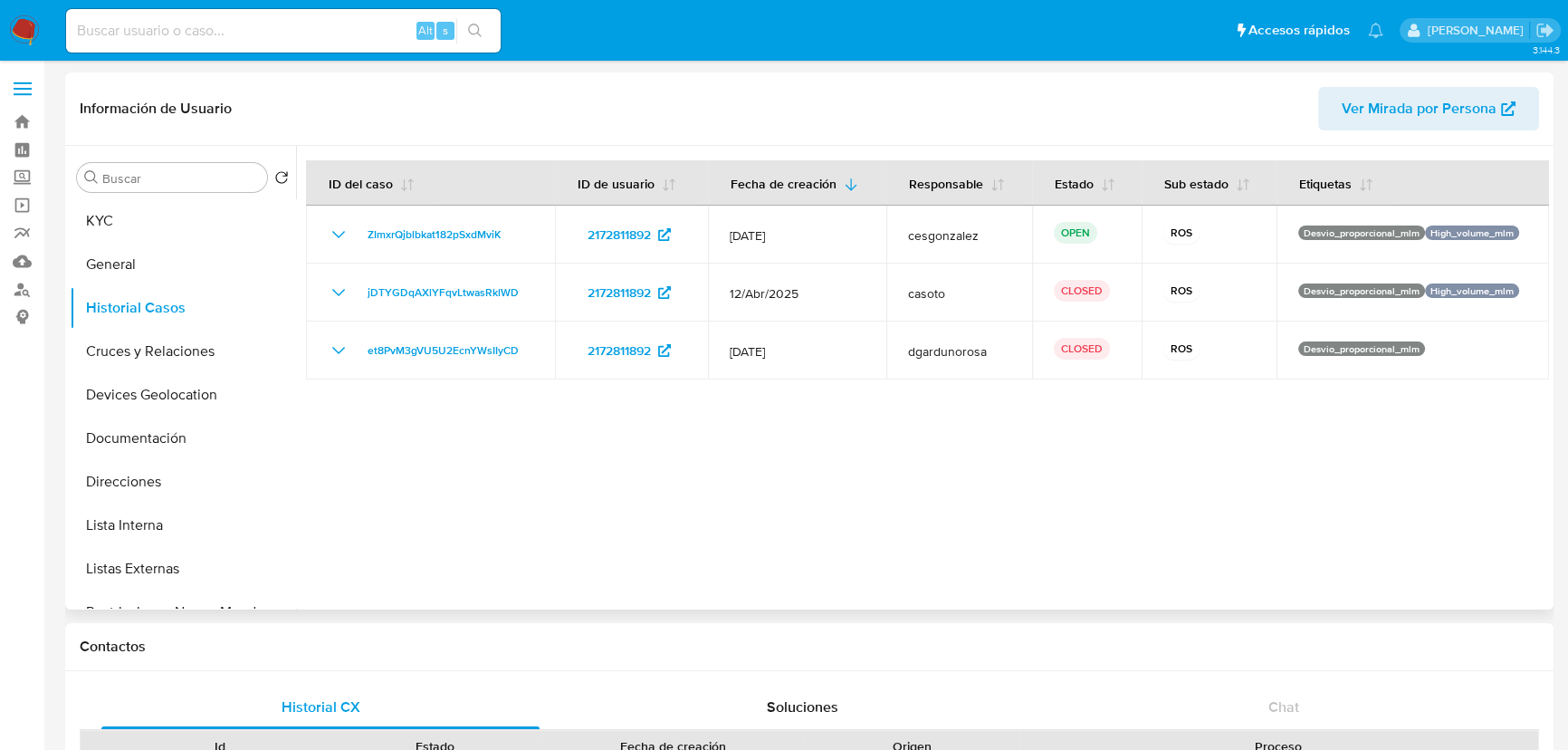 click at bounding box center [923, 378] 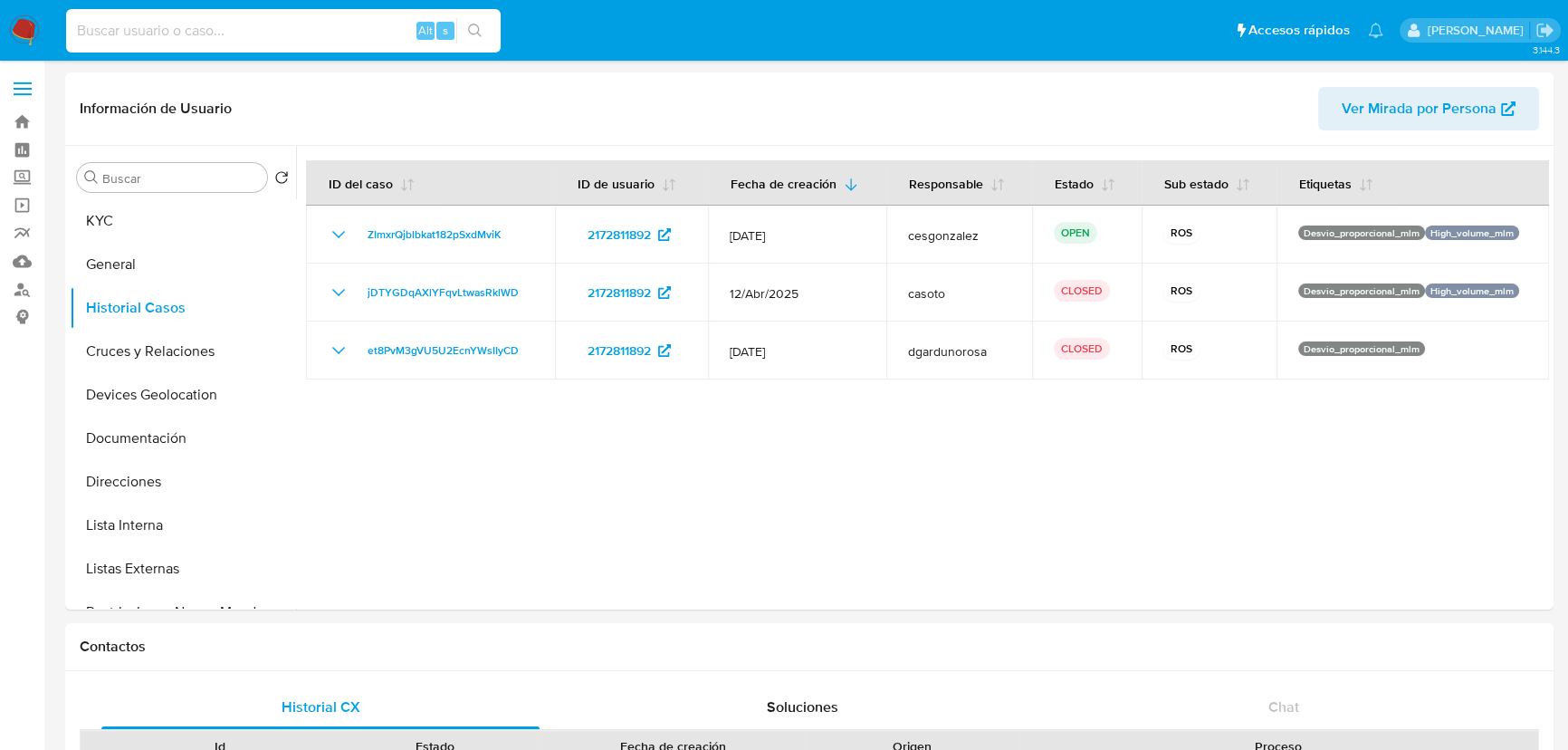 click at bounding box center [283, 31] 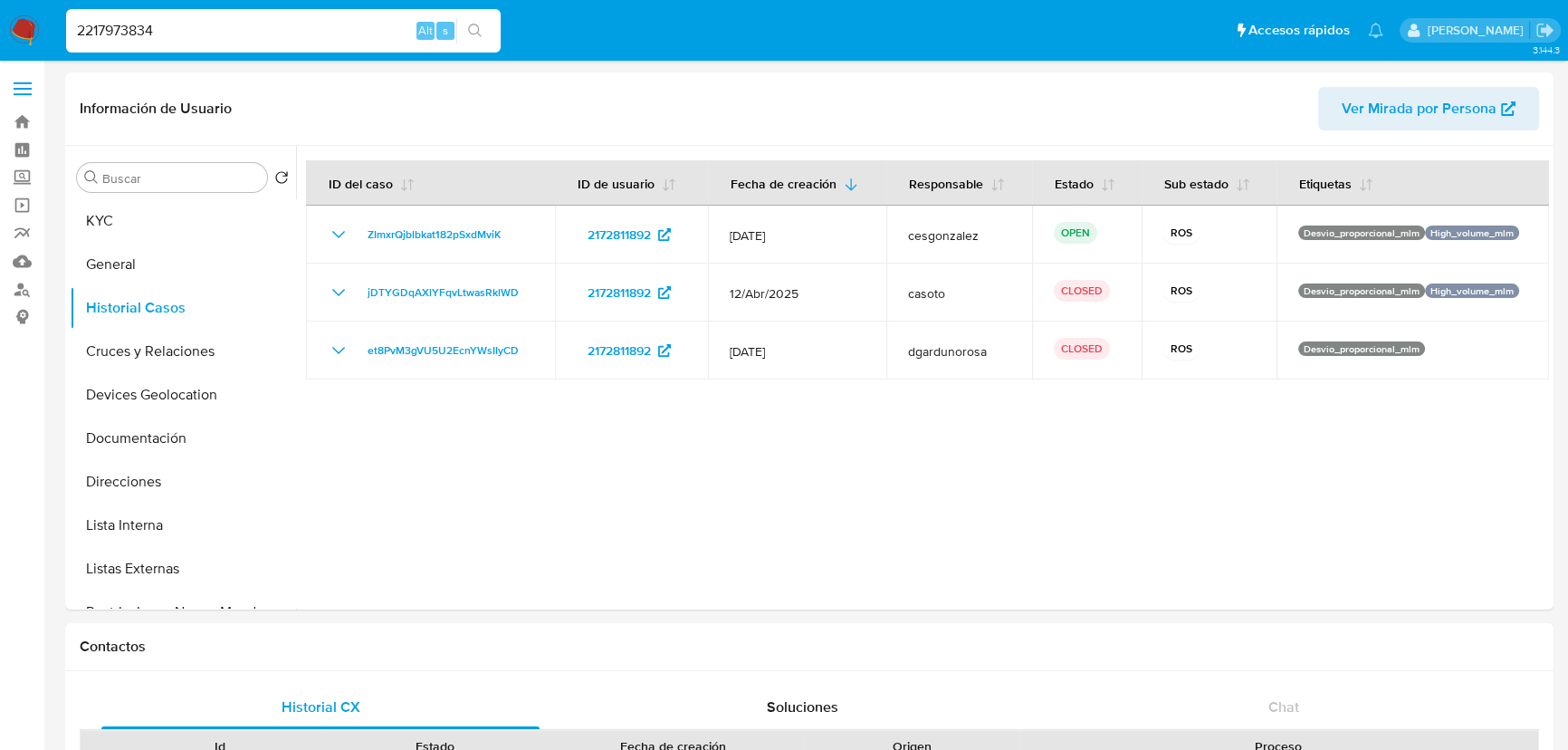 type on "2217973834" 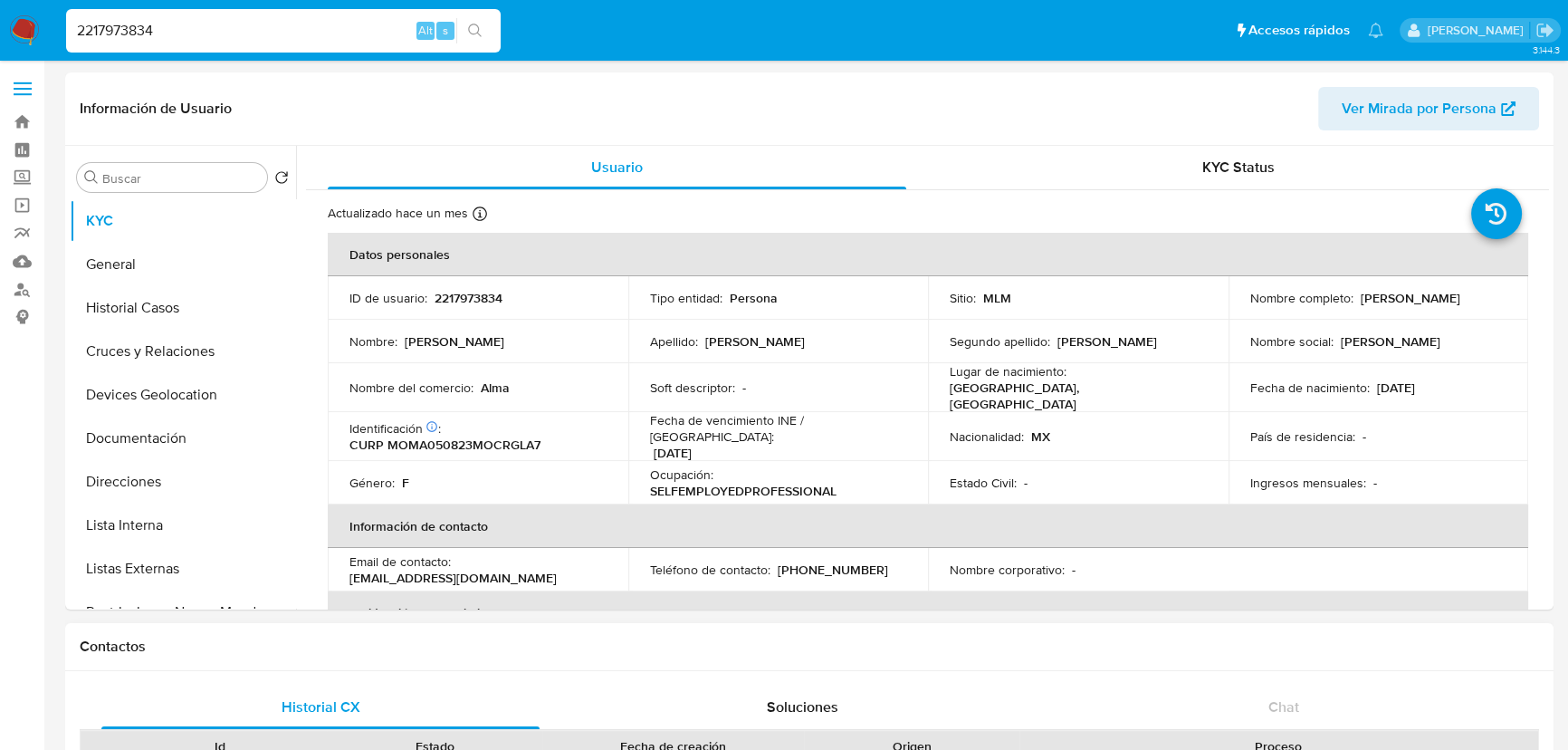 select on "10" 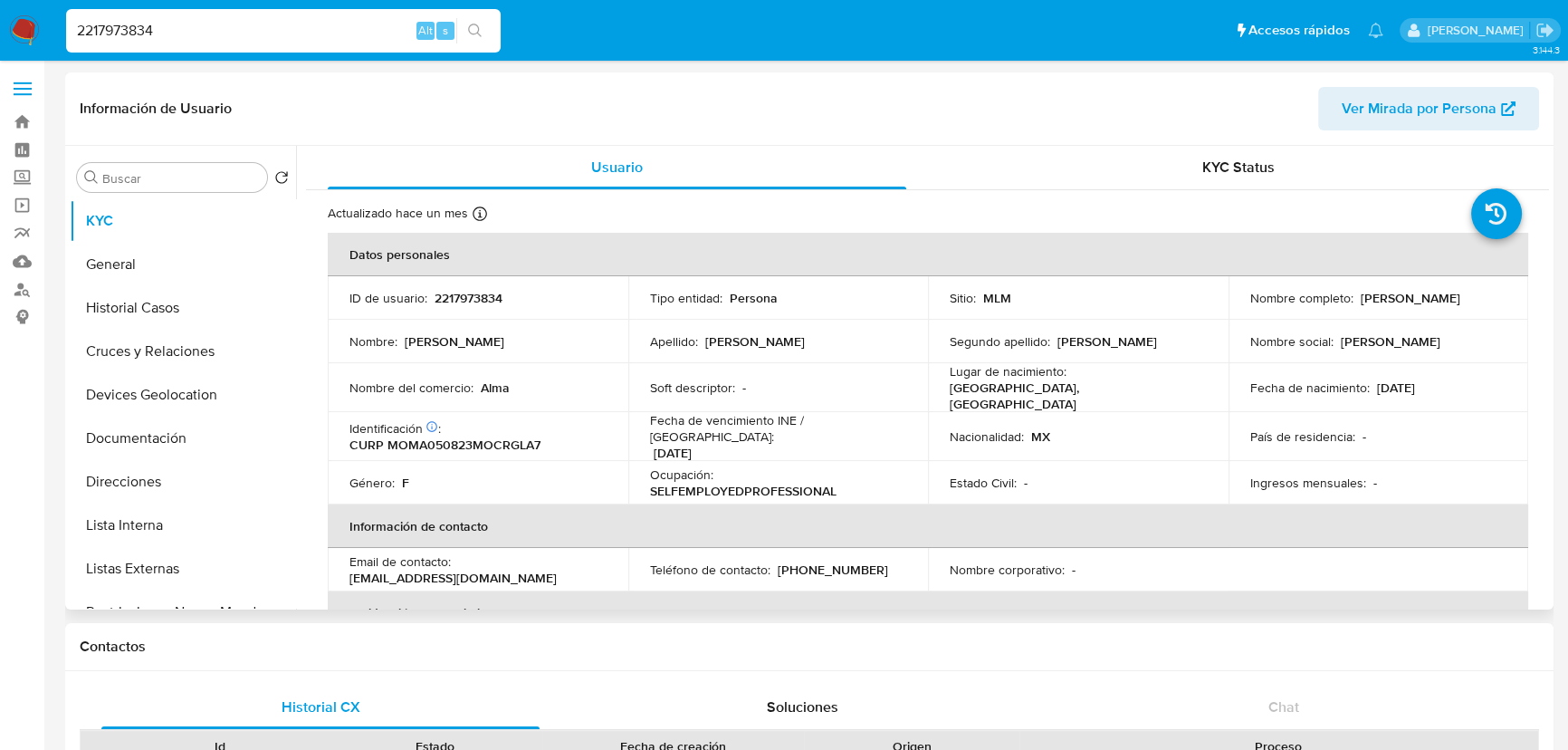 click on "País de residencia :    -" at bounding box center [1379, 437] 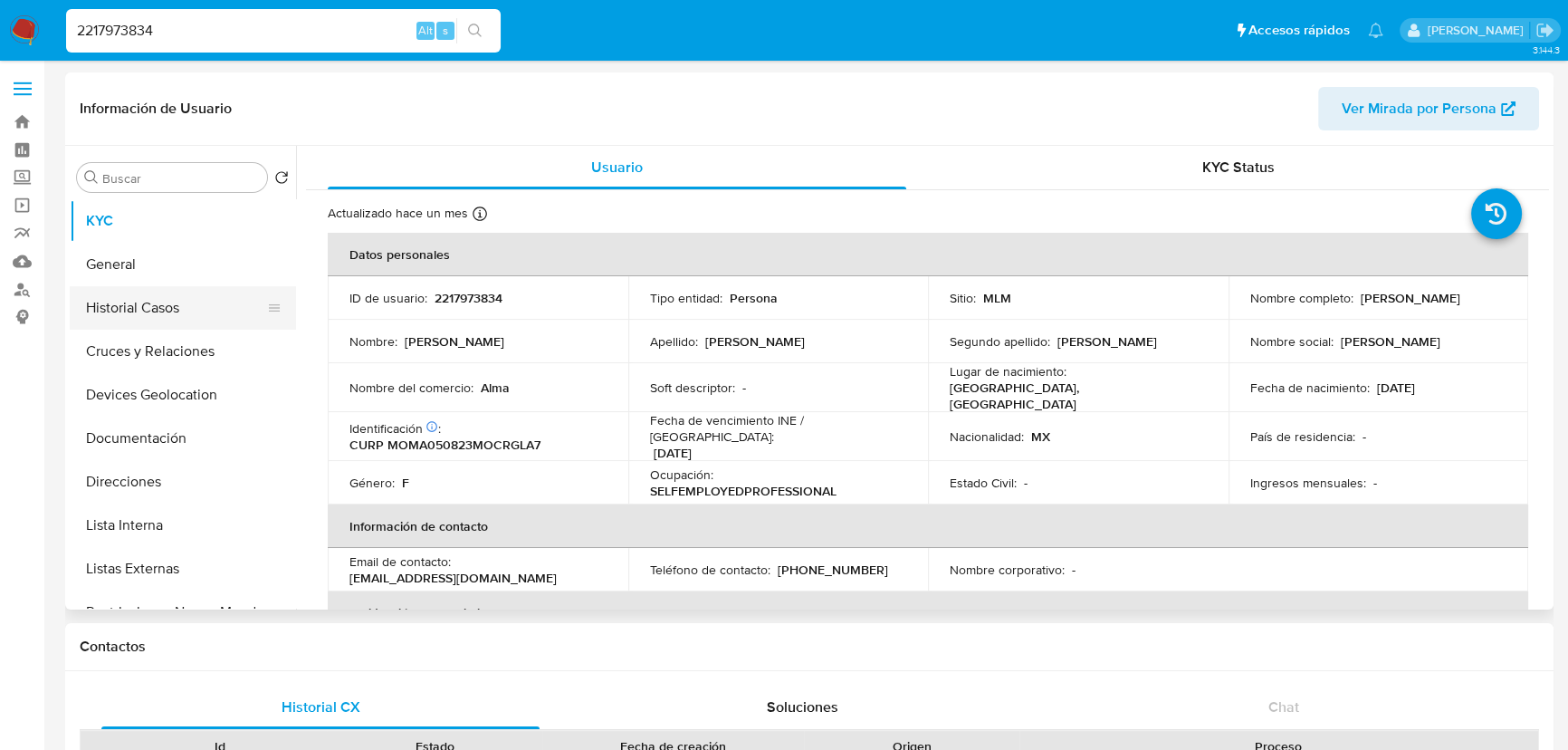 click on "Historial Casos" at bounding box center [176, 308] 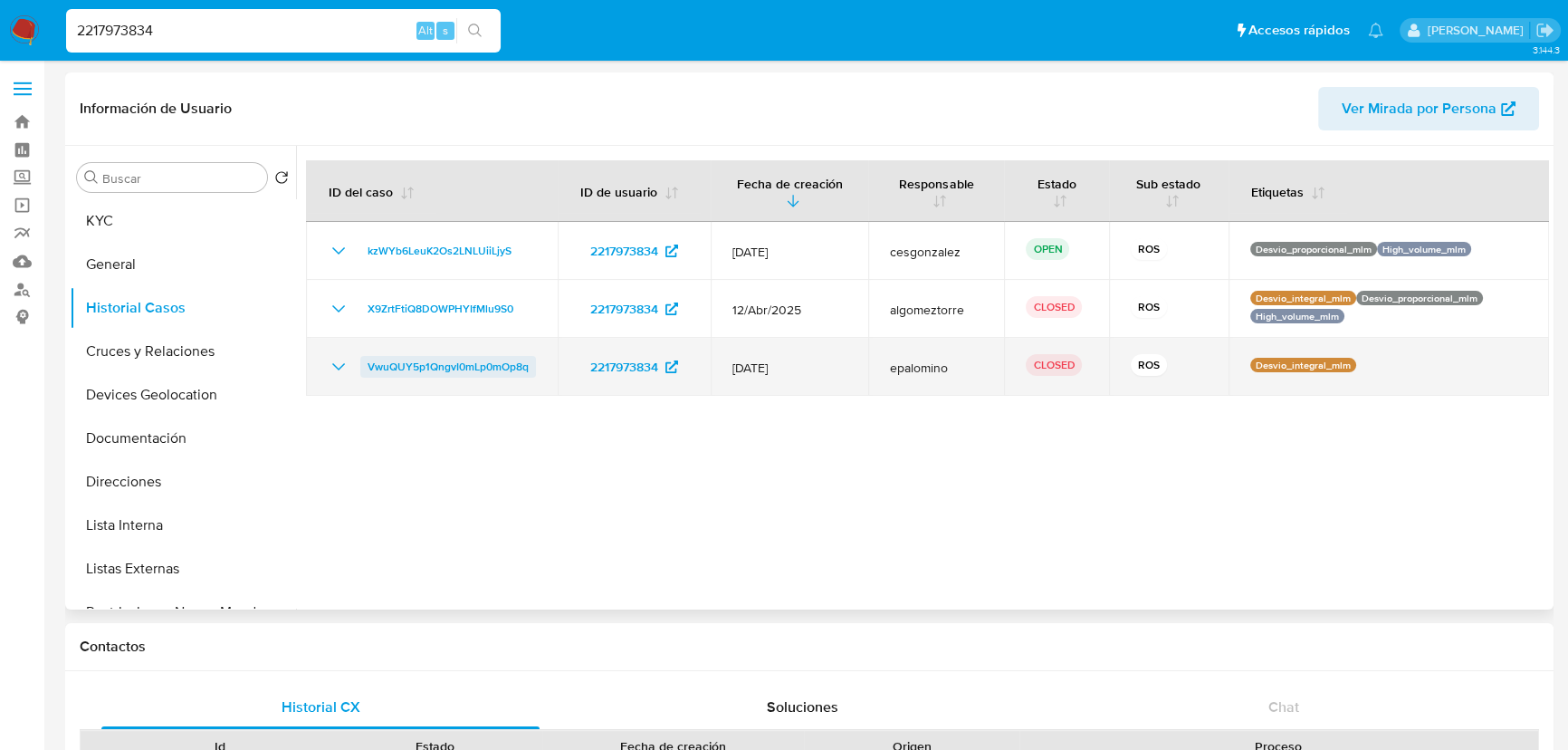 drag, startPoint x: 521, startPoint y: 370, endPoint x: 361, endPoint y: 369, distance: 160.00312 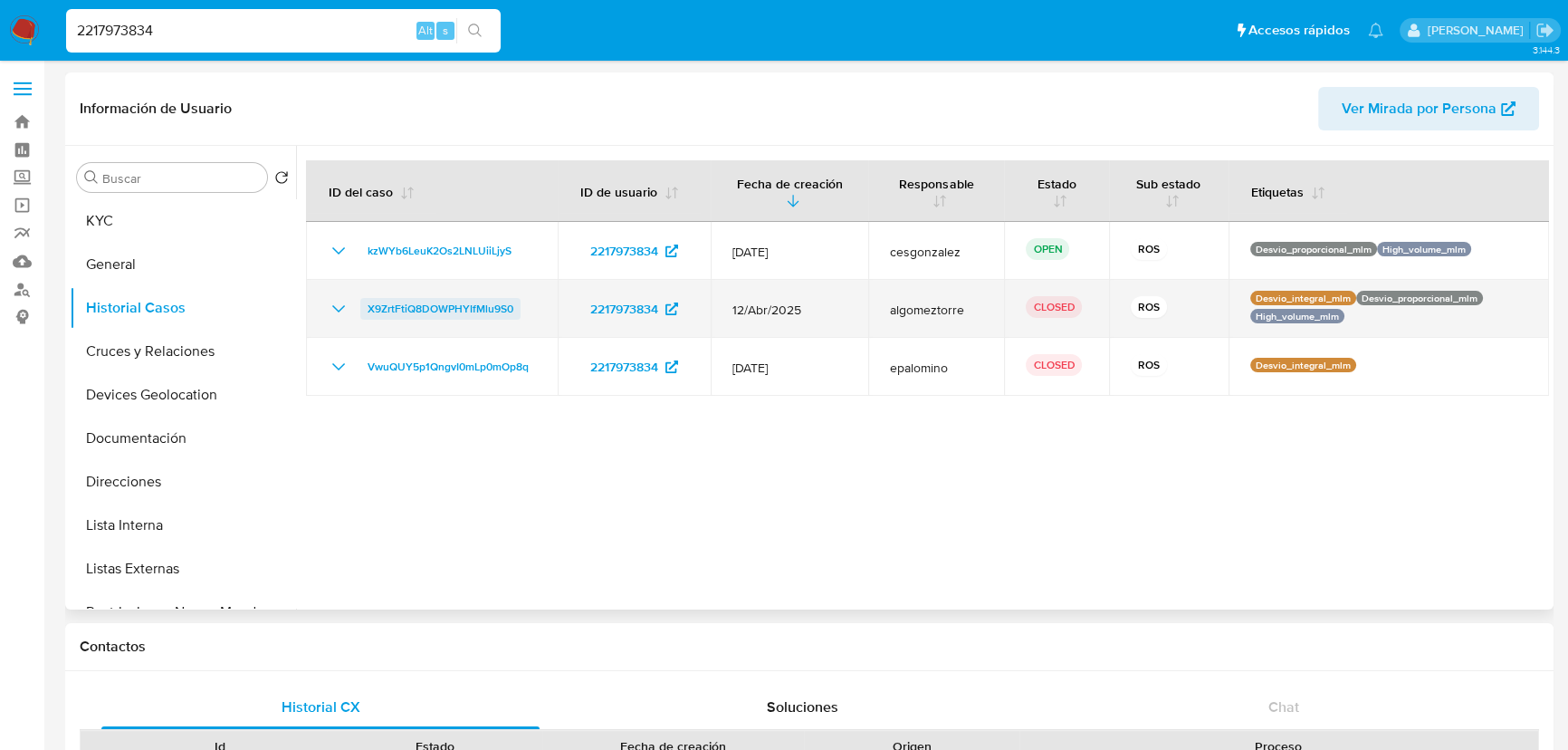 drag, startPoint x: 533, startPoint y: 314, endPoint x: 369, endPoint y: 313, distance: 164.00305 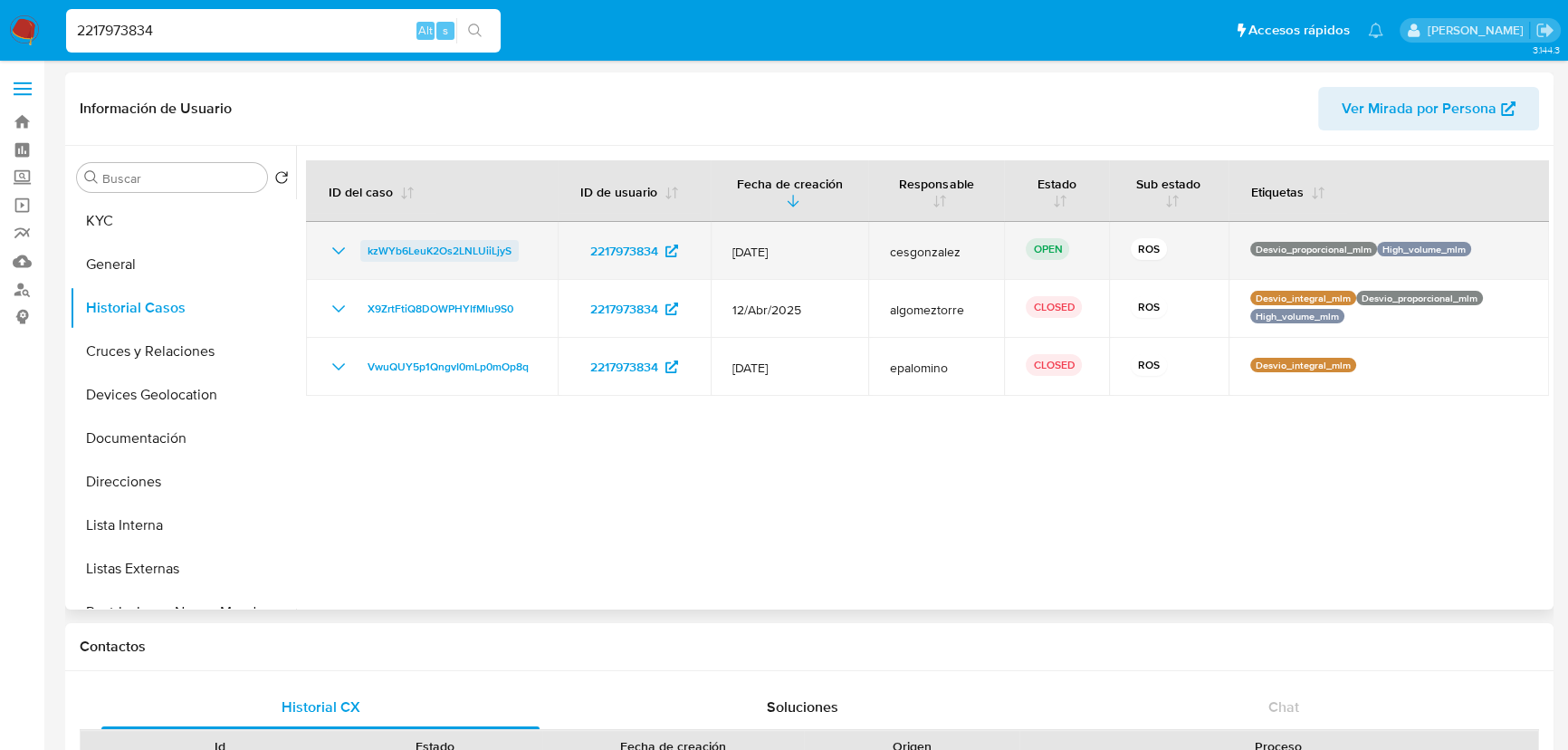 drag, startPoint x: 518, startPoint y: 245, endPoint x: 368, endPoint y: 249, distance: 150.05332 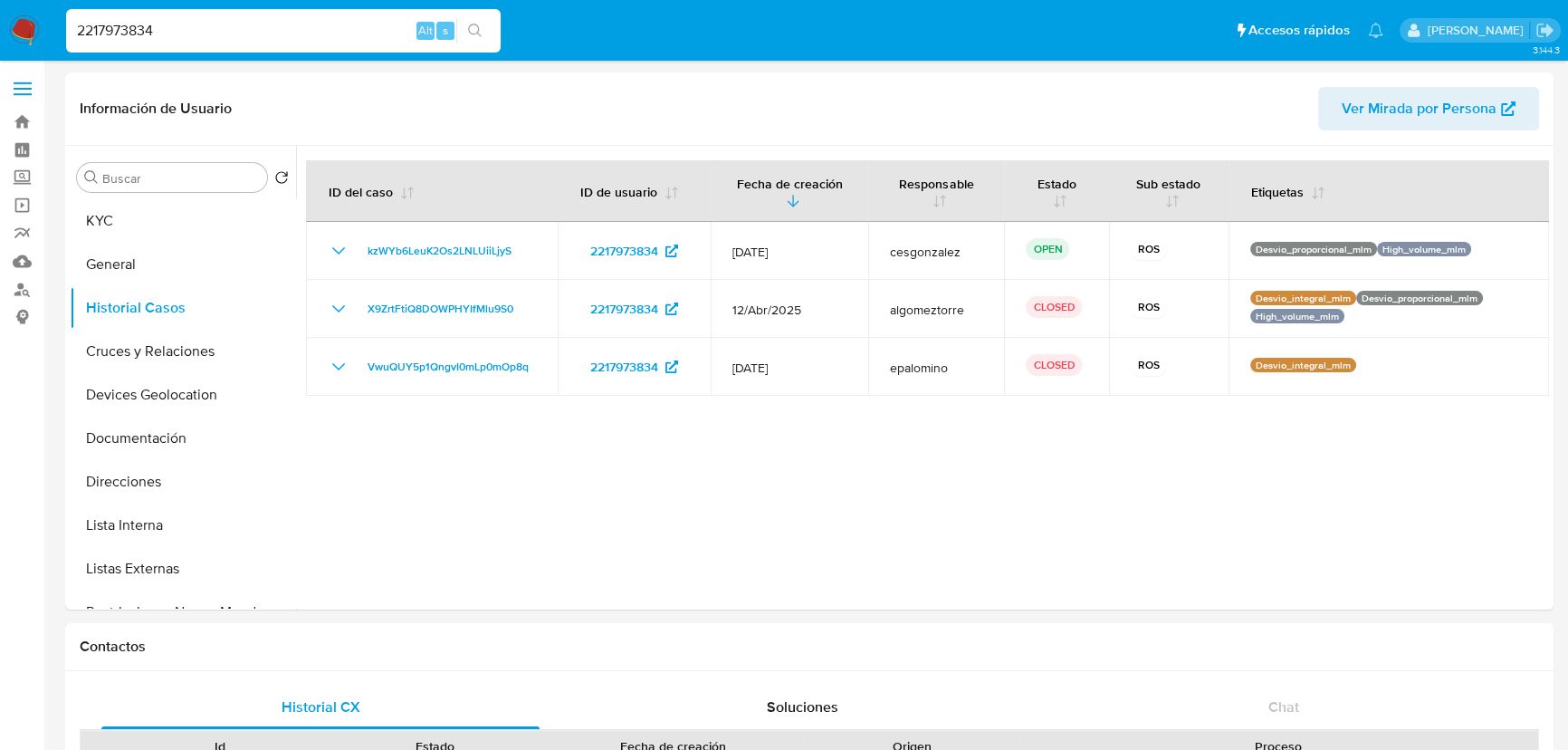 drag, startPoint x: 228, startPoint y: 33, endPoint x: 0, endPoint y: 19, distance: 228.42942 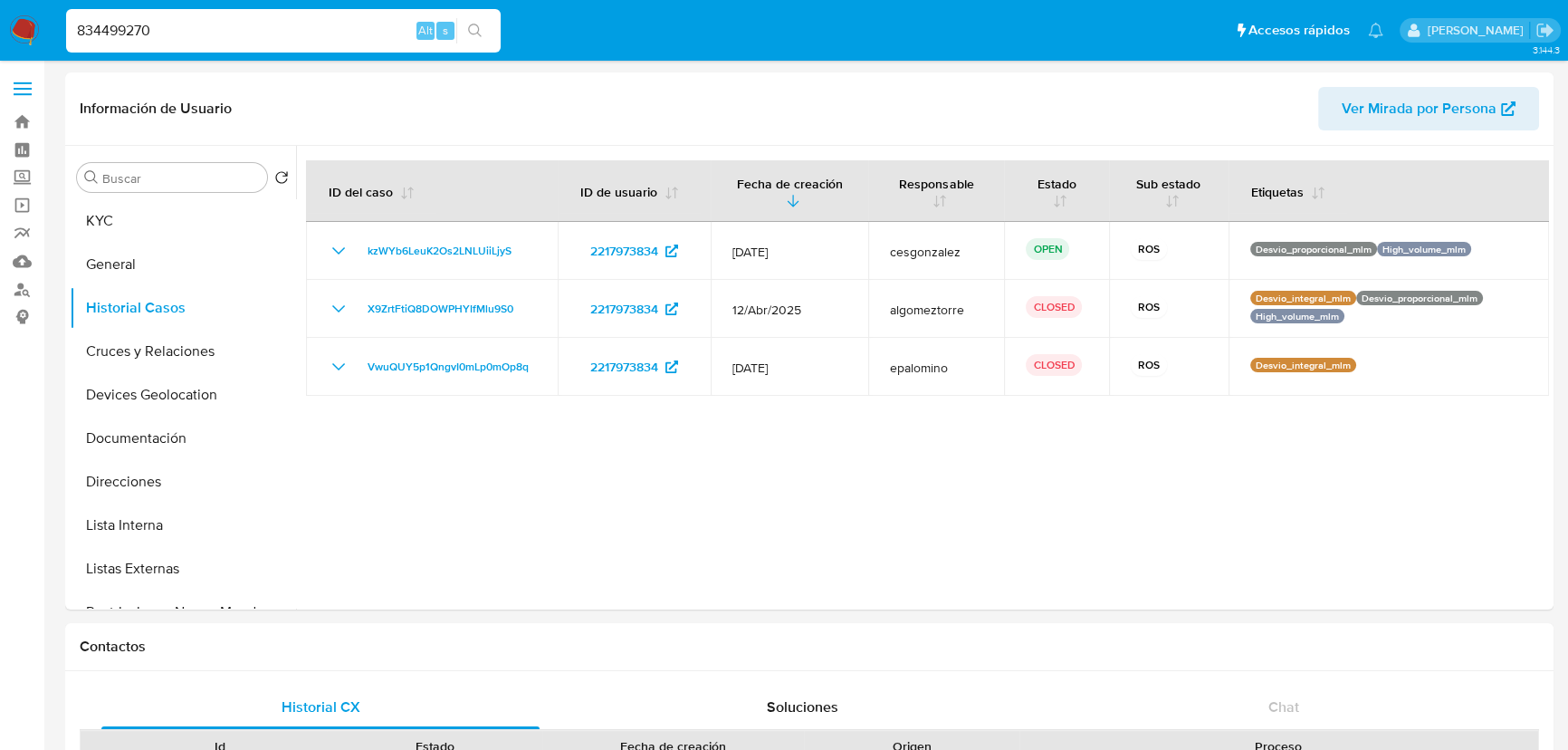 type on "834499270" 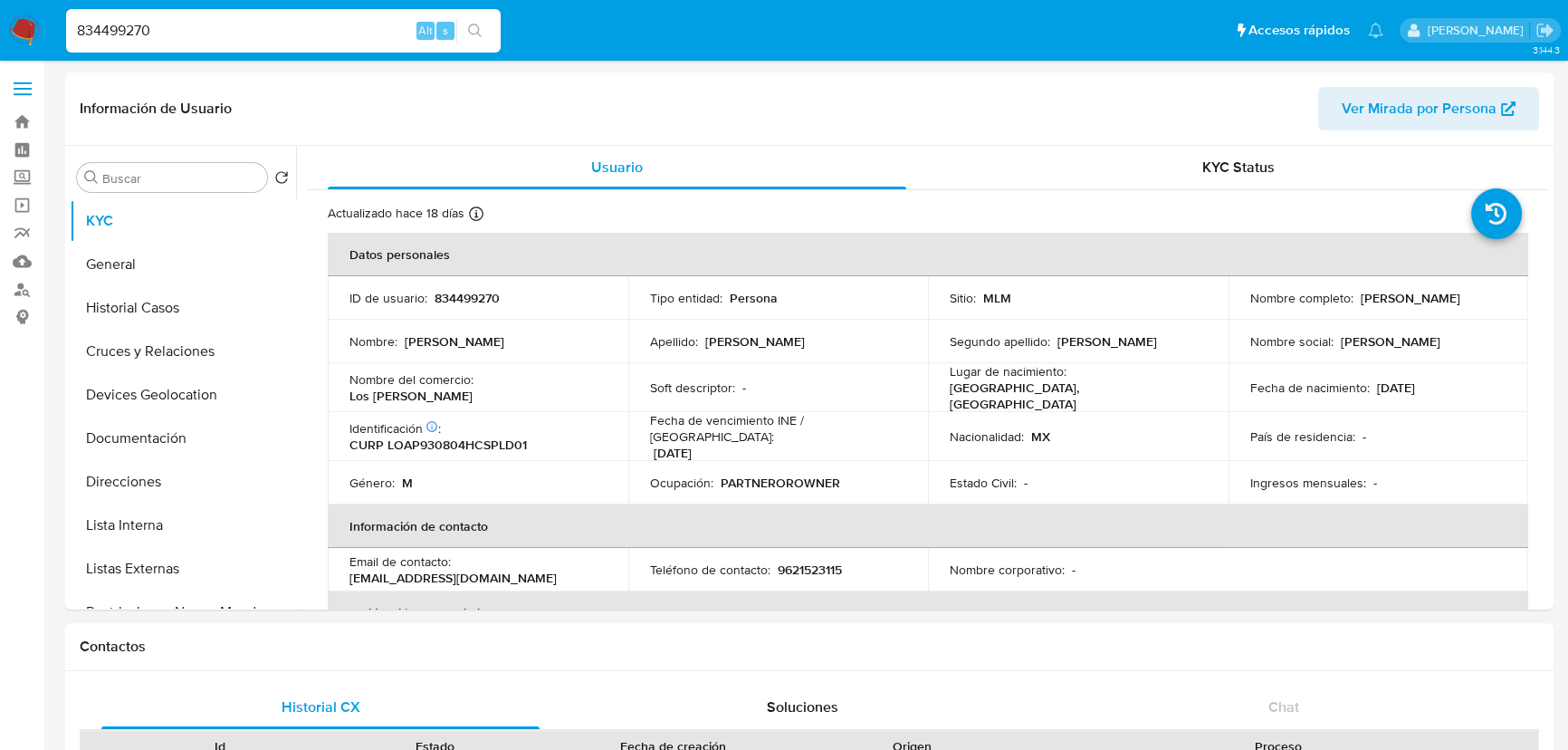 select on "10" 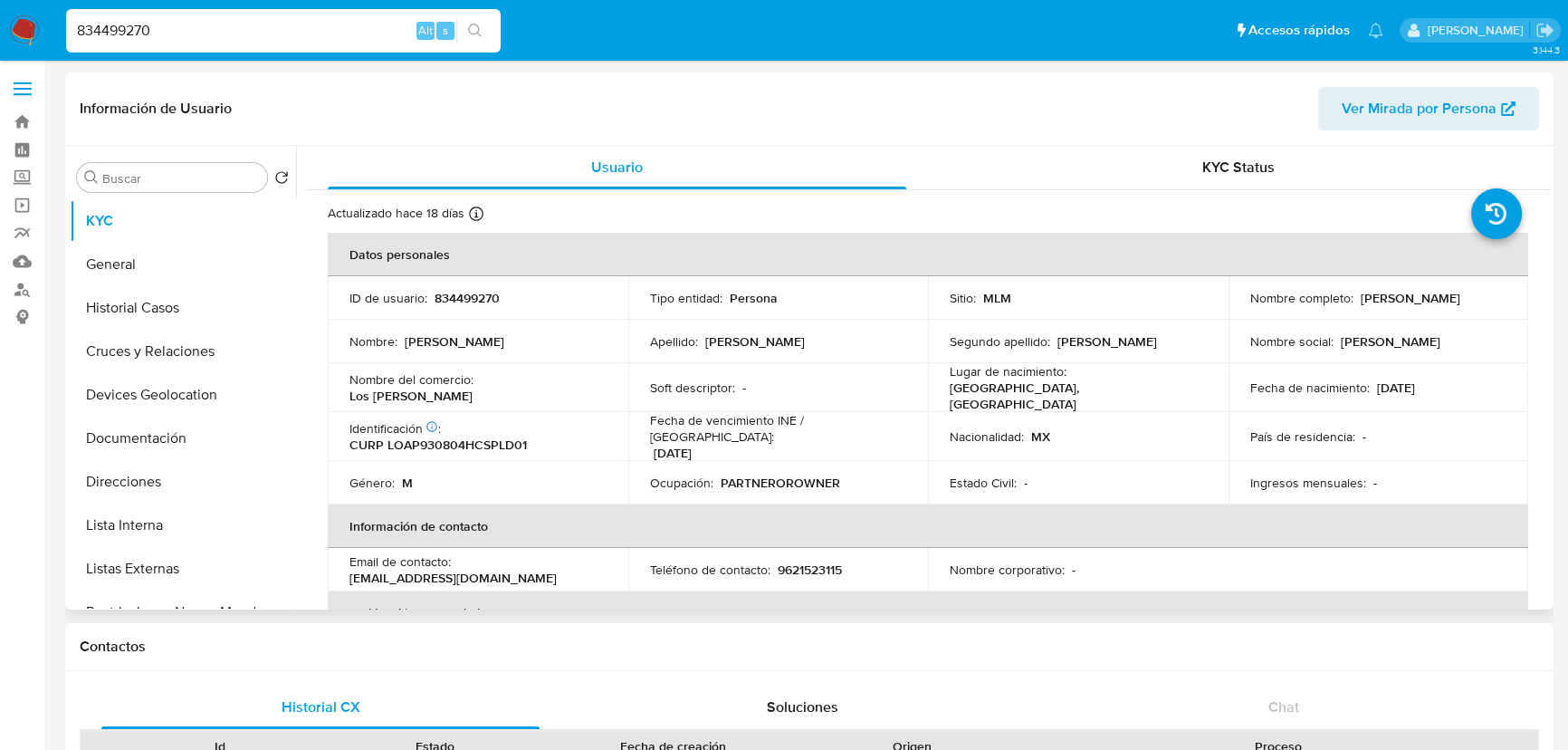 click on "ID de usuario :    834499270" at bounding box center [478, 298] 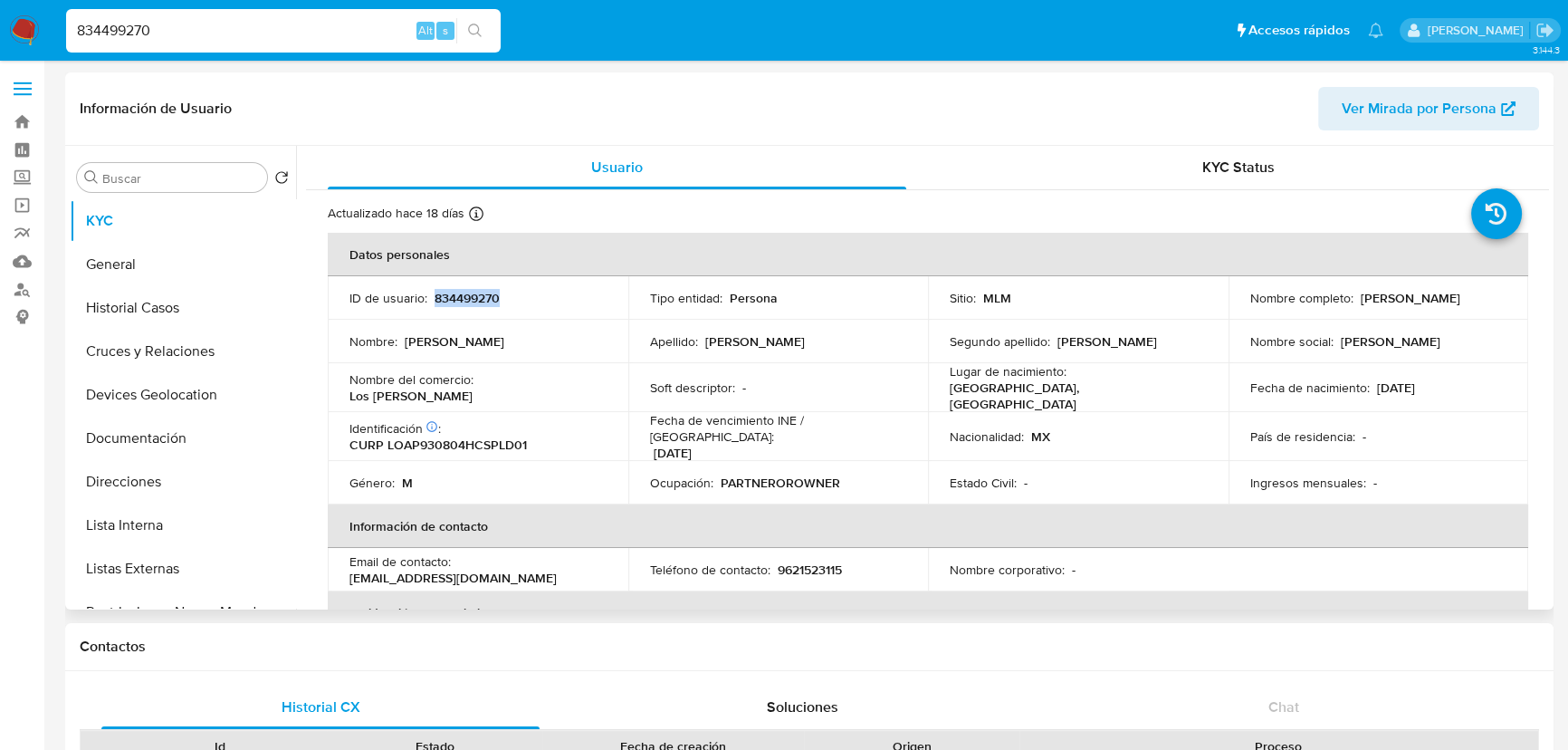 click on "ID de usuario :    834499270" at bounding box center (478, 298) 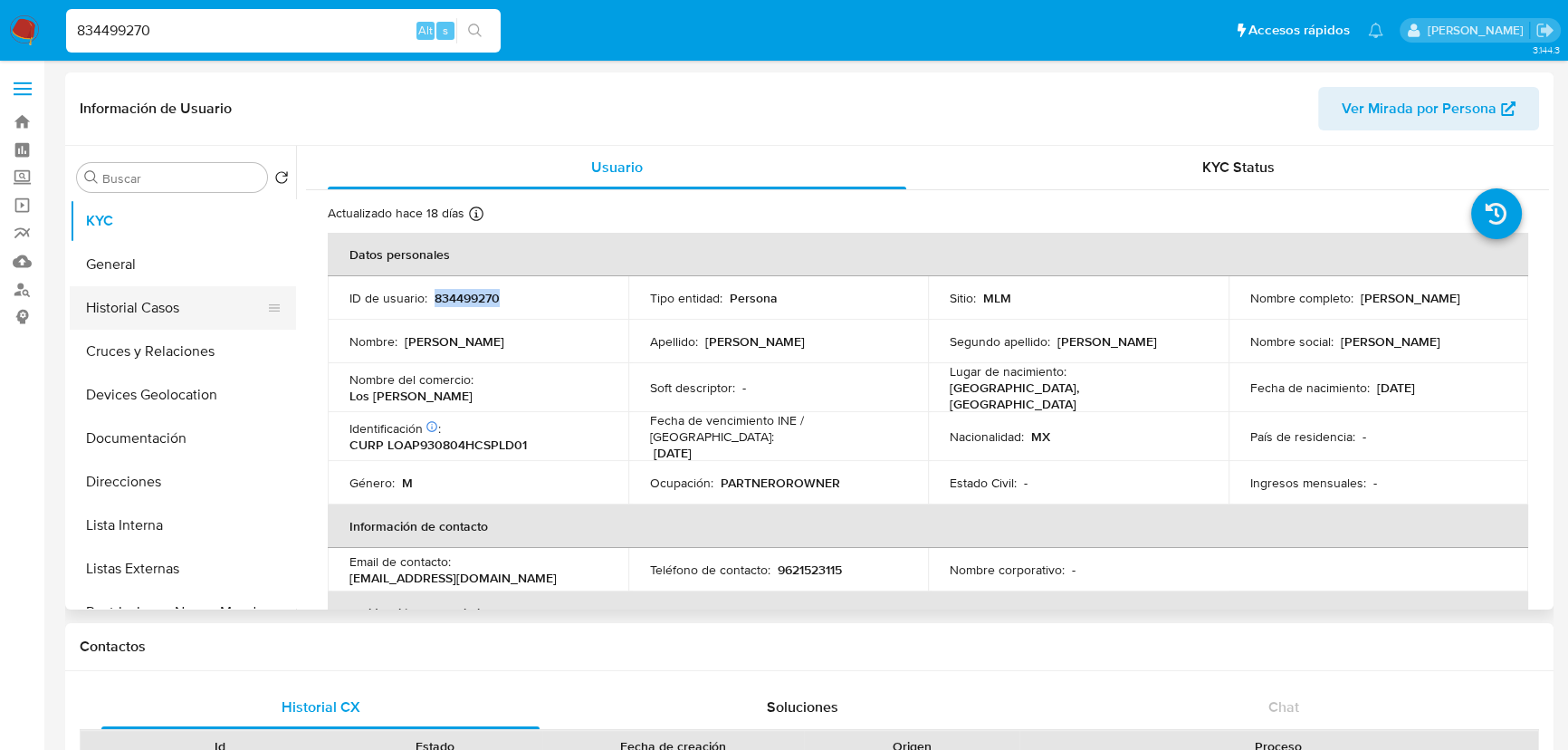 click on "Historial Casos" at bounding box center (176, 308) 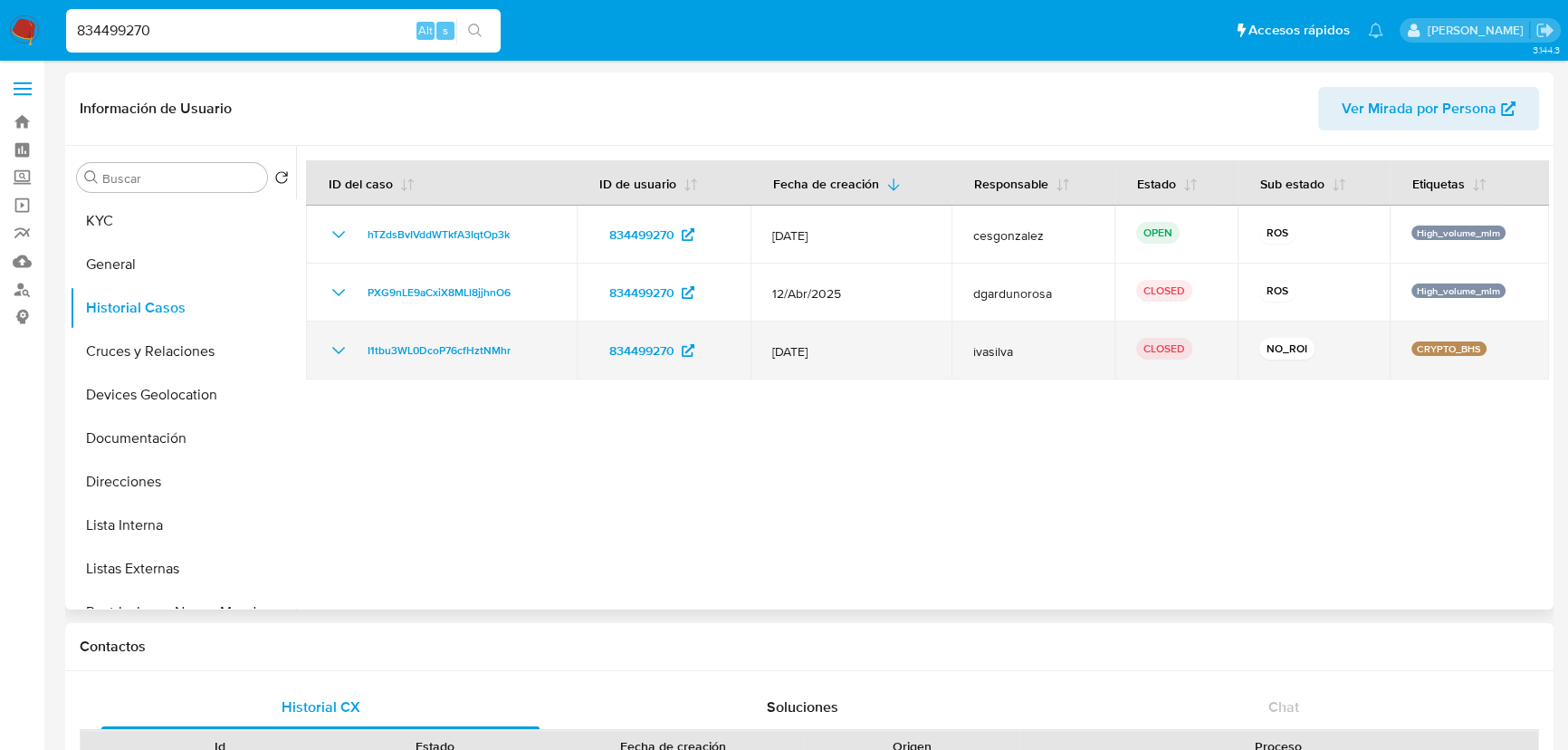 drag, startPoint x: 521, startPoint y: 352, endPoint x: 353, endPoint y: 354, distance: 168.0119 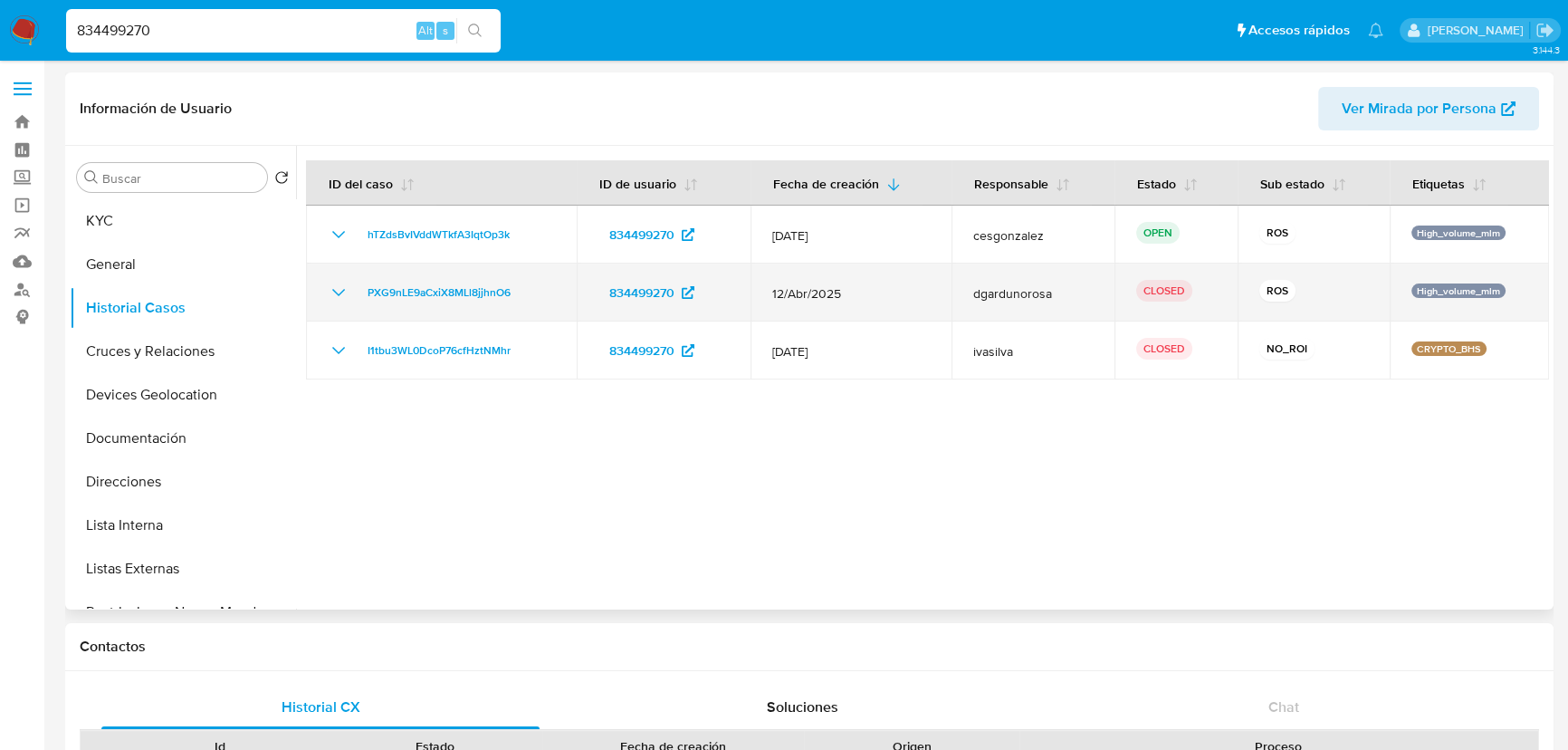 drag, startPoint x: 528, startPoint y: 294, endPoint x: 351, endPoint y: 290, distance: 177.04519 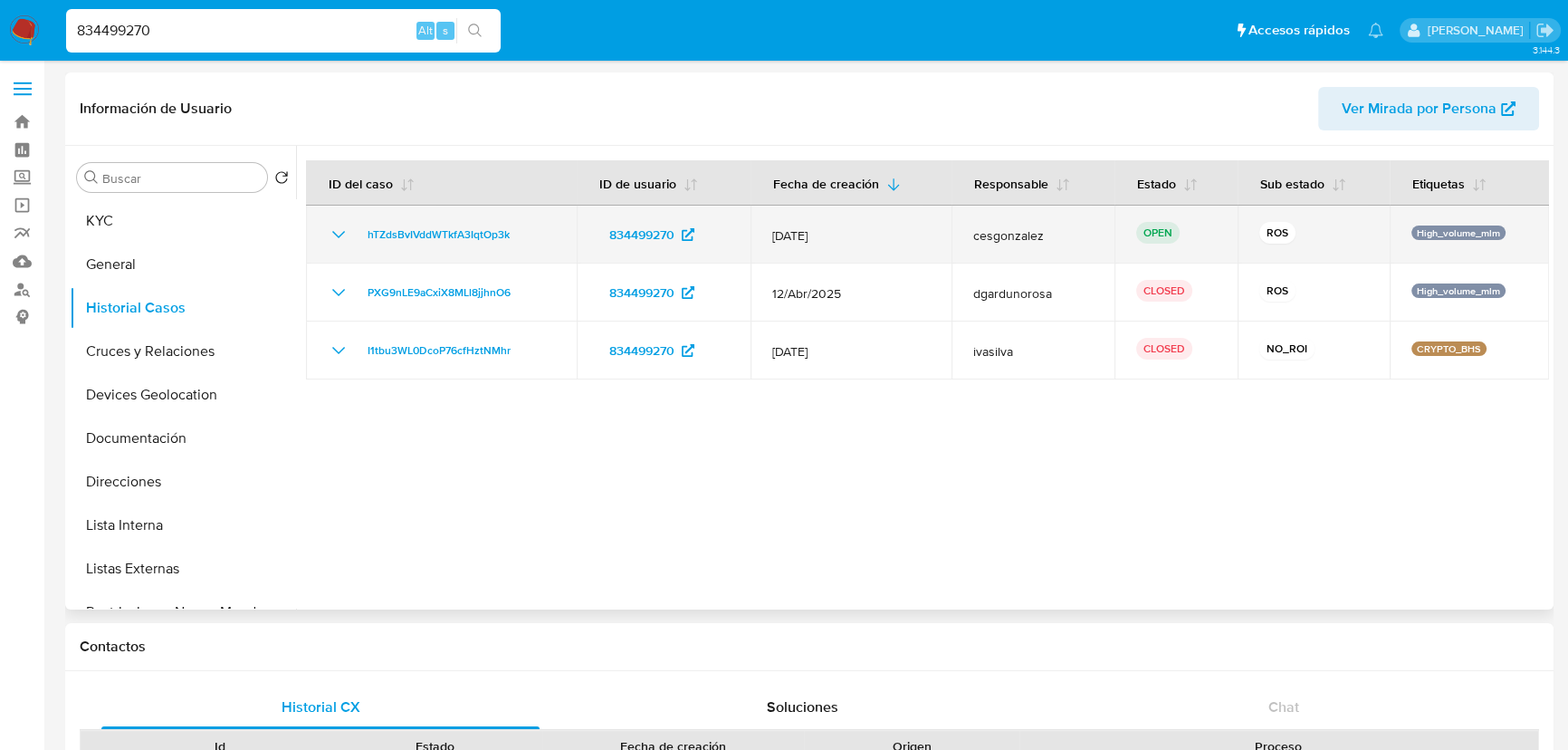 drag, startPoint x: 518, startPoint y: 234, endPoint x: 350, endPoint y: 231, distance: 168.02678 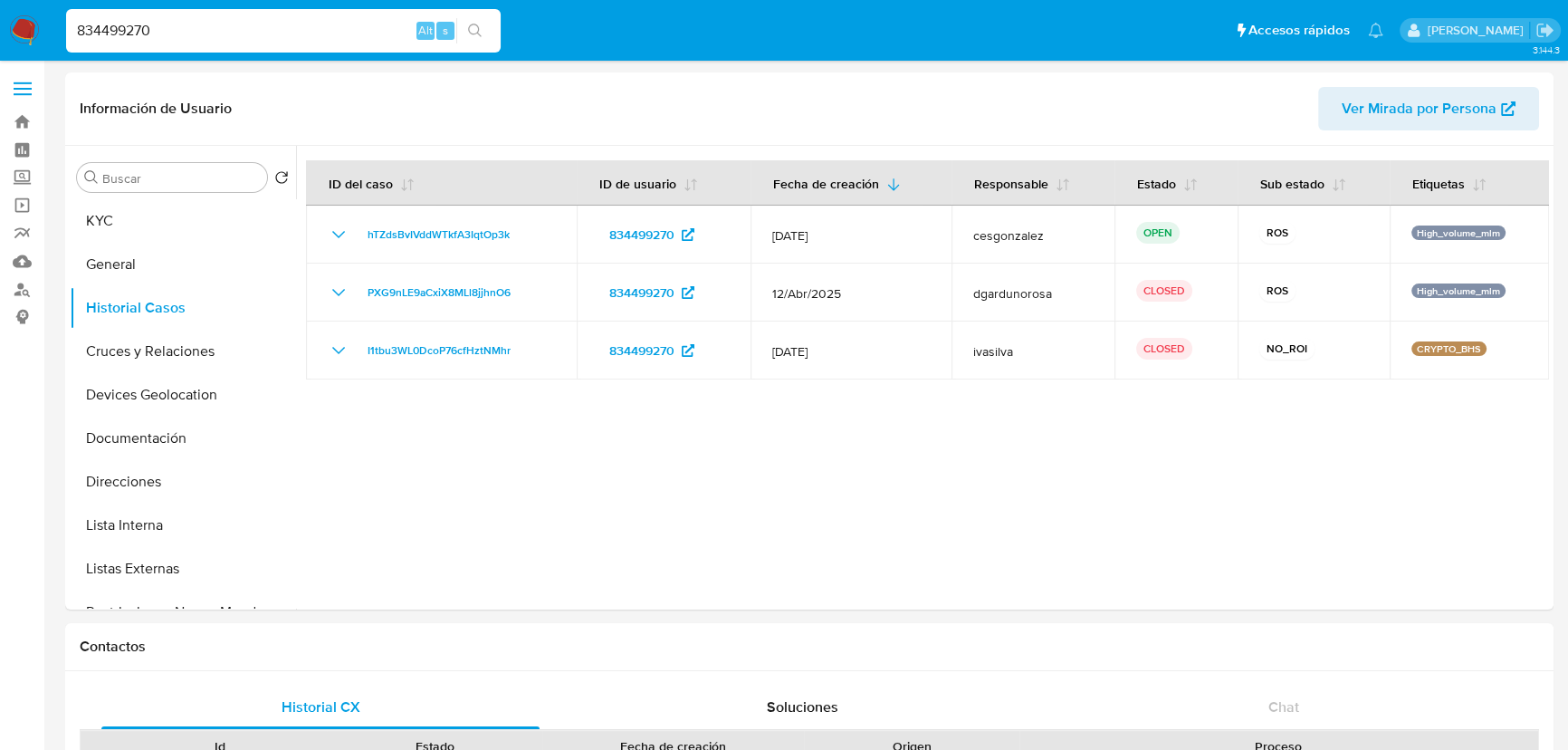 drag, startPoint x: 250, startPoint y: 43, endPoint x: 211, endPoint y: 36, distance: 39.623226 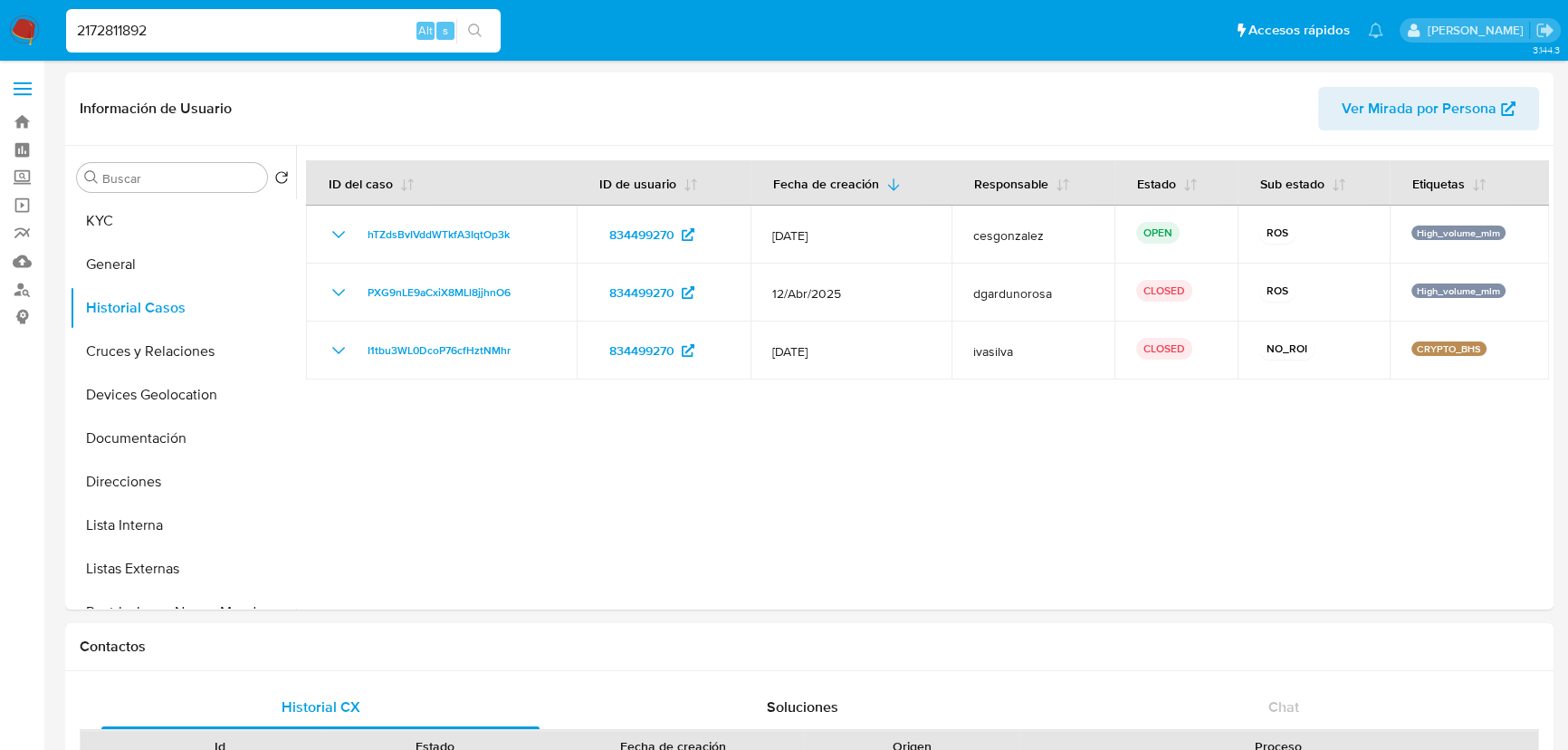 type on "2172811892" 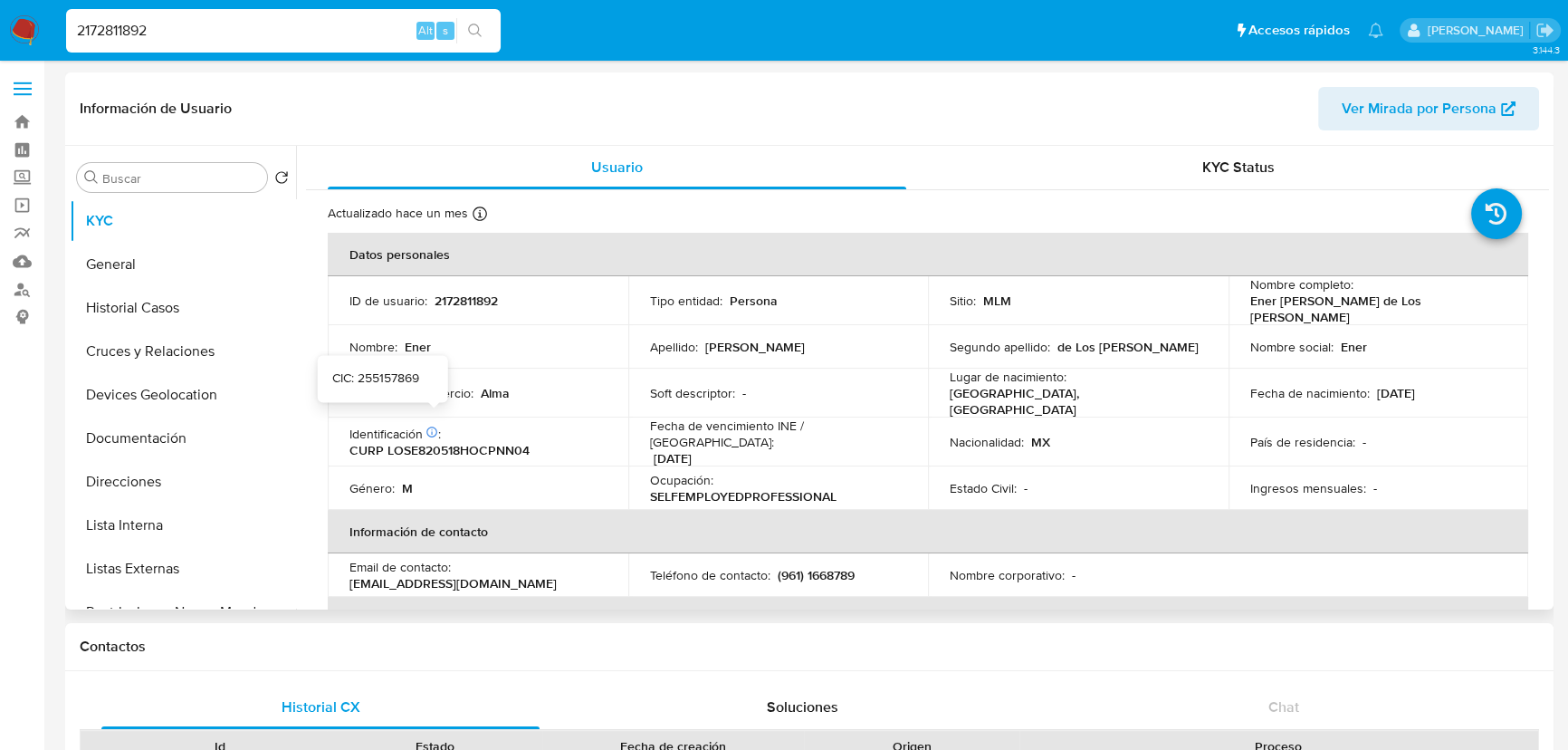 select on "10" 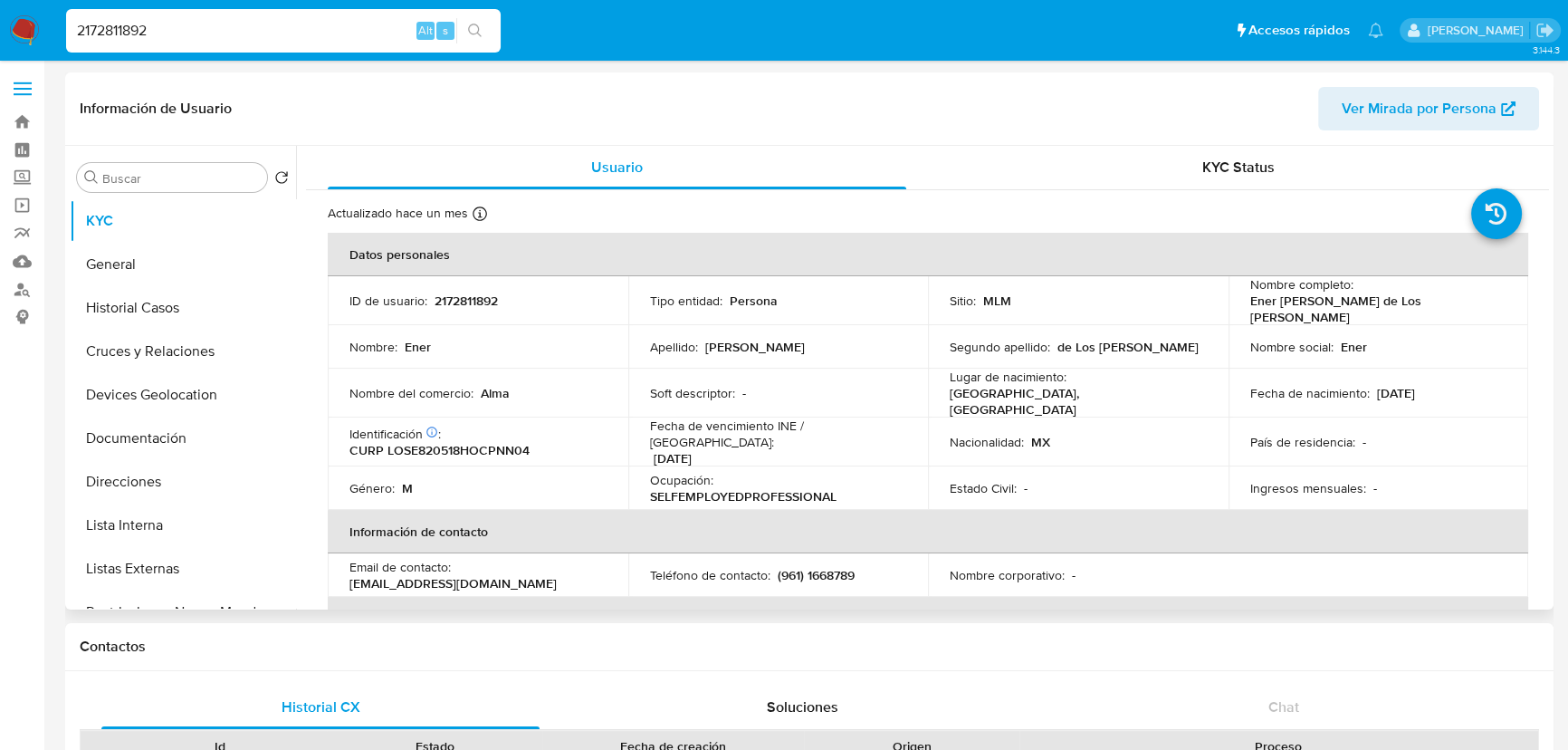click on "2172811892" at bounding box center [466, 301] 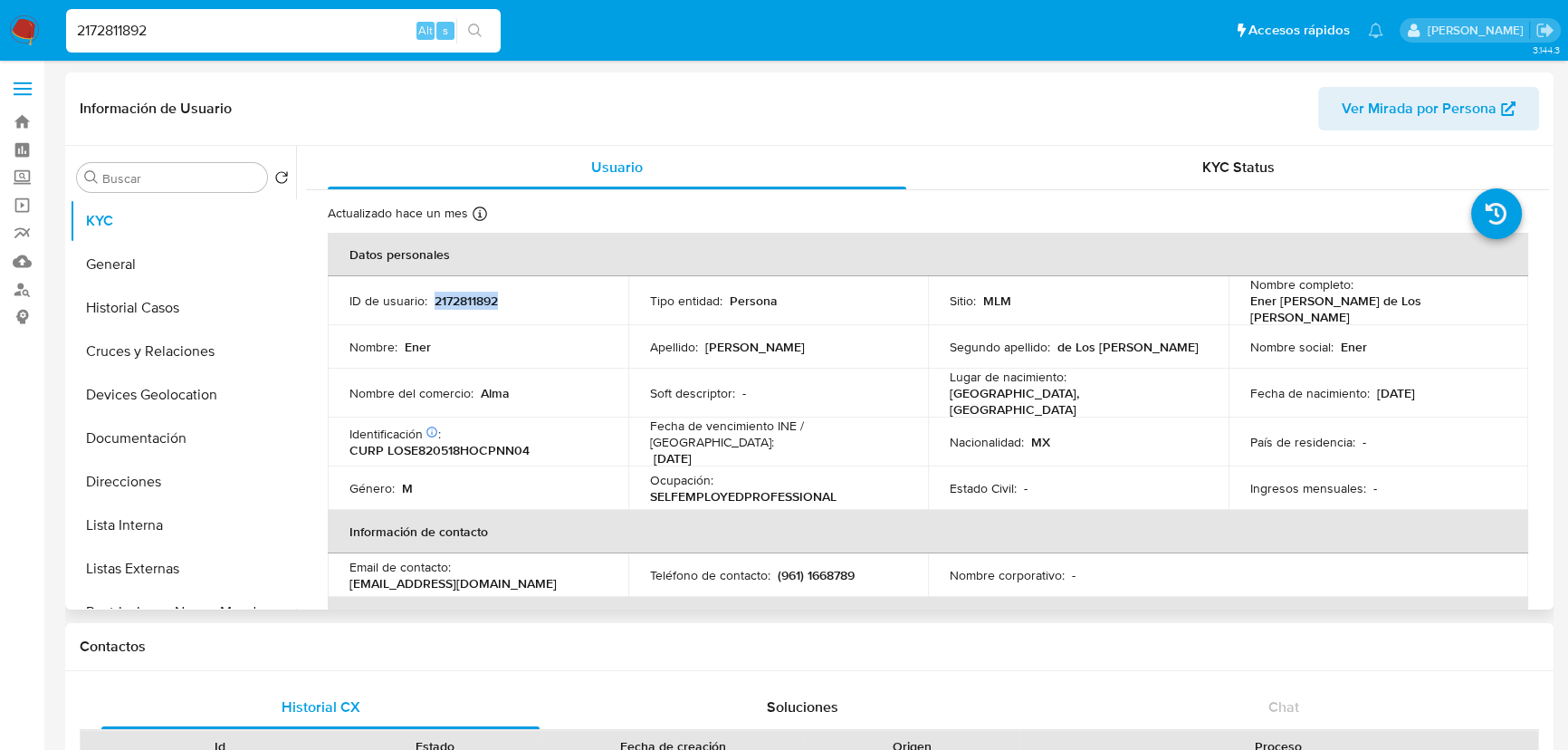 click on "2172811892" at bounding box center [466, 301] 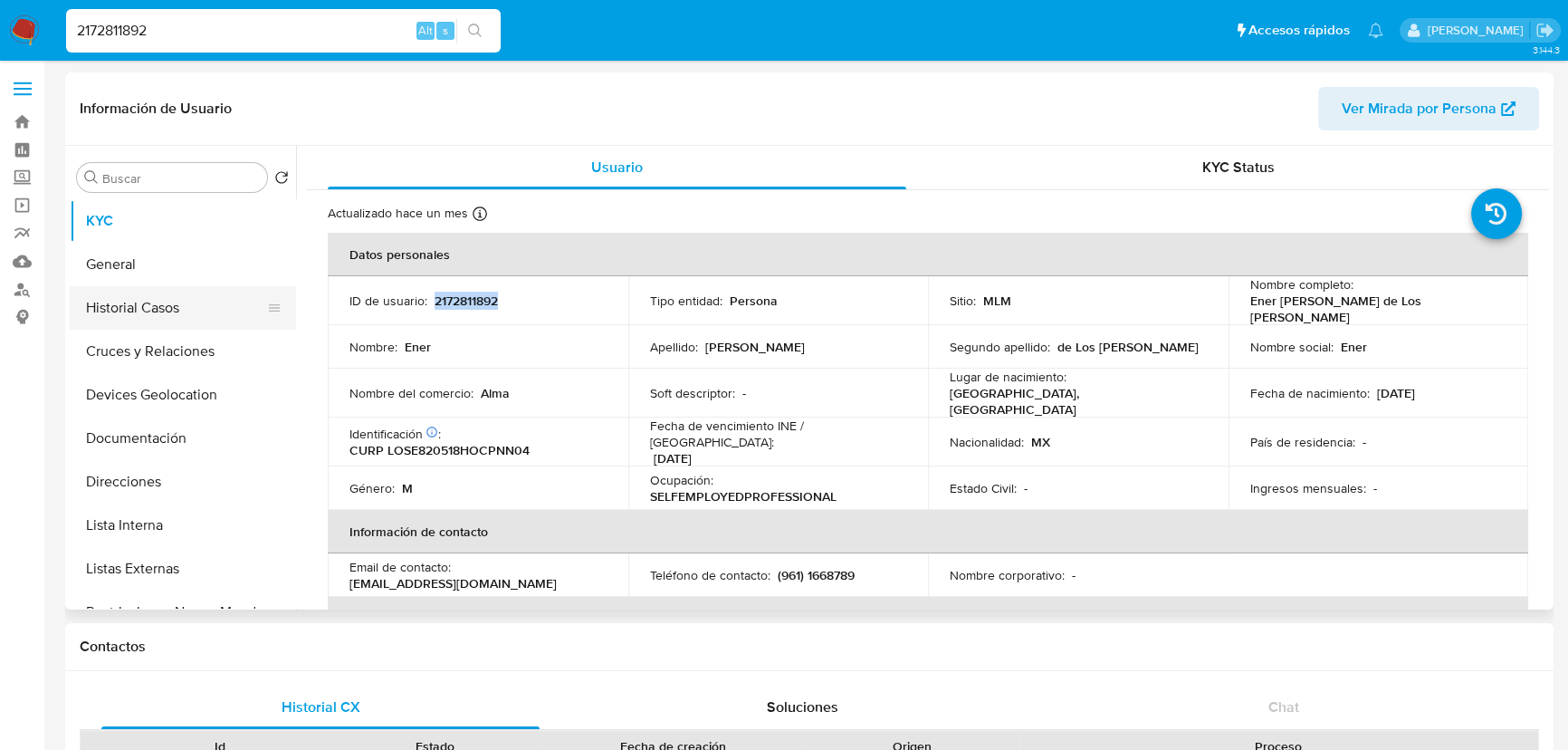 click on "Historial Casos" at bounding box center (176, 308) 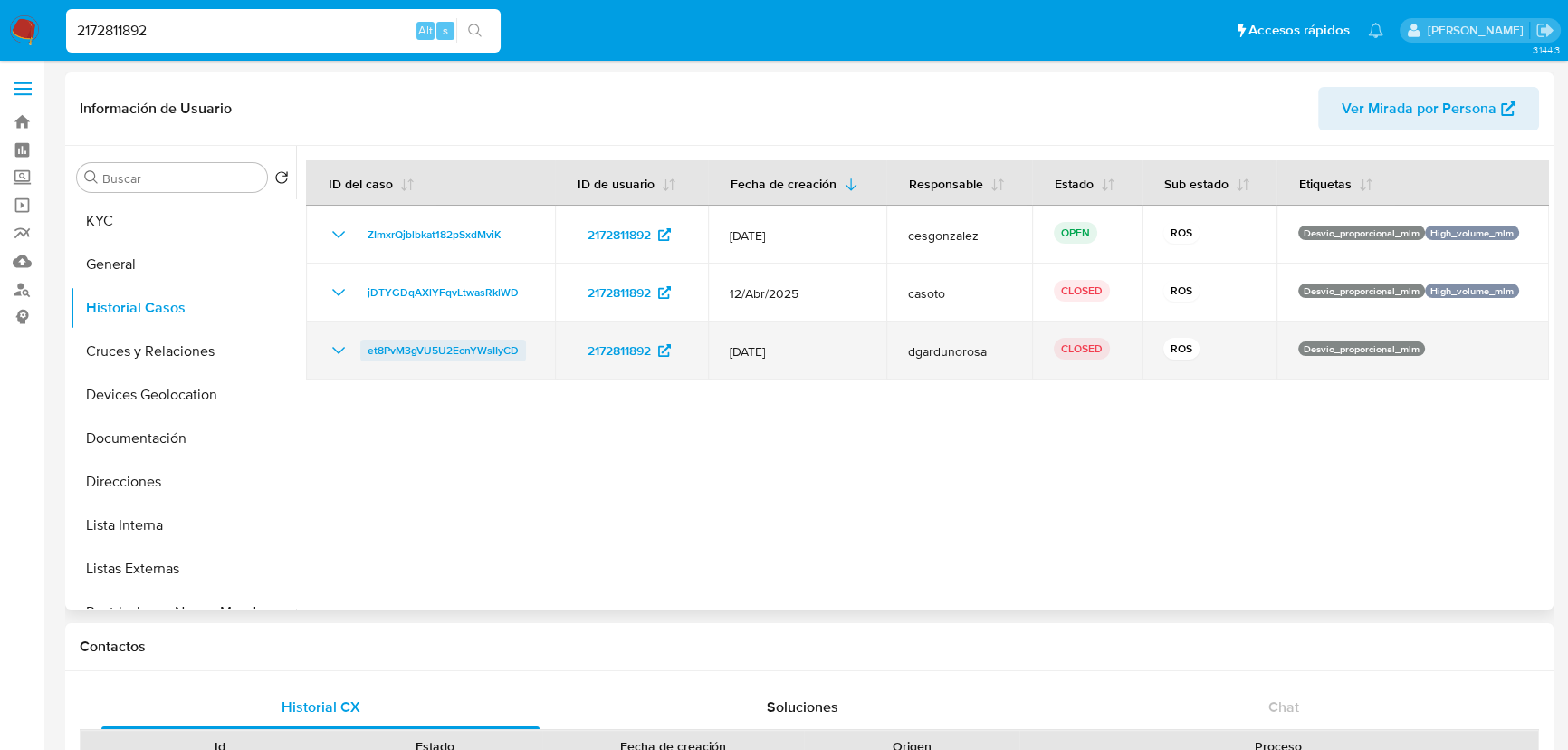 drag, startPoint x: 526, startPoint y: 353, endPoint x: 363, endPoint y: 351, distance: 163.01227 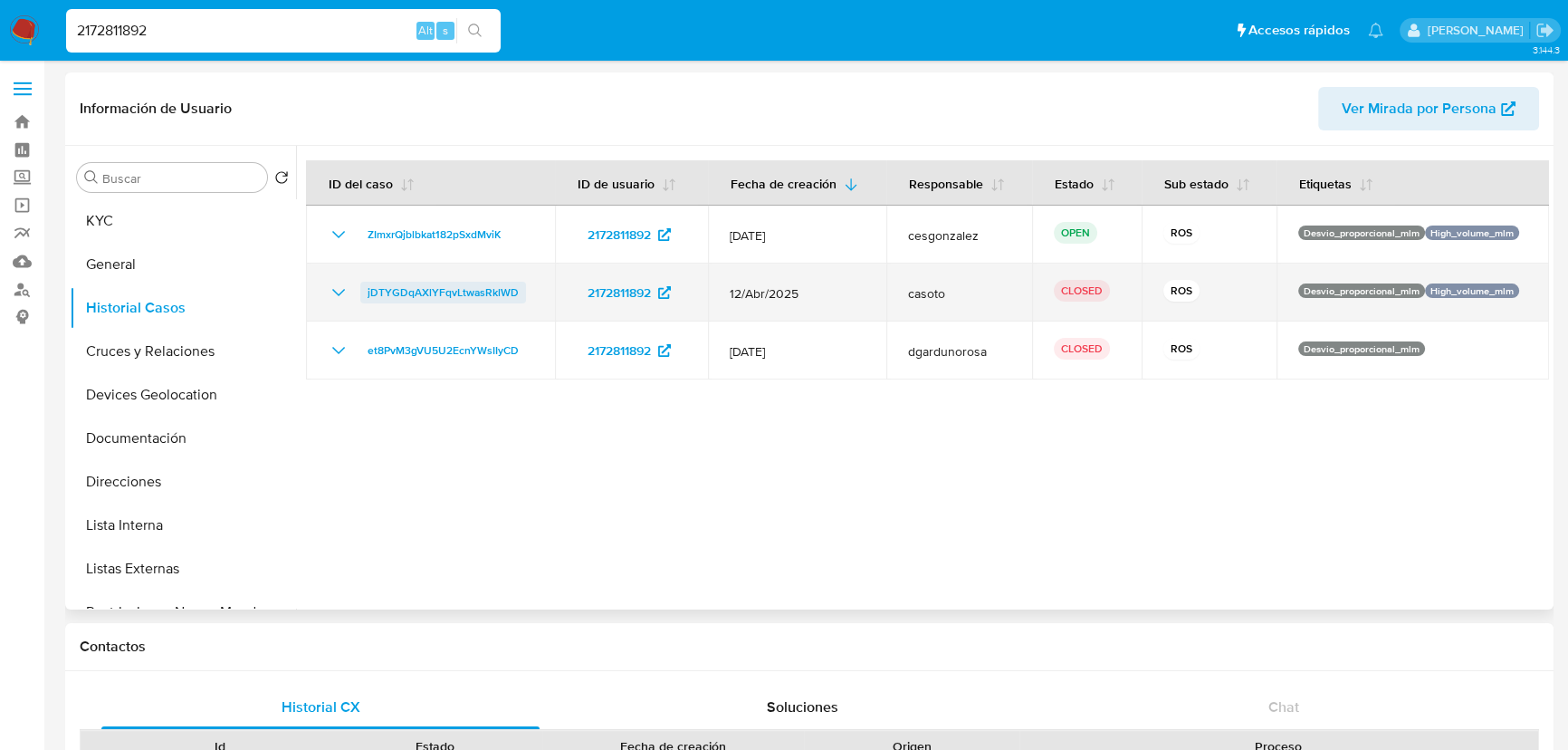drag, startPoint x: 525, startPoint y: 298, endPoint x: 367, endPoint y: 299, distance: 158.00316 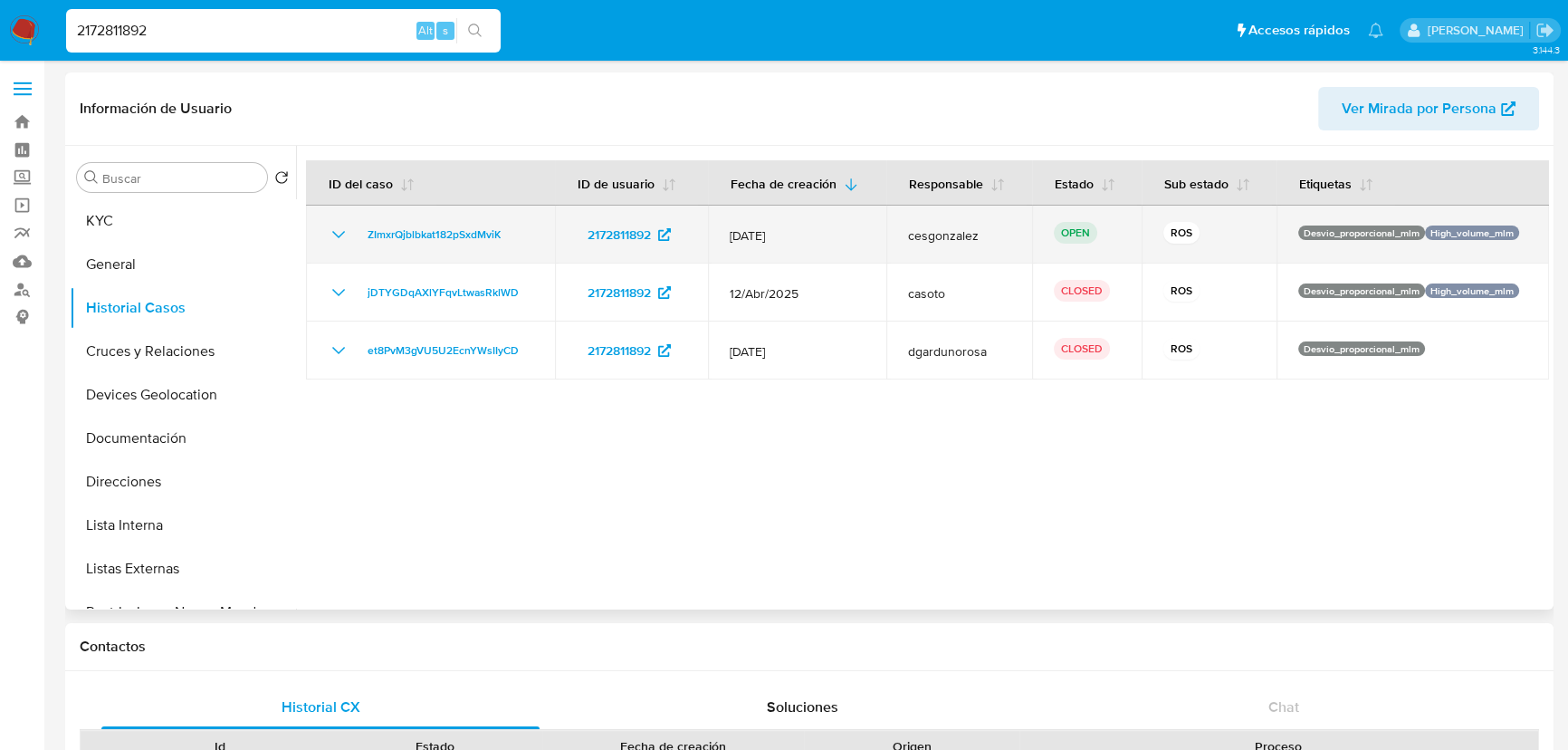drag, startPoint x: 406, startPoint y: 236, endPoint x: 359, endPoint y: 235, distance: 47.010637 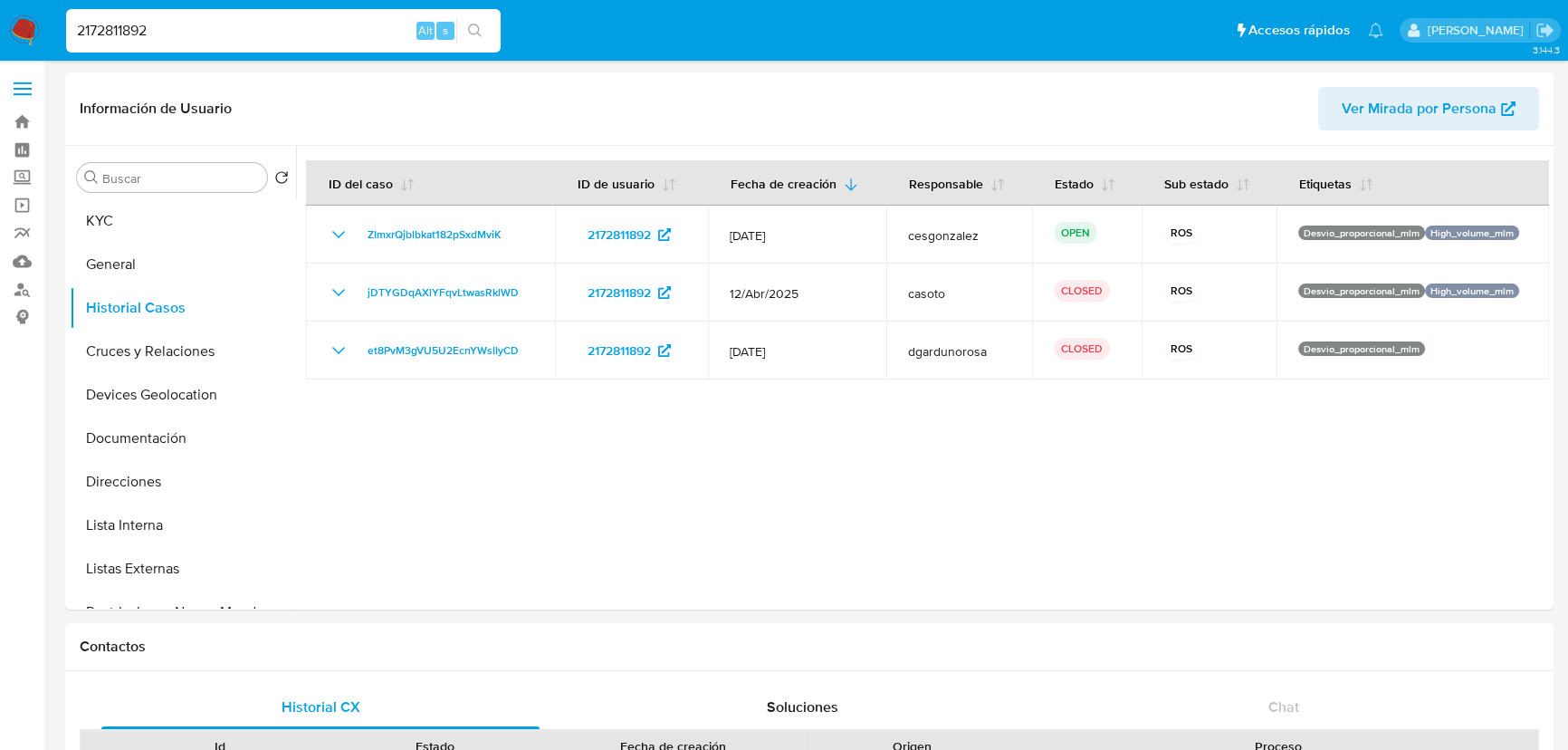drag, startPoint x: 206, startPoint y: 34, endPoint x: 0, endPoint y: 12, distance: 207.1714 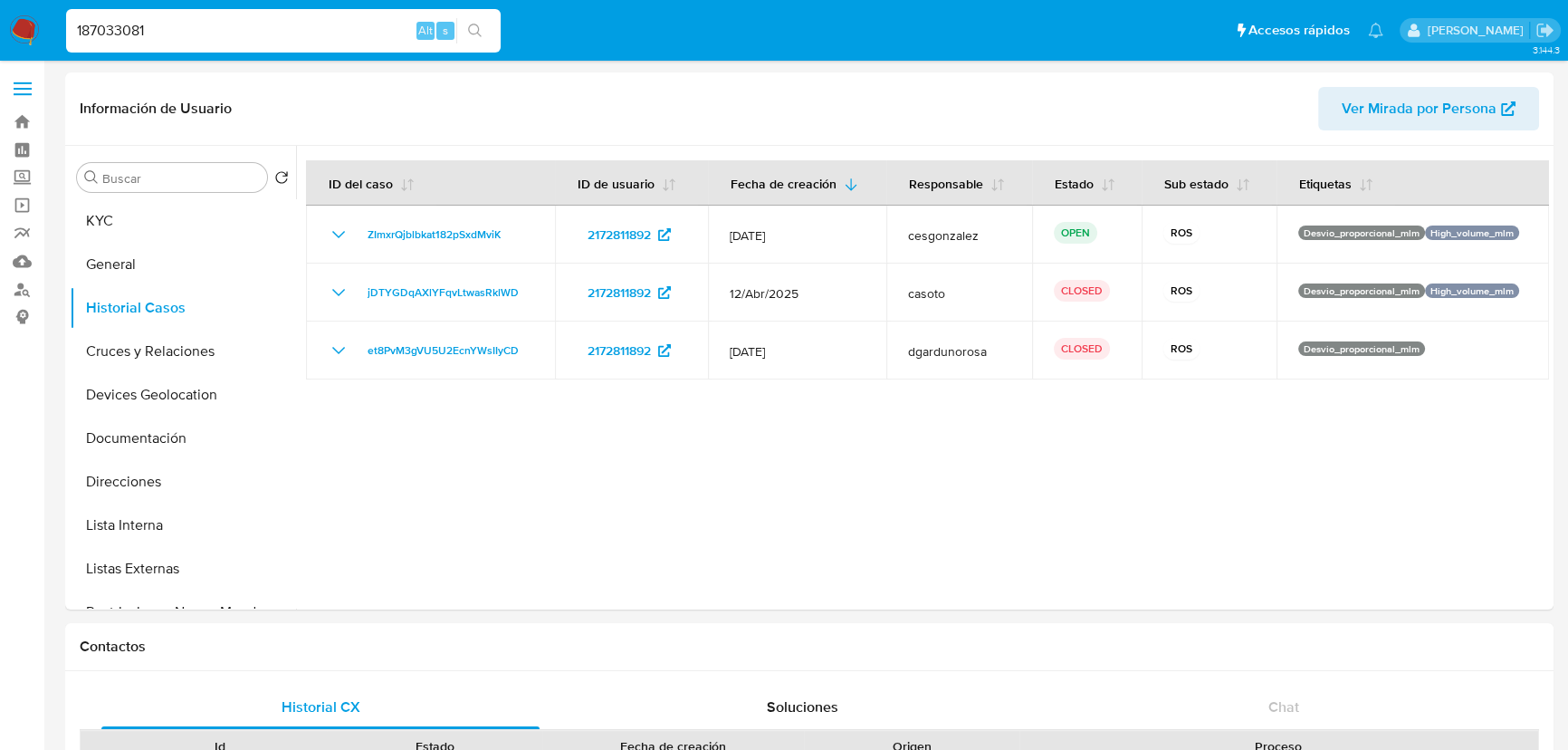 type on "187033081" 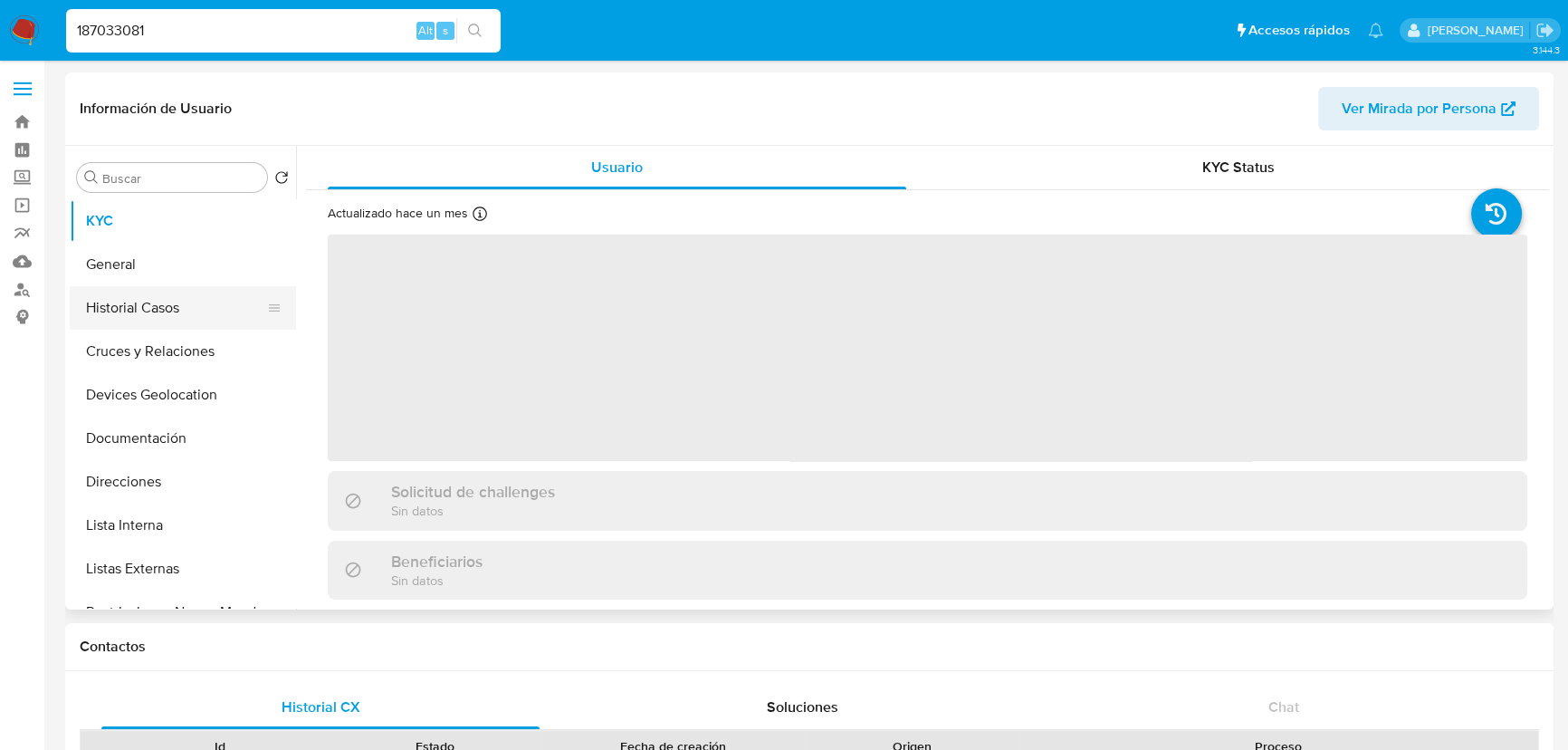 click on "Historial Casos" at bounding box center (176, 308) 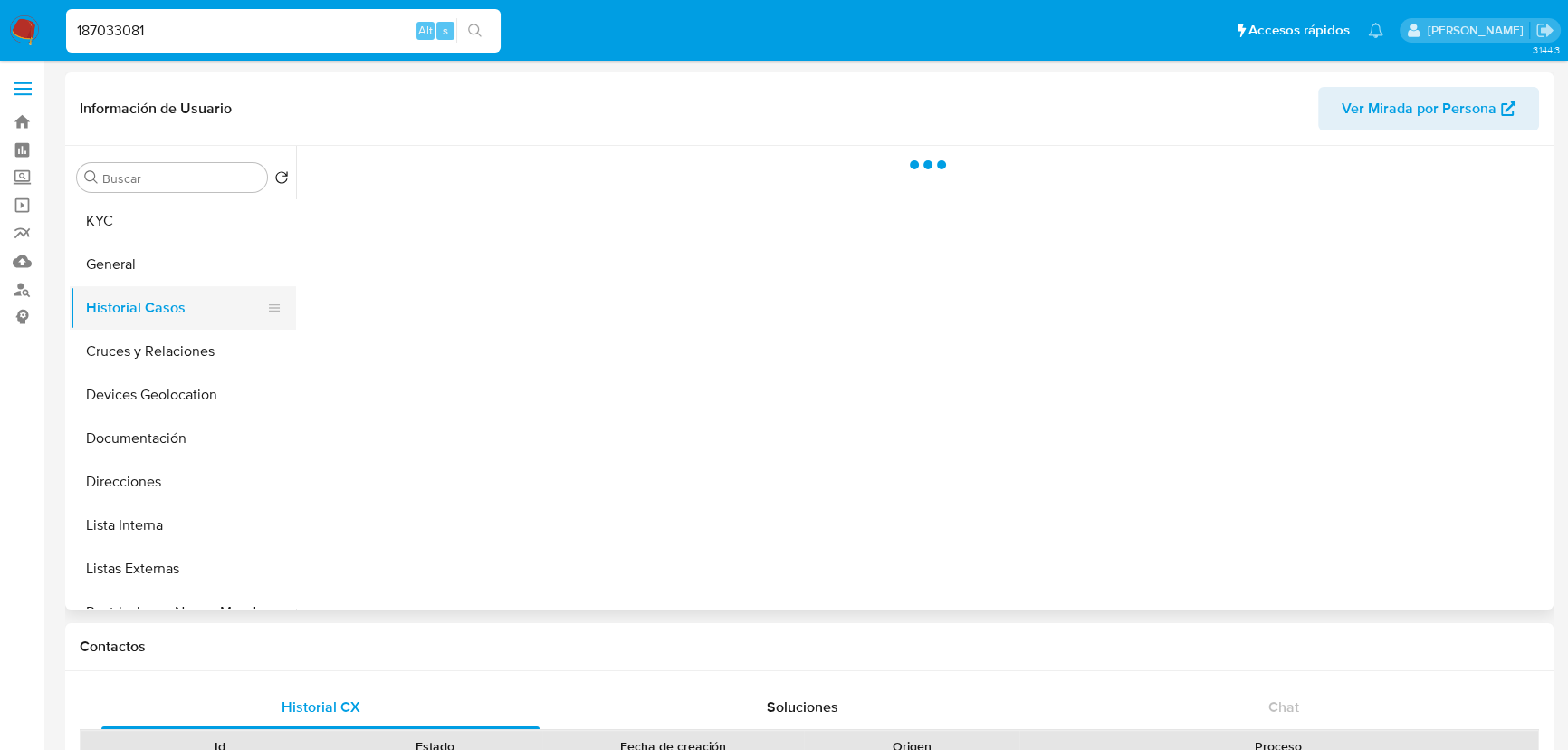 select on "10" 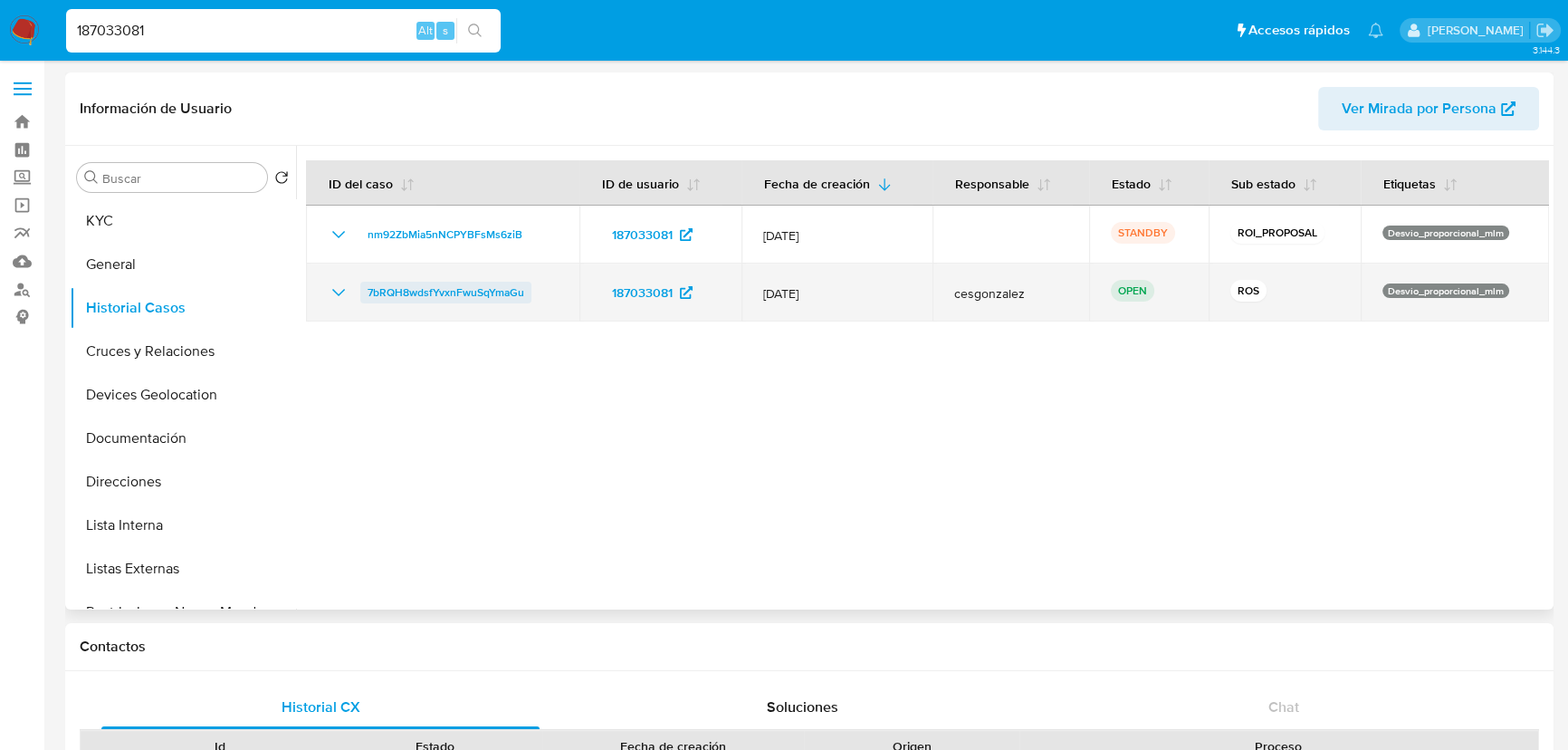 click on "7bRQH8wdsfYvxnFwuSqYmaGu" at bounding box center [445, 293] 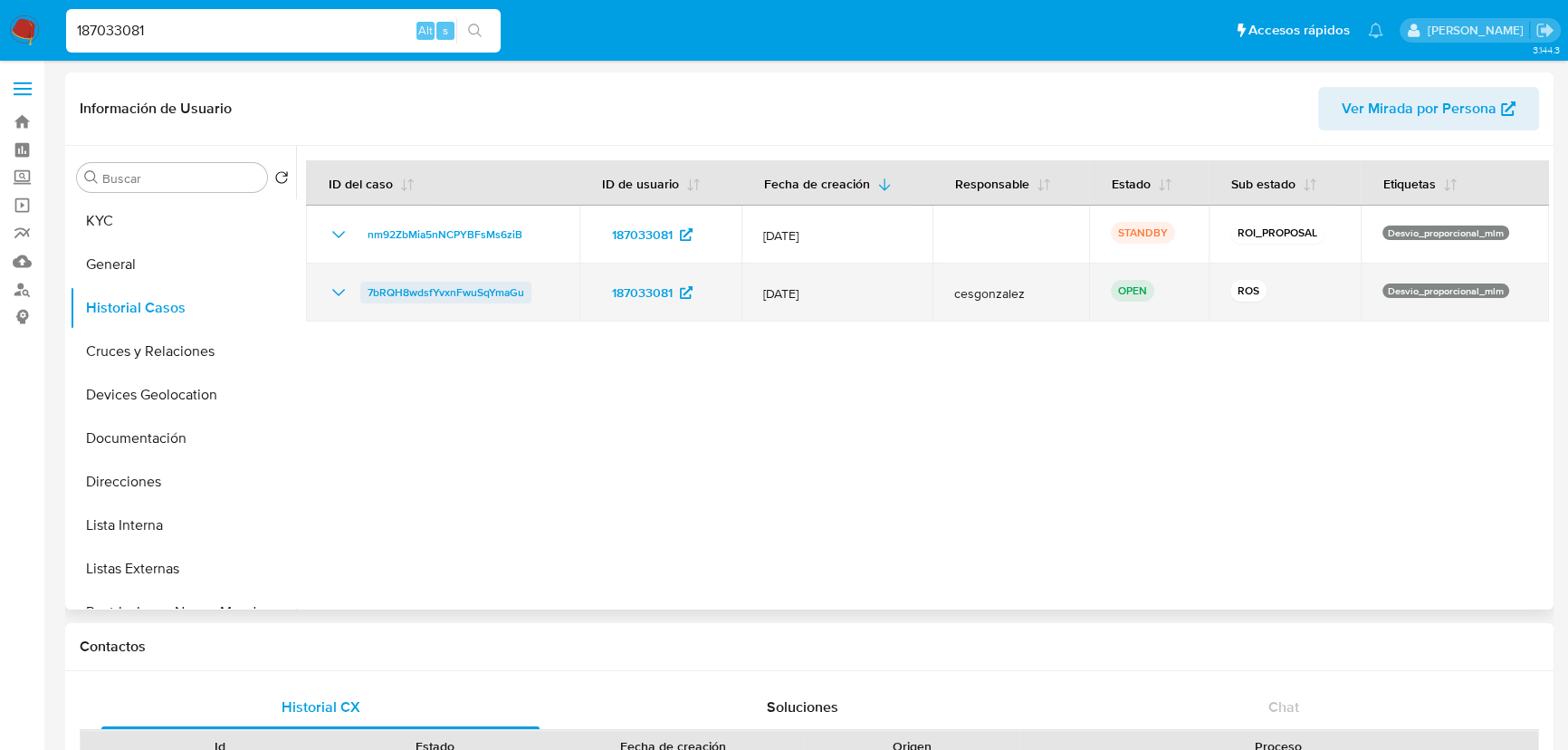 drag, startPoint x: 537, startPoint y: 290, endPoint x: 367, endPoint y: 293, distance: 170.02647 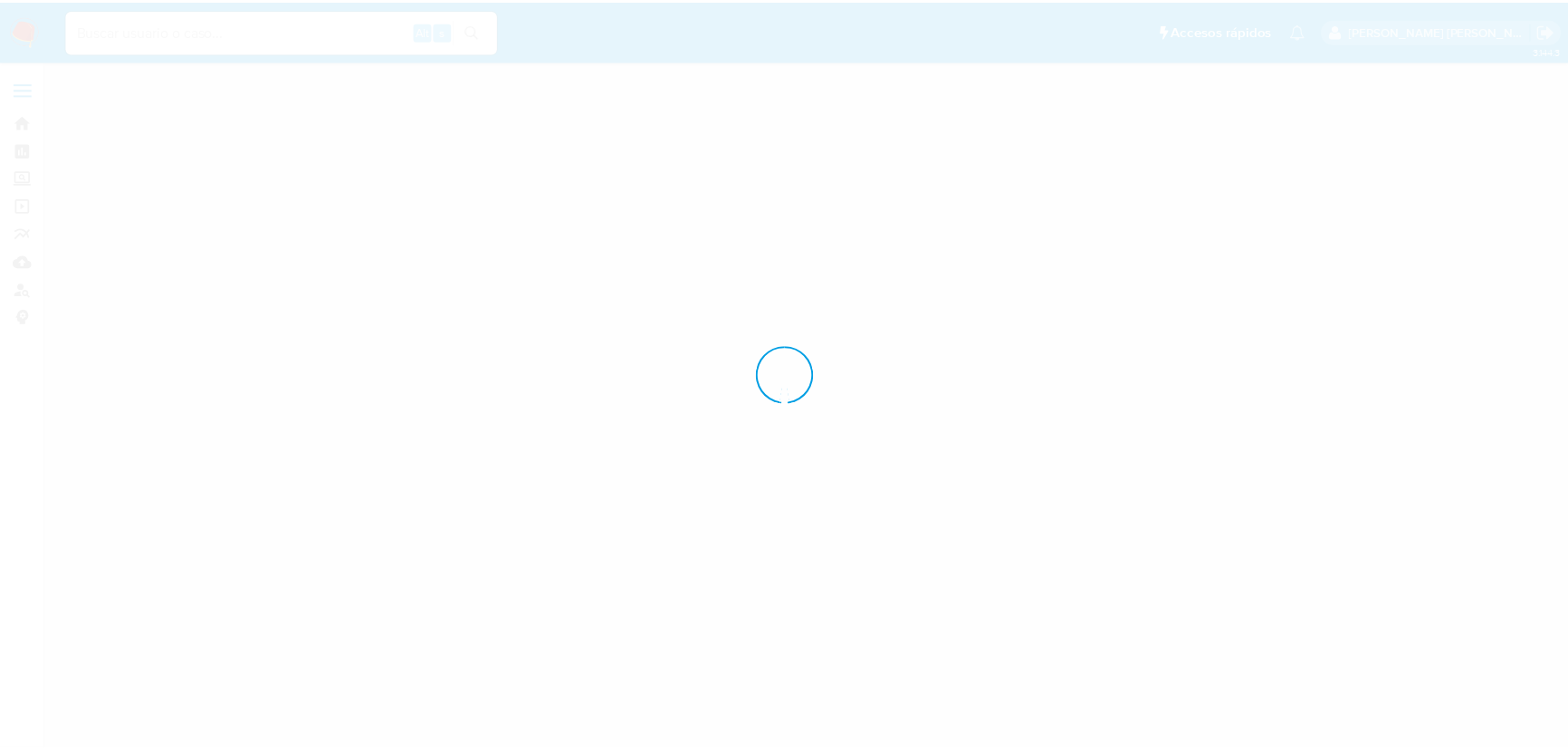 scroll, scrollTop: 0, scrollLeft: 0, axis: both 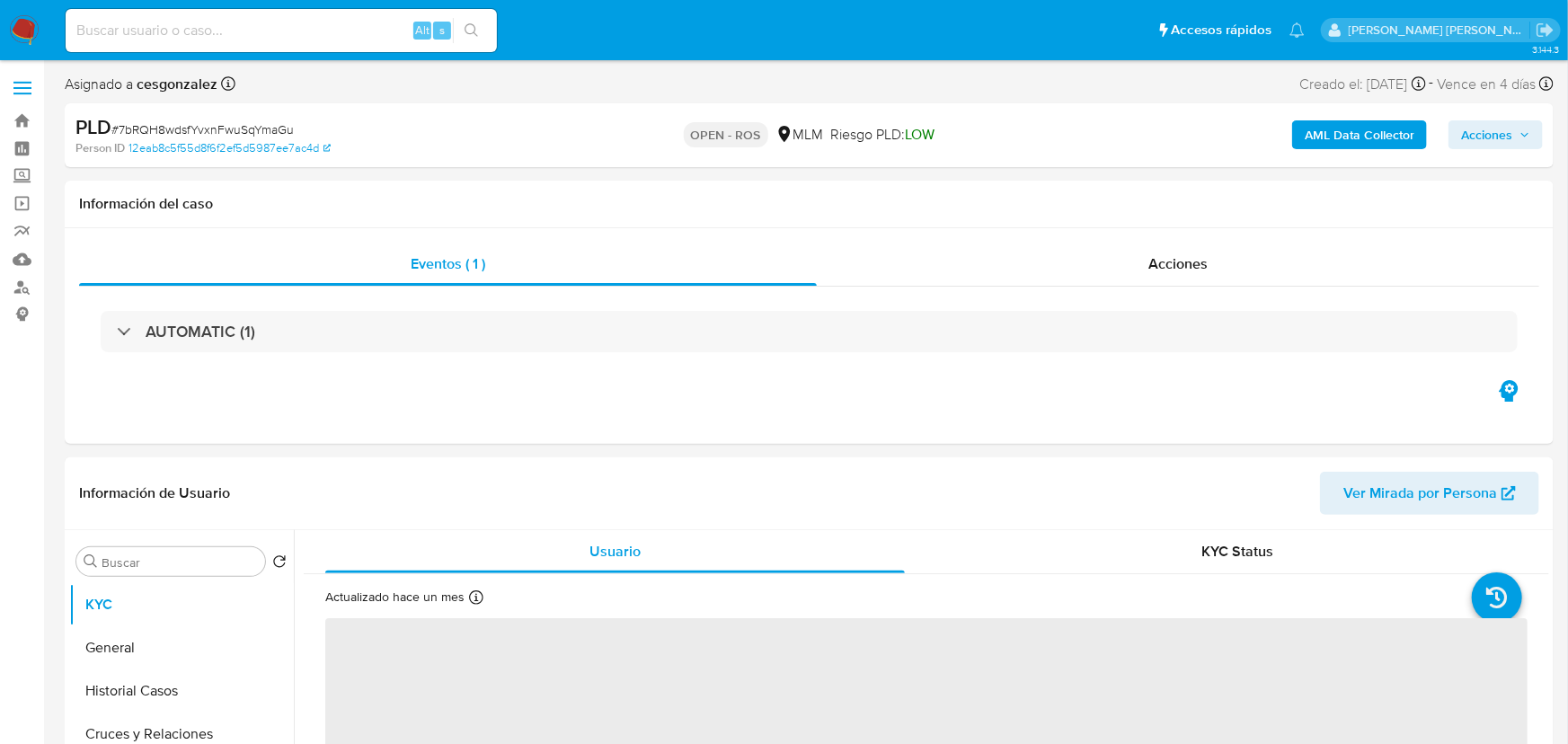 select on "10" 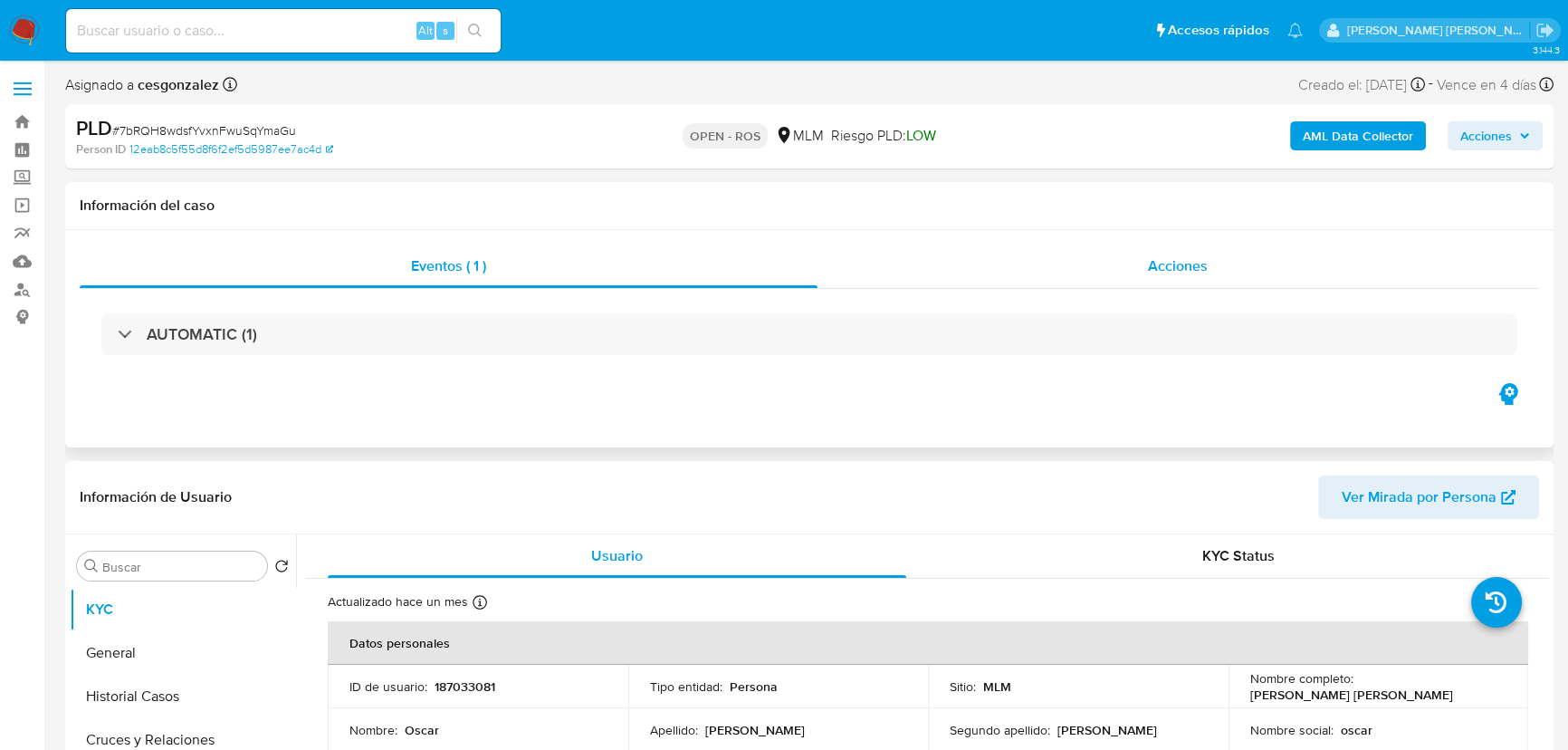 click on "Acciones" at bounding box center [1179, 266] 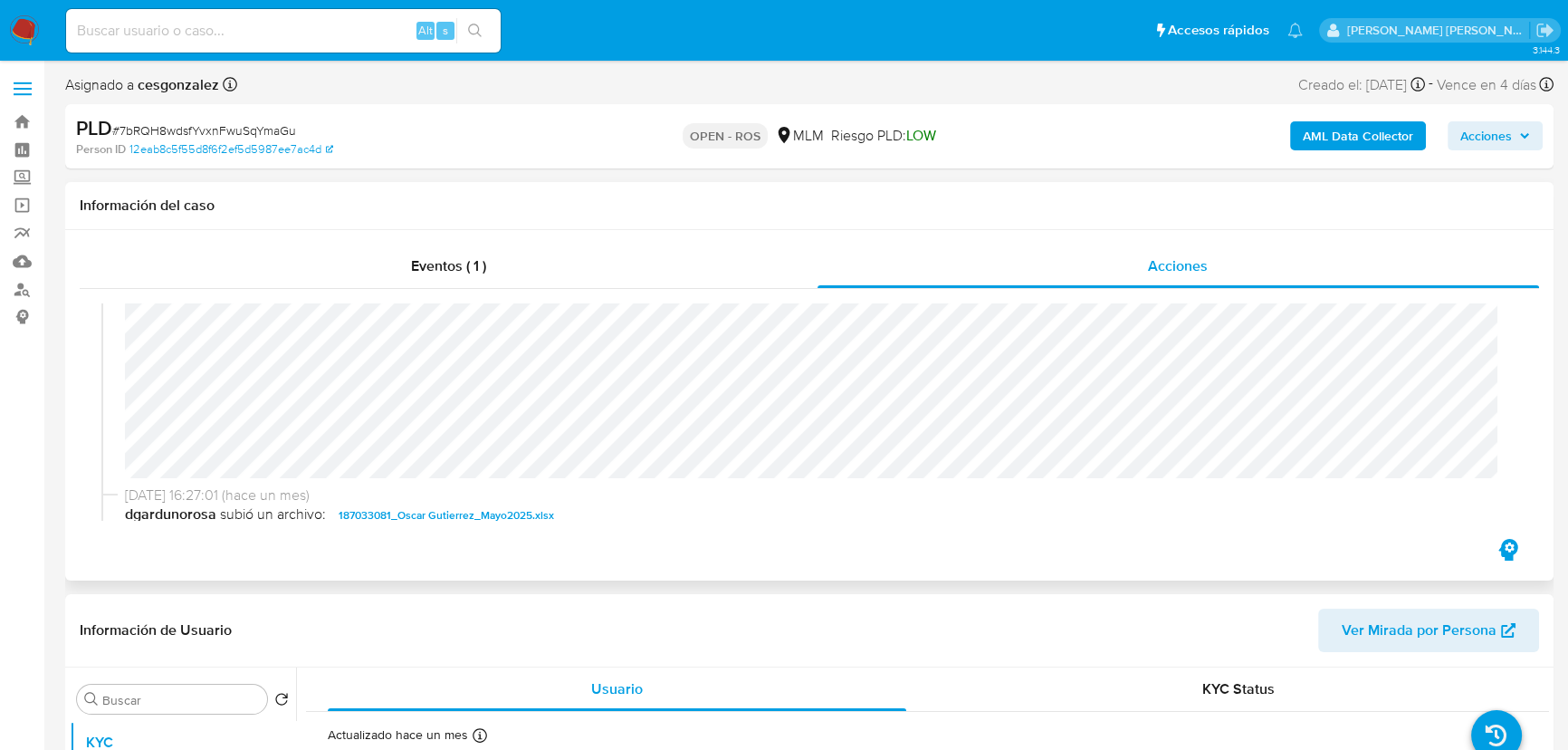 scroll, scrollTop: 576, scrollLeft: 0, axis: vertical 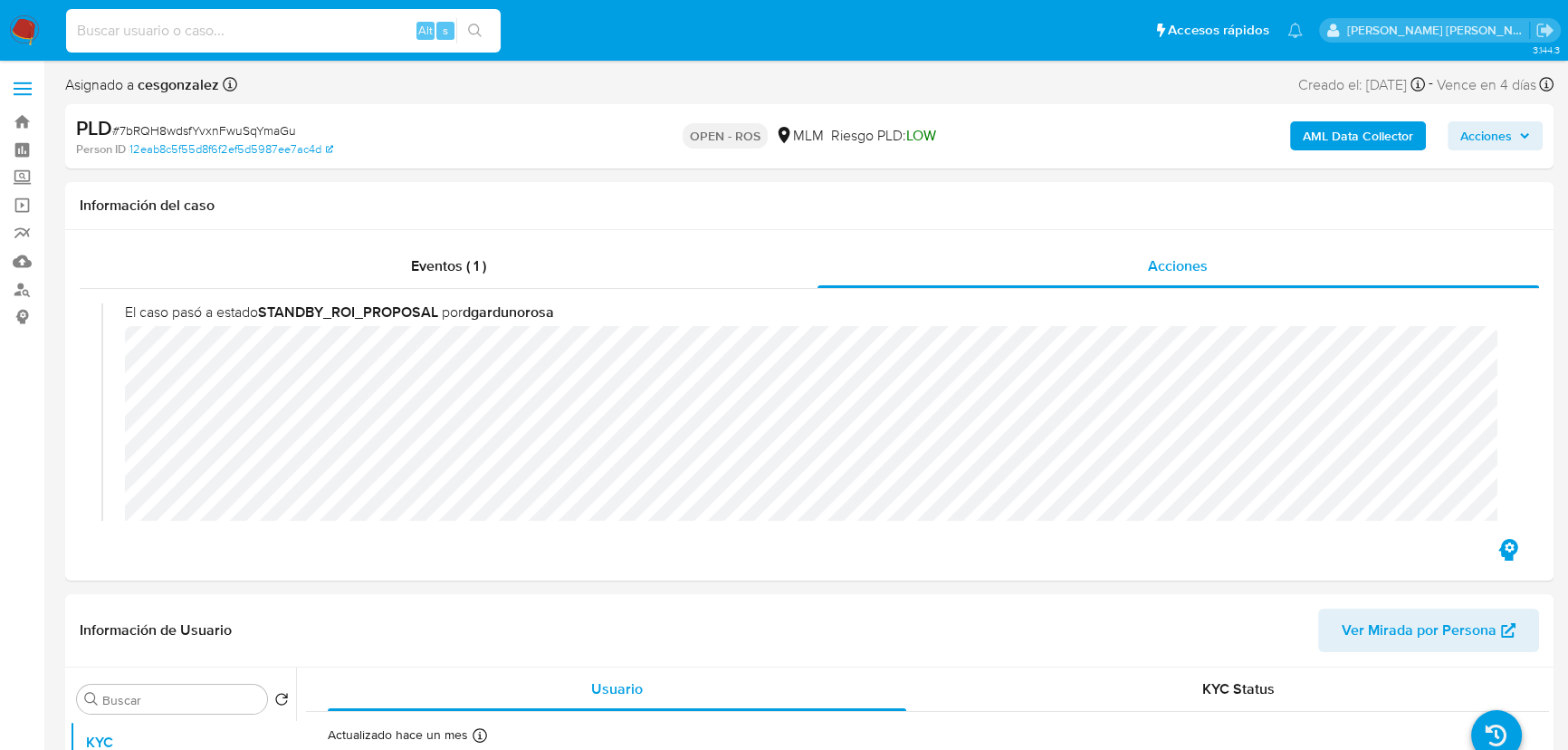 click at bounding box center (283, 31) 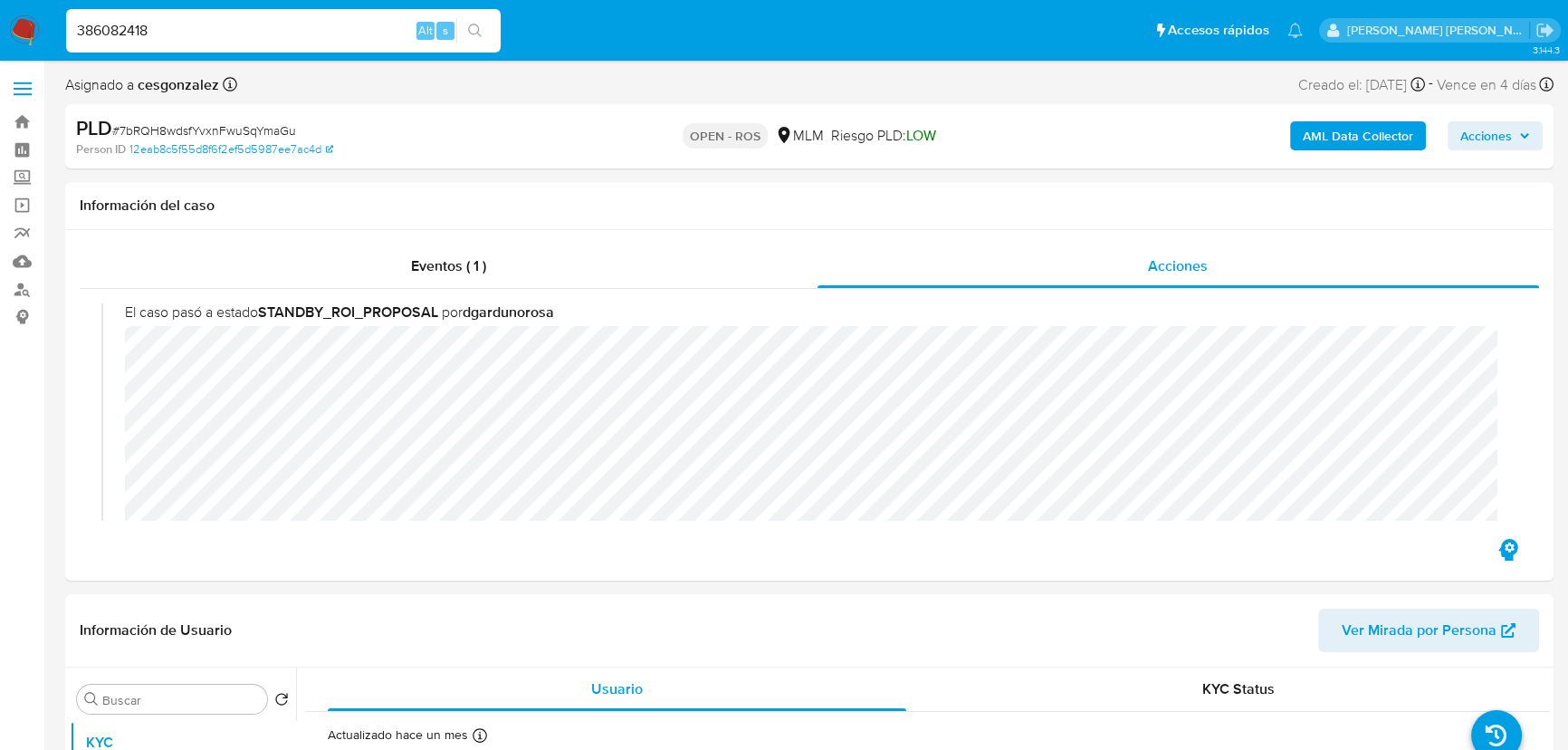 type on "386082418" 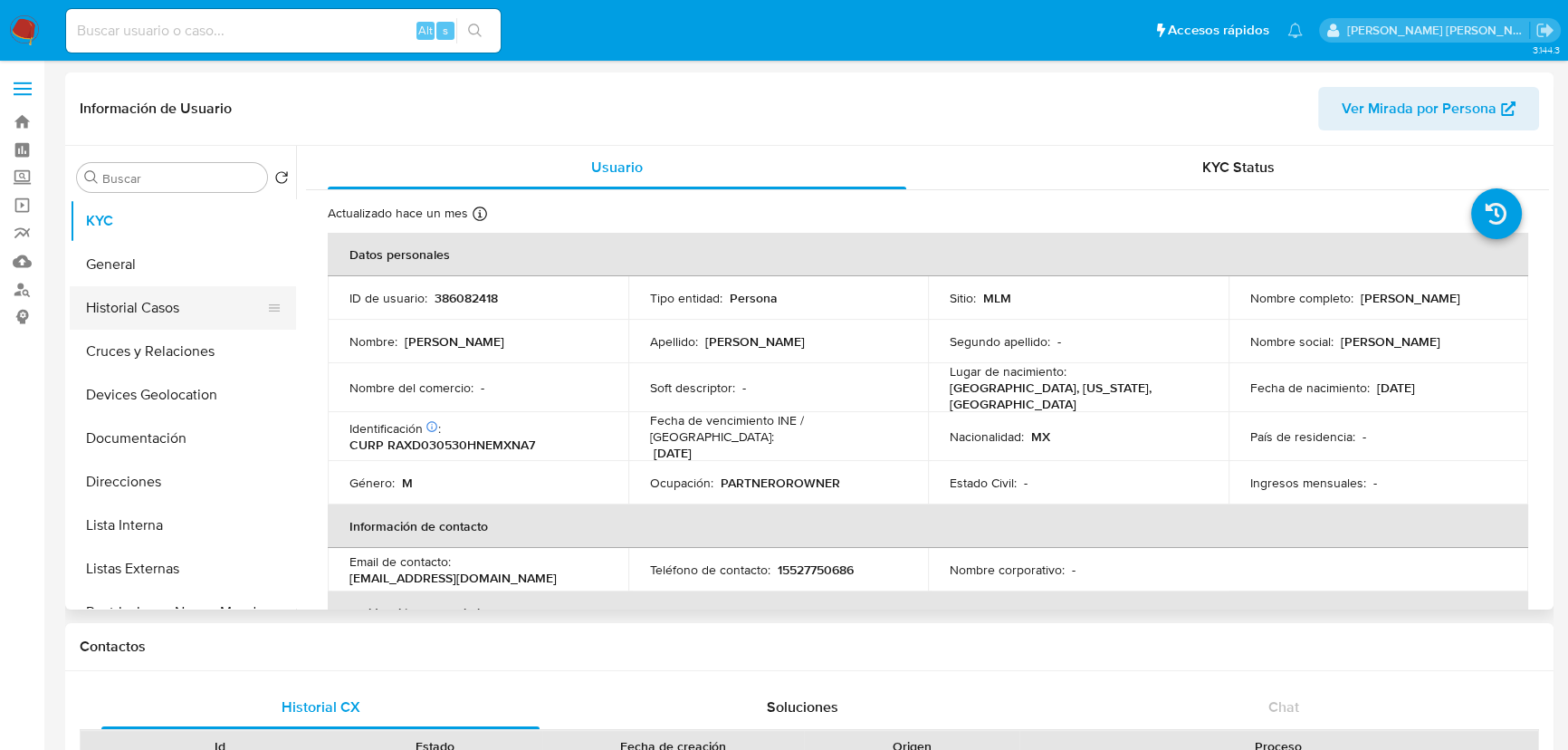 select on "10" 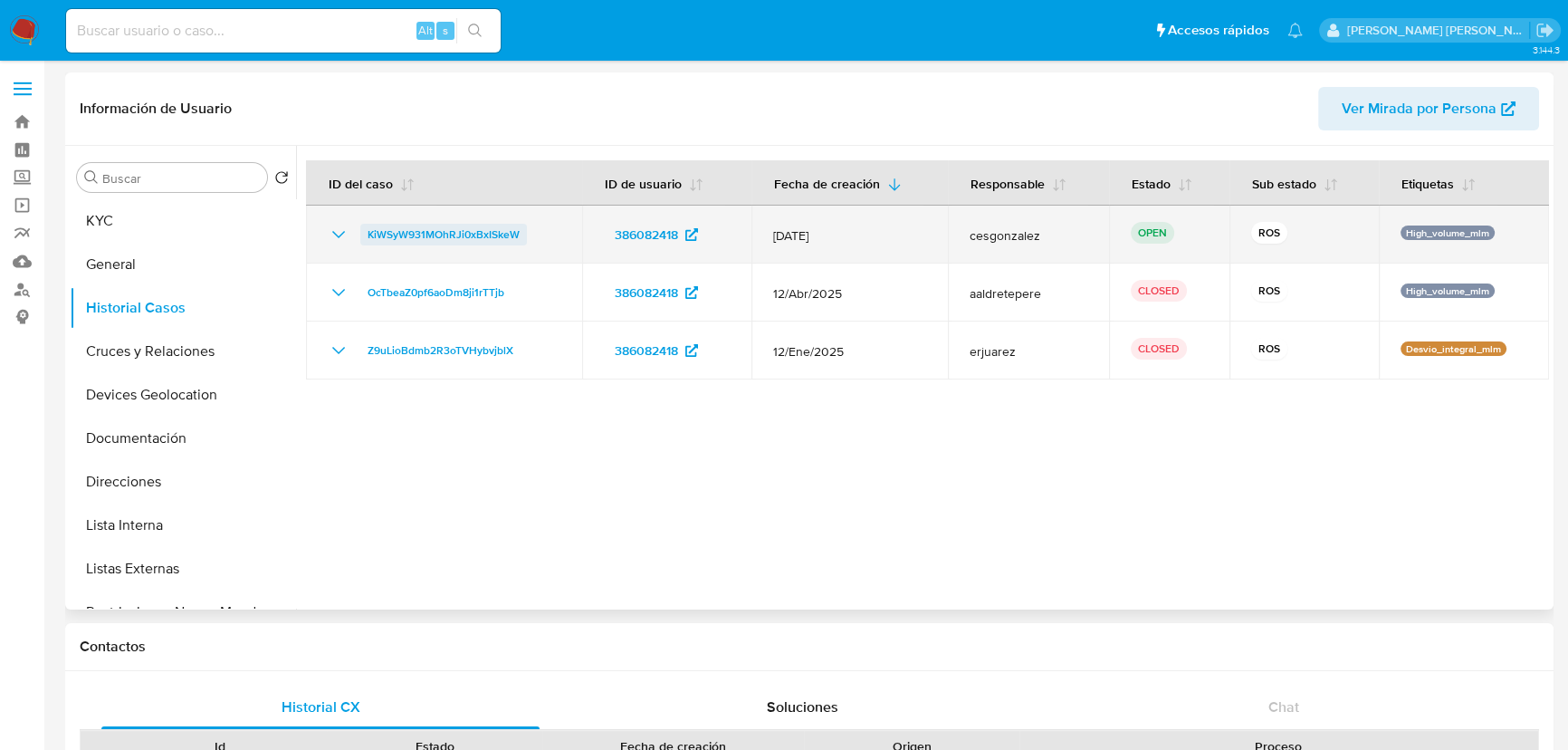 click on "KiWSyW931MOhRJi0xBxISkeW" at bounding box center (444, 235) 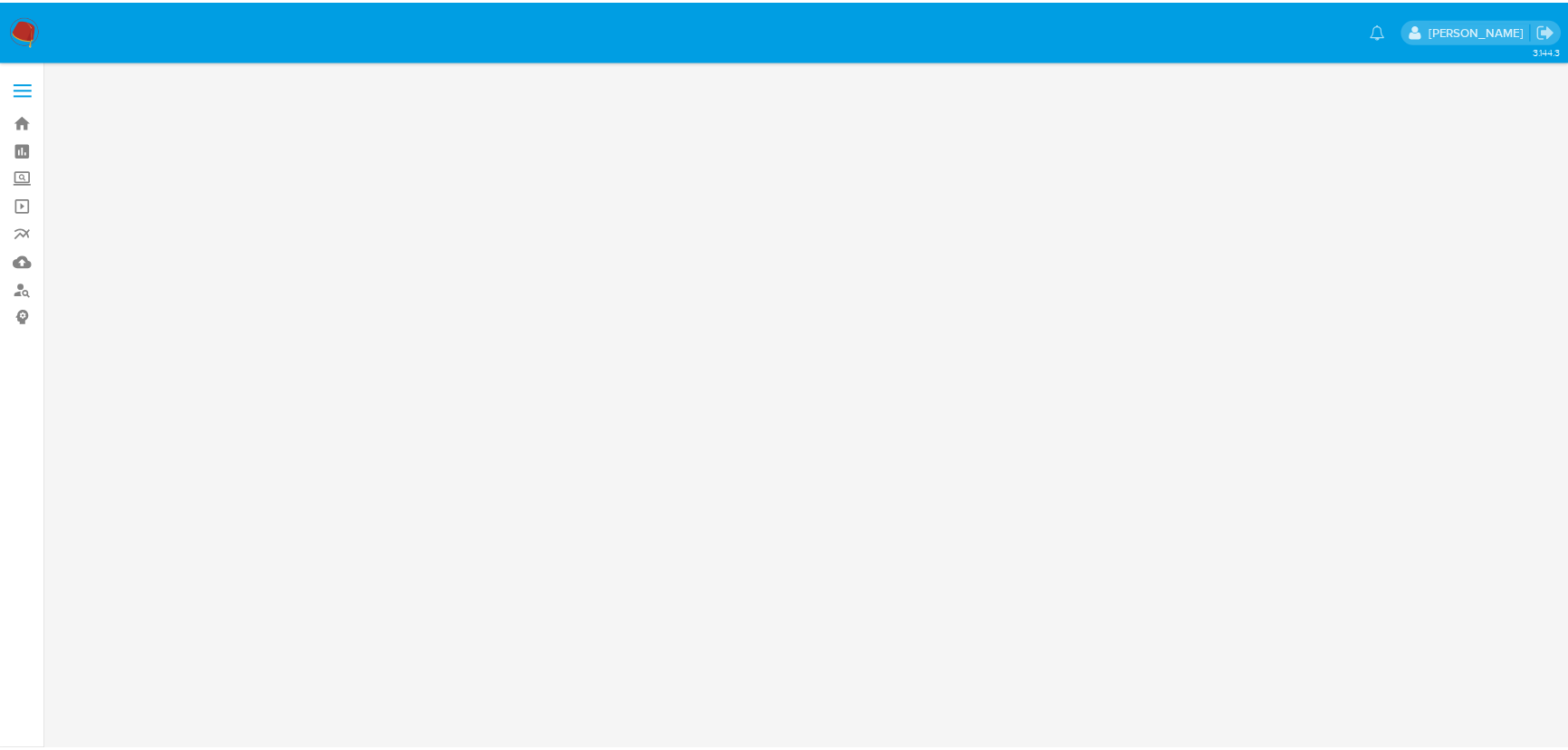 scroll, scrollTop: 0, scrollLeft: 0, axis: both 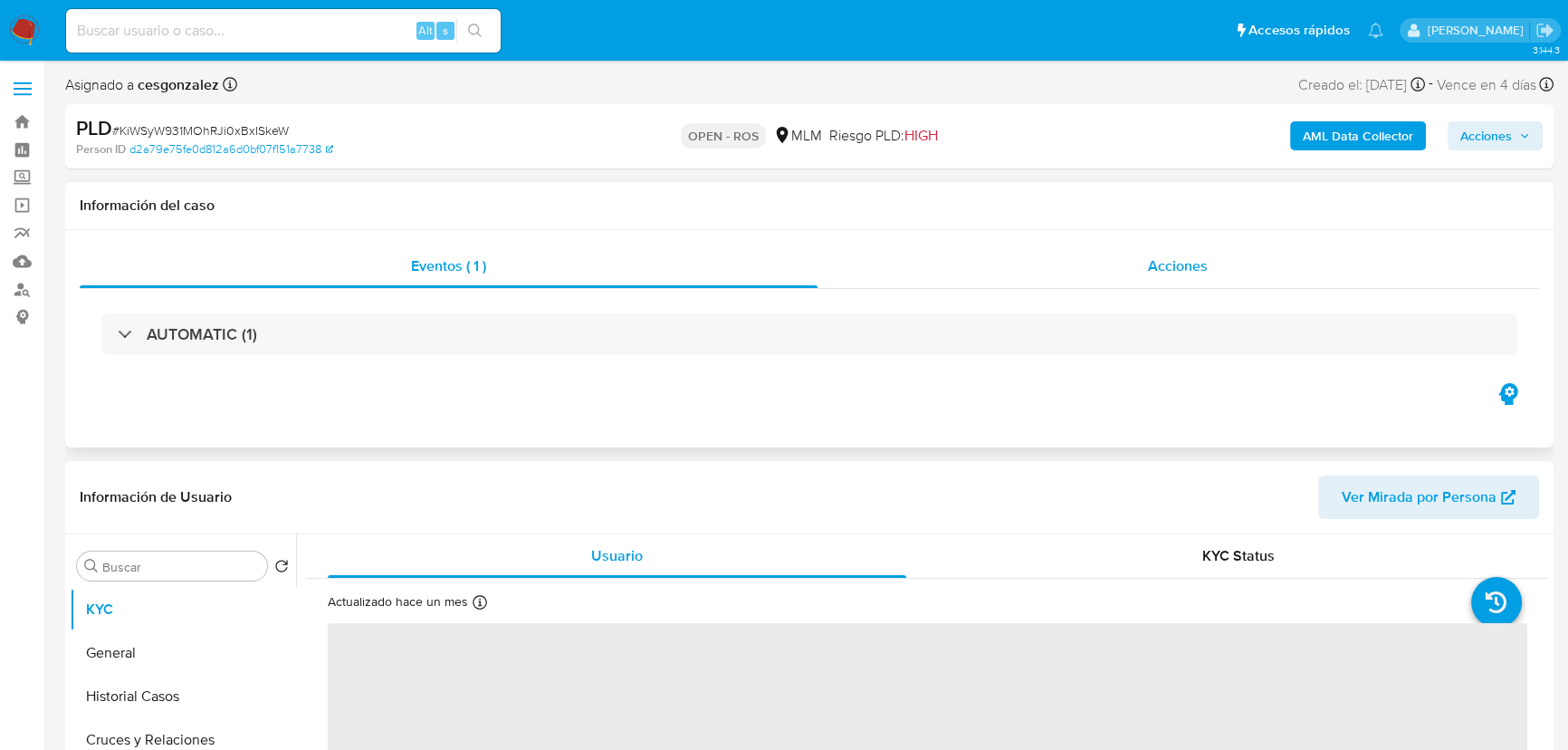 click on "Acciones" at bounding box center (1178, 265) 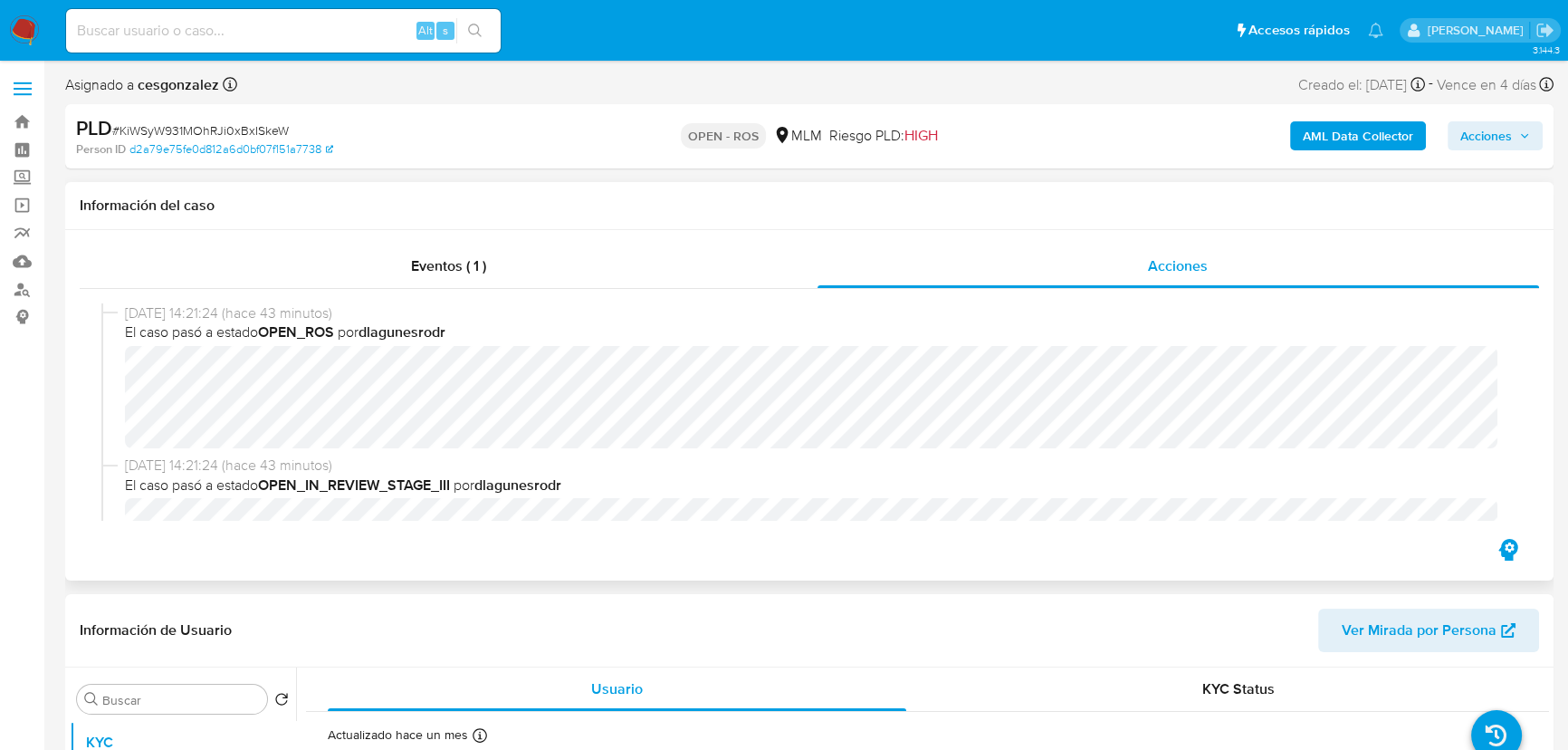 select on "10" 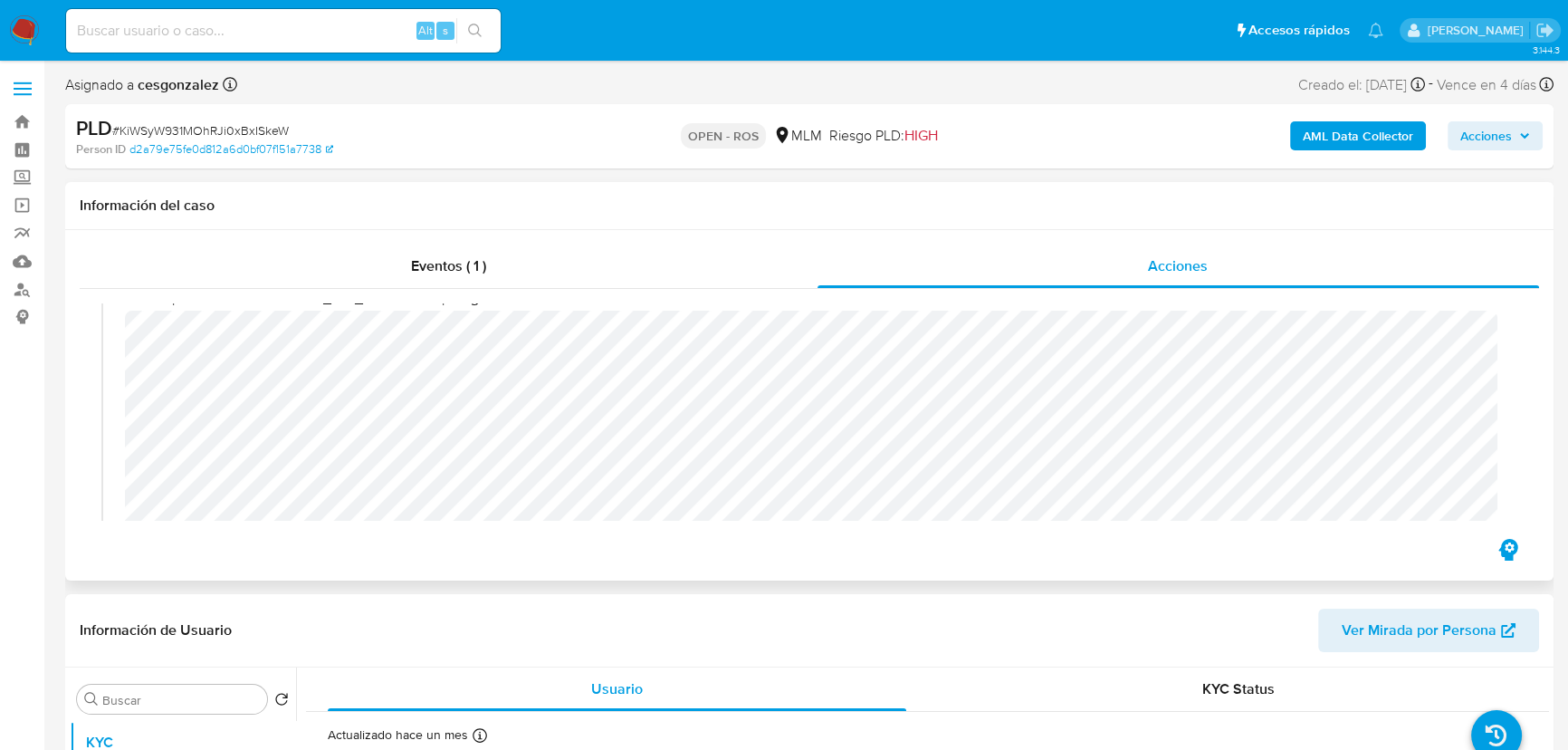 scroll, scrollTop: 659, scrollLeft: 0, axis: vertical 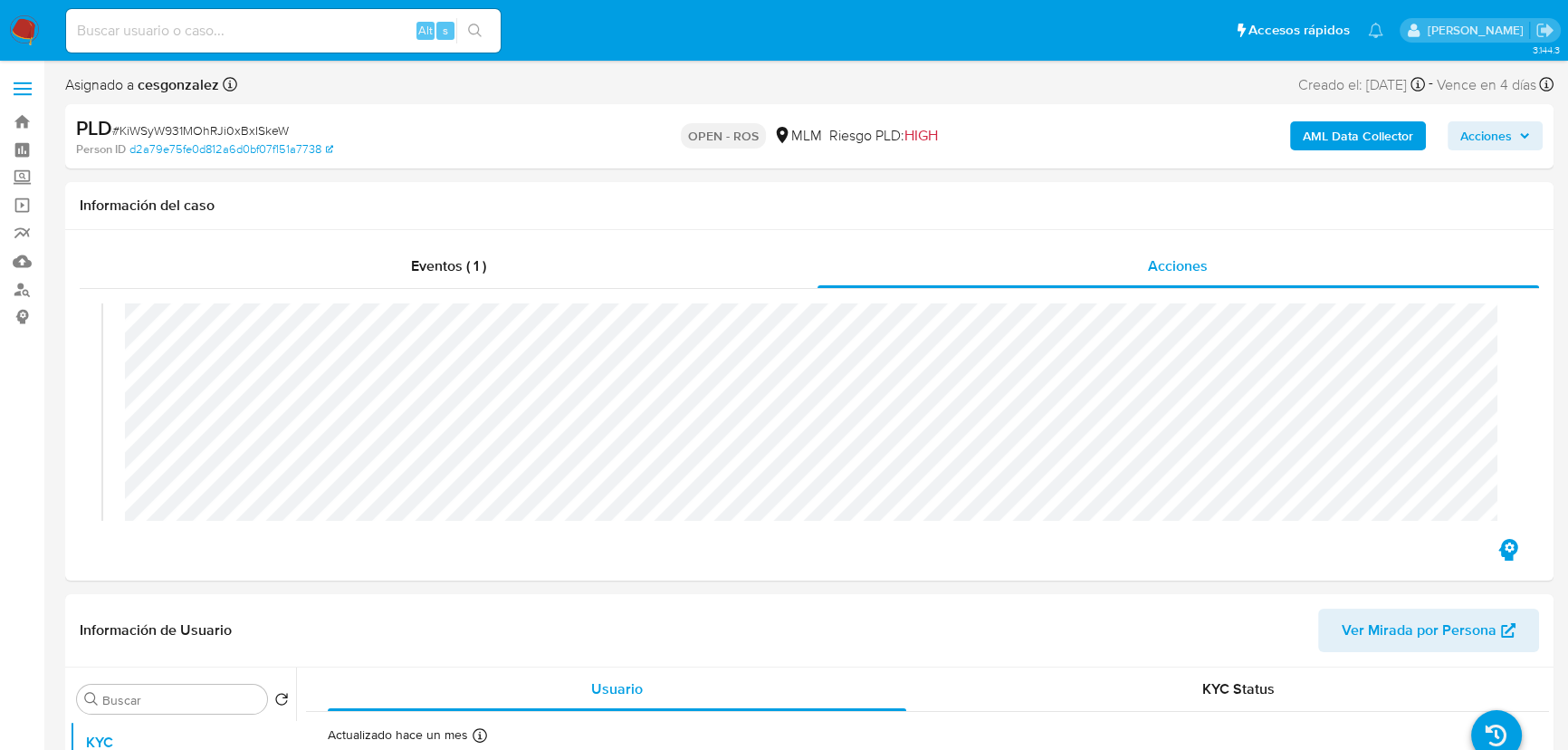 type 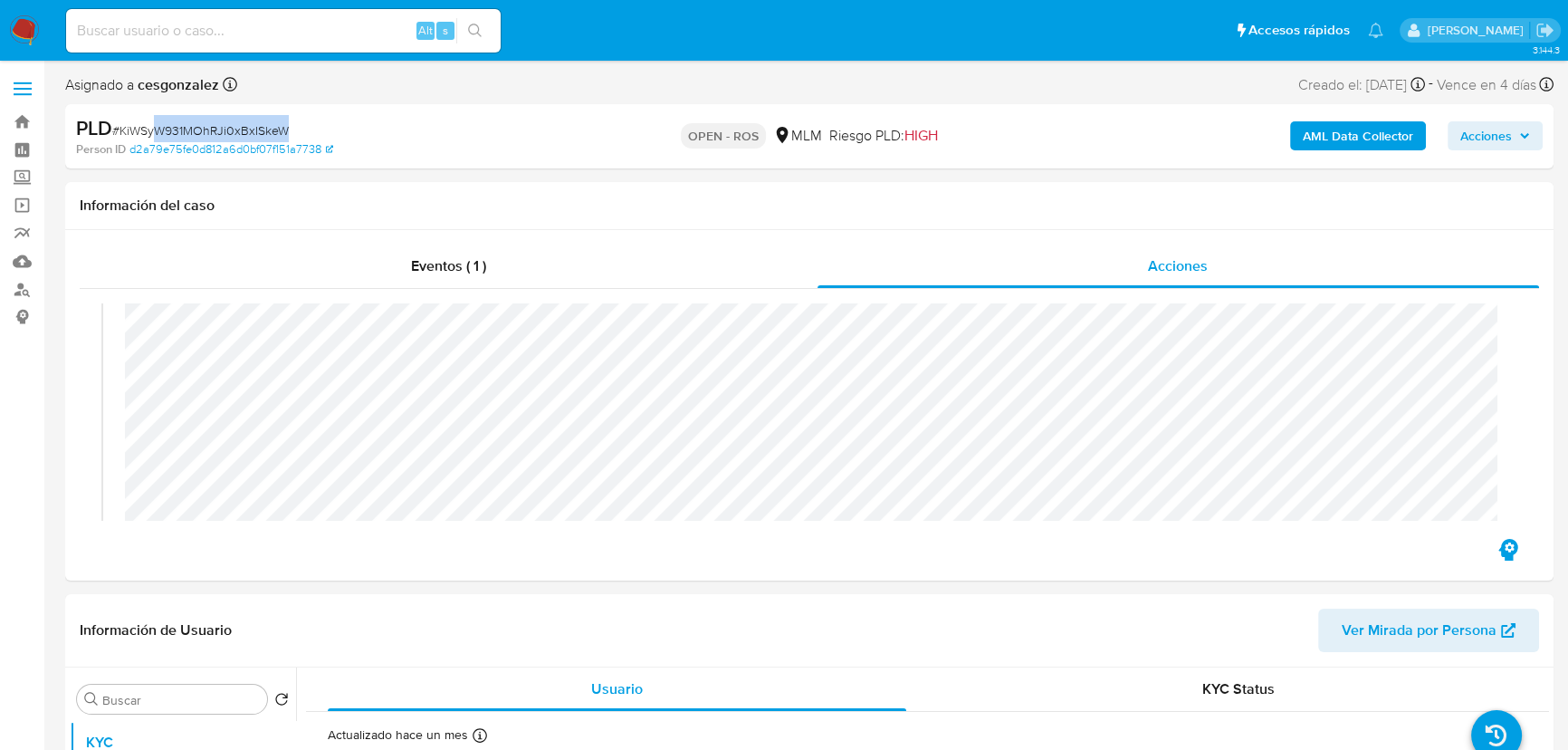 drag, startPoint x: 288, startPoint y: 127, endPoint x: 155, endPoint y: 127, distance: 133 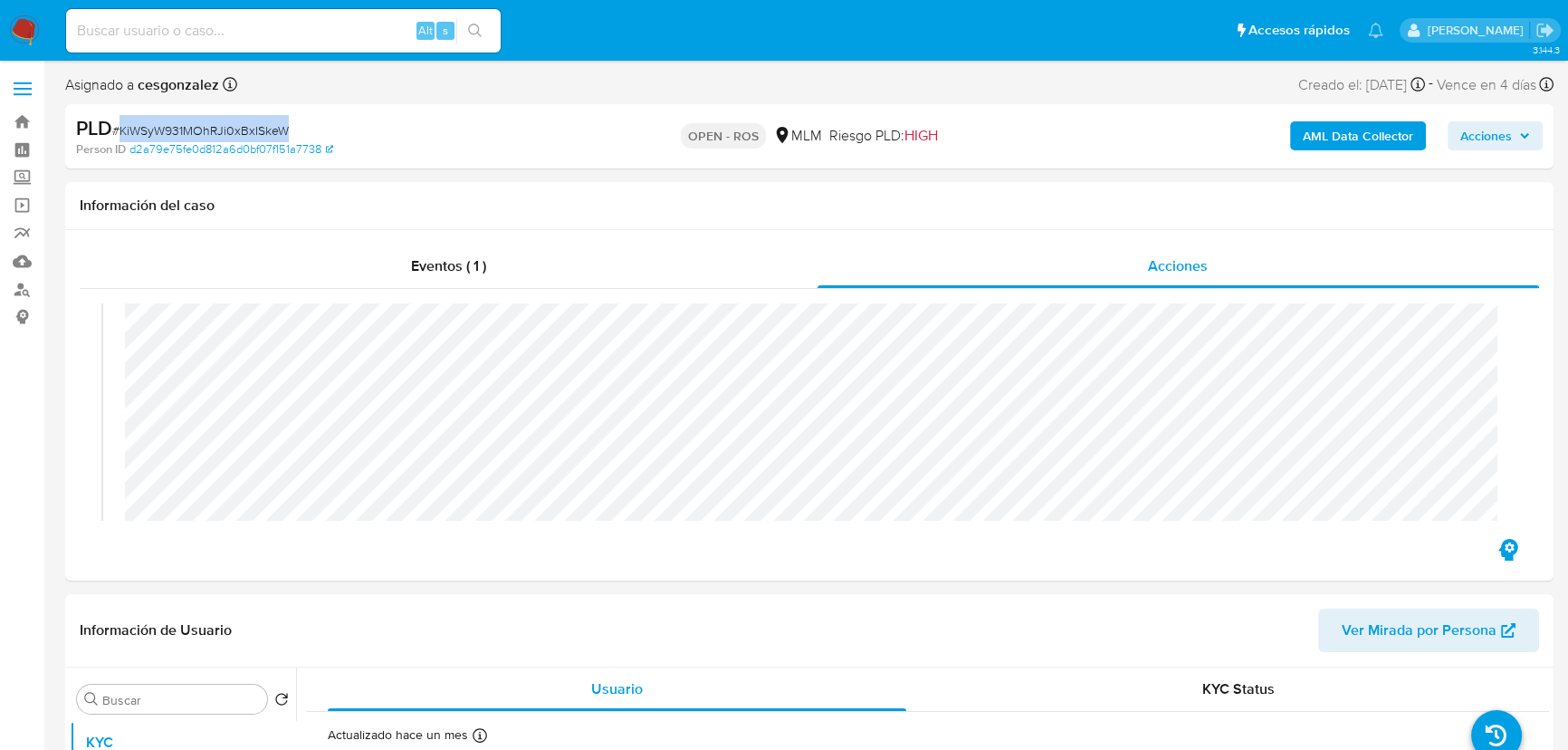 click on "# KiWSyW931MOhRJi0xBxISkeW" at bounding box center (200, 130) 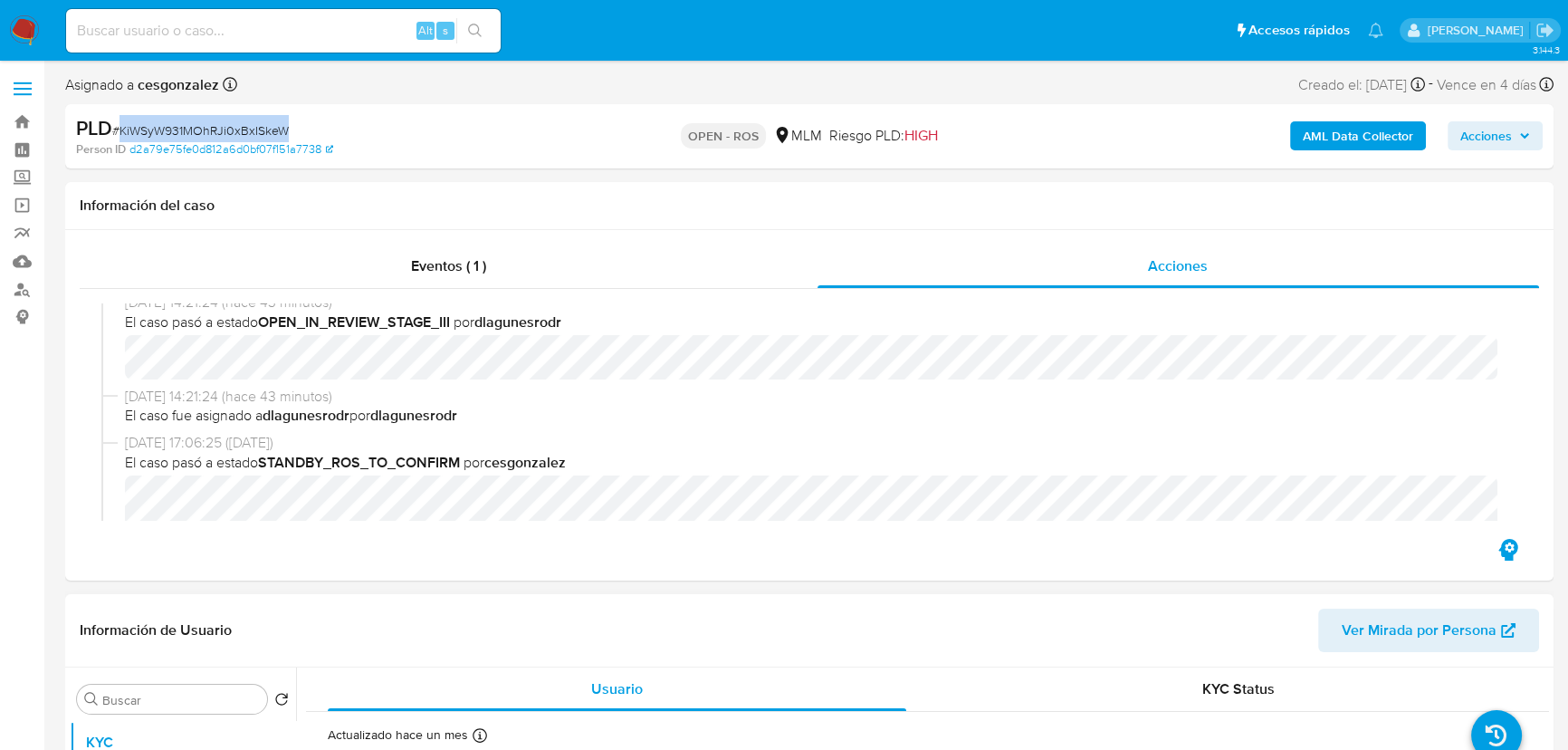 scroll, scrollTop: 164, scrollLeft: 0, axis: vertical 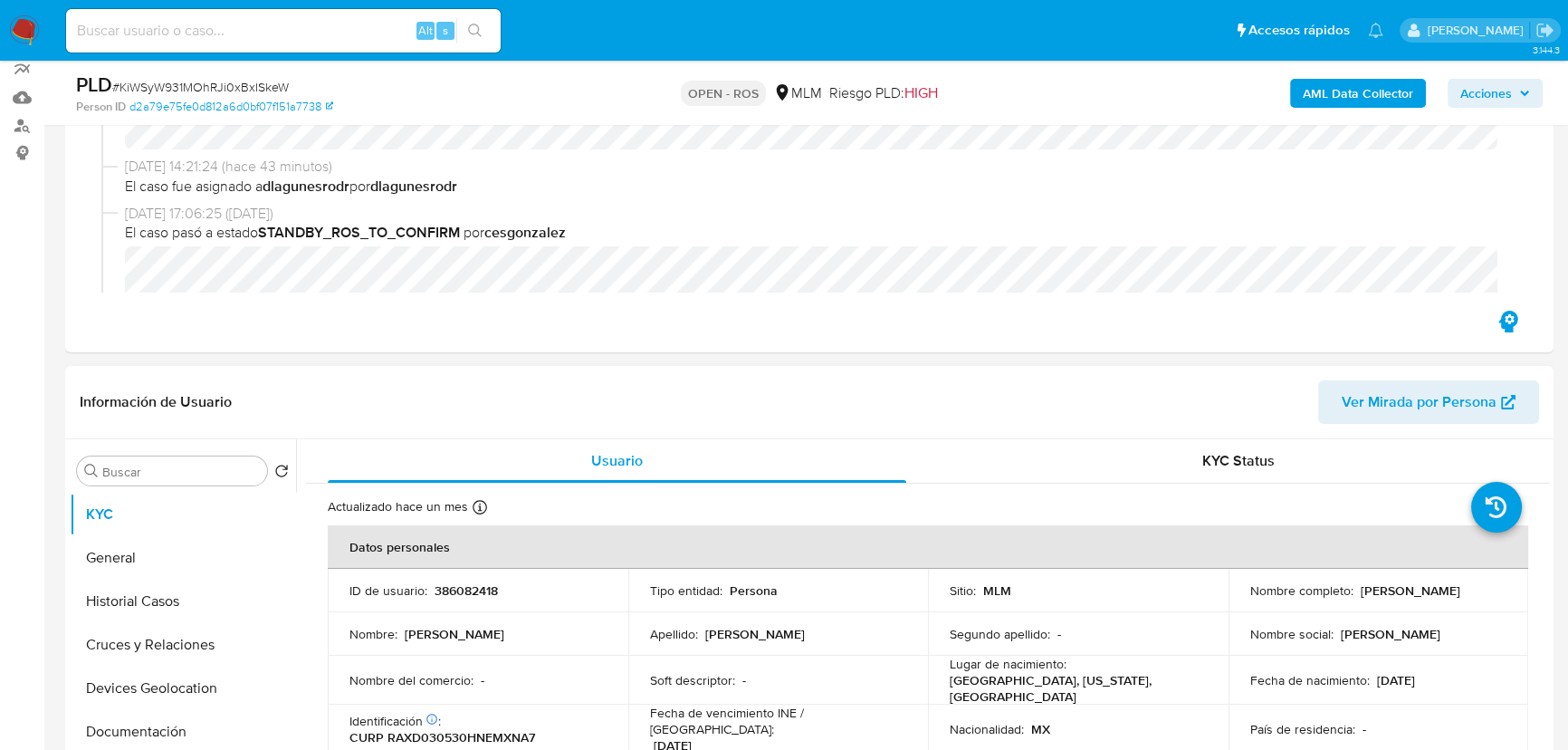 click on "386082418" at bounding box center (466, 591) 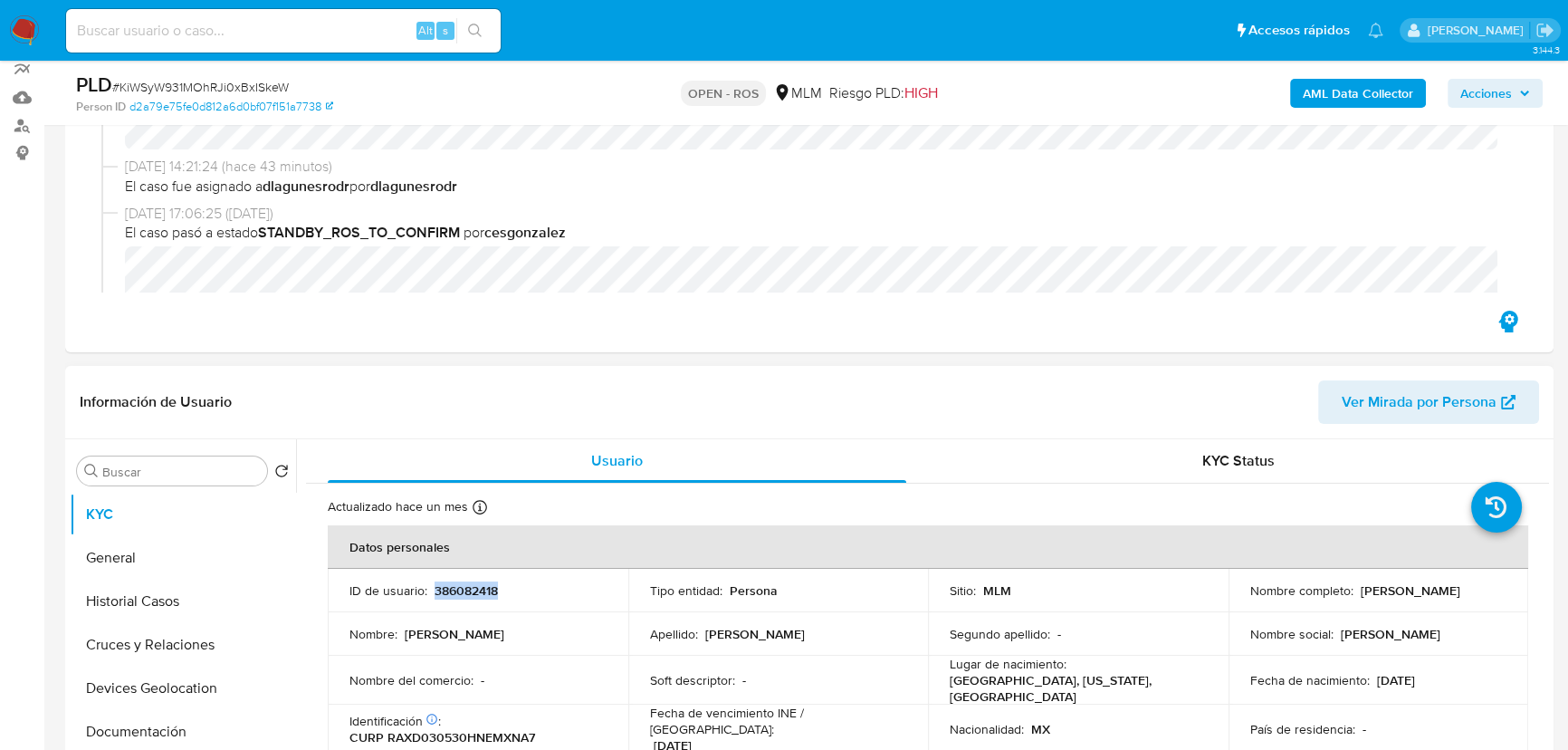 click on "386082418" at bounding box center [466, 591] 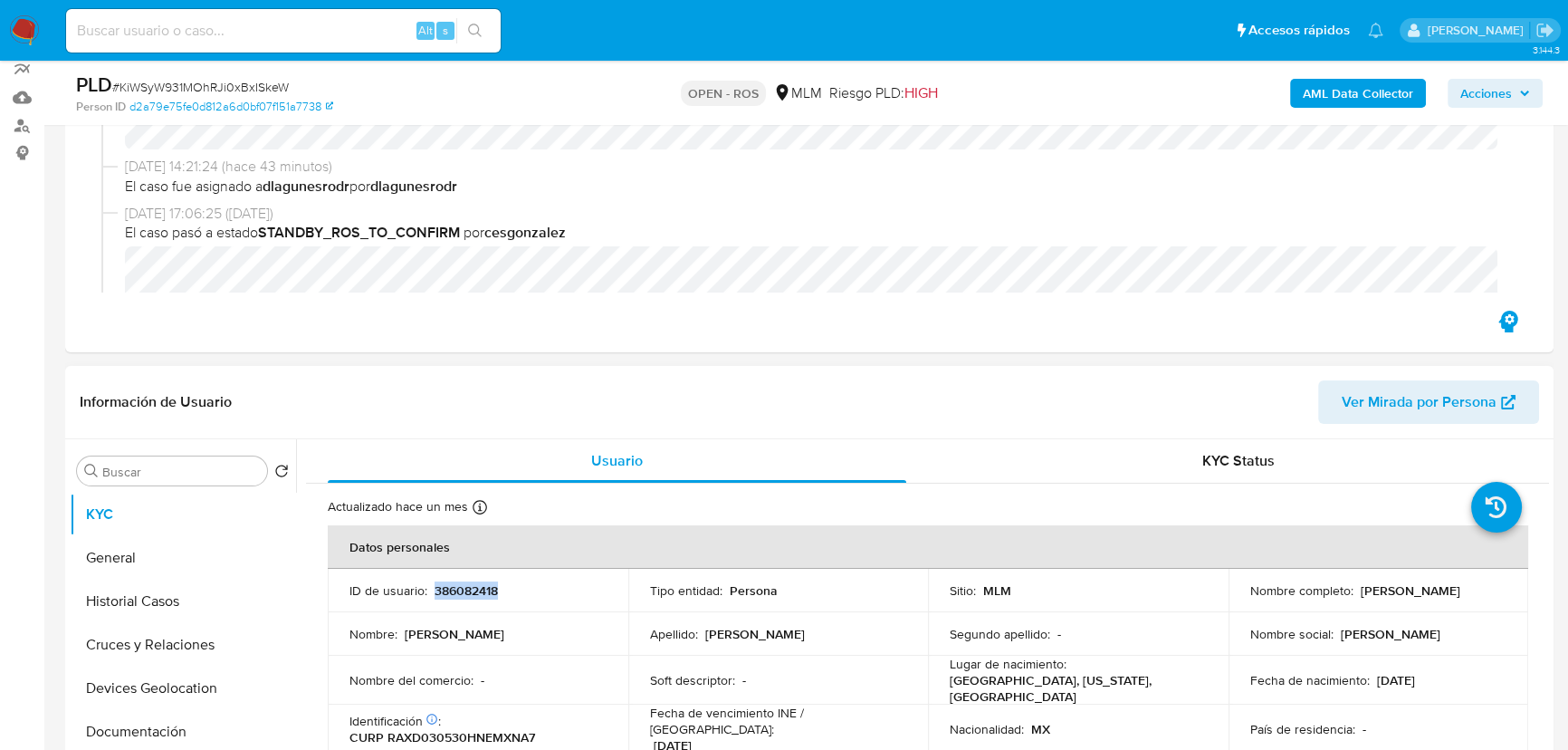 copy on "386082418" 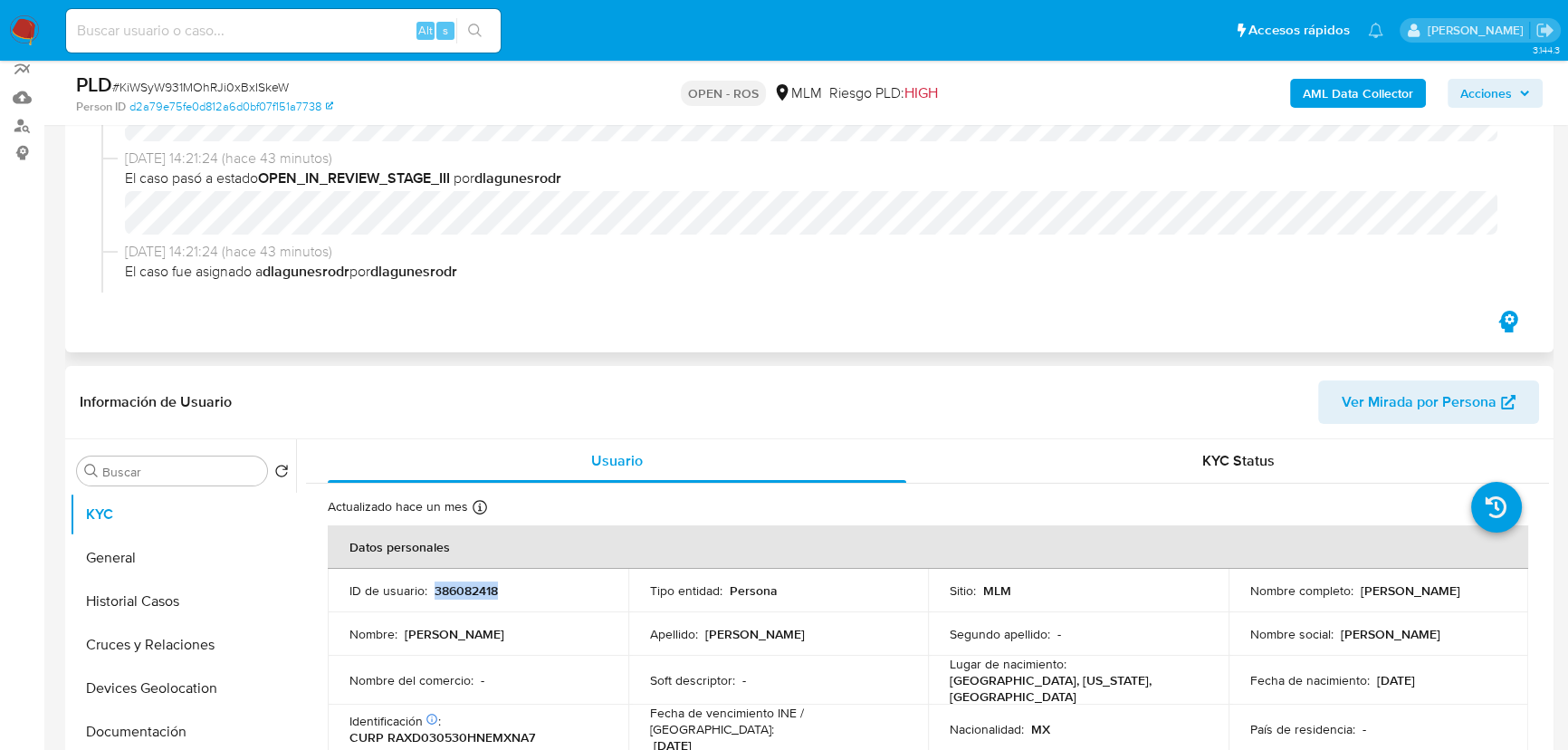 scroll, scrollTop: 0, scrollLeft: 0, axis: both 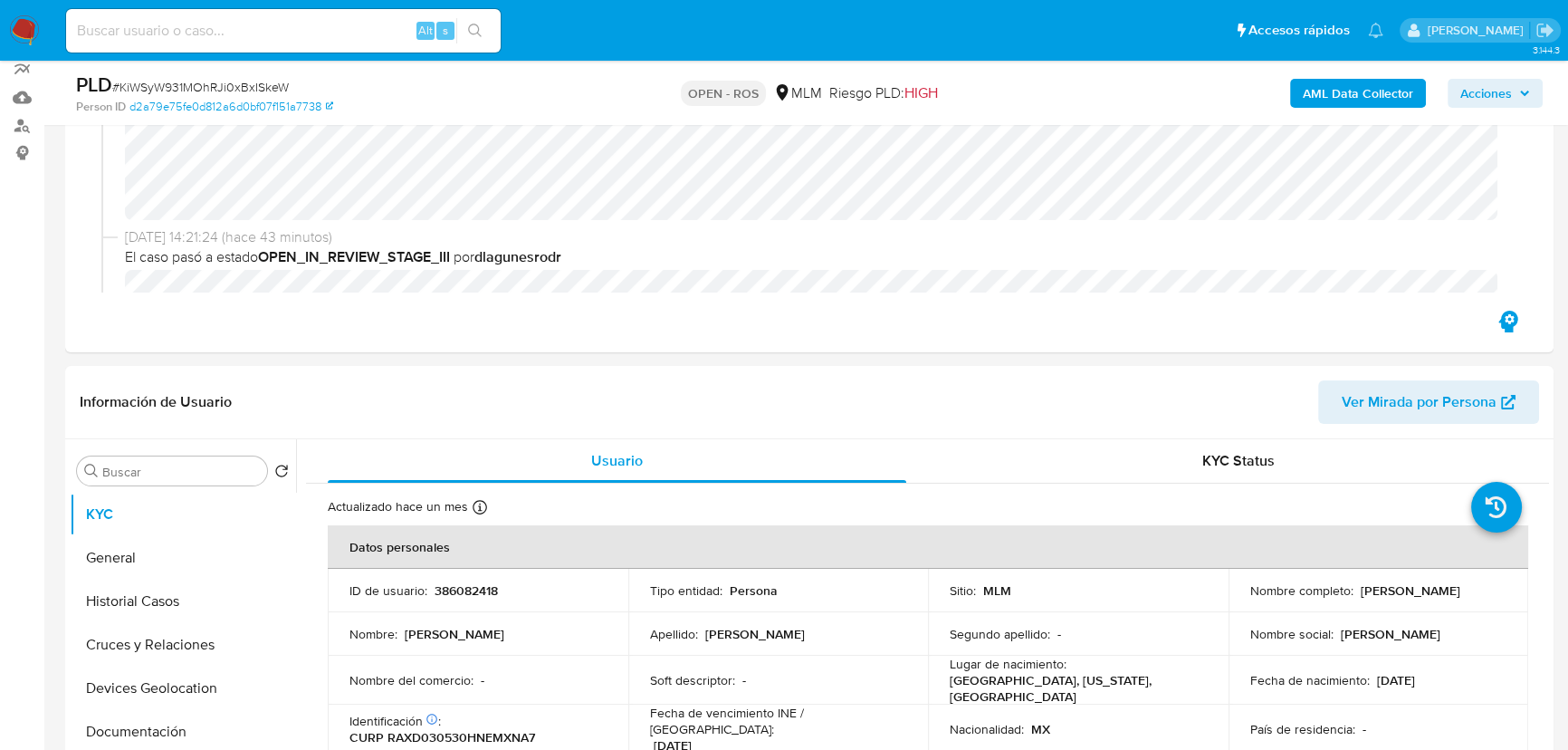 click on "# KiWSyW931MOhRJi0xBxISkeW" at bounding box center [200, 87] 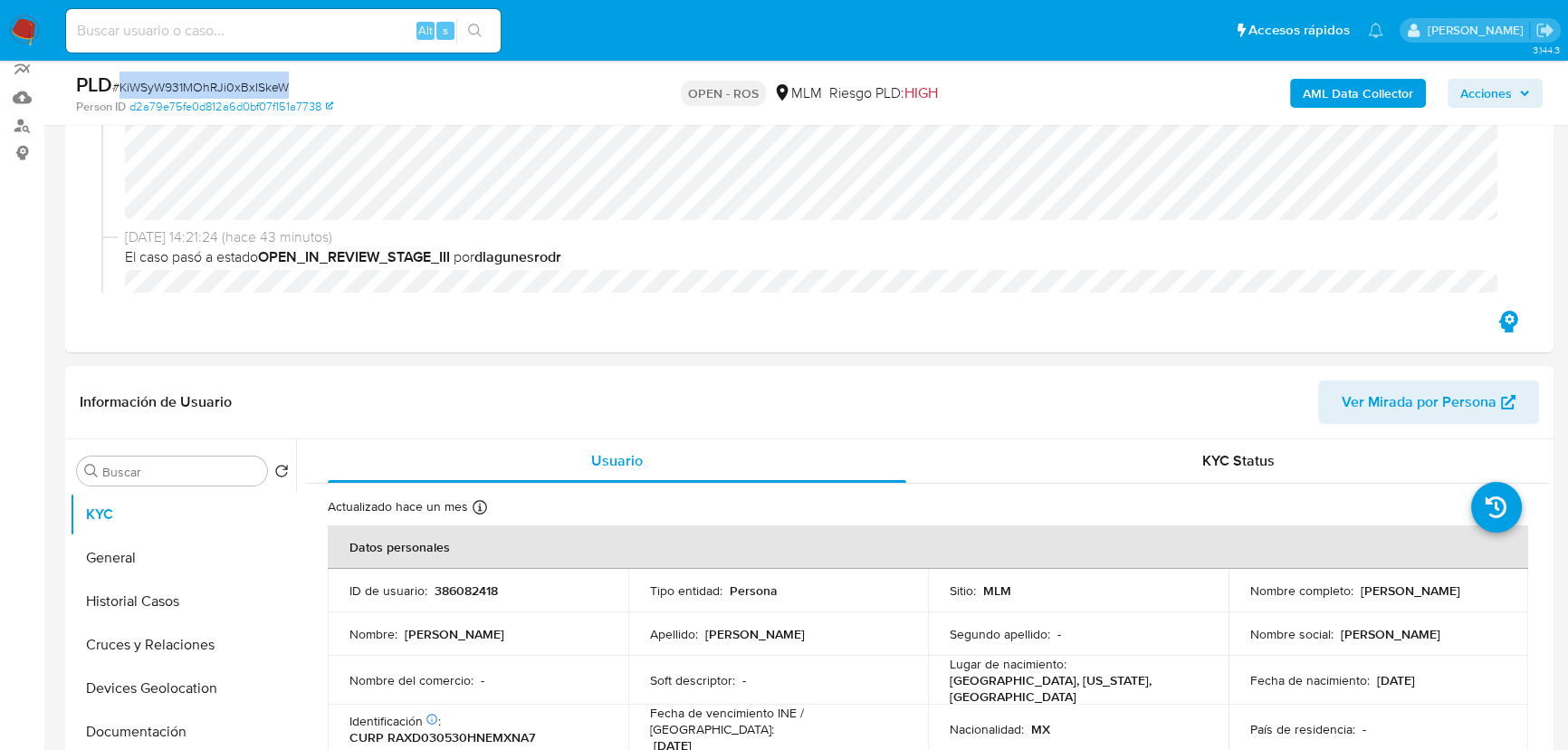 click on "# KiWSyW931MOhRJi0xBxISkeW" at bounding box center [200, 87] 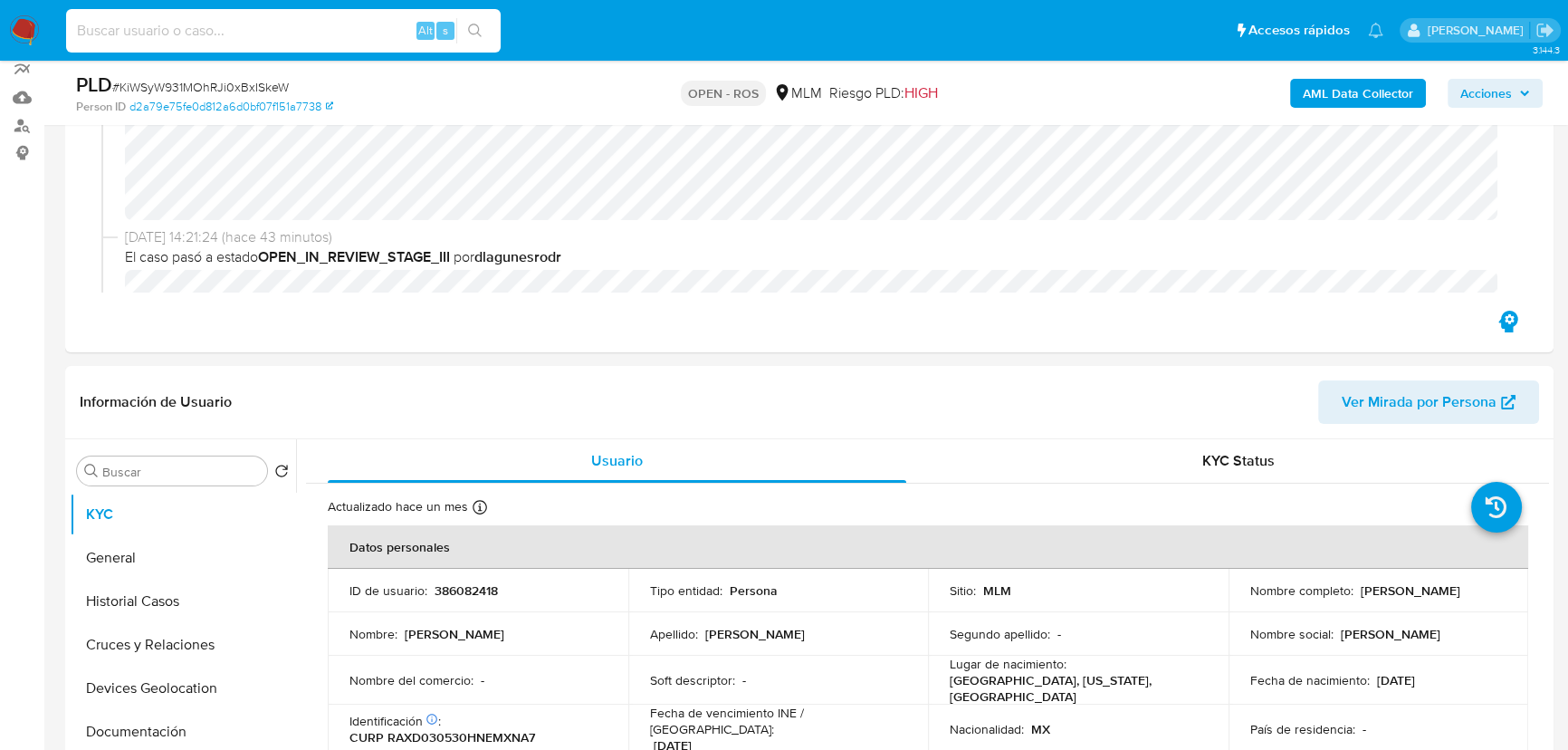 click at bounding box center [283, 31] 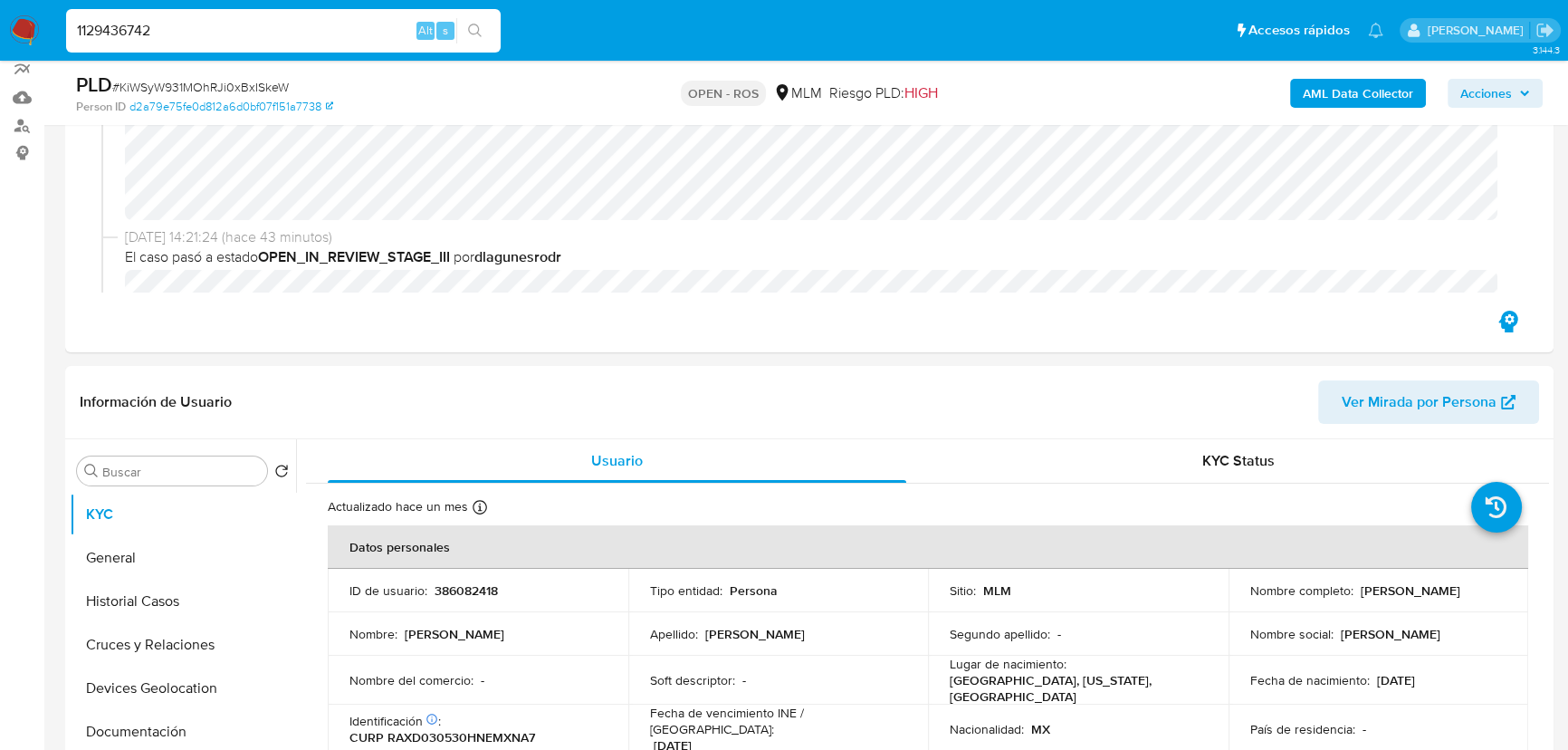 type on "1129436742" 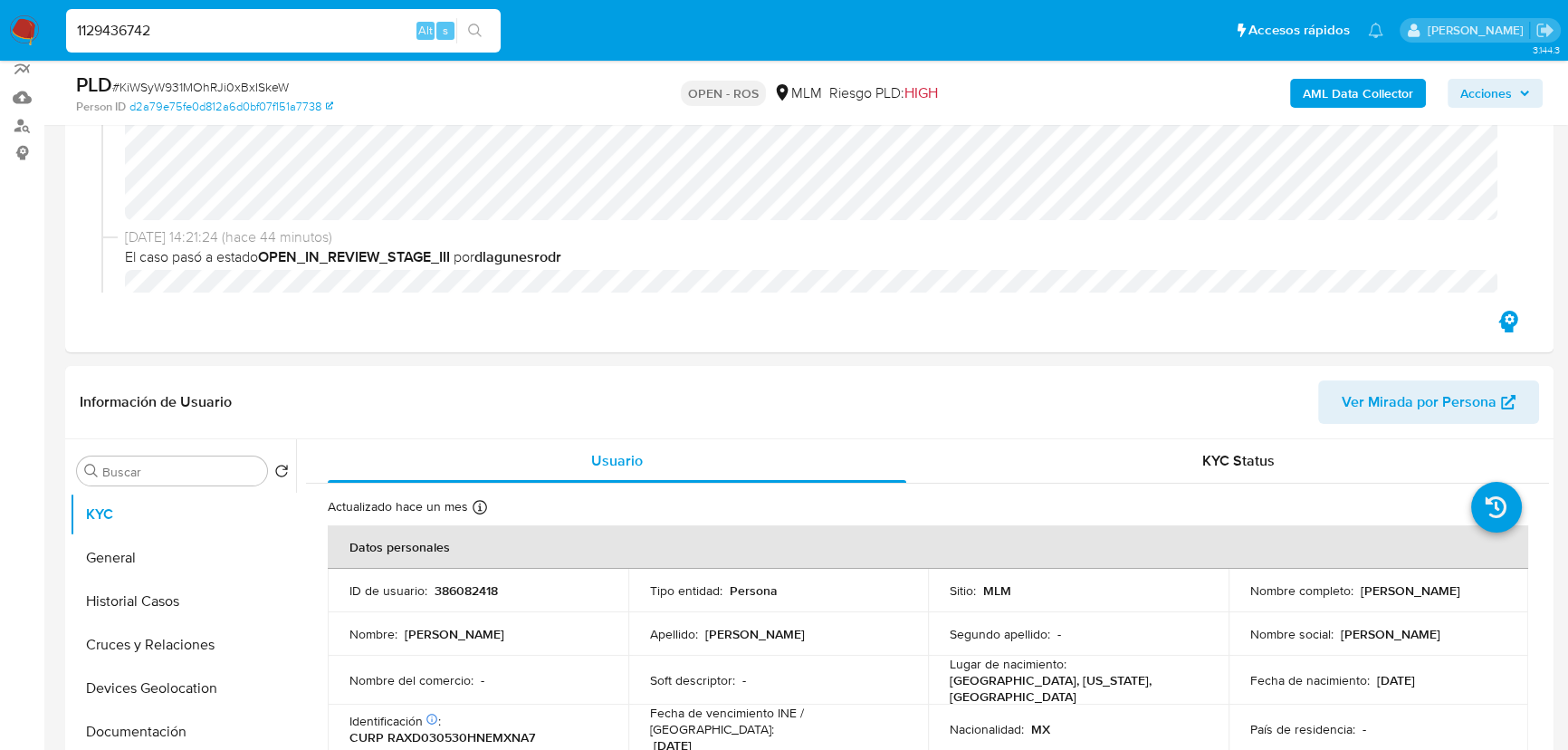 scroll, scrollTop: 0, scrollLeft: 0, axis: both 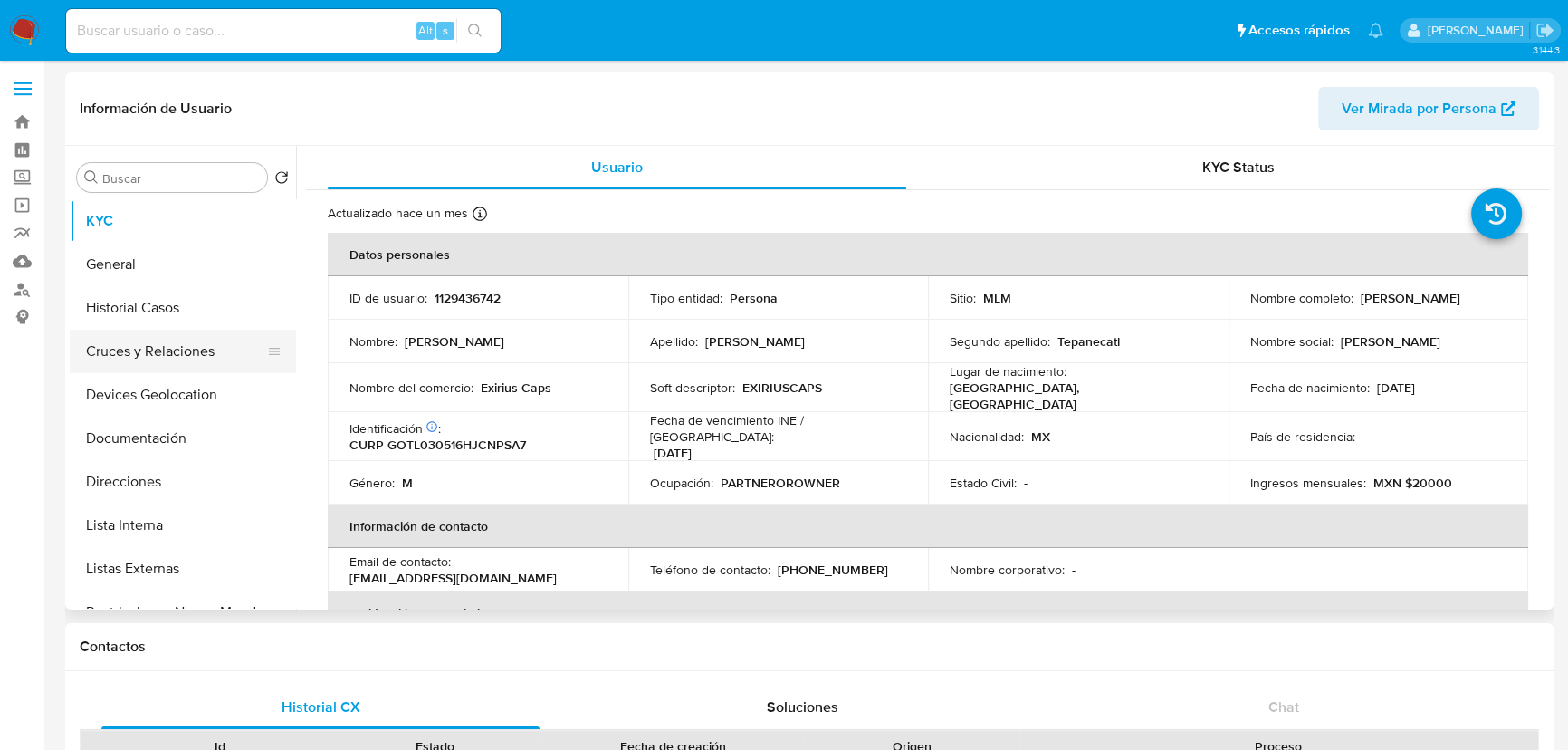 select on "10" 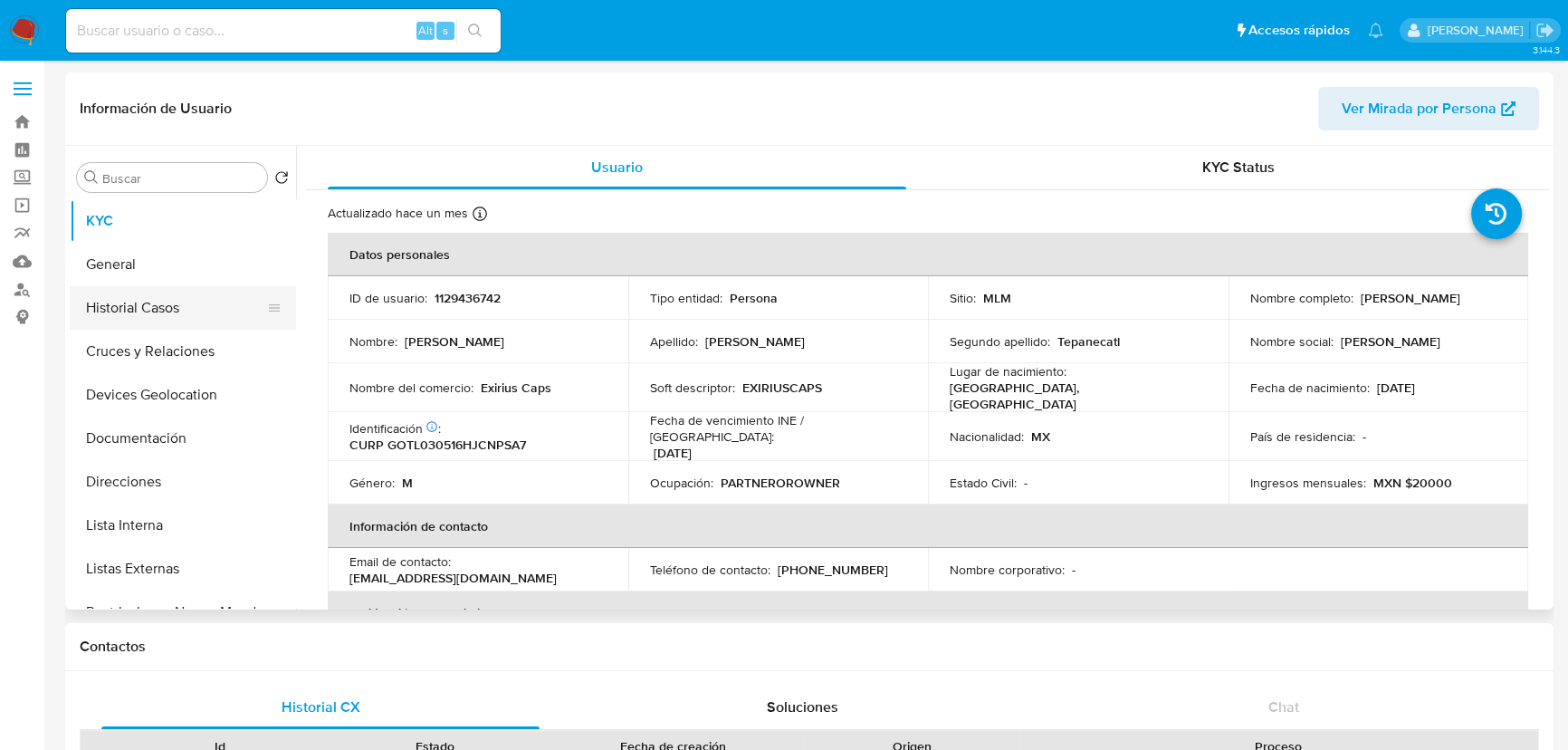 click on "Historial Casos" at bounding box center (176, 308) 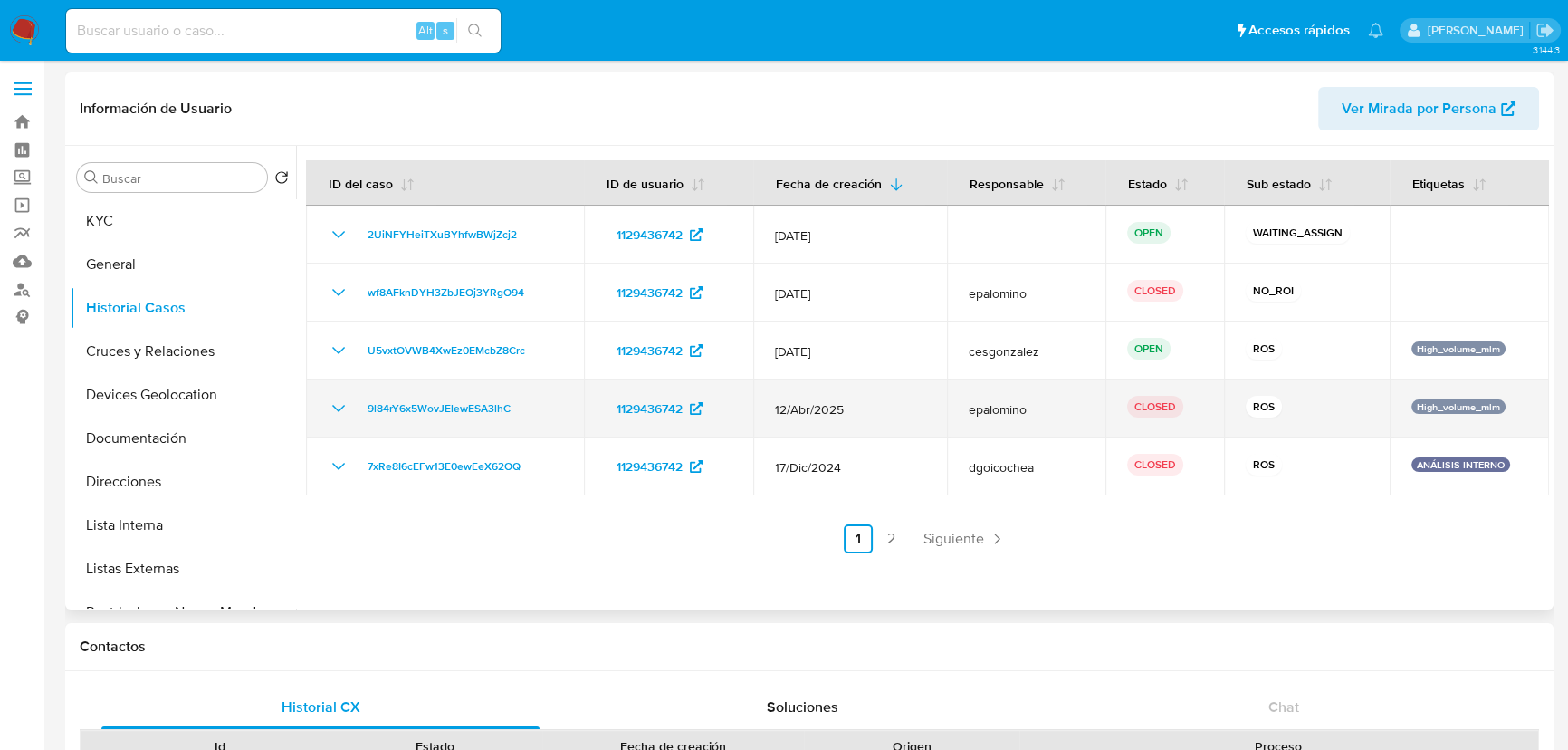 drag, startPoint x: 525, startPoint y: 407, endPoint x: 344, endPoint y: 407, distance: 181 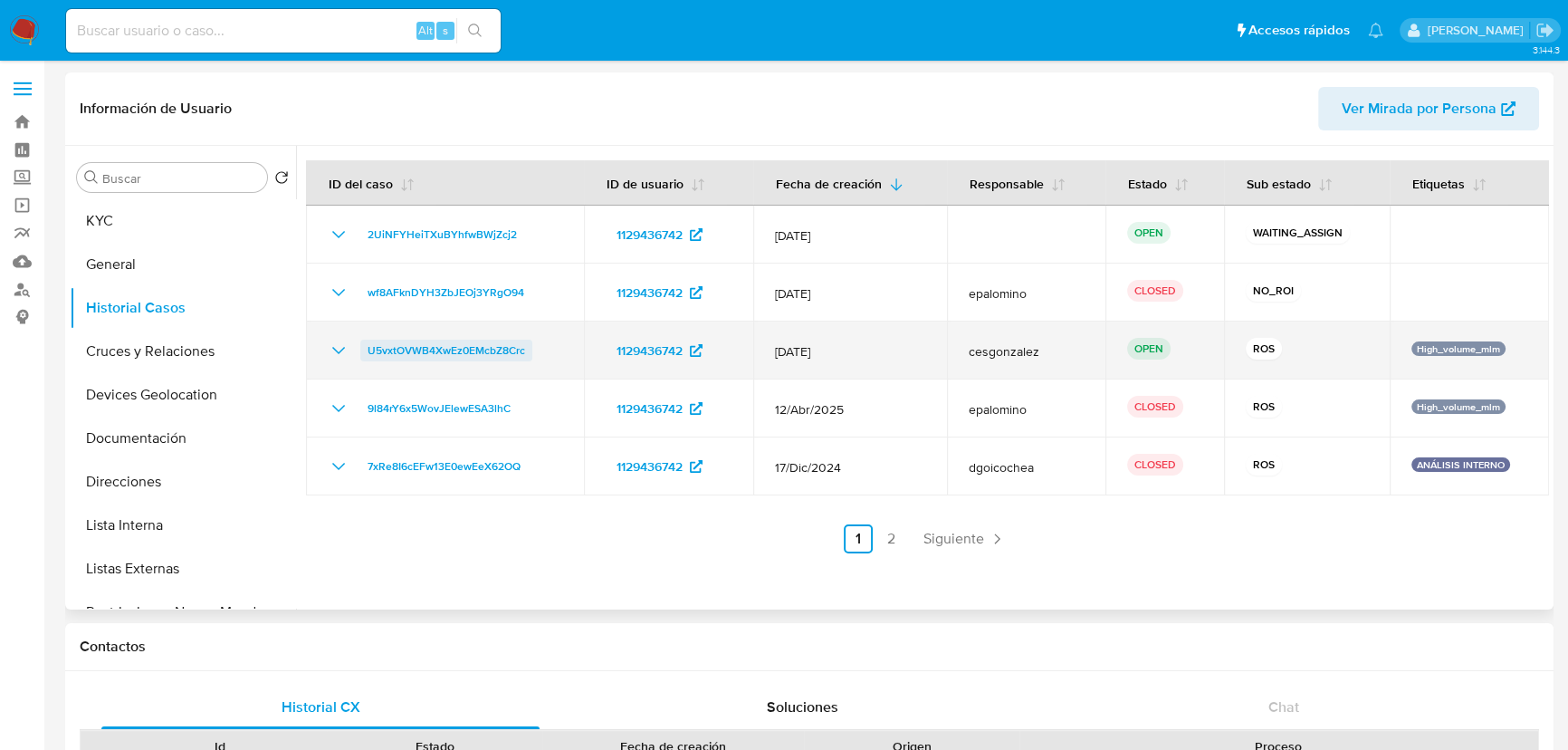 drag, startPoint x: 522, startPoint y: 352, endPoint x: 364, endPoint y: 352, distance: 158 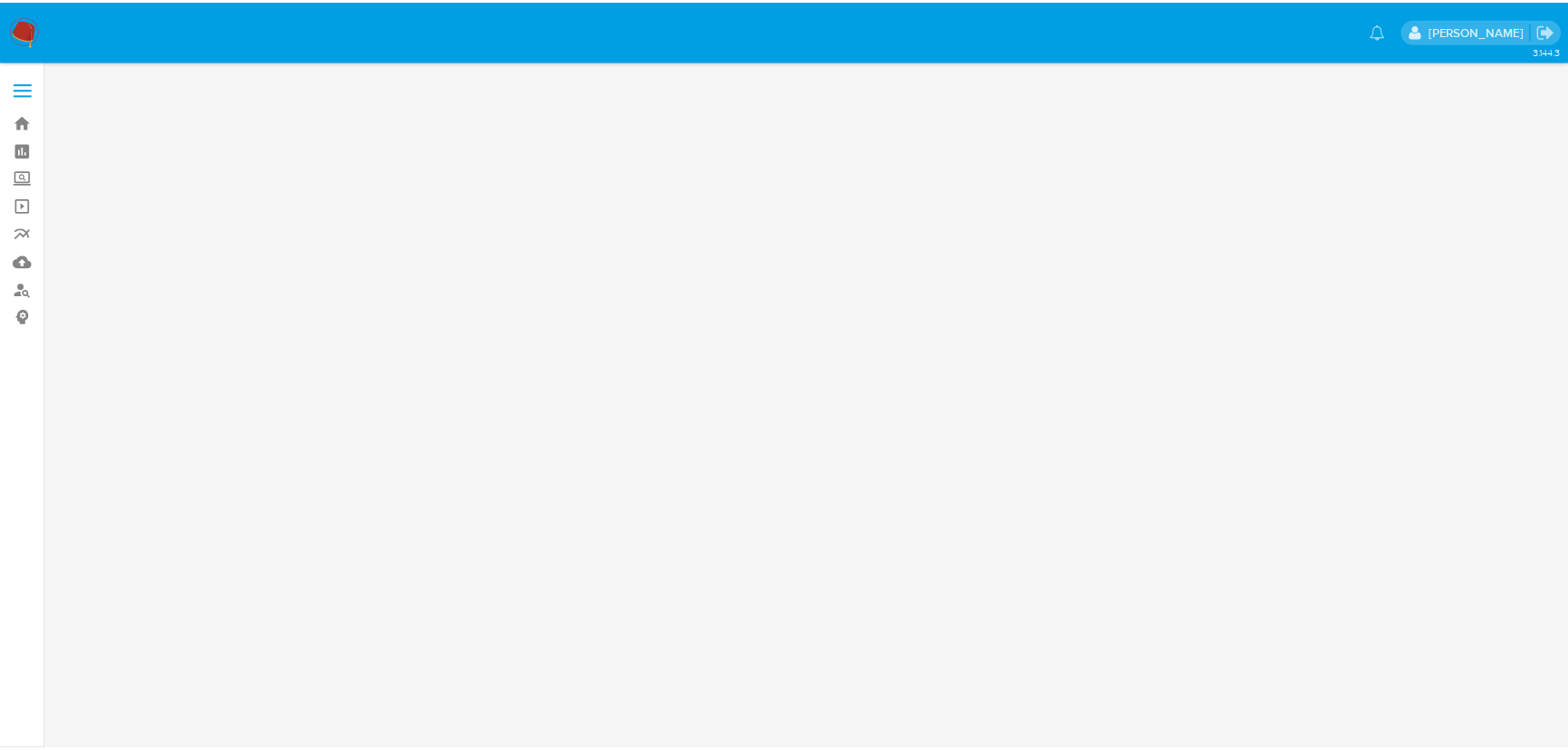 scroll, scrollTop: 0, scrollLeft: 0, axis: both 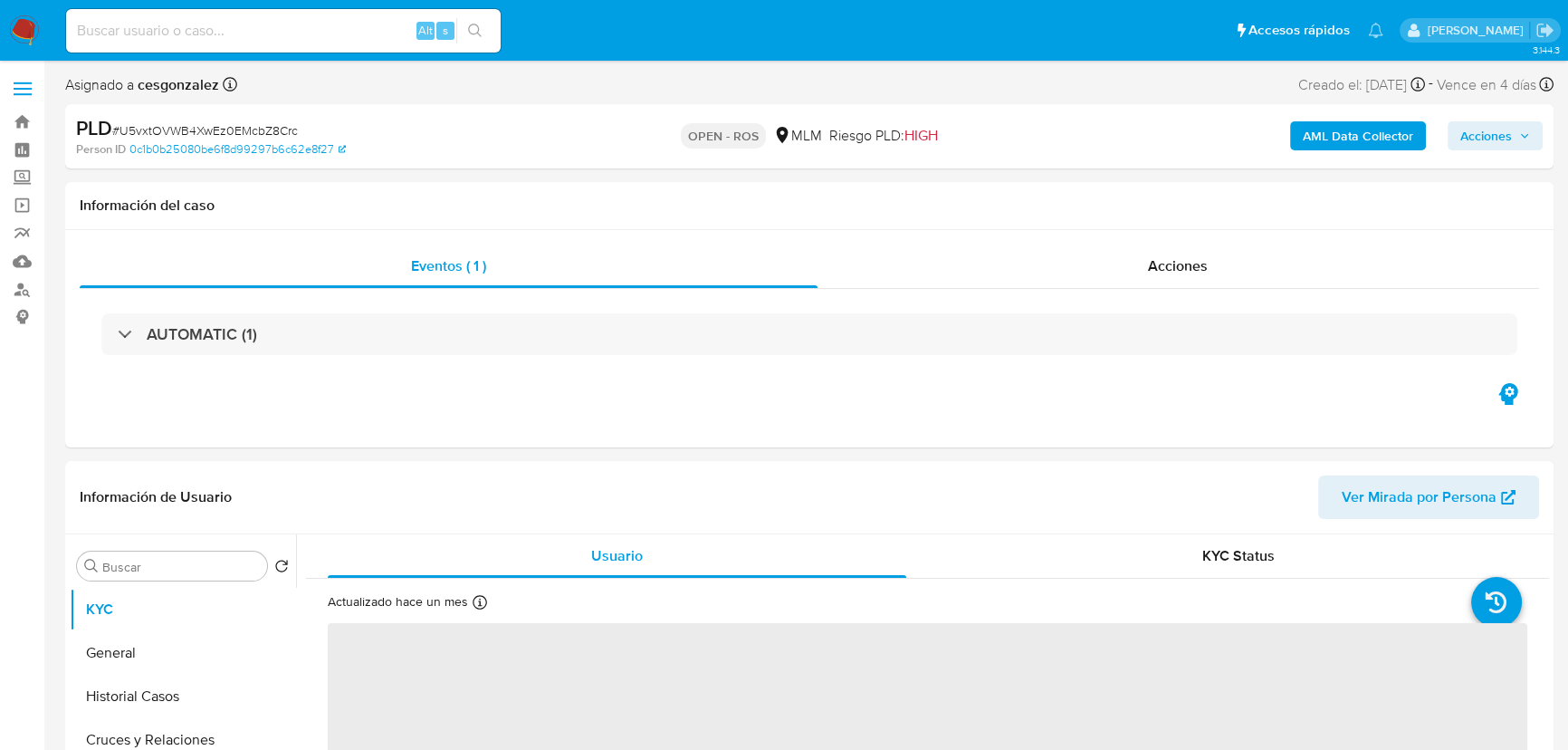 select on "10" 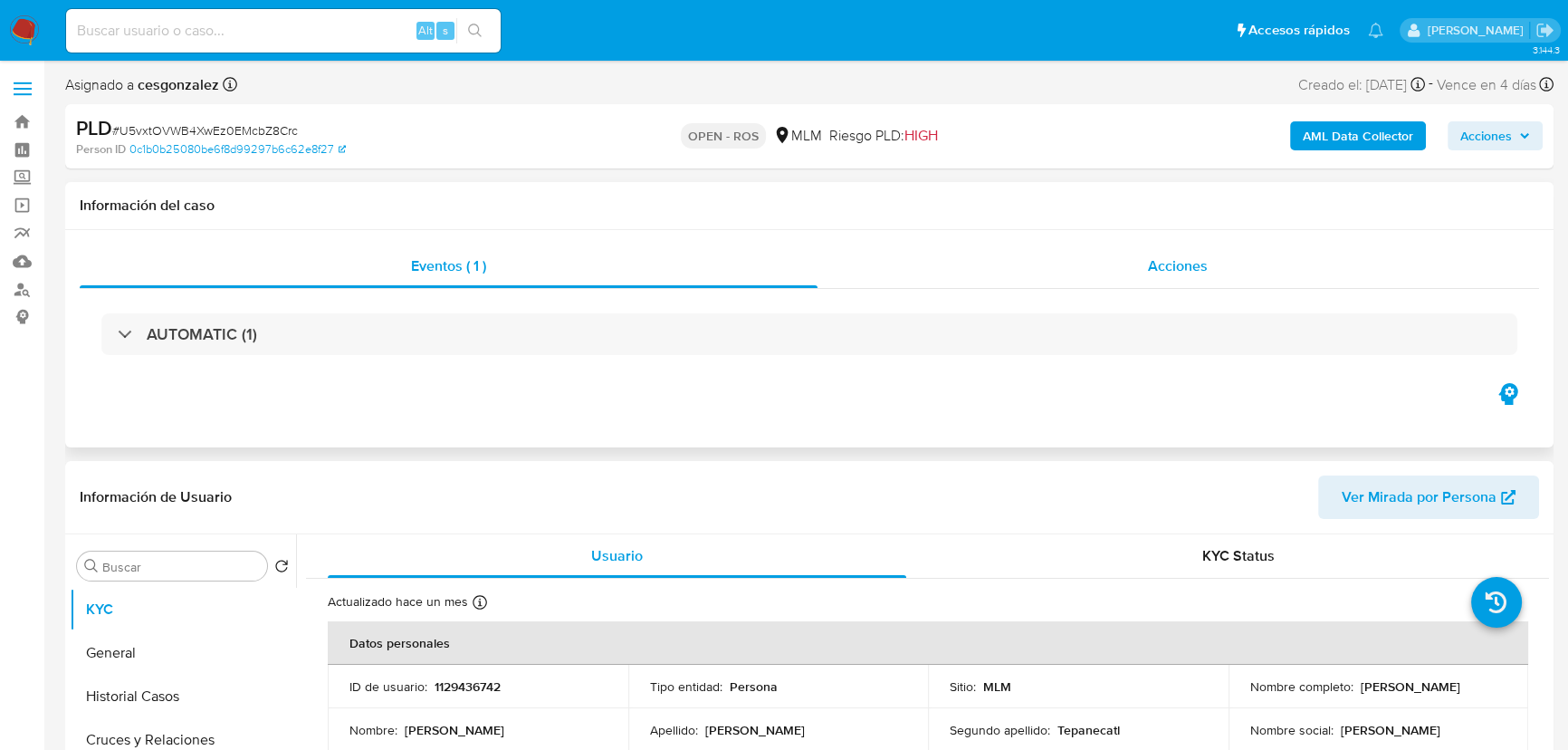 click on "Acciones" at bounding box center [1178, 265] 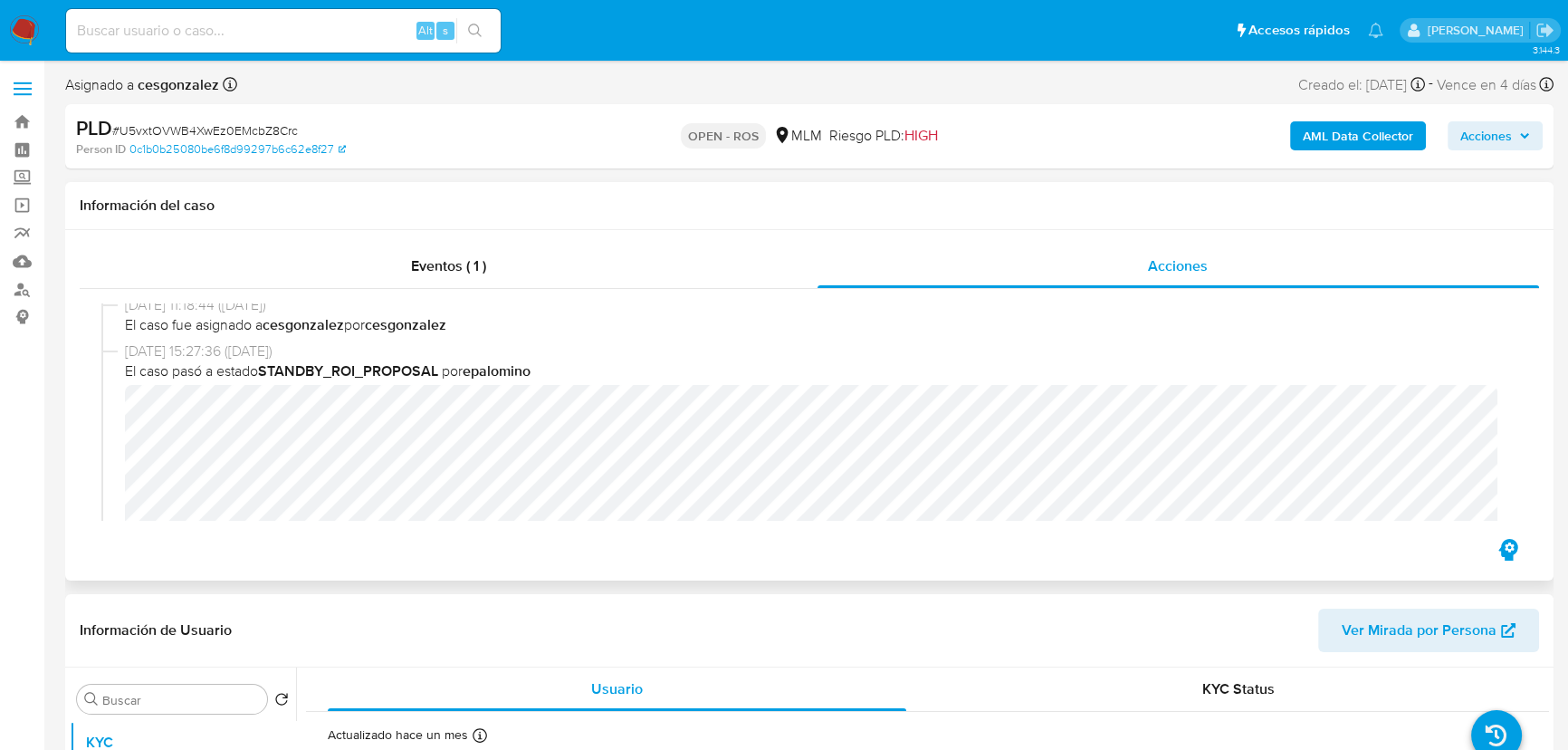 scroll, scrollTop: 659, scrollLeft: 0, axis: vertical 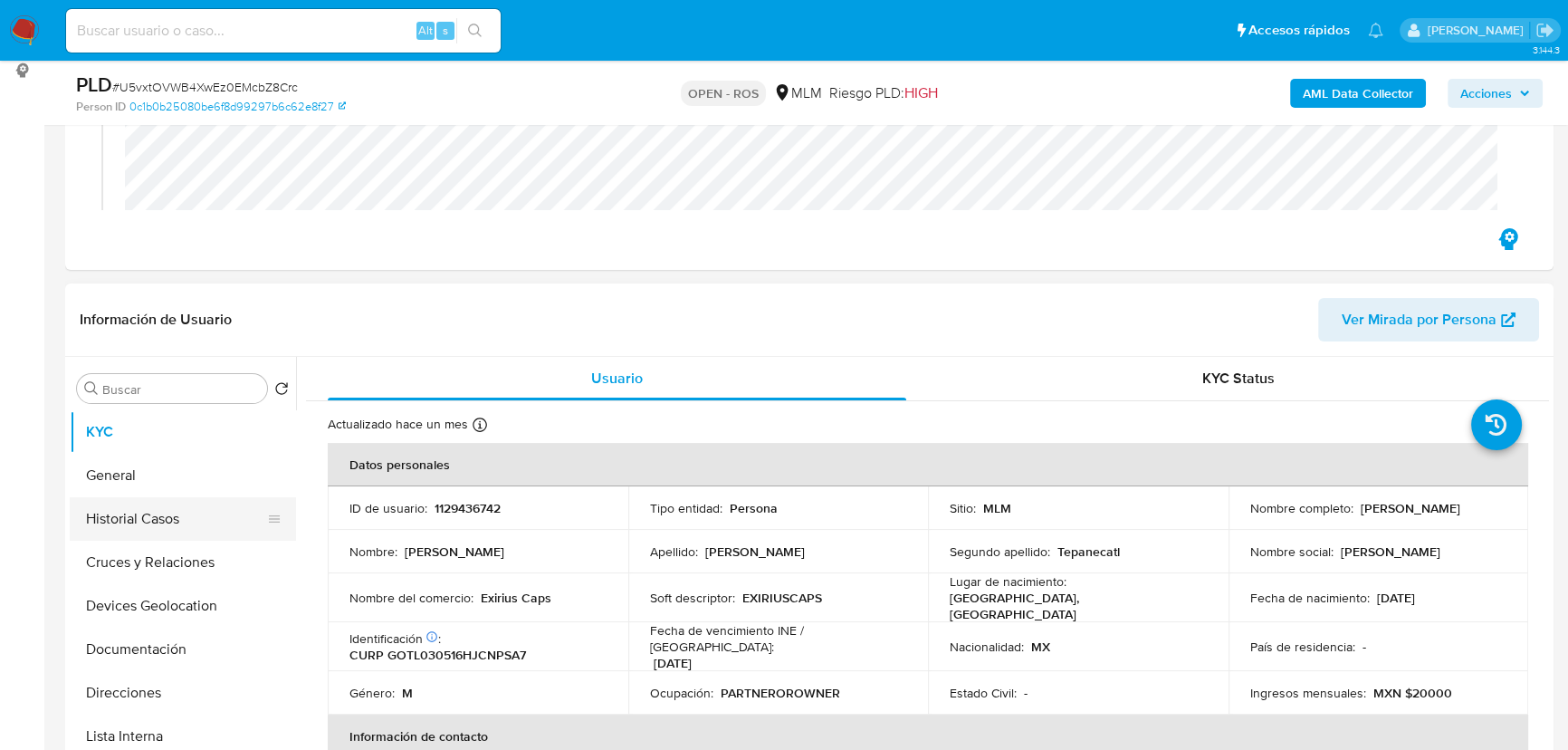 click on "Historial Casos" at bounding box center [176, 519] 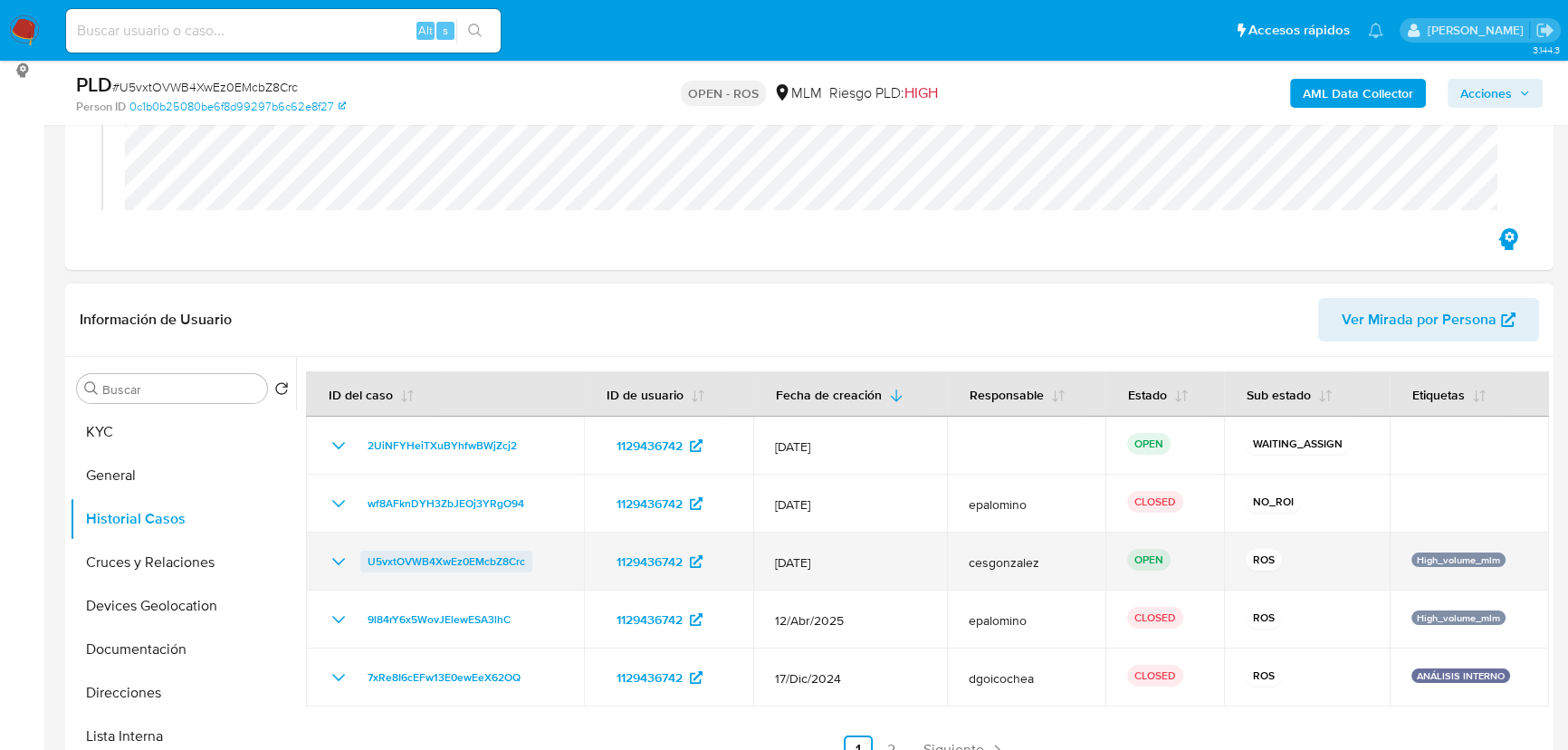 drag, startPoint x: 546, startPoint y: 561, endPoint x: 368, endPoint y: 562, distance: 178.00281 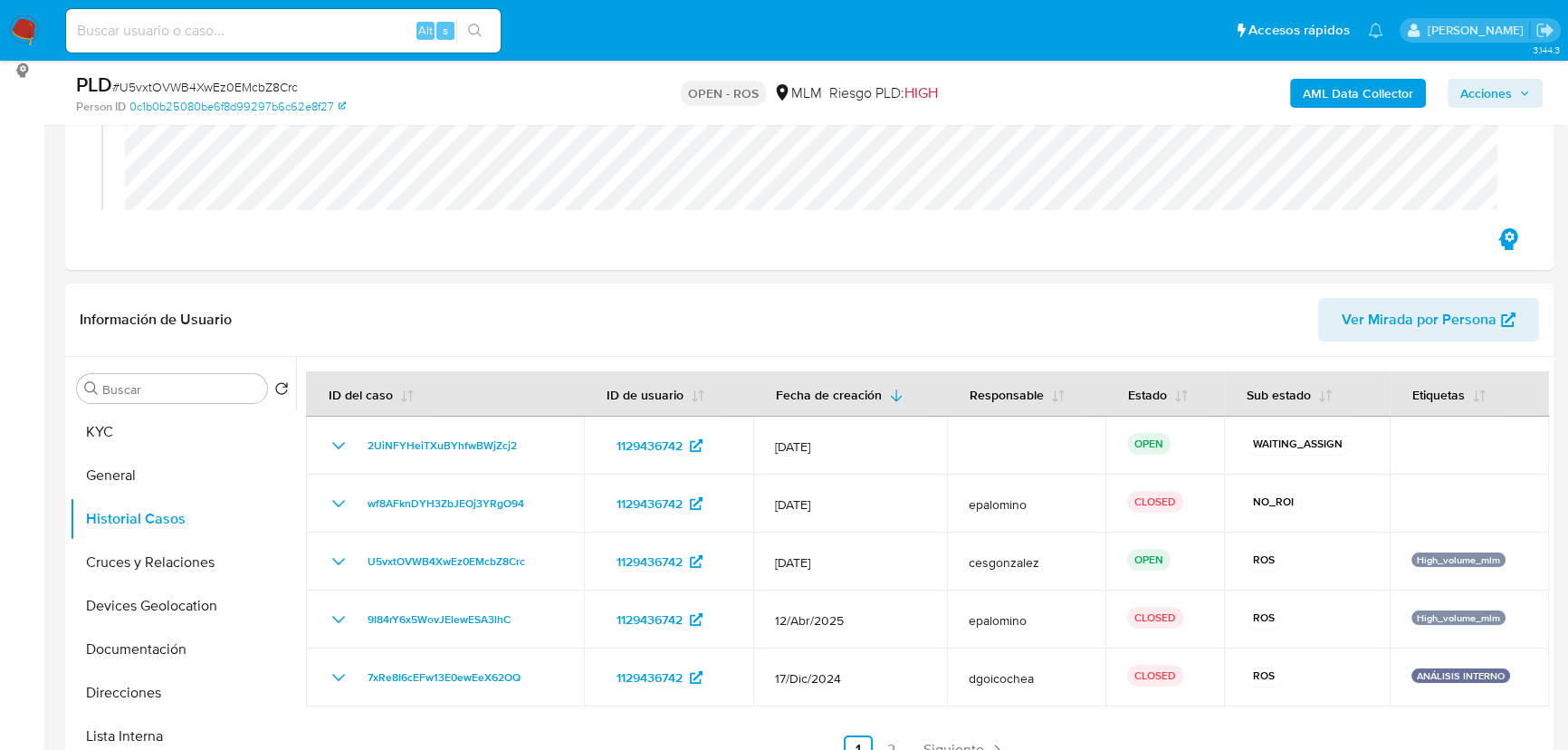 click at bounding box center [24, 31] 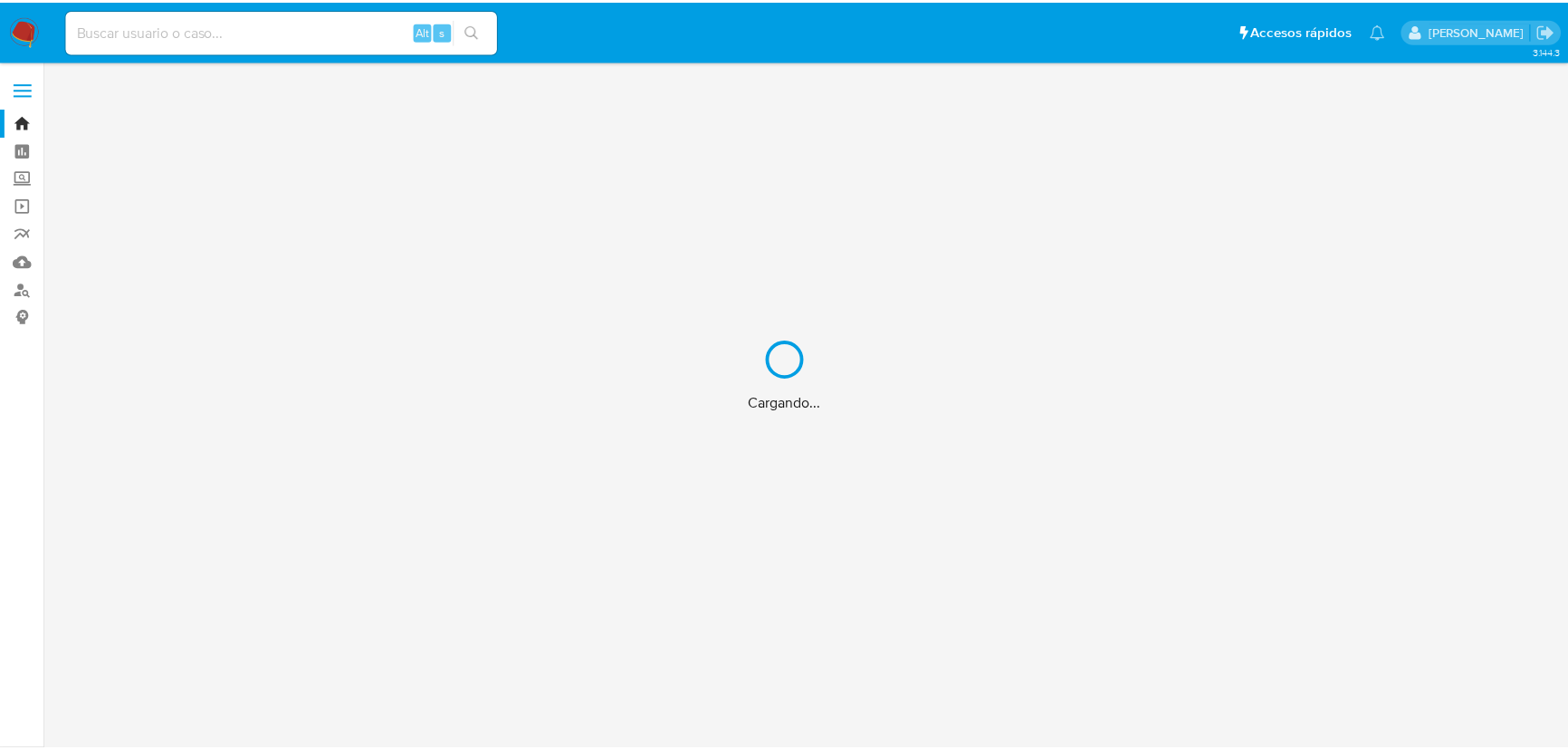 scroll, scrollTop: 0, scrollLeft: 0, axis: both 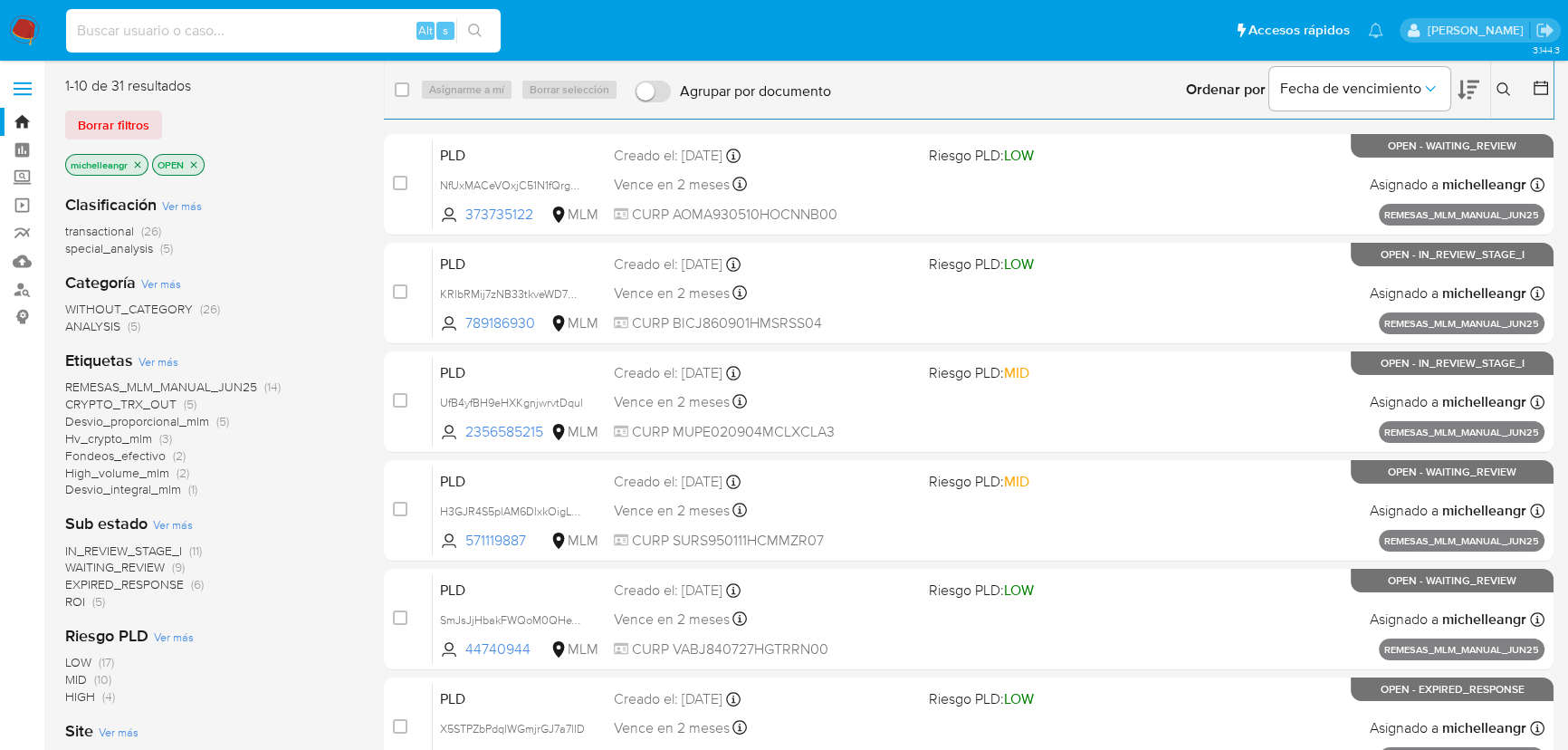 click at bounding box center [283, 31] 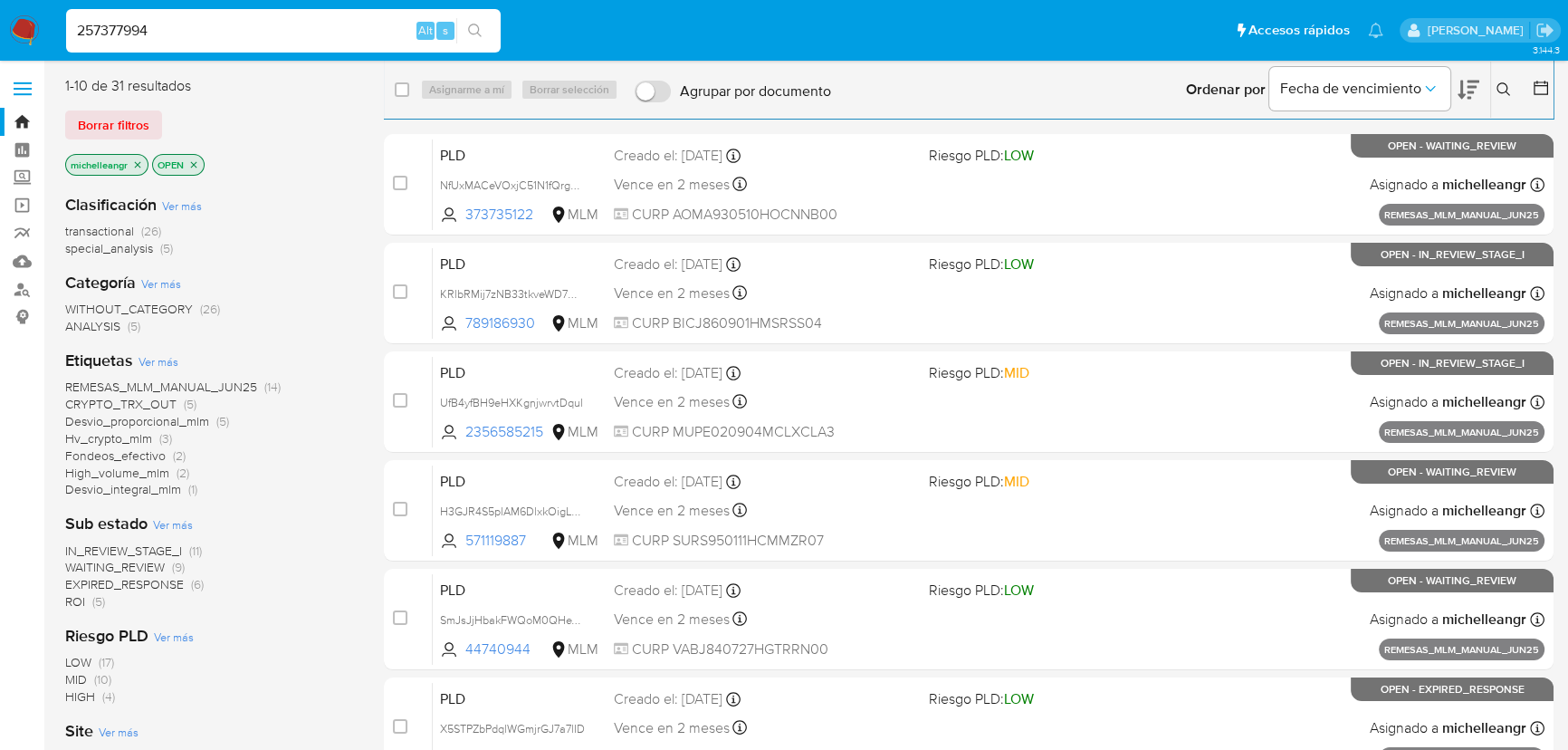 type on "257377994" 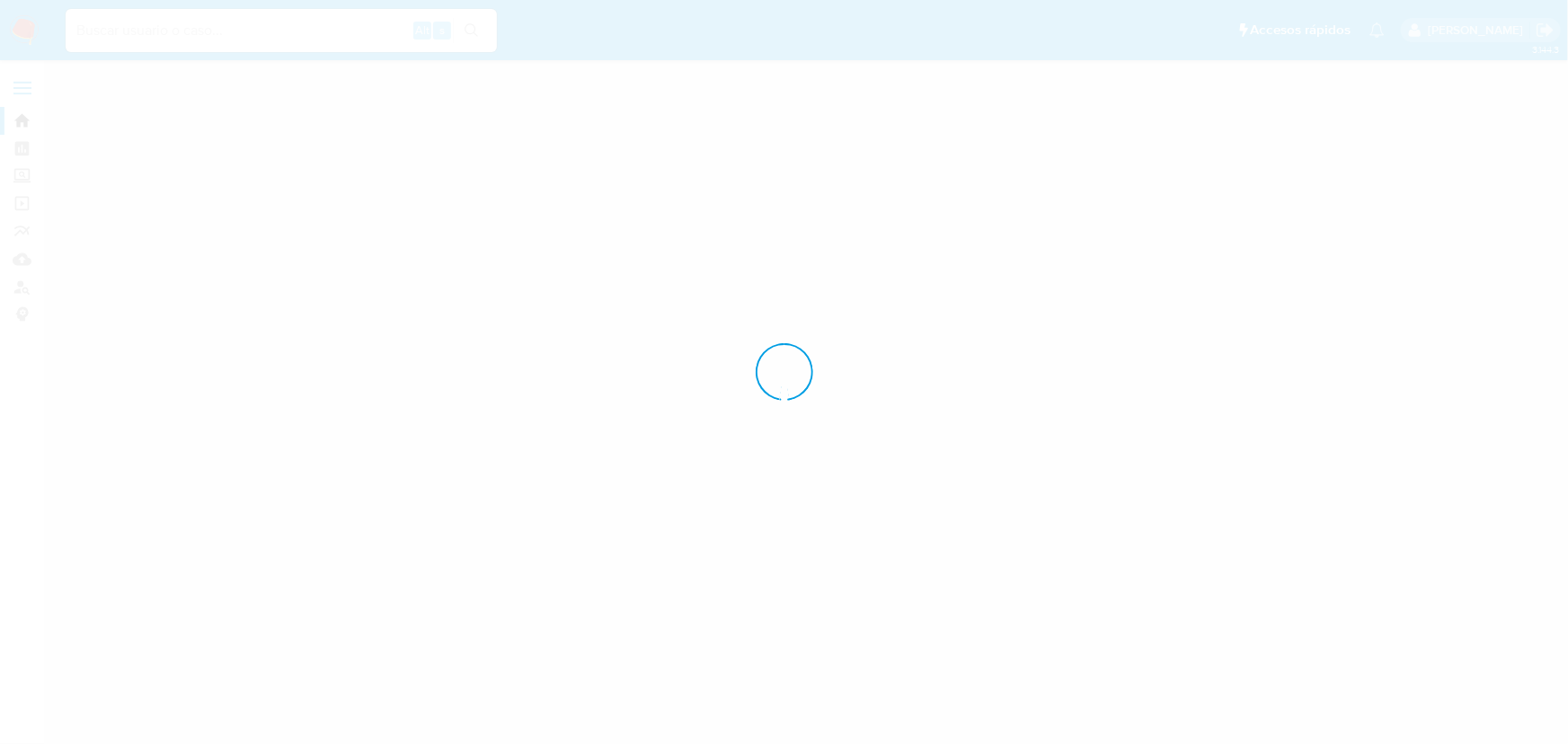 click at bounding box center [784, 372] 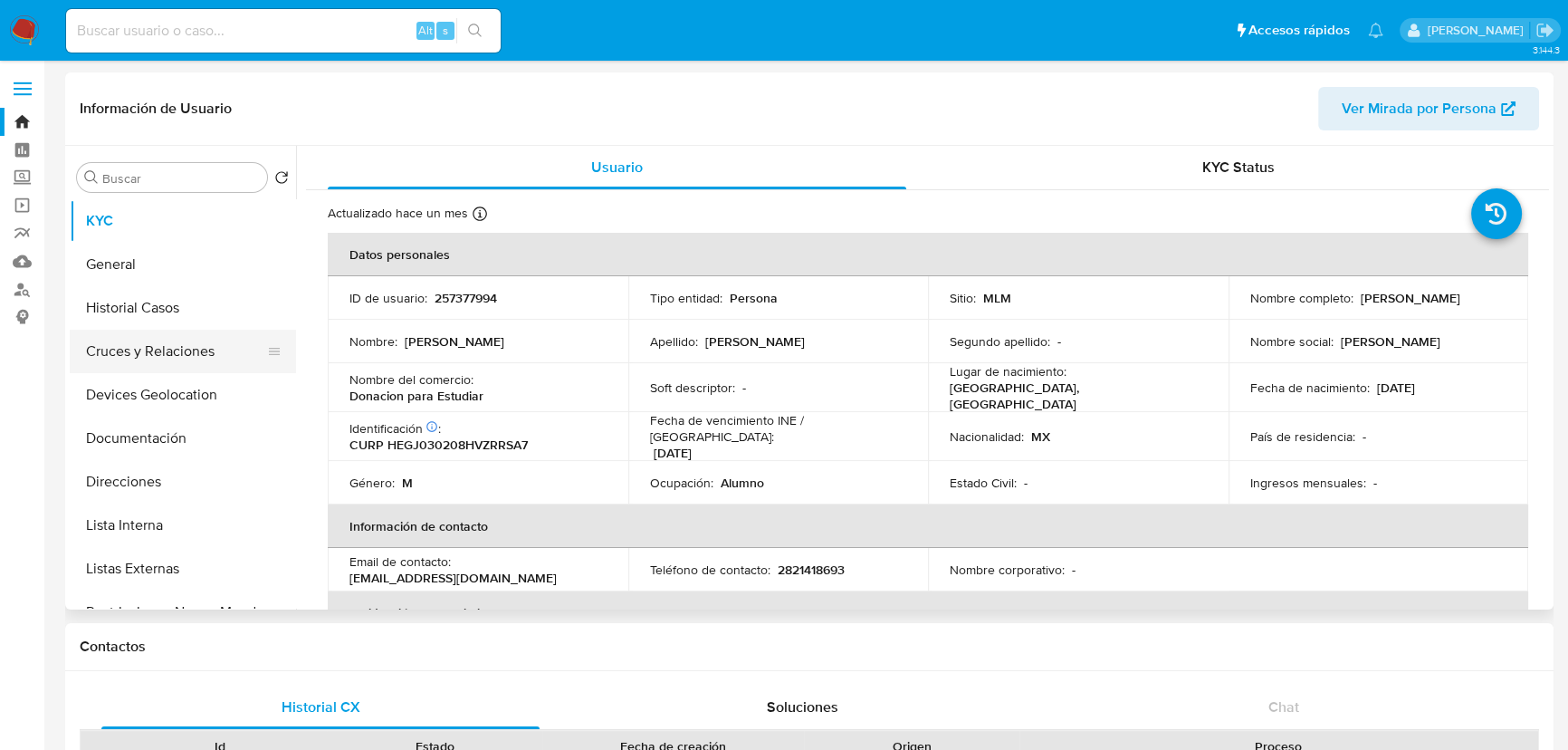 select on "10" 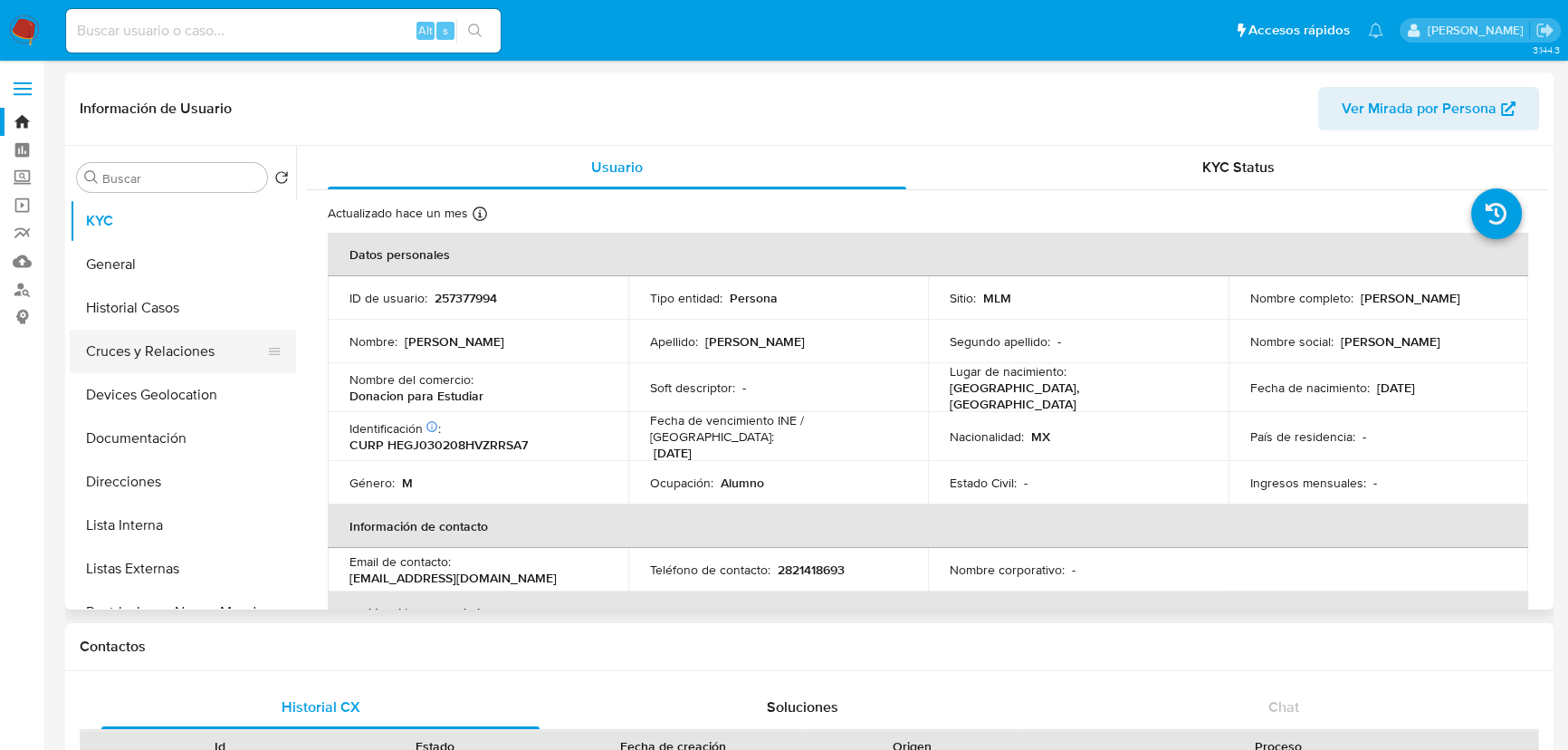 click on "Cruces y Relaciones" at bounding box center [176, 351] 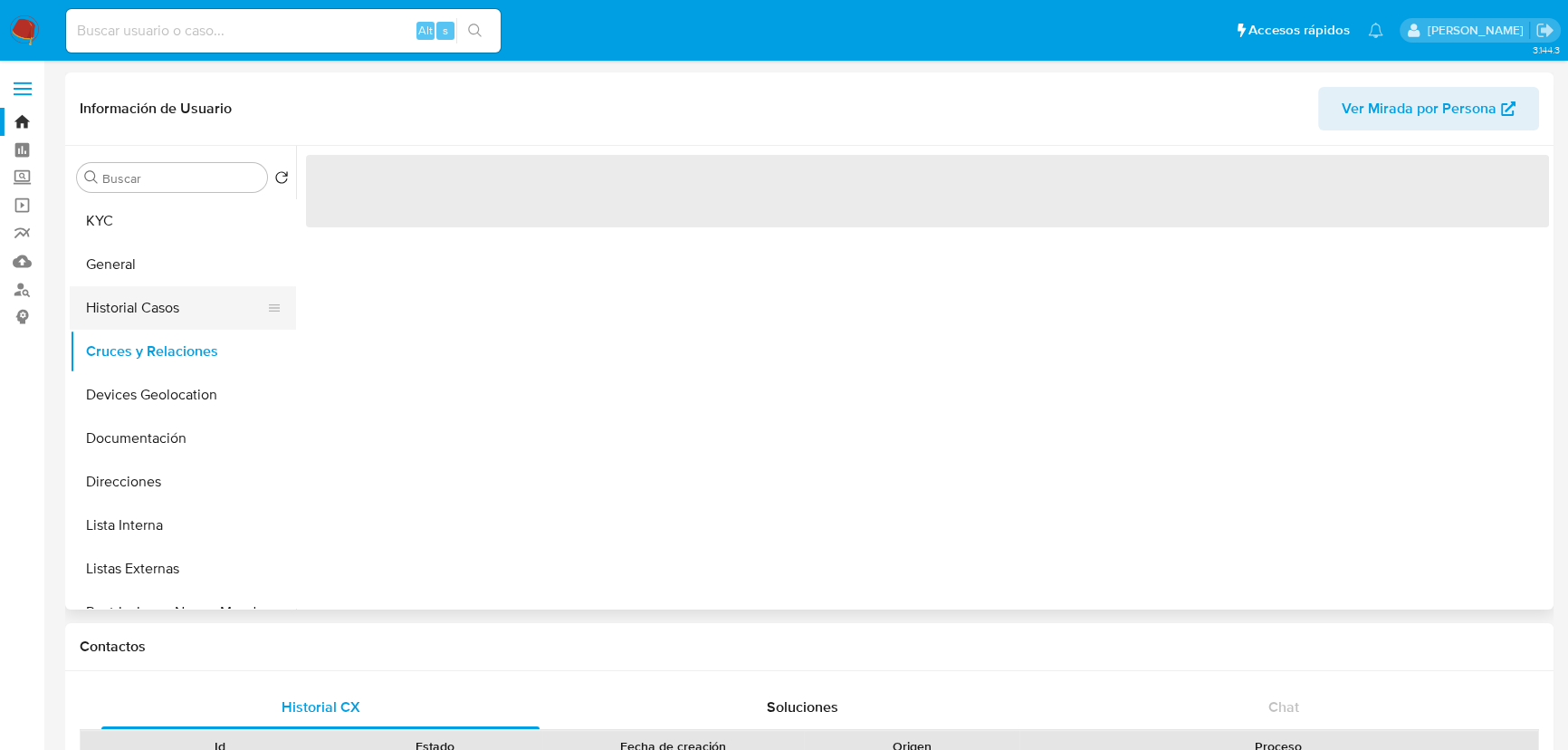 click on "Historial Casos" at bounding box center [176, 308] 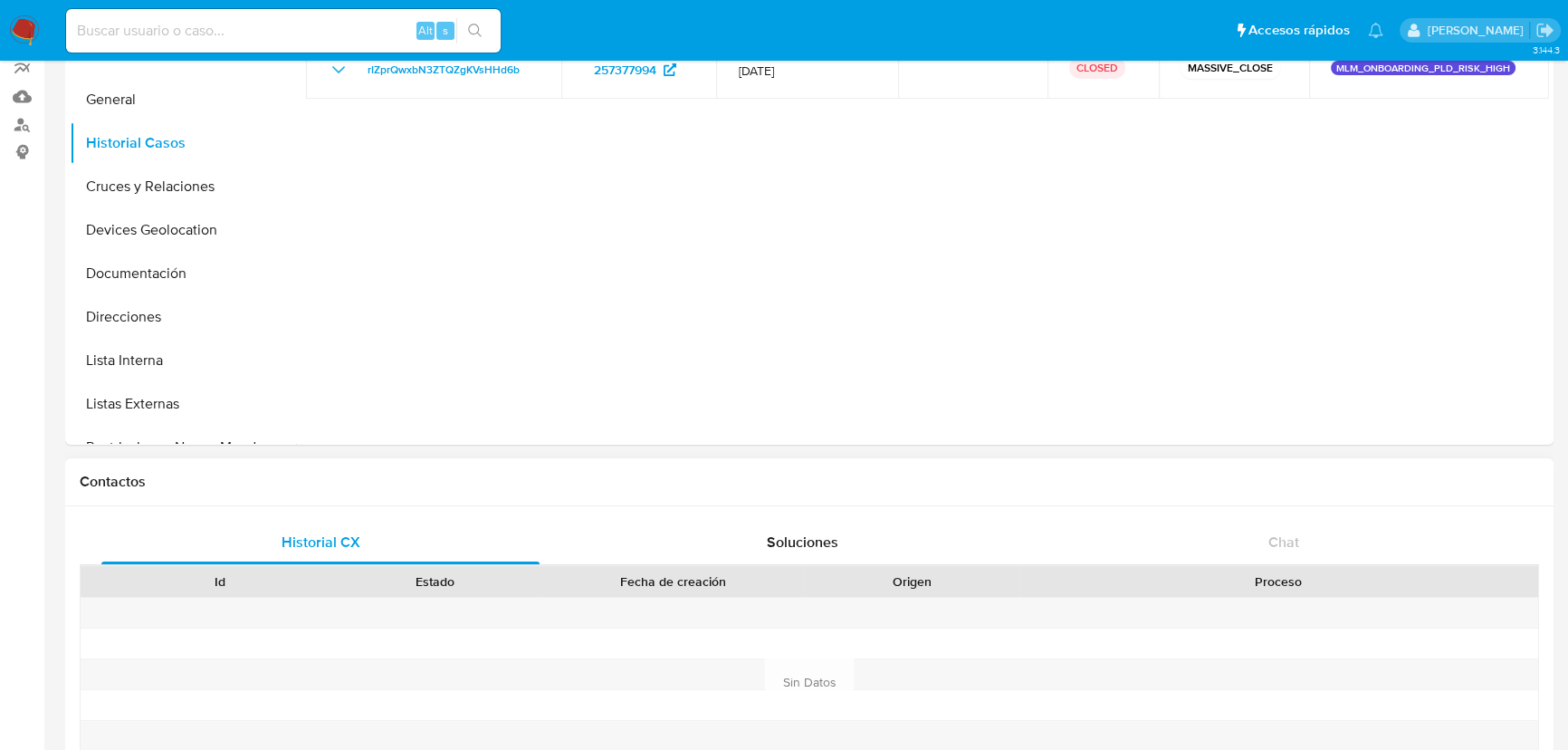 scroll, scrollTop: 494, scrollLeft: 0, axis: vertical 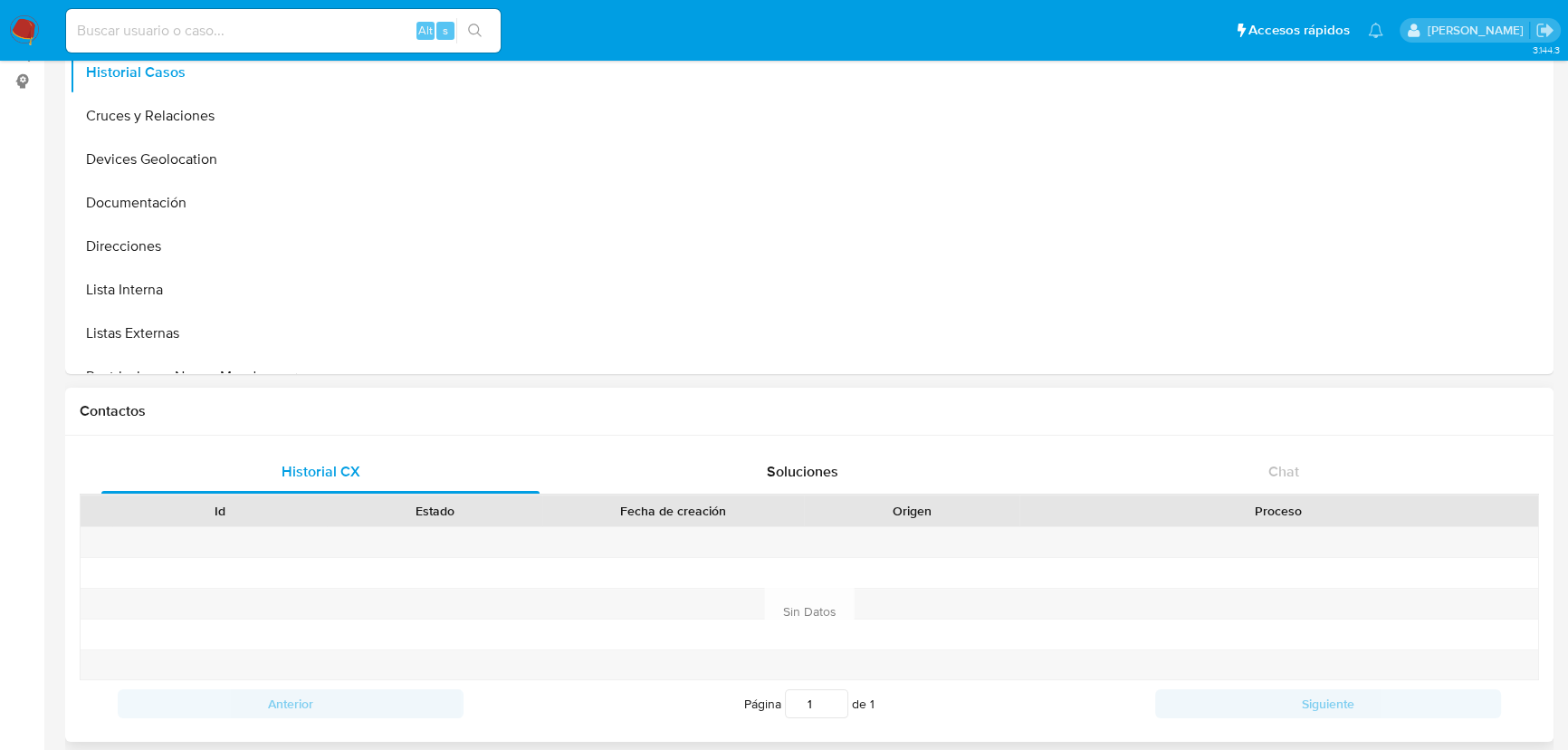 type 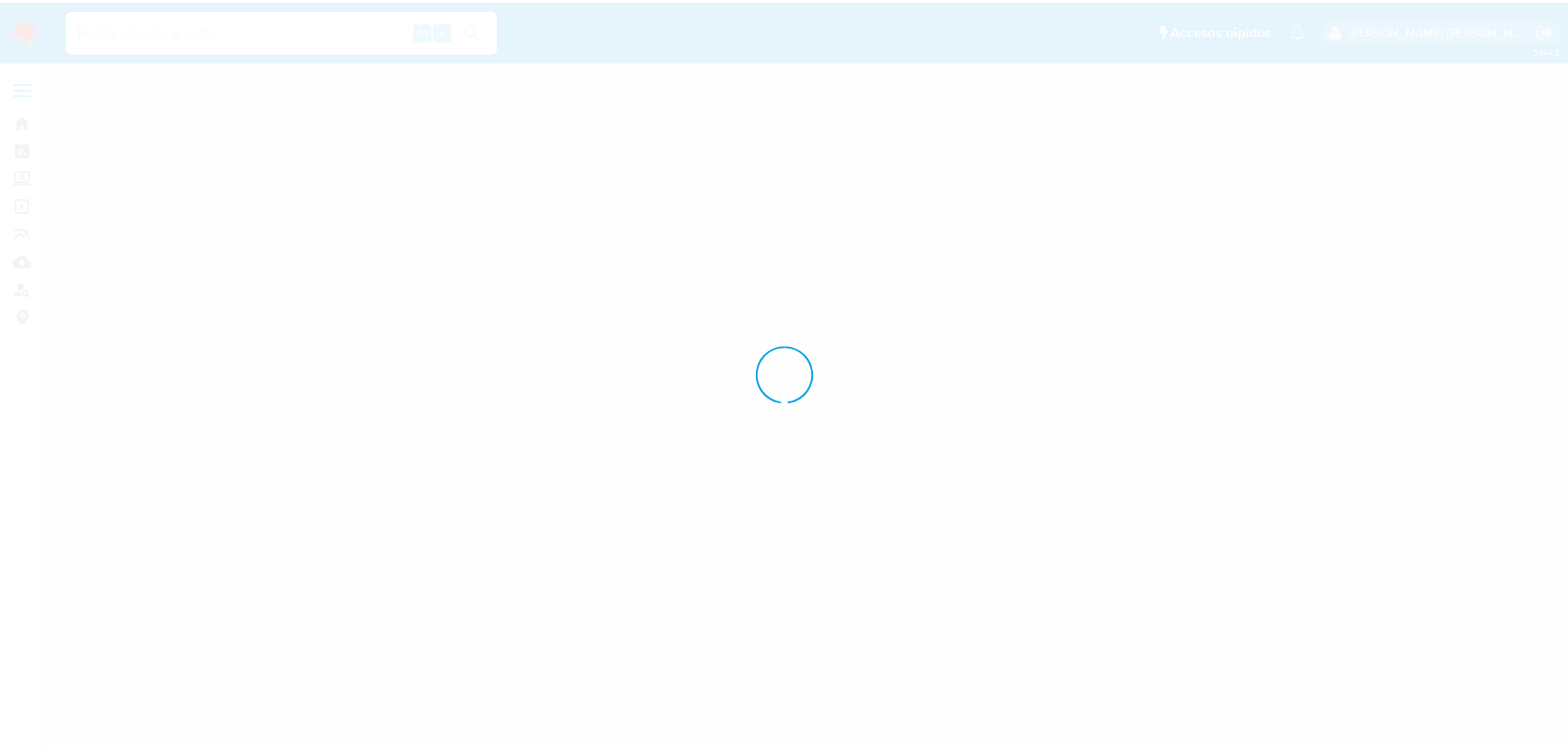 scroll, scrollTop: 0, scrollLeft: 0, axis: both 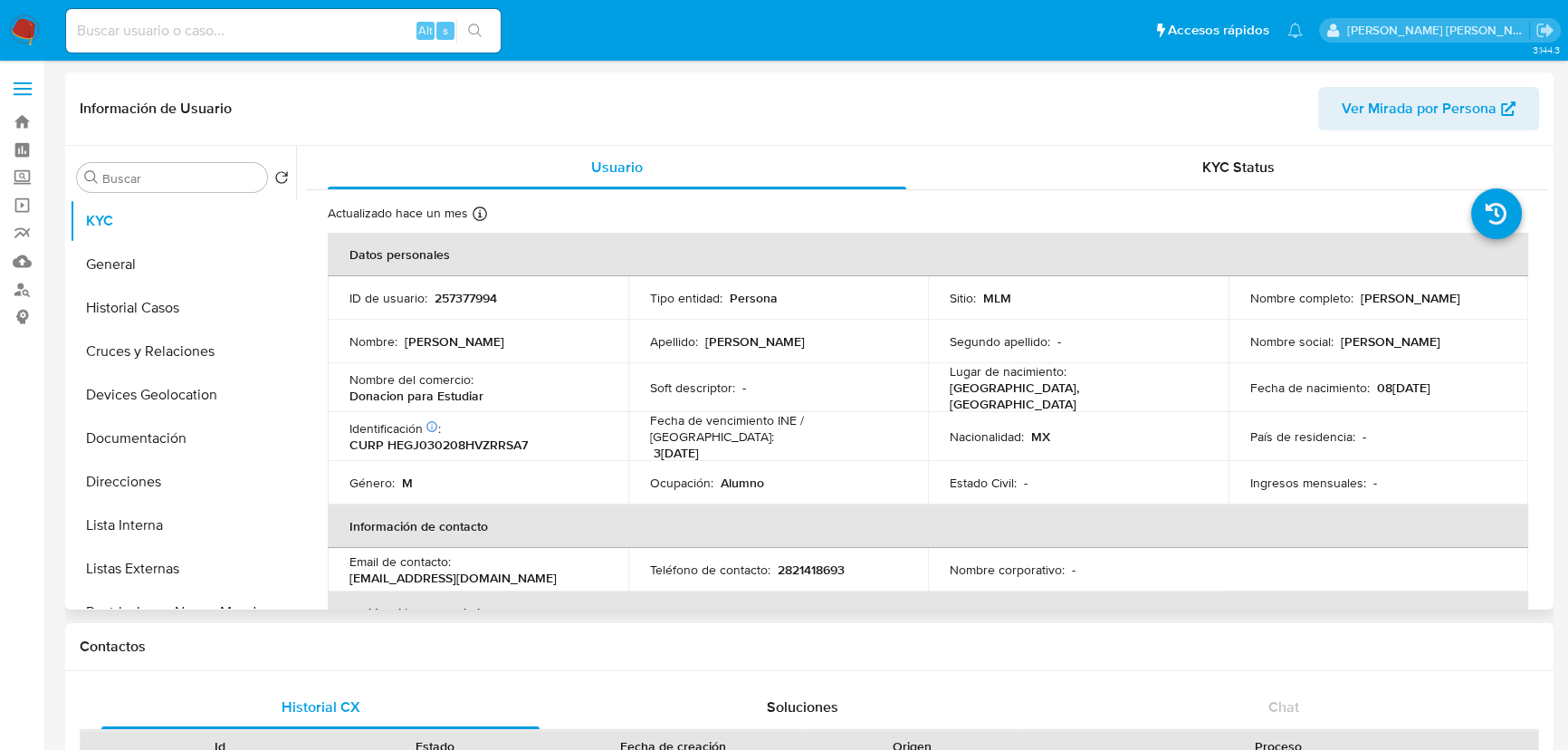 select on "10" 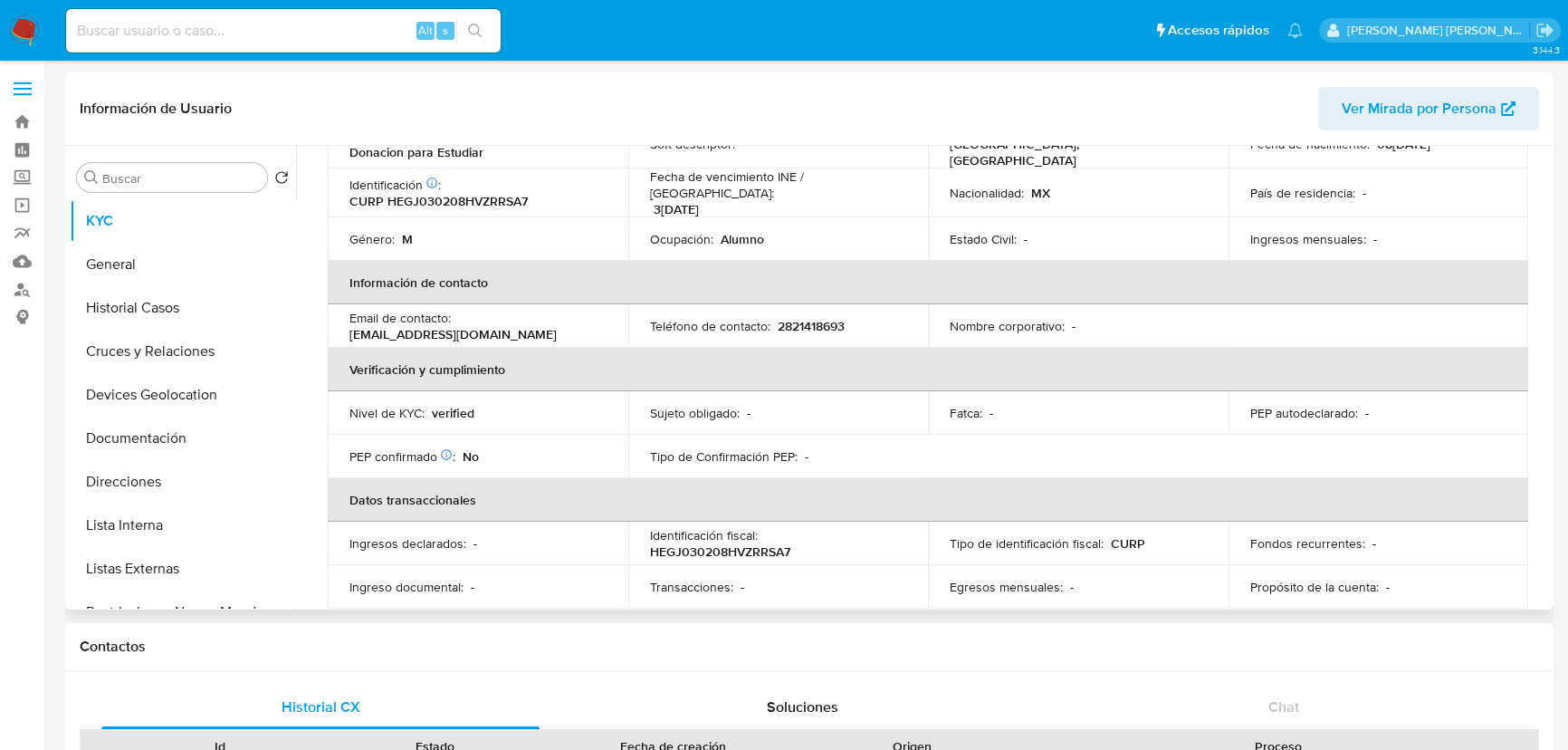 scroll, scrollTop: 0, scrollLeft: 0, axis: both 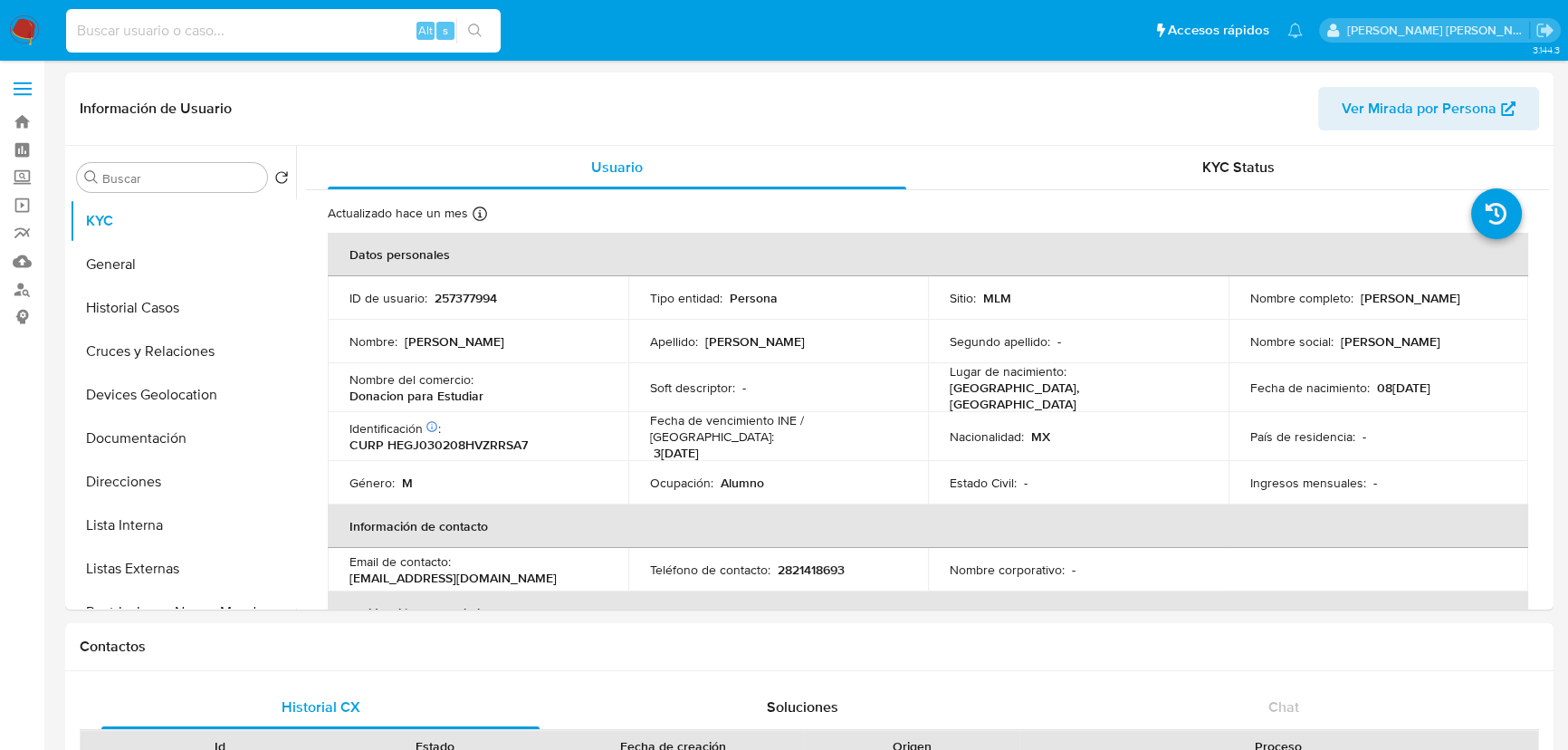 click at bounding box center [283, 31] 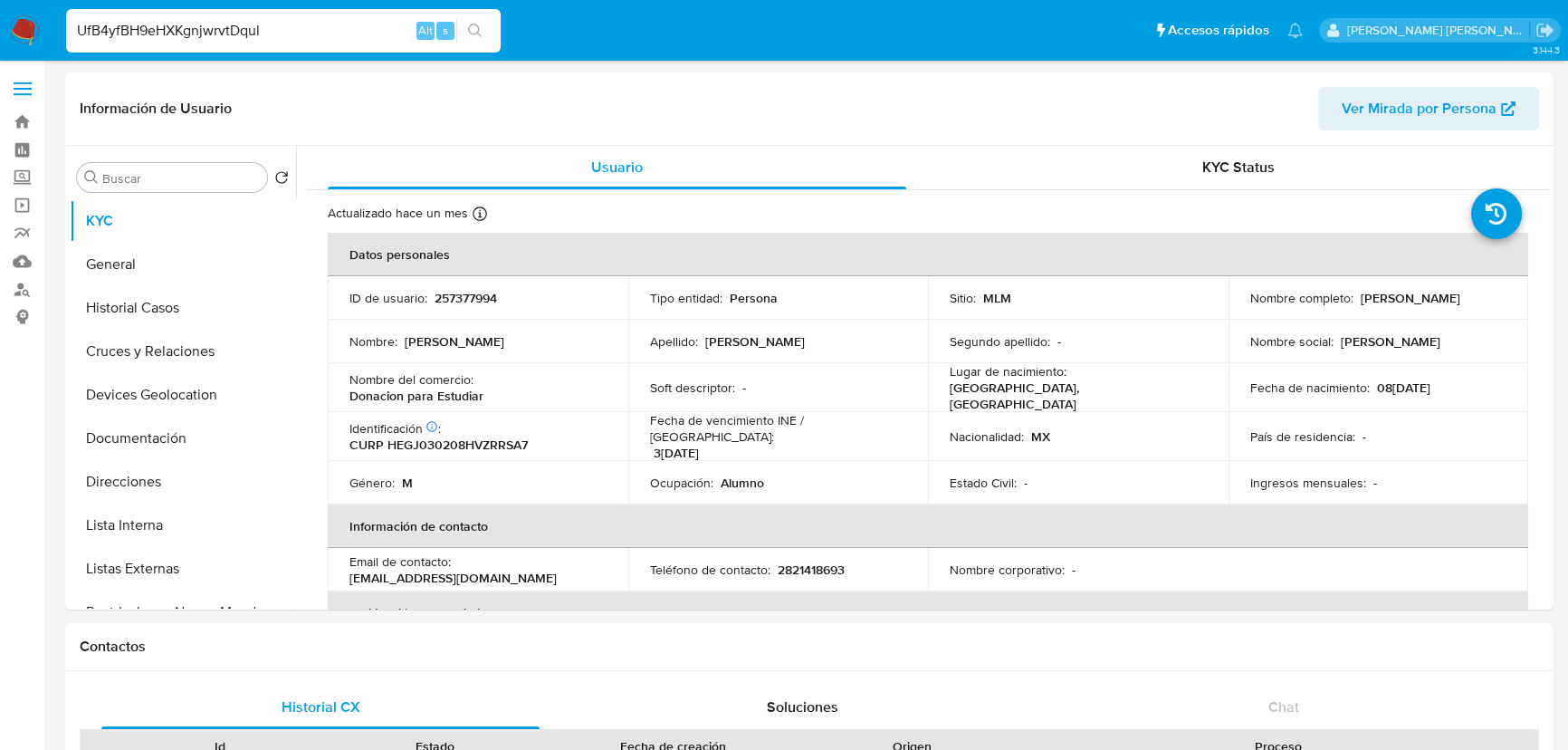 type on "UfB4yfBH9eHXKgnjwrvtDqul" 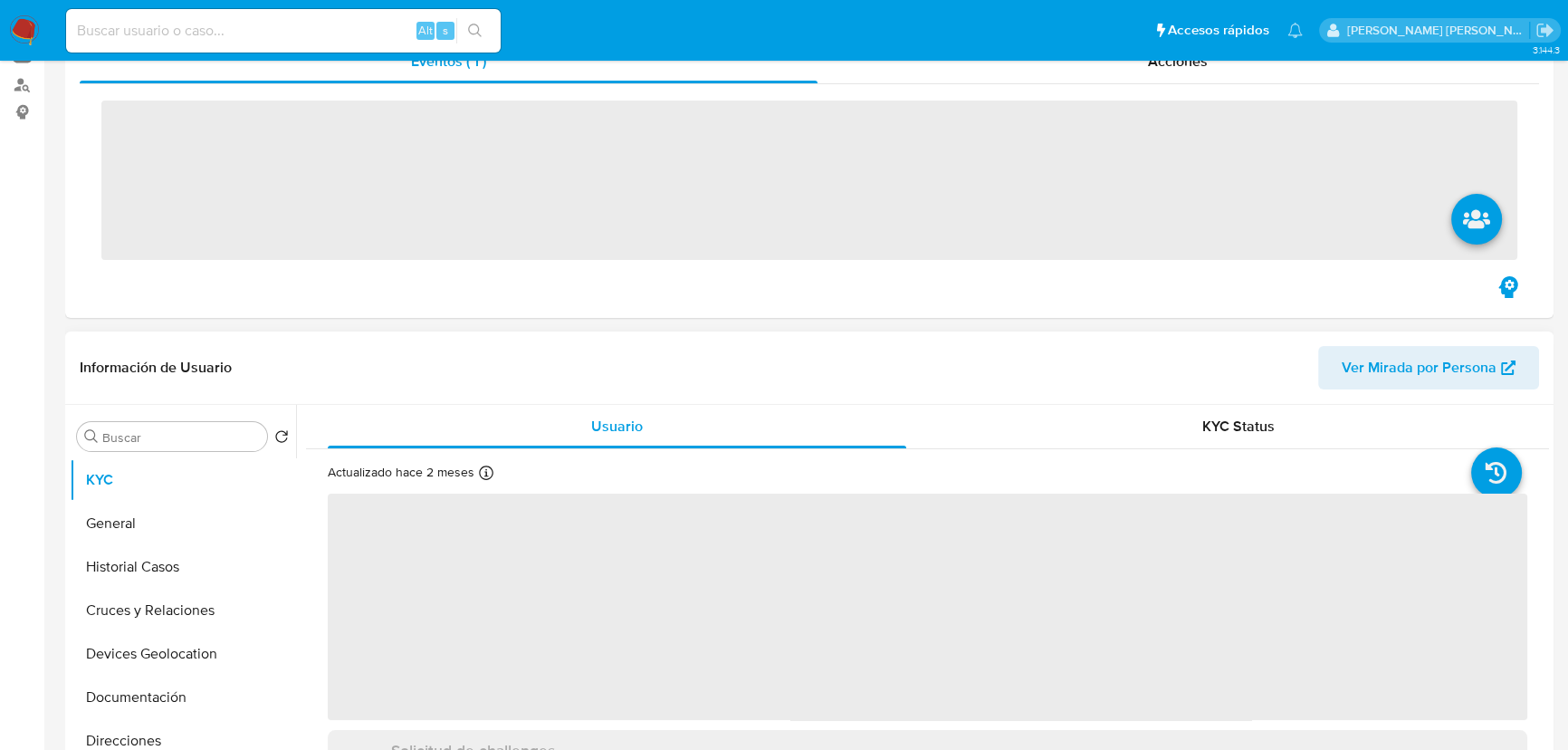 scroll, scrollTop: 329, scrollLeft: 0, axis: vertical 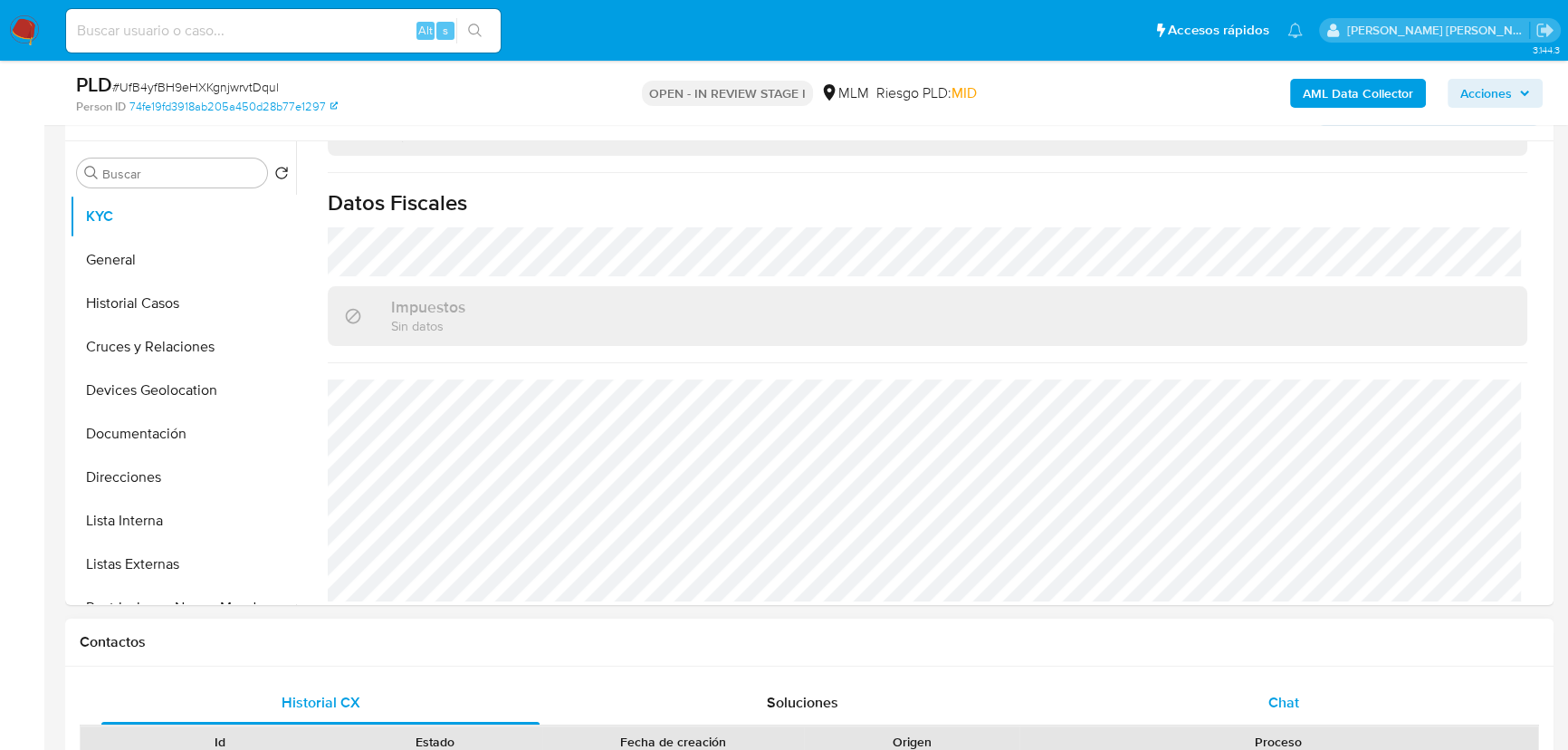 select on "10" 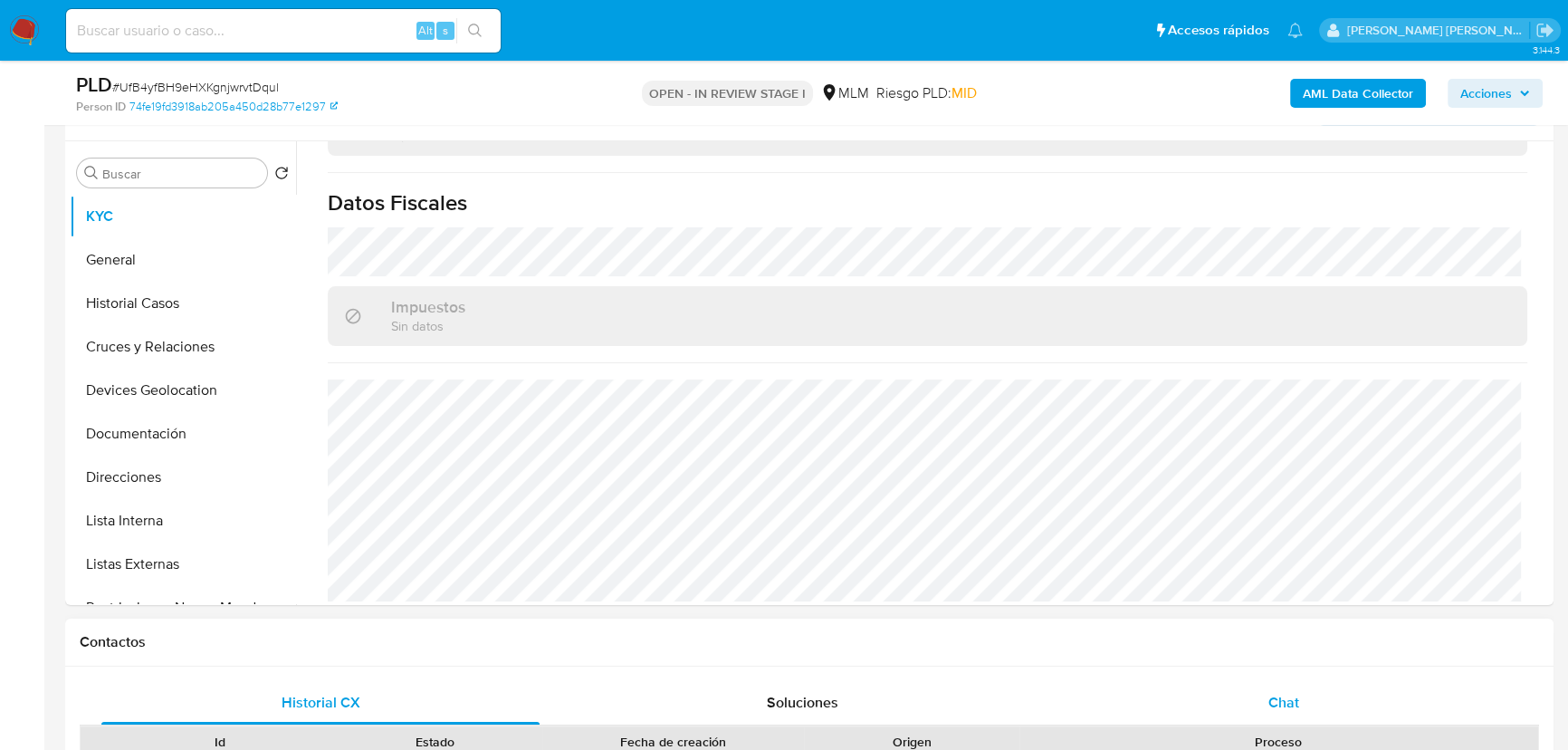 click on "Chat" at bounding box center (1284, 703) 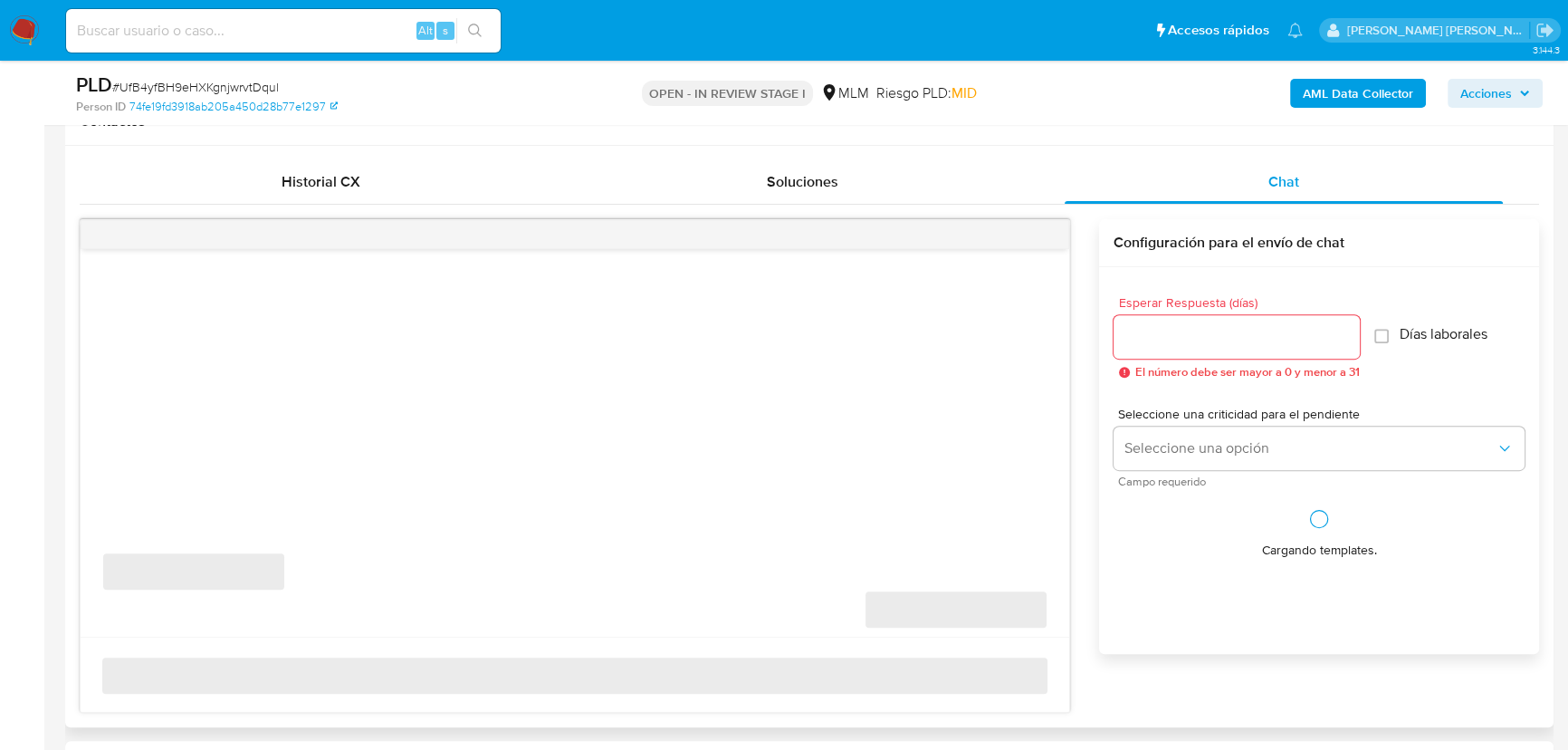 scroll, scrollTop: 741, scrollLeft: 0, axis: vertical 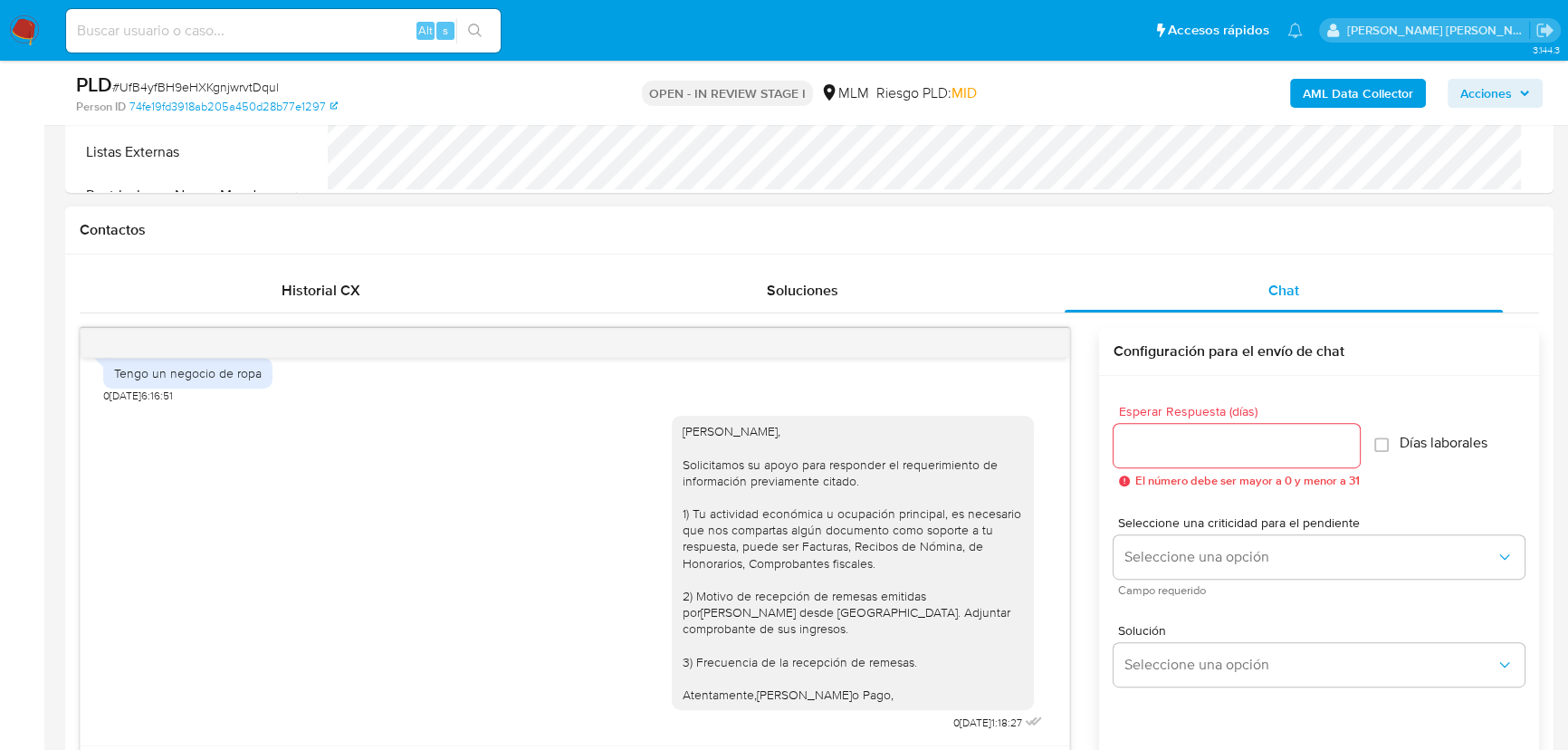 drag, startPoint x: 1041, startPoint y: 351, endPoint x: 1049, endPoint y: 346, distance: 9.433981 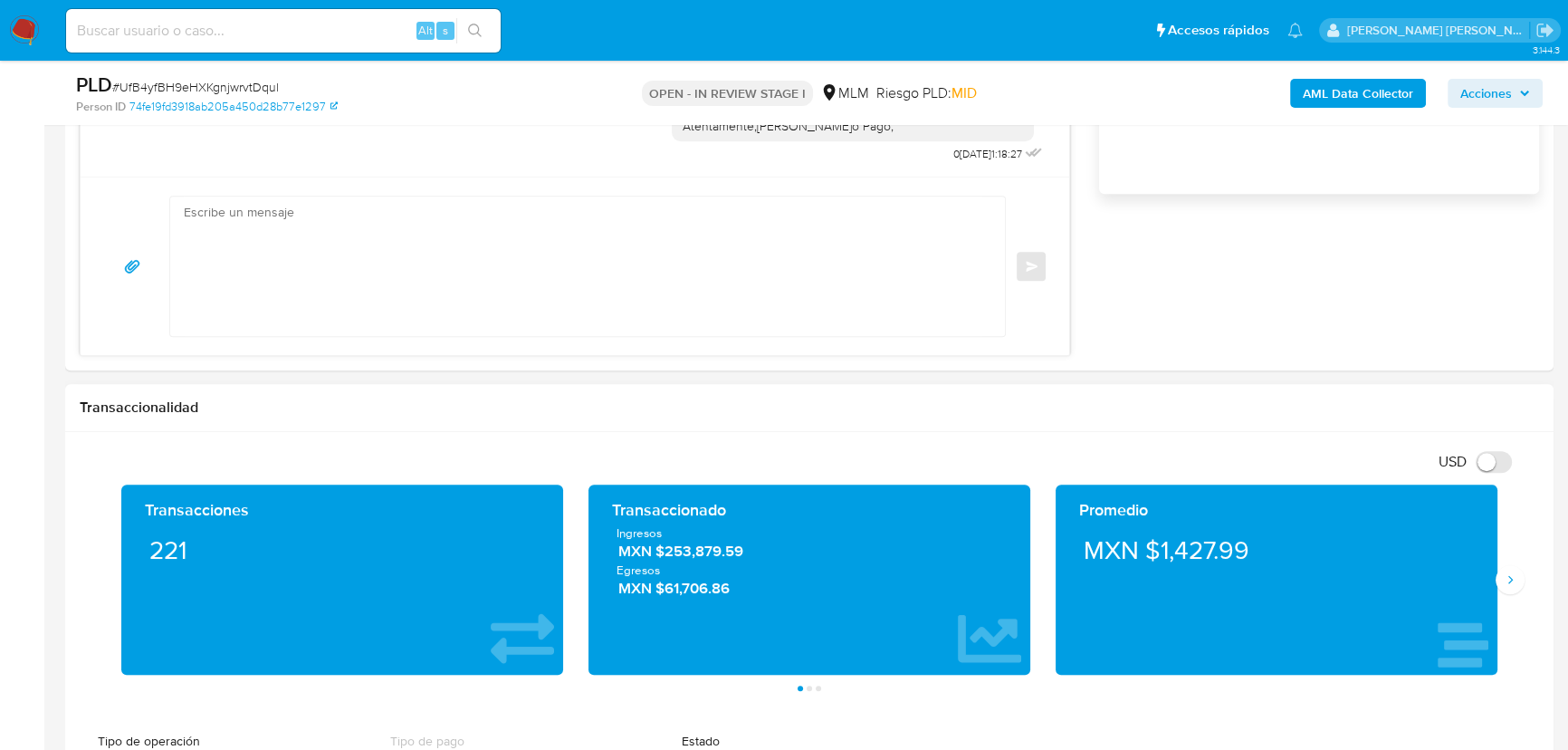 scroll, scrollTop: 1399, scrollLeft: 0, axis: vertical 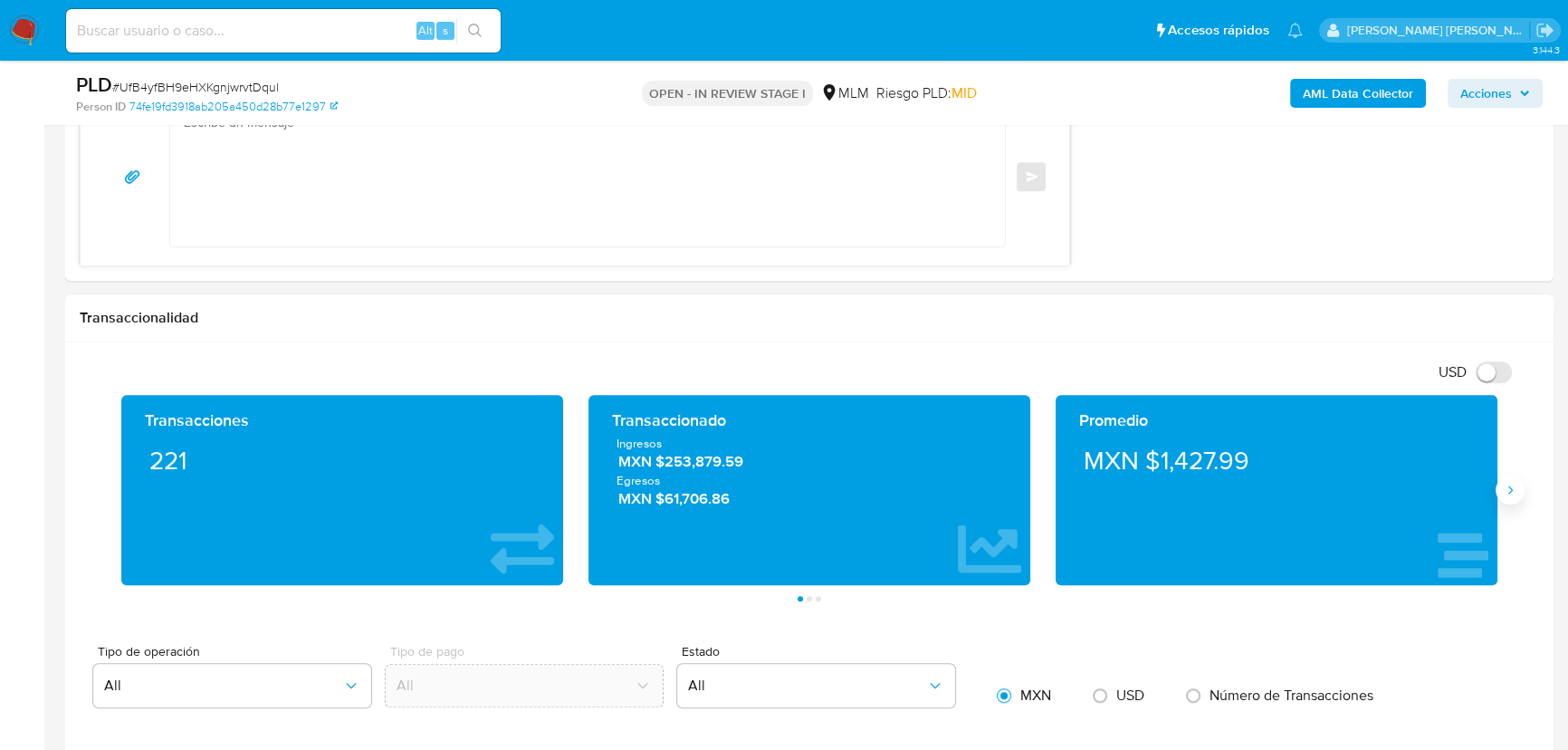 click 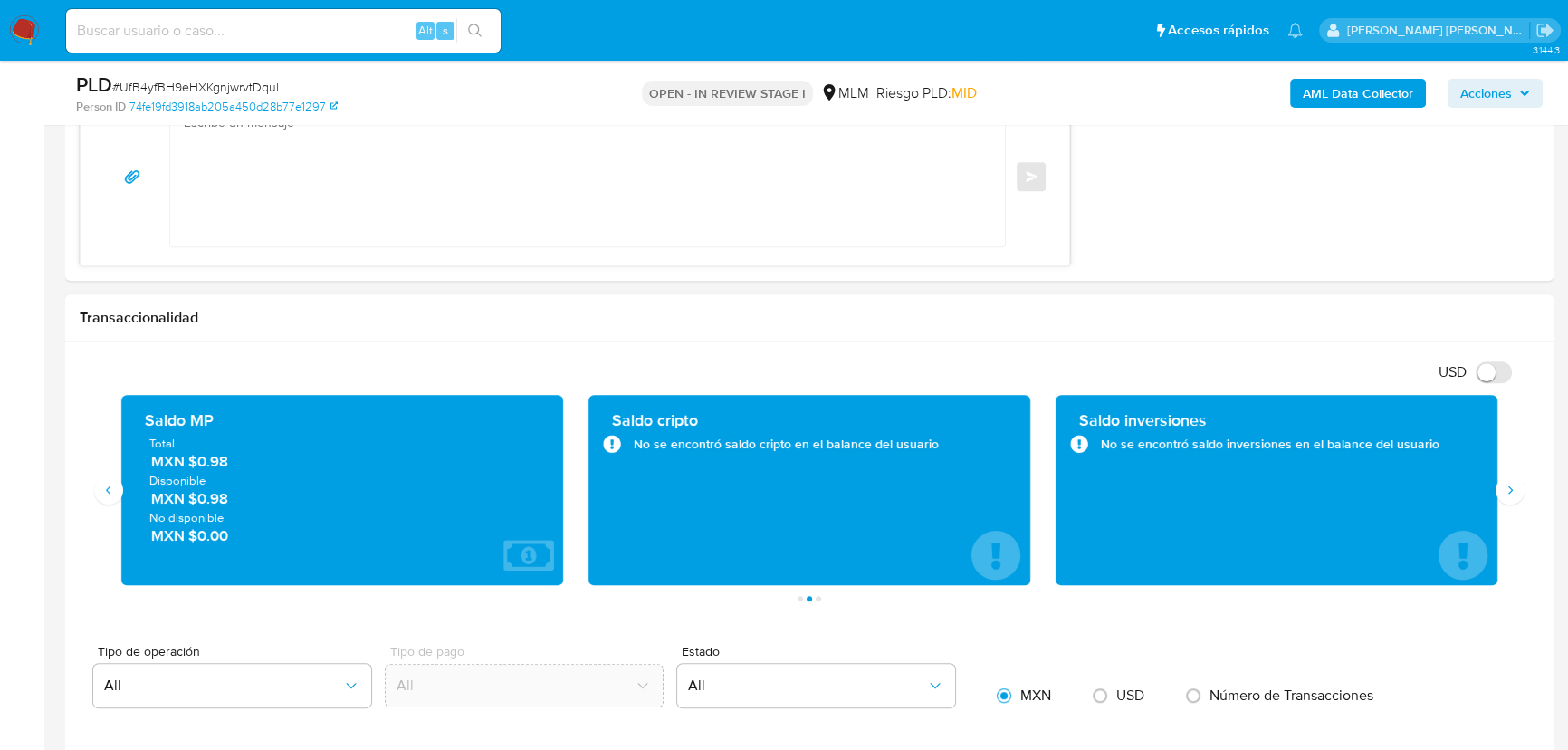 type 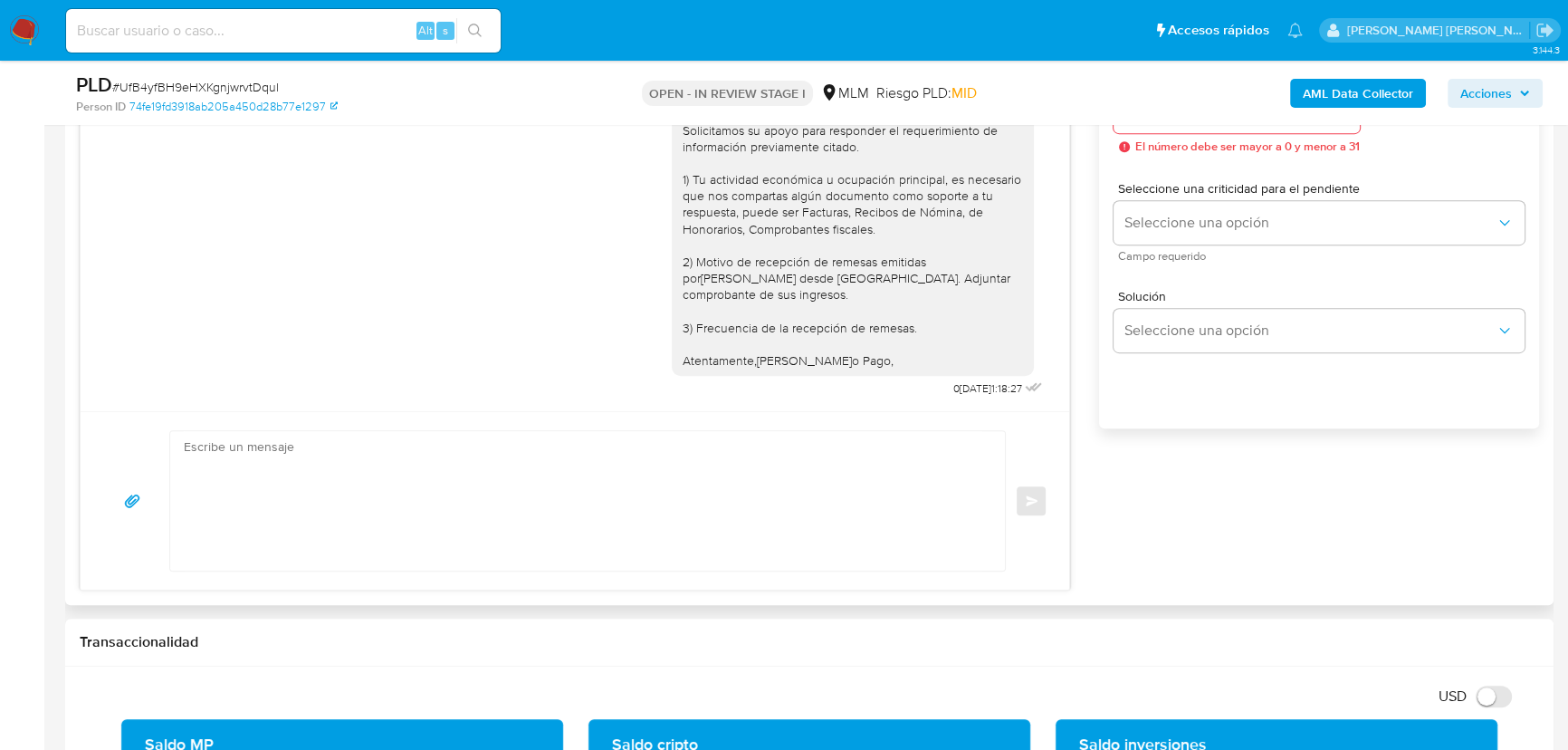 scroll, scrollTop: 906, scrollLeft: 0, axis: vertical 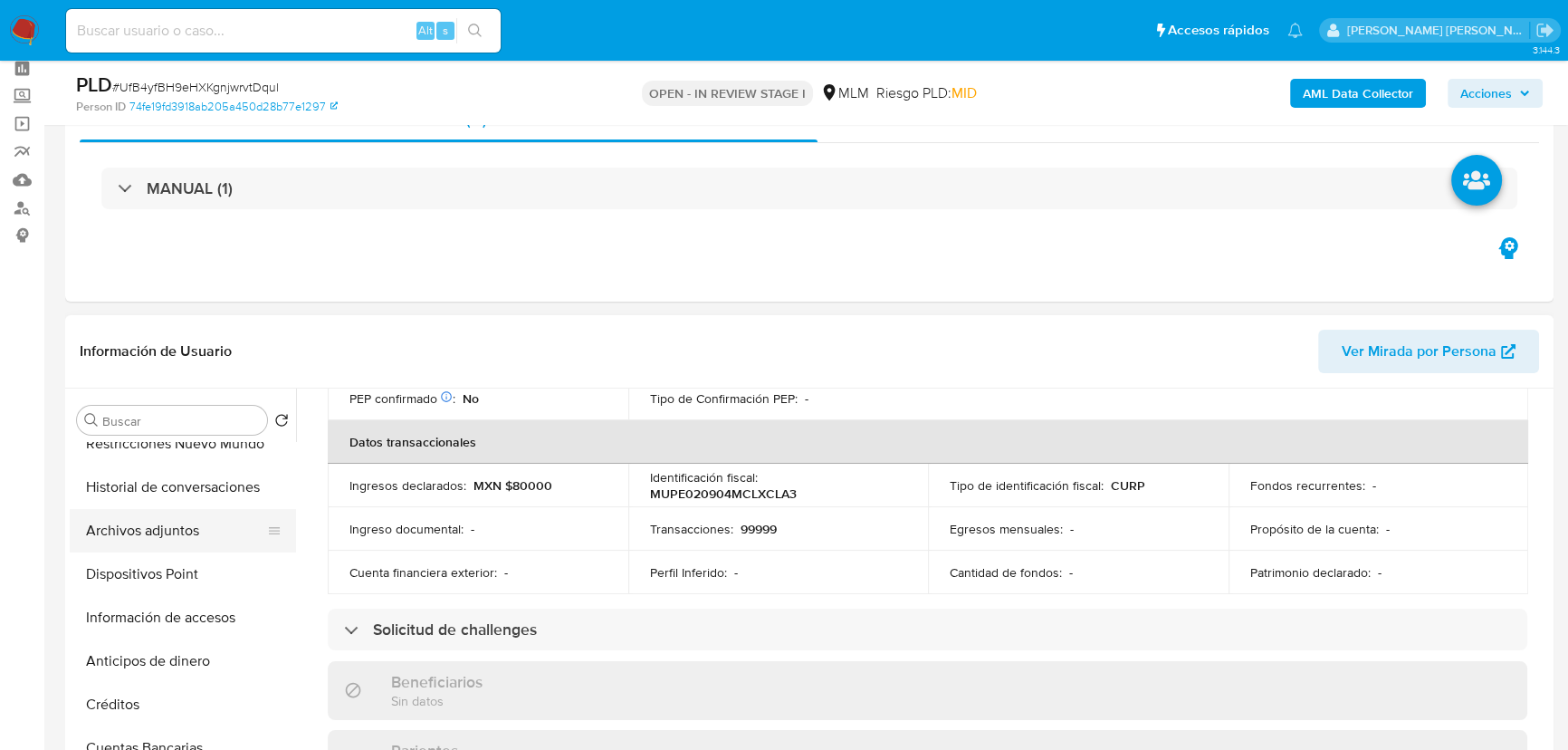 drag, startPoint x: 199, startPoint y: 544, endPoint x: 359, endPoint y: 543, distance: 160.00312 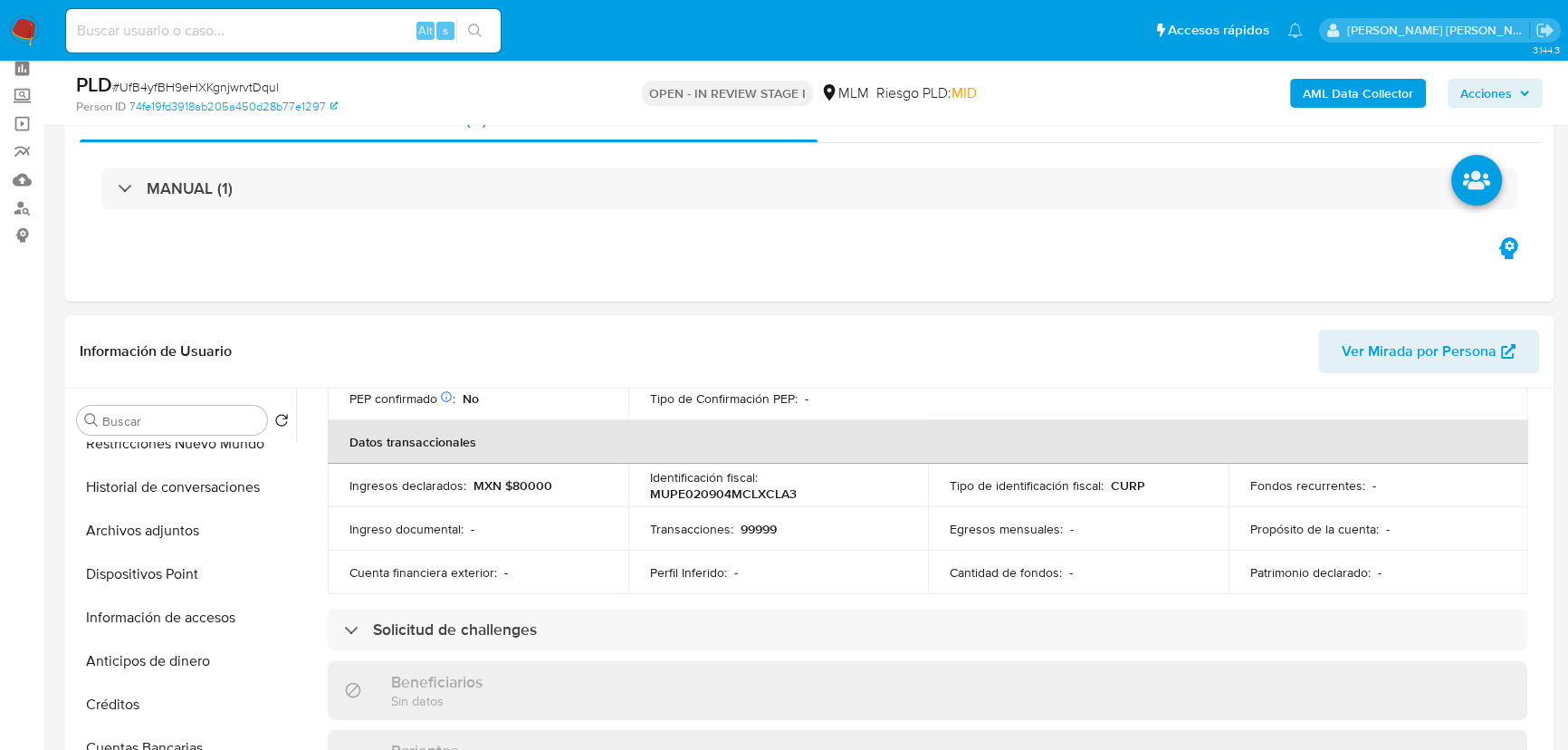 click on "Archivos adjuntos" at bounding box center (183, 531) 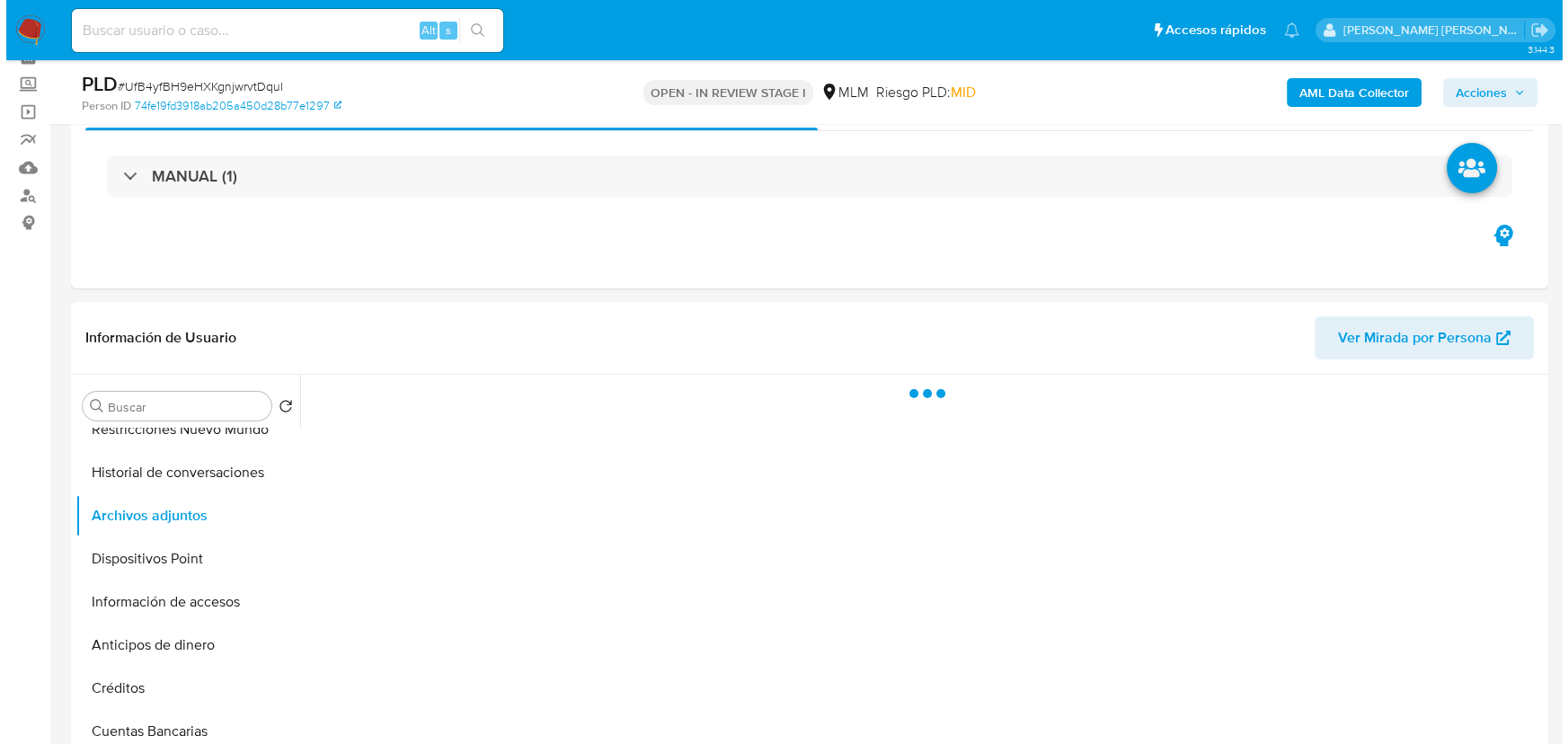scroll, scrollTop: 326, scrollLeft: 0, axis: vertical 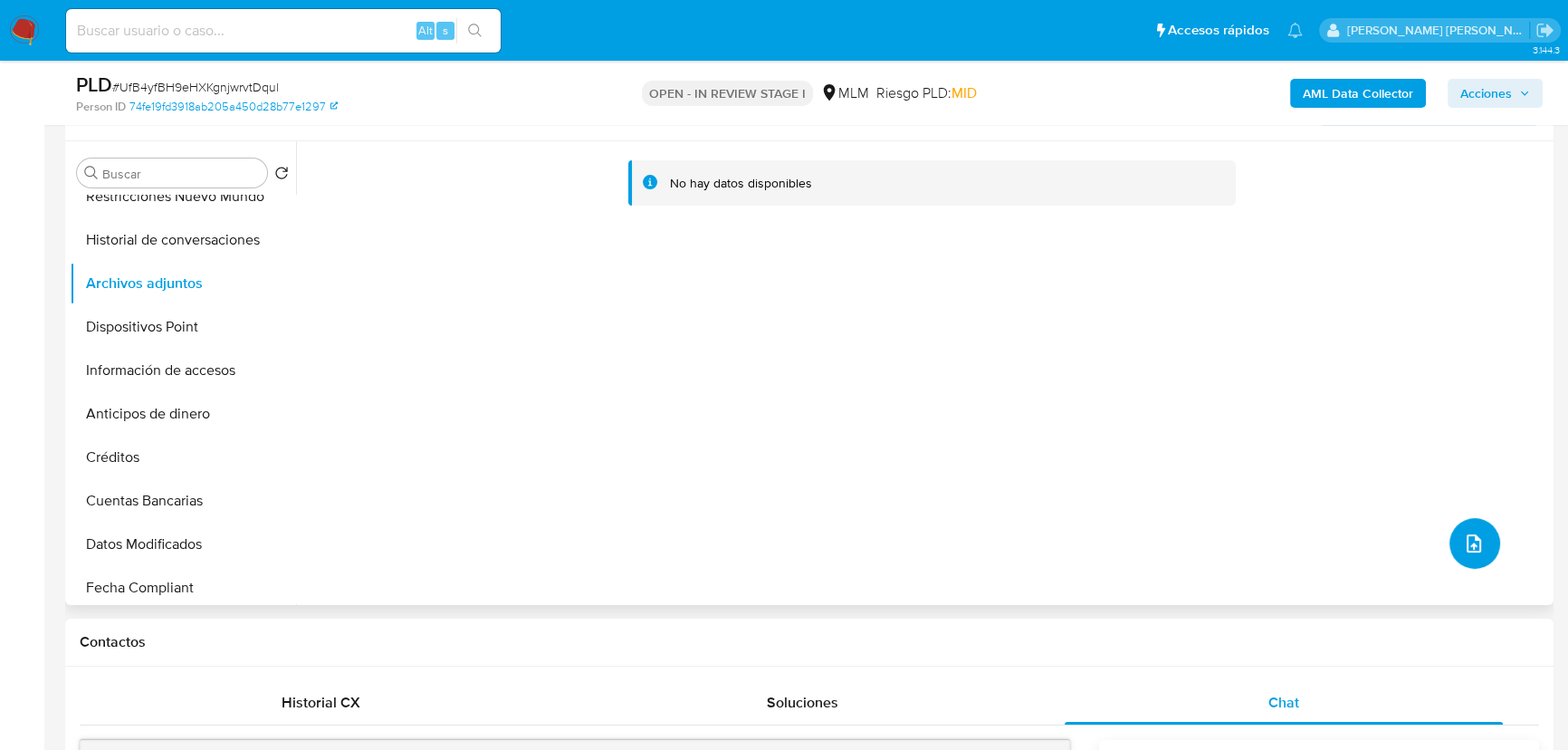 click 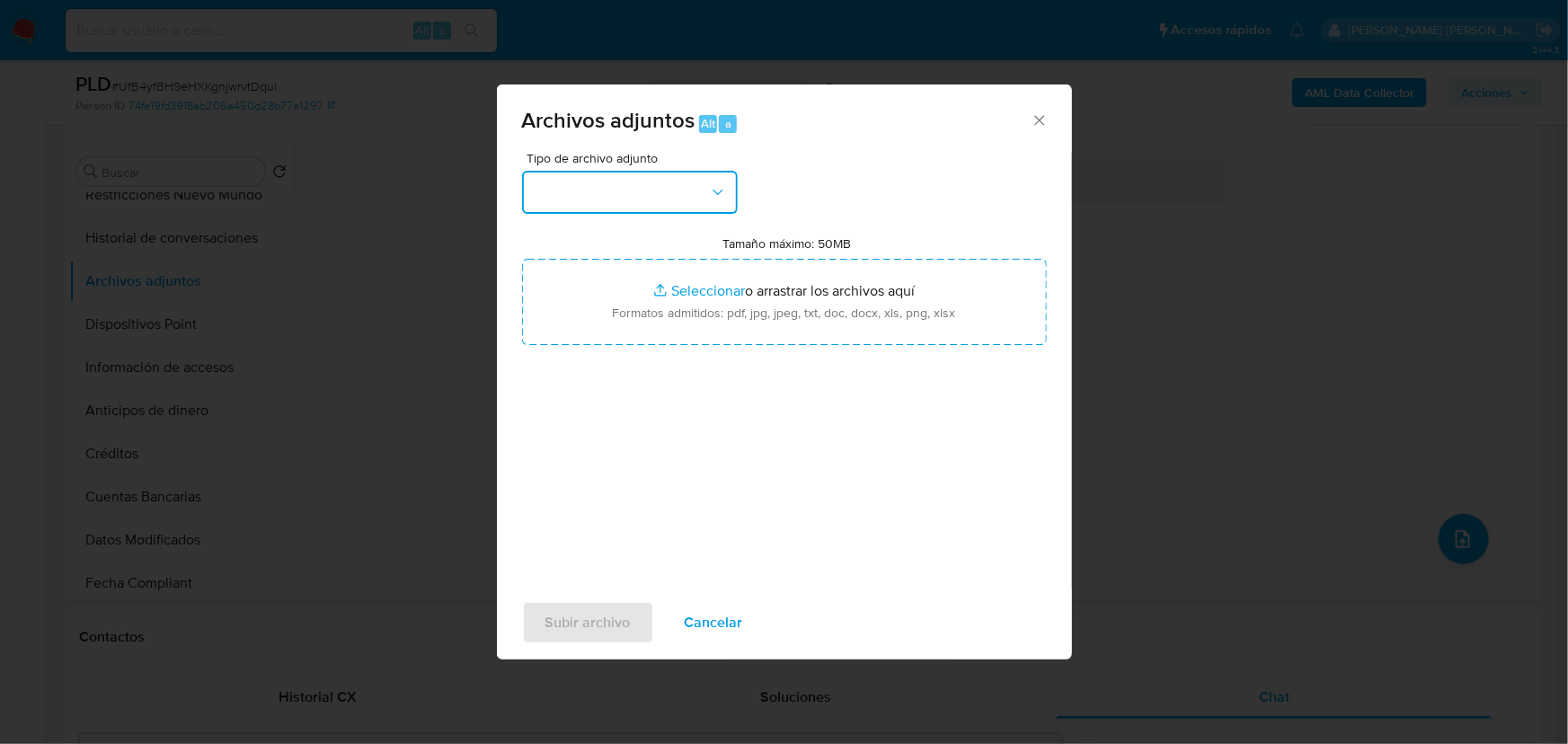 click at bounding box center [630, 192] 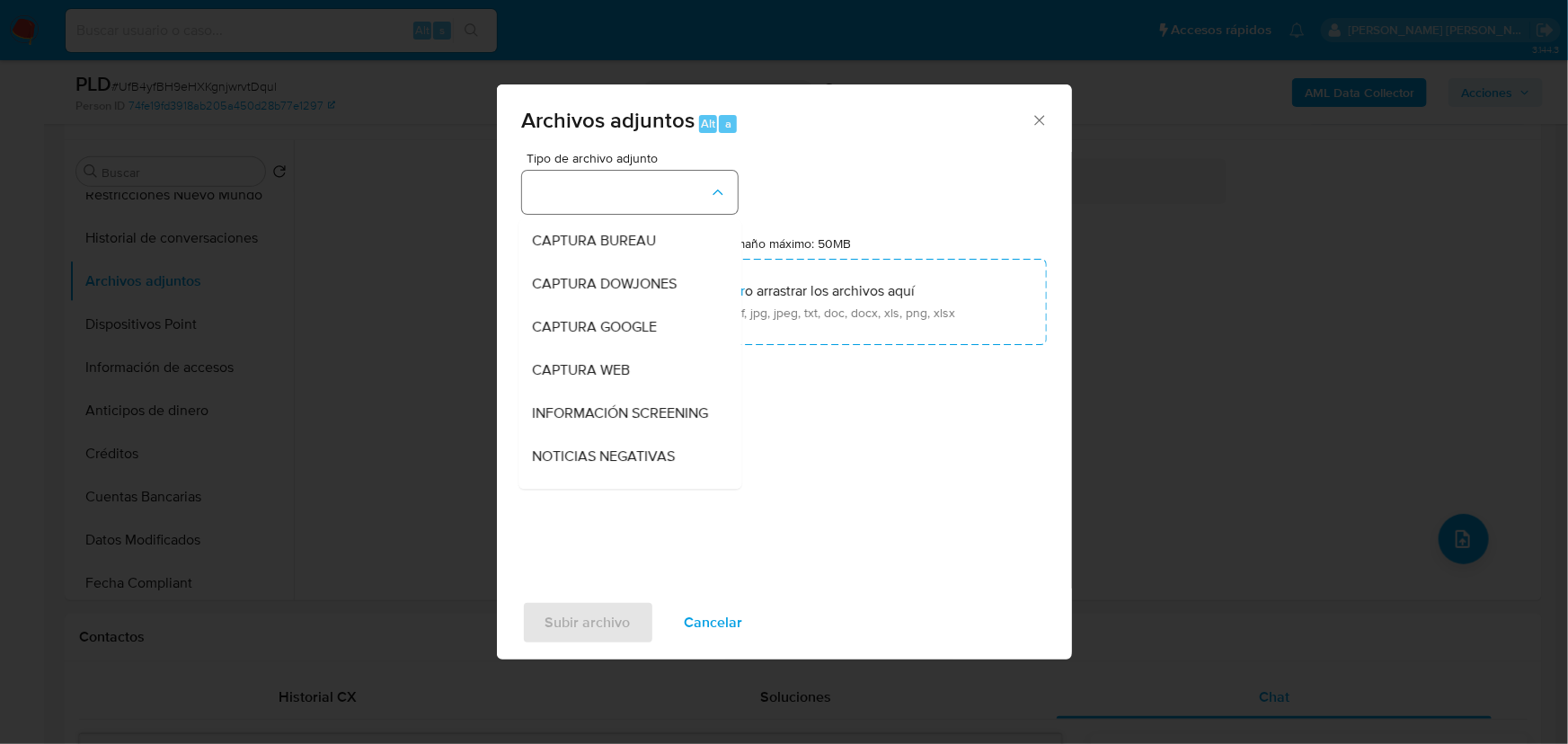 type 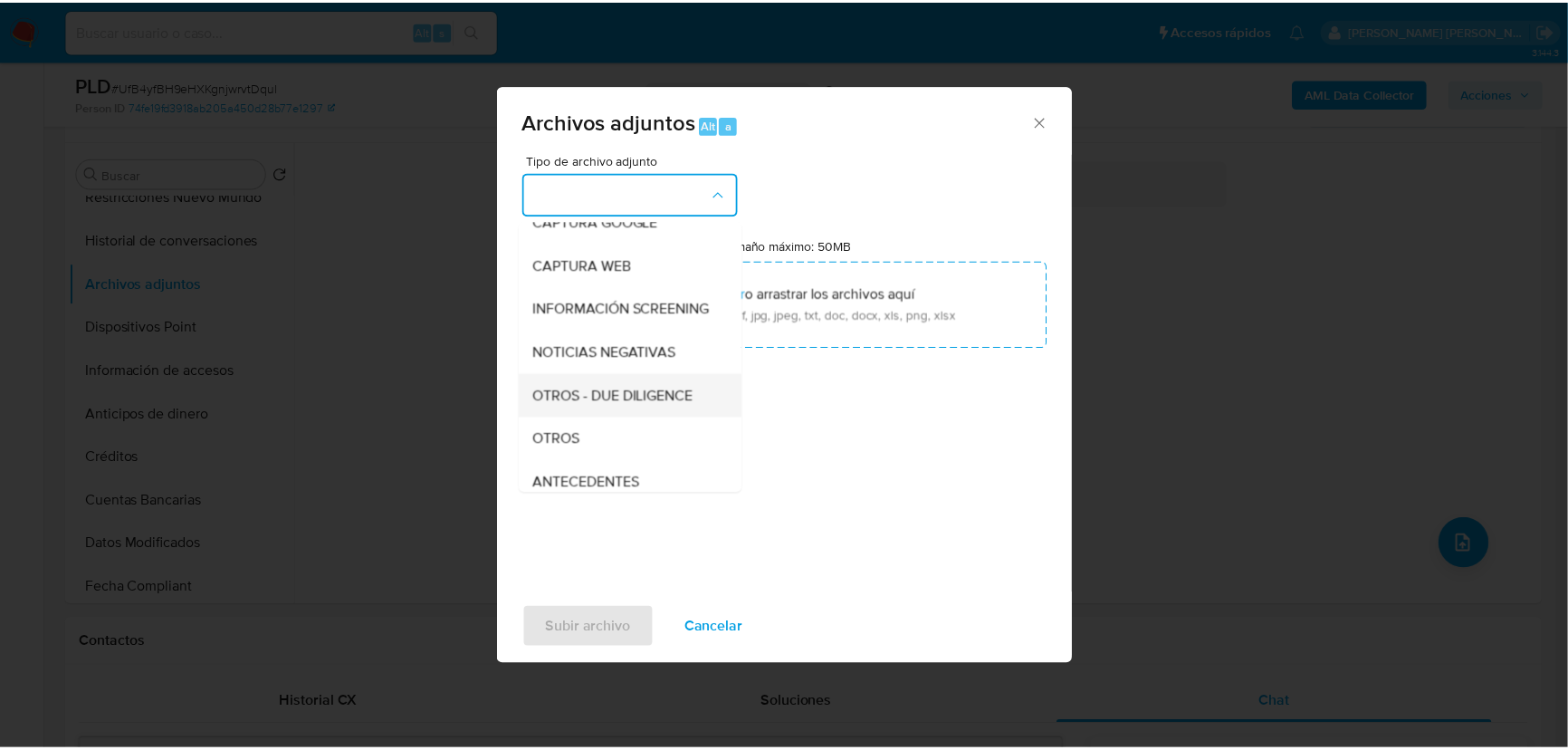 scroll, scrollTop: 133, scrollLeft: 0, axis: vertical 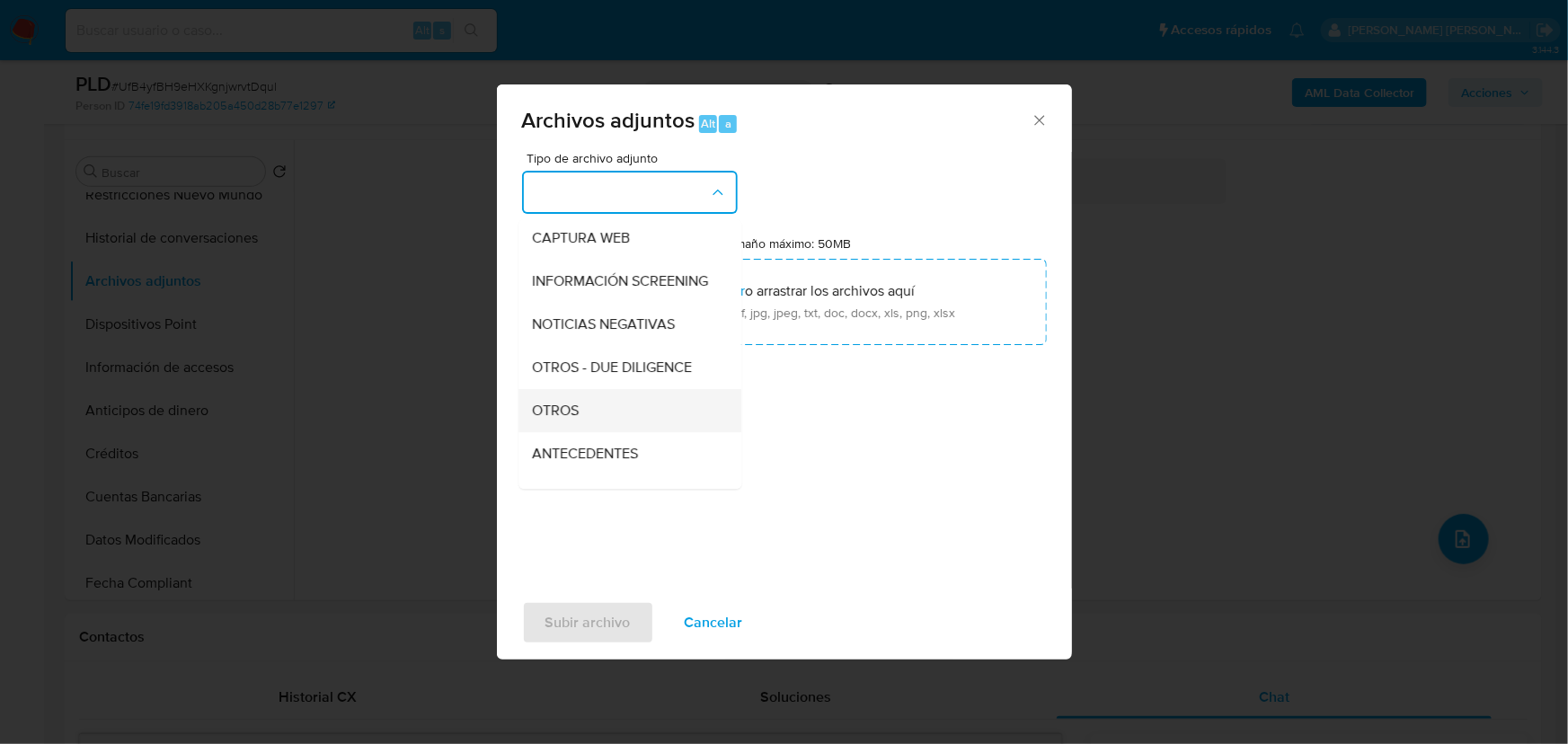 click on "OTROS" at bounding box center (556, 411) 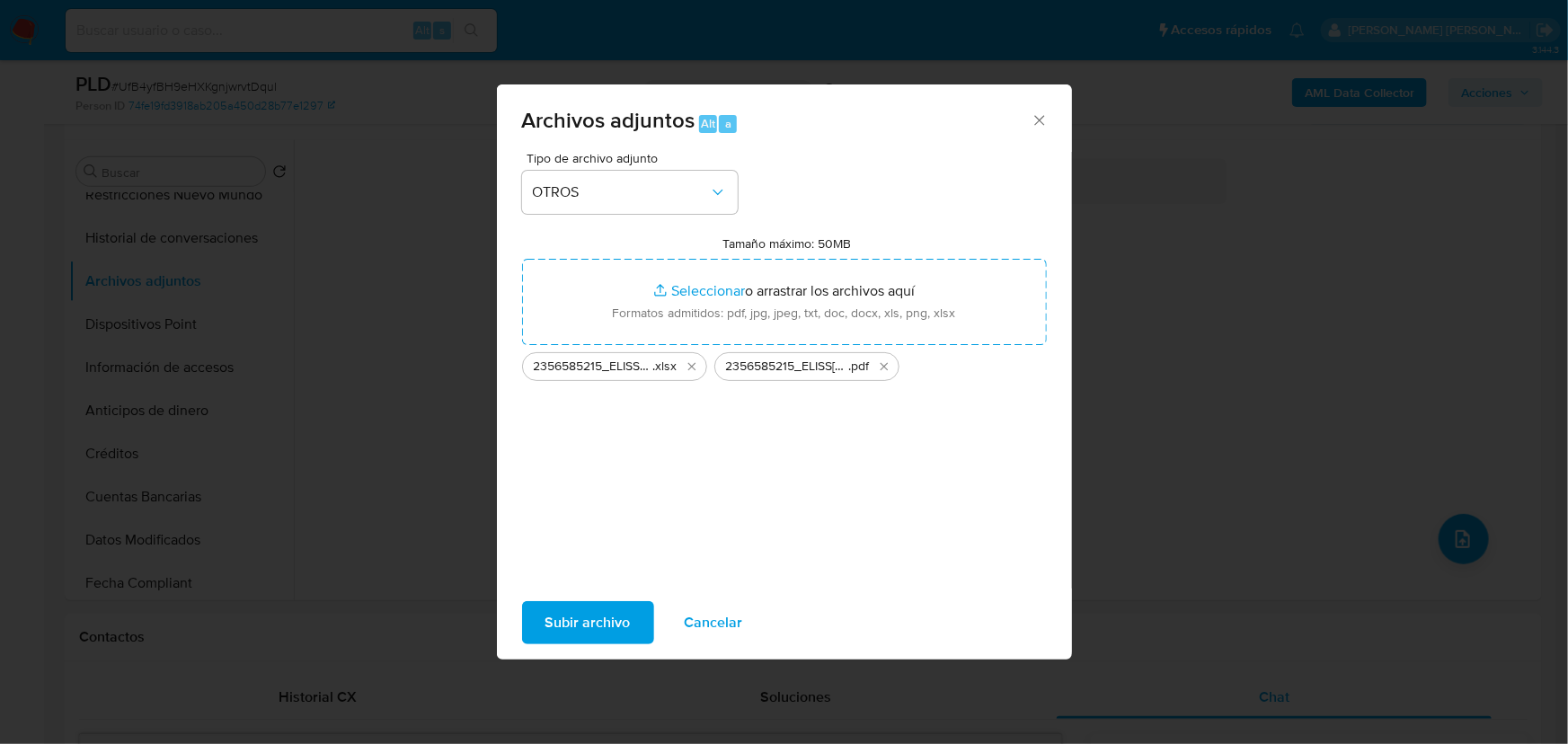 click on "Subir archivo" at bounding box center [588, 623] 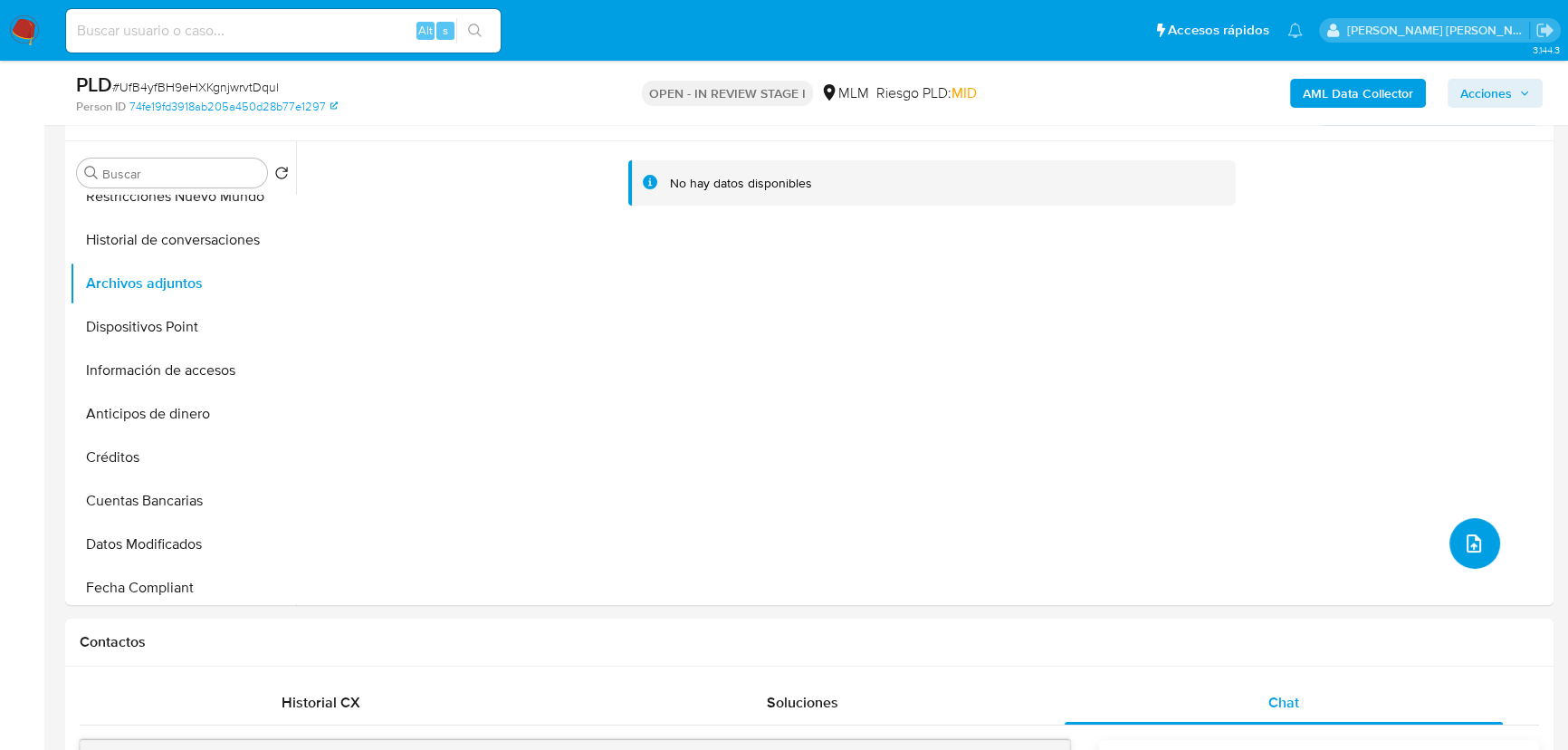 type 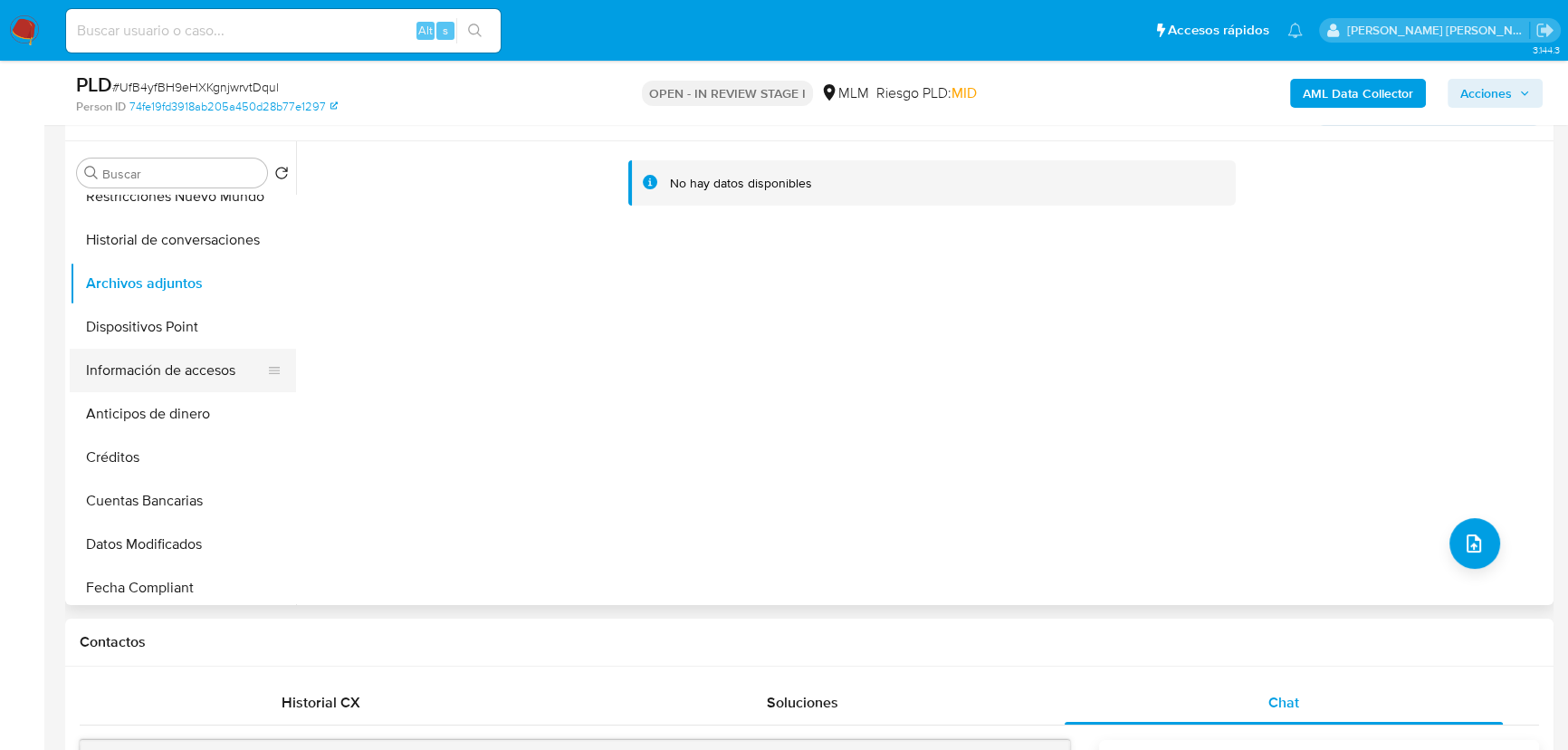 click on "Información de accesos" at bounding box center [176, 370] 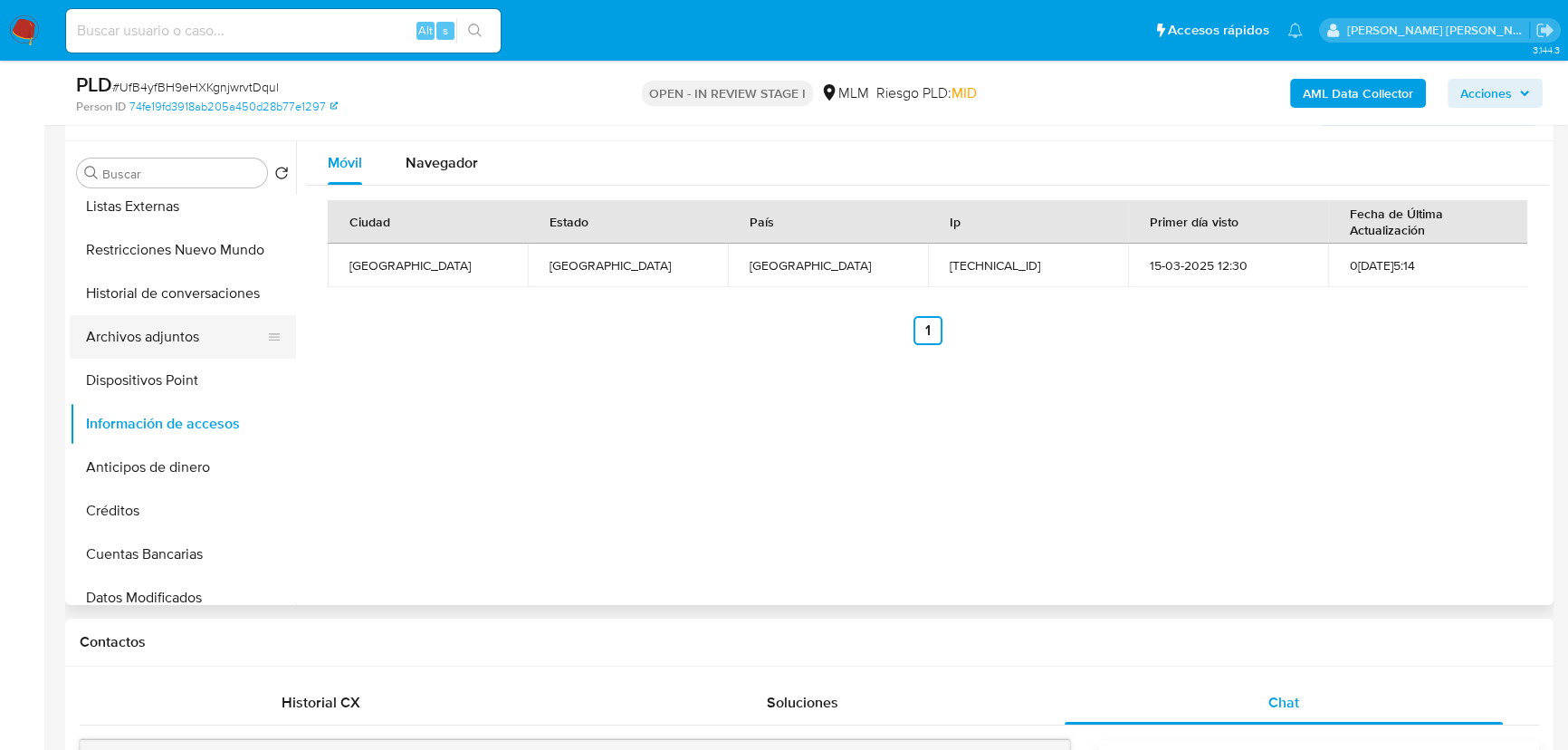 scroll, scrollTop: 329, scrollLeft: 0, axis: vertical 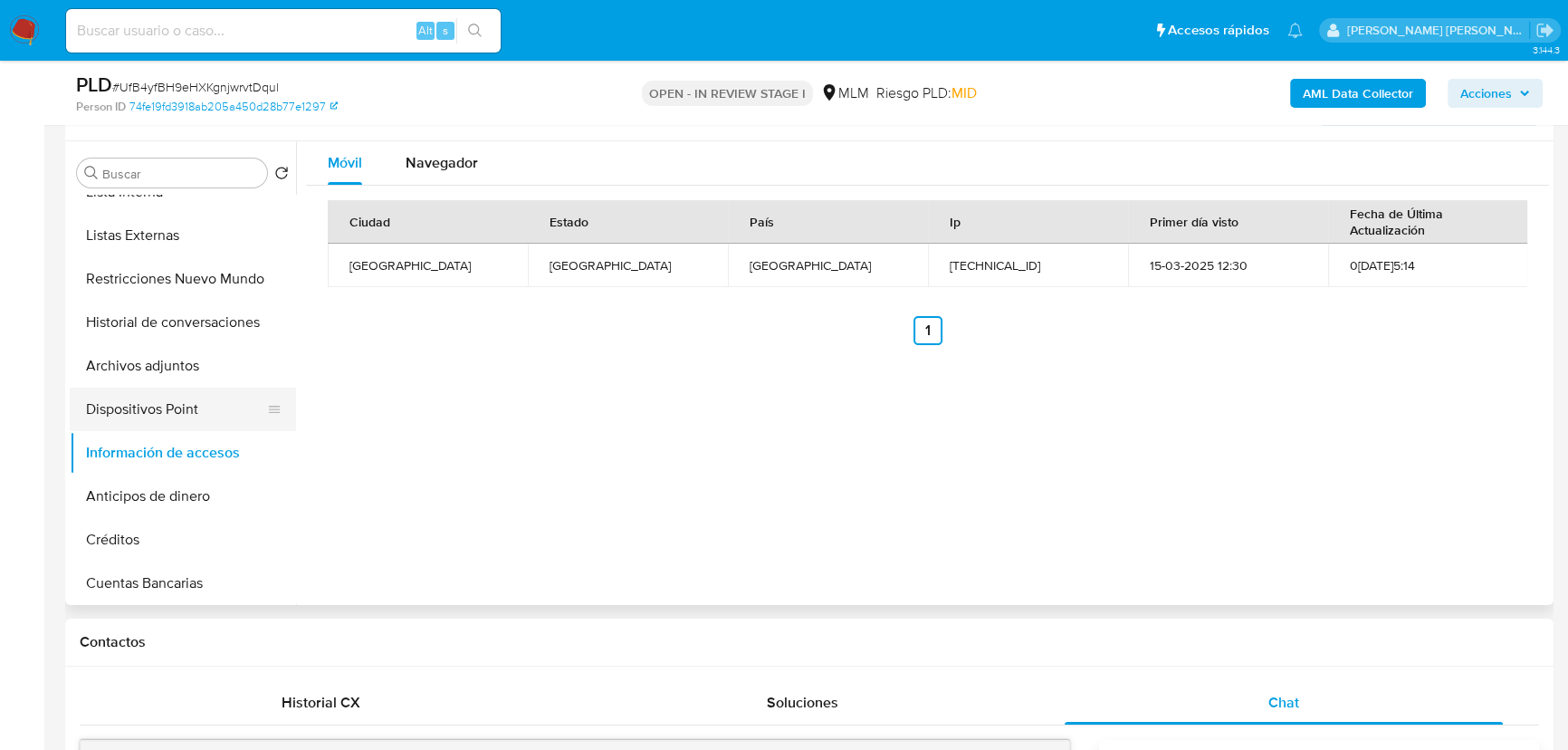 click on "Dispositivos Point" at bounding box center (176, 409) 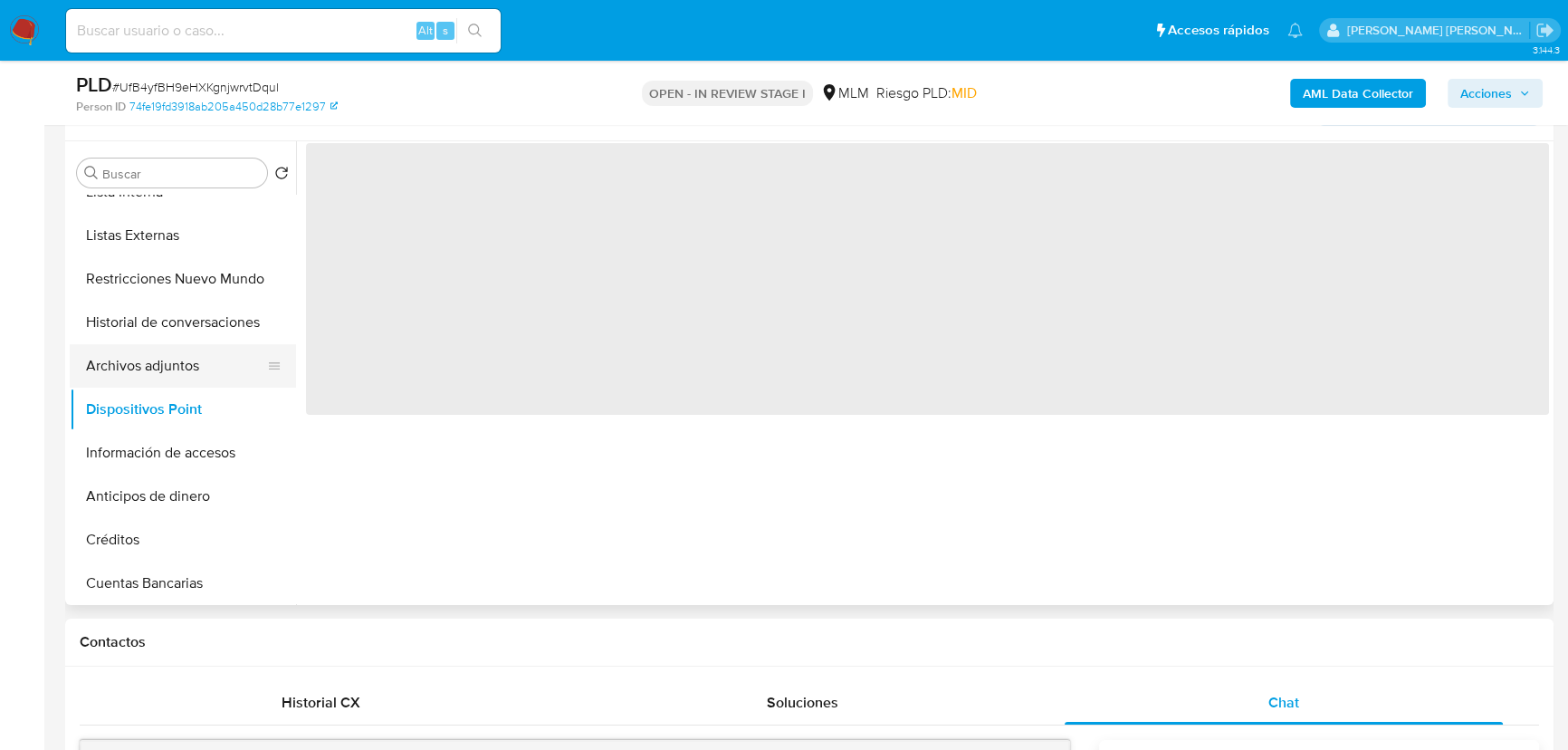 drag, startPoint x: 194, startPoint y: 372, endPoint x: 242, endPoint y: 367, distance: 48.259714 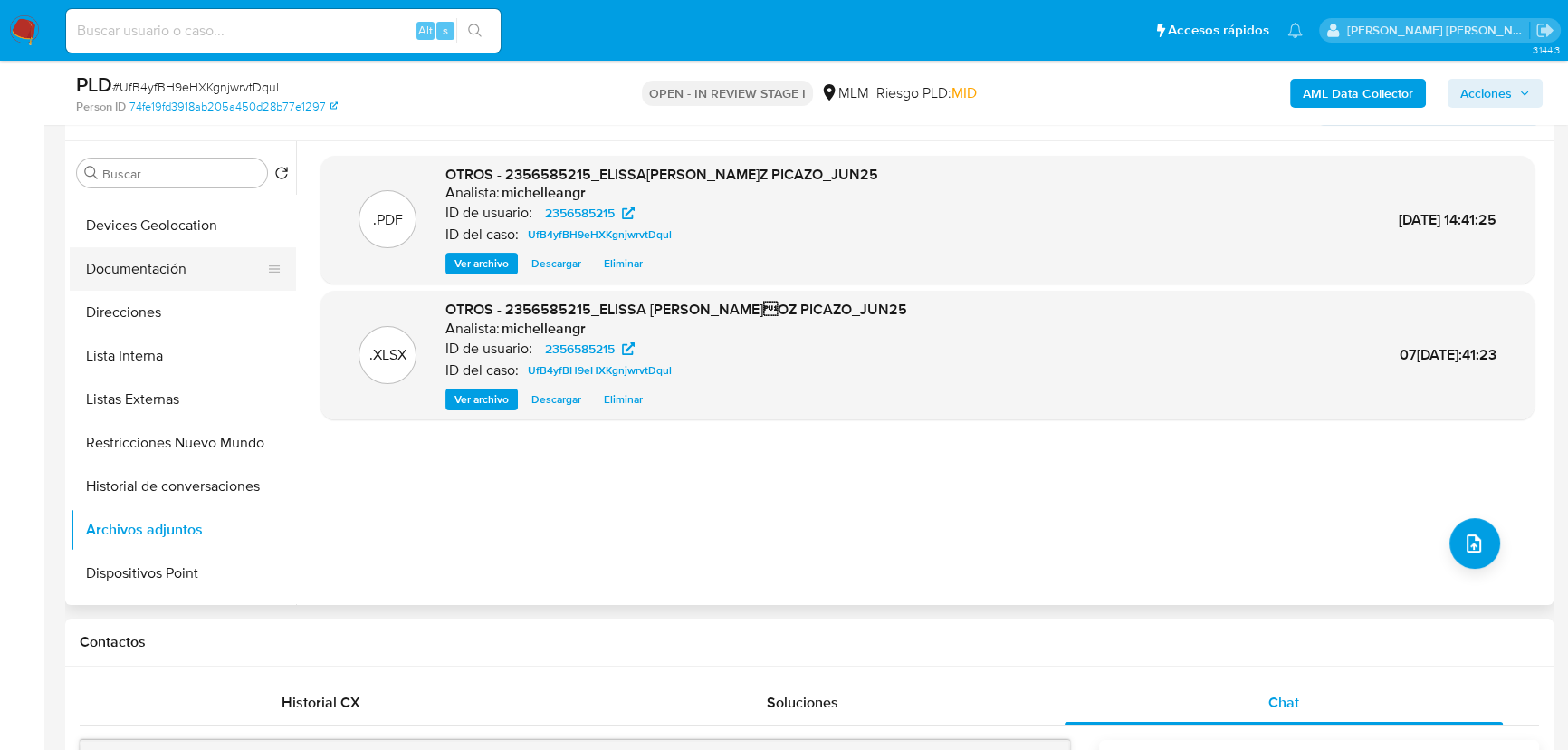 scroll, scrollTop: 164, scrollLeft: 0, axis: vertical 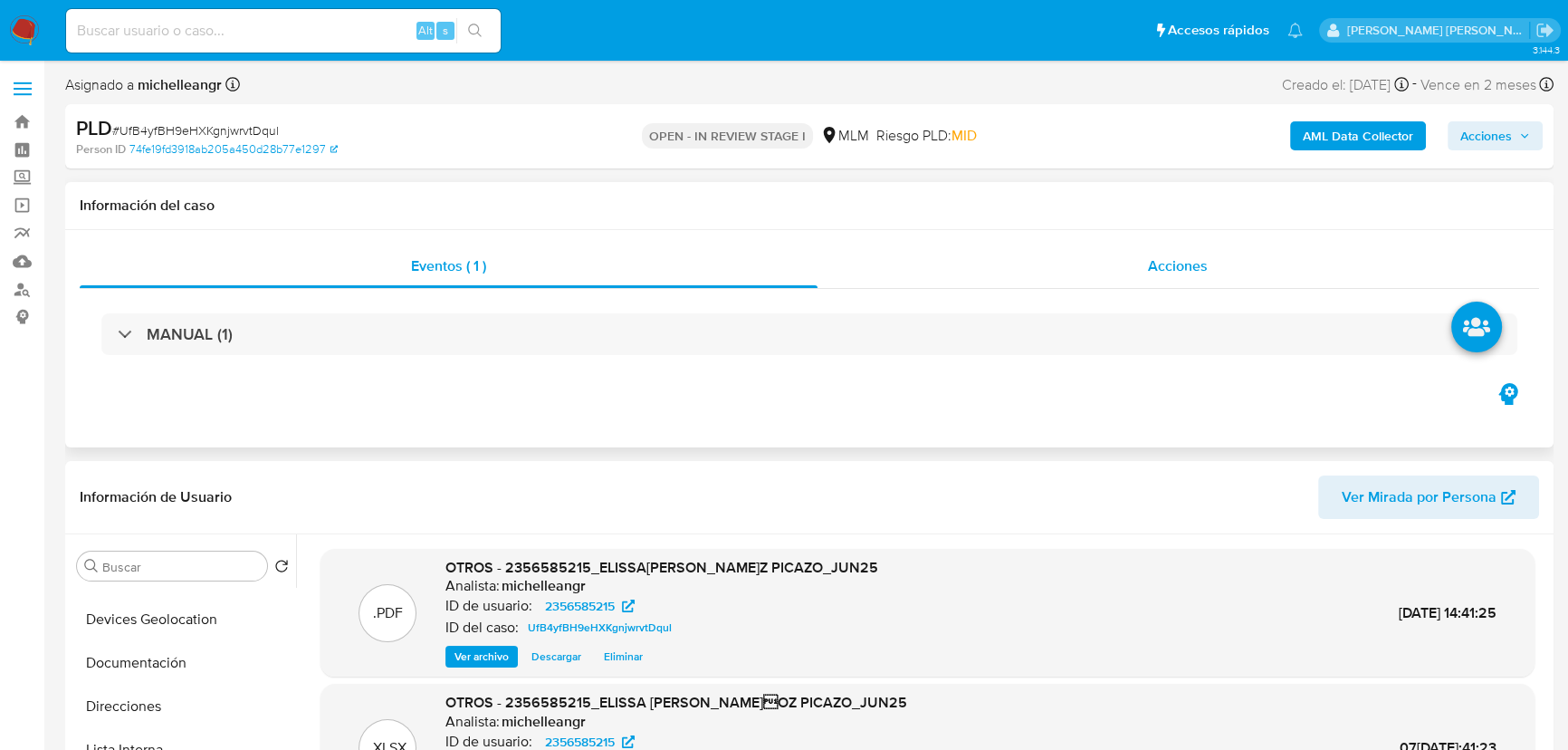 drag, startPoint x: 1177, startPoint y: 284, endPoint x: 1257, endPoint y: 284, distance: 80 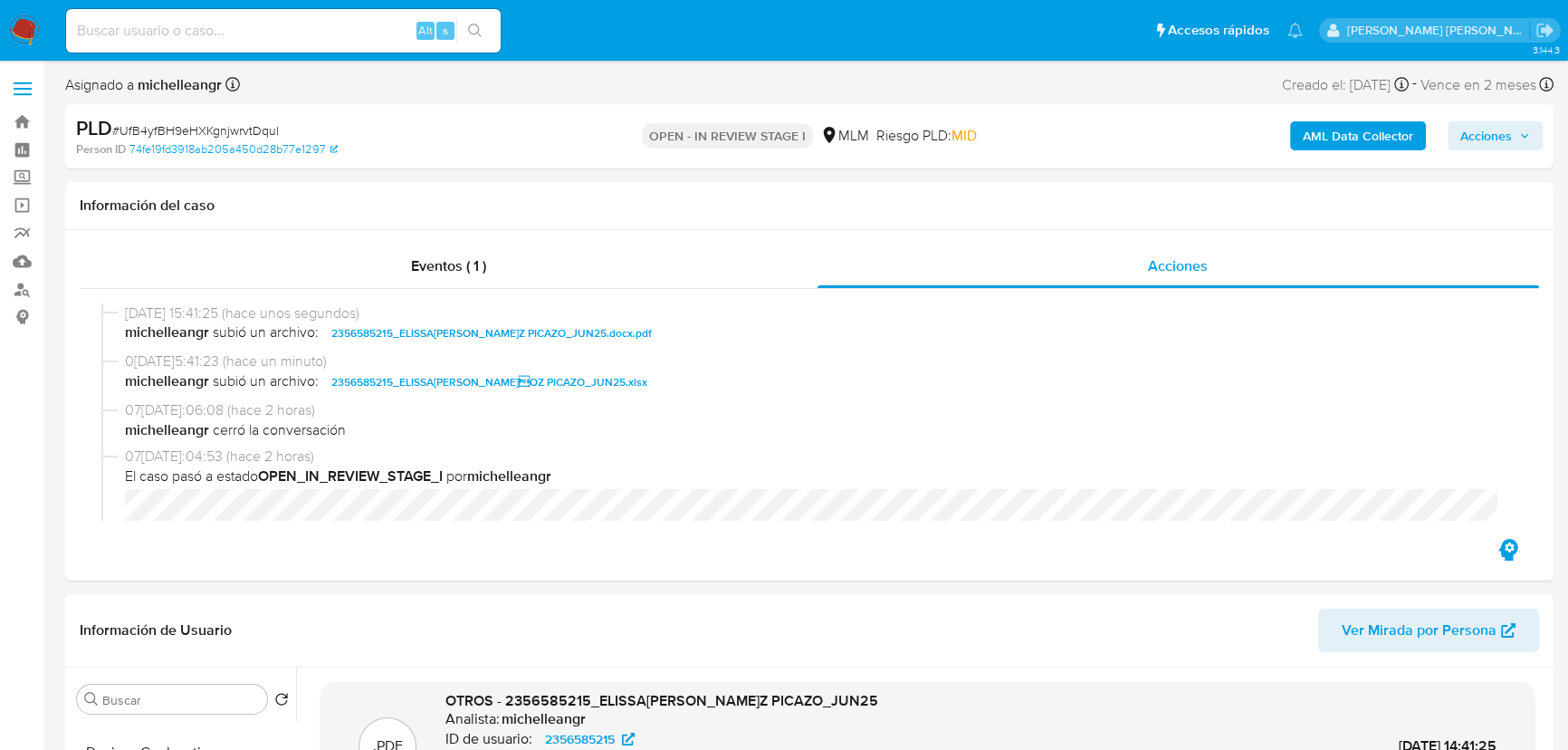 click on "Acciones" at bounding box center [1486, 136] 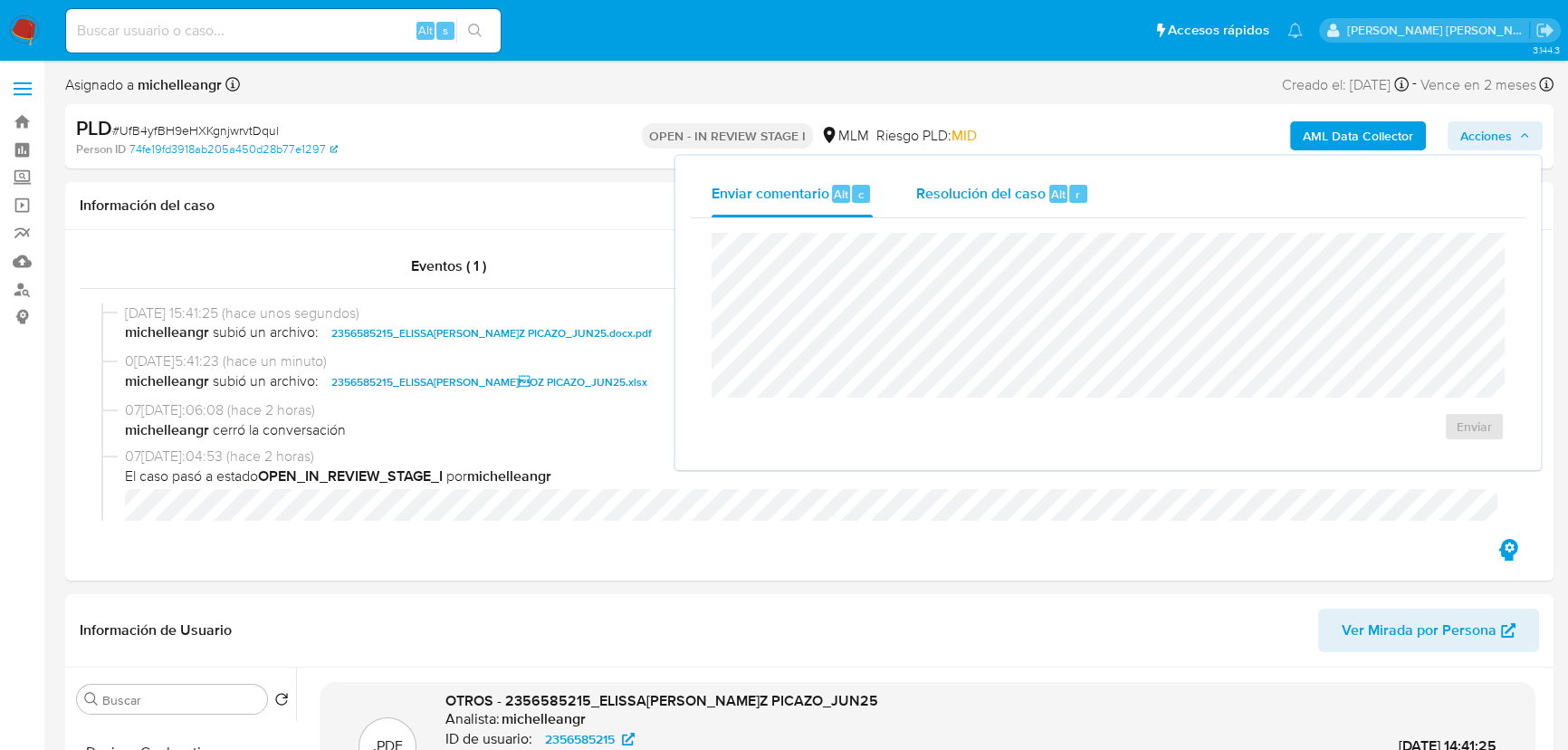 click on "Resolución del caso" at bounding box center [980, 193] 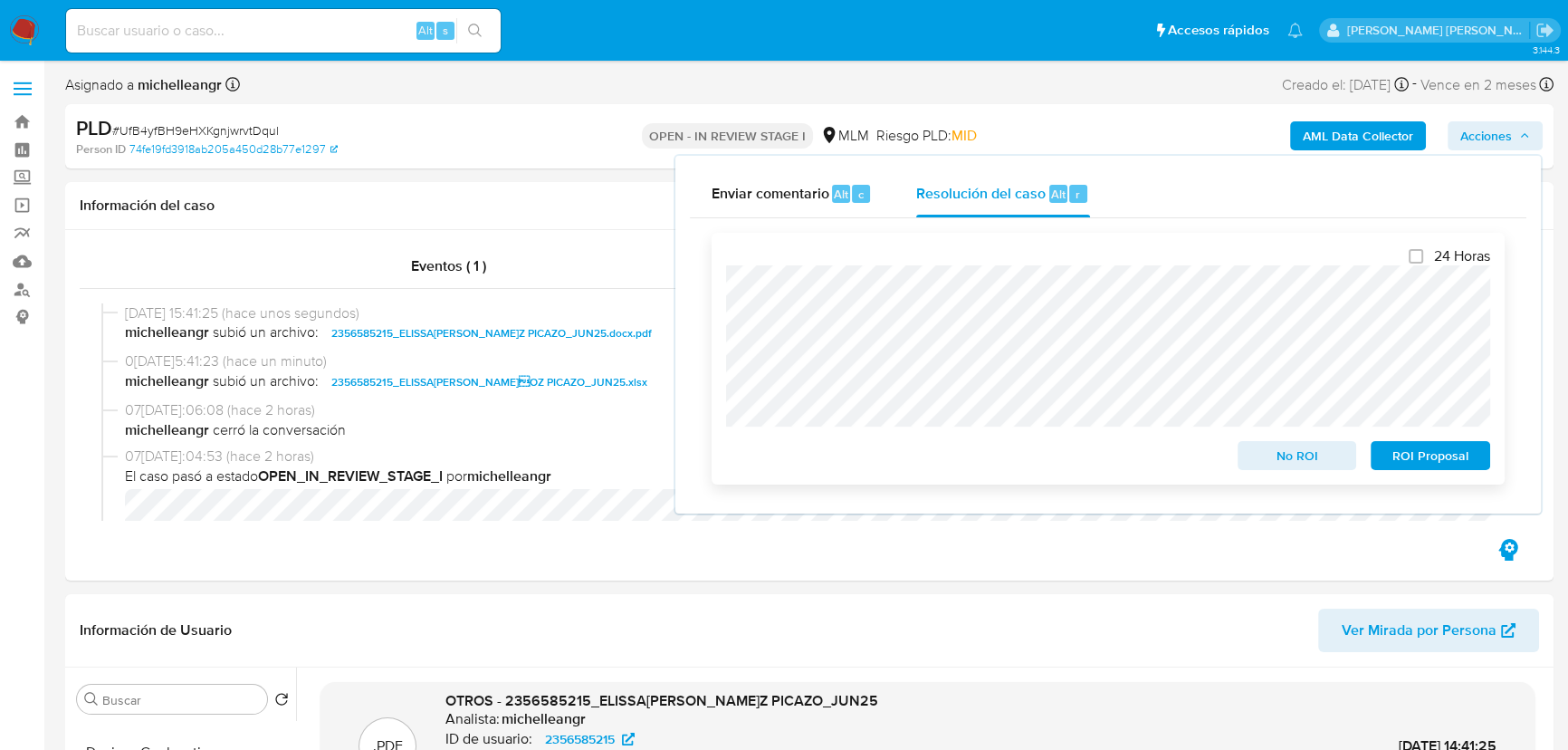 click on "ROI Proposal" at bounding box center [1430, 456] 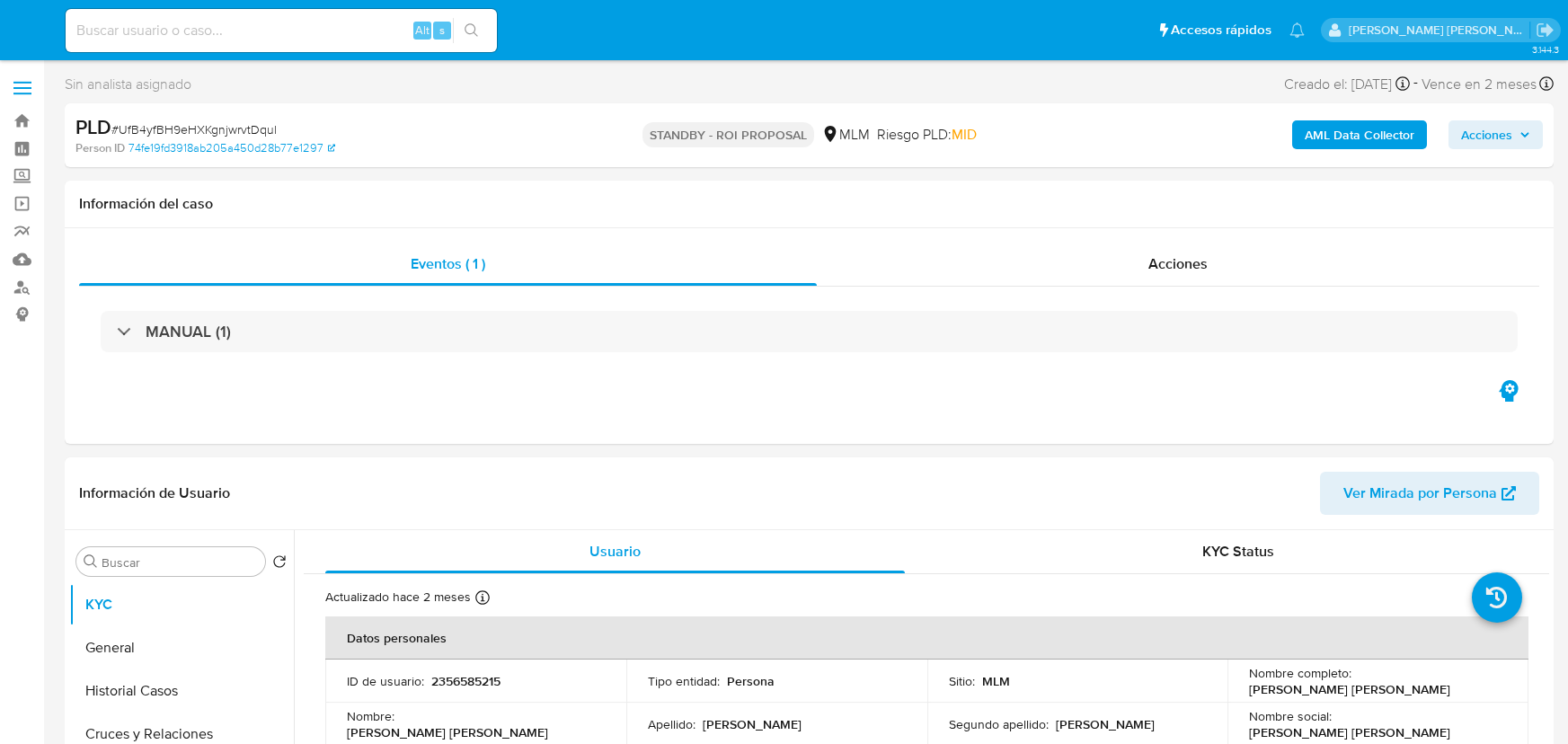 select on "10" 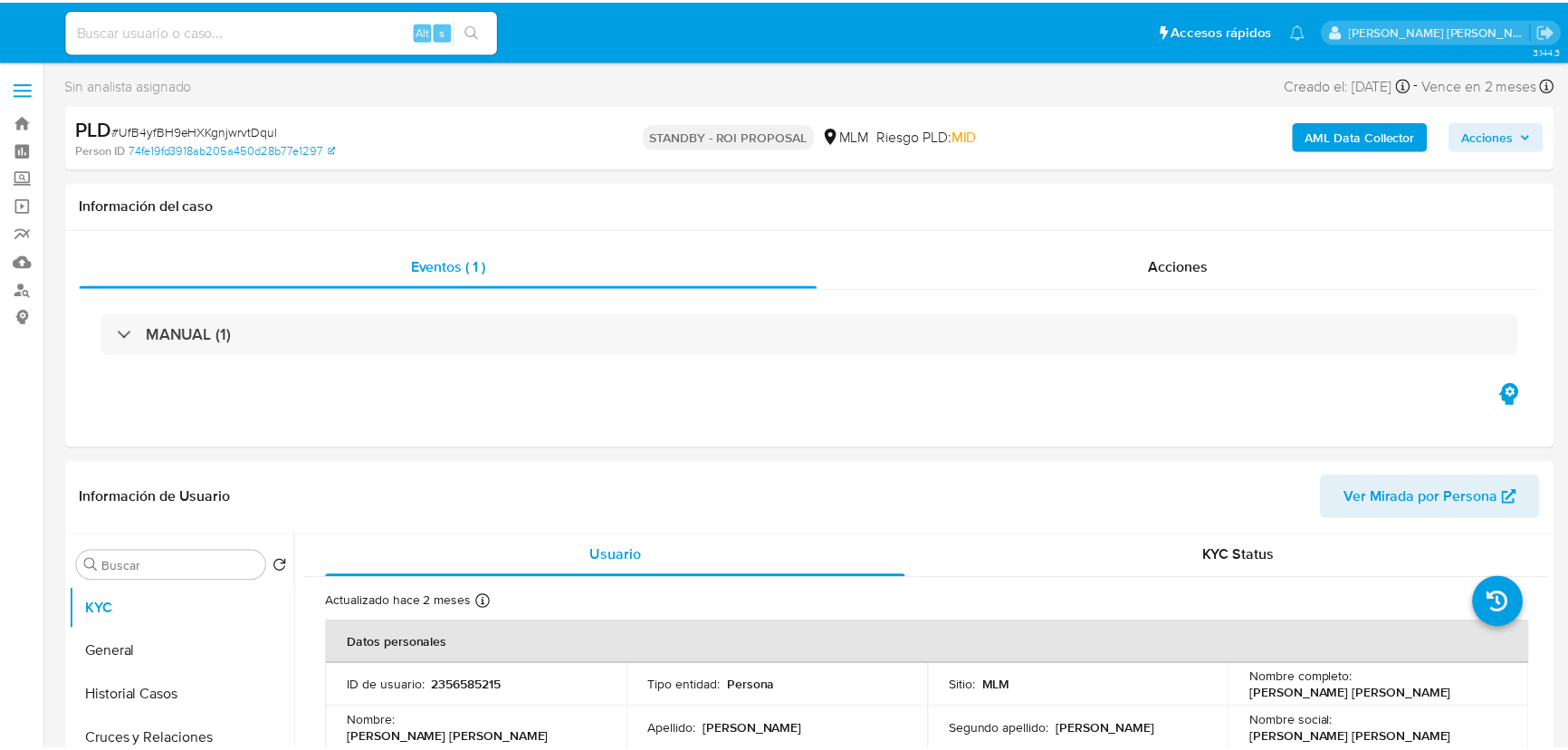 scroll, scrollTop: 0, scrollLeft: 0, axis: both 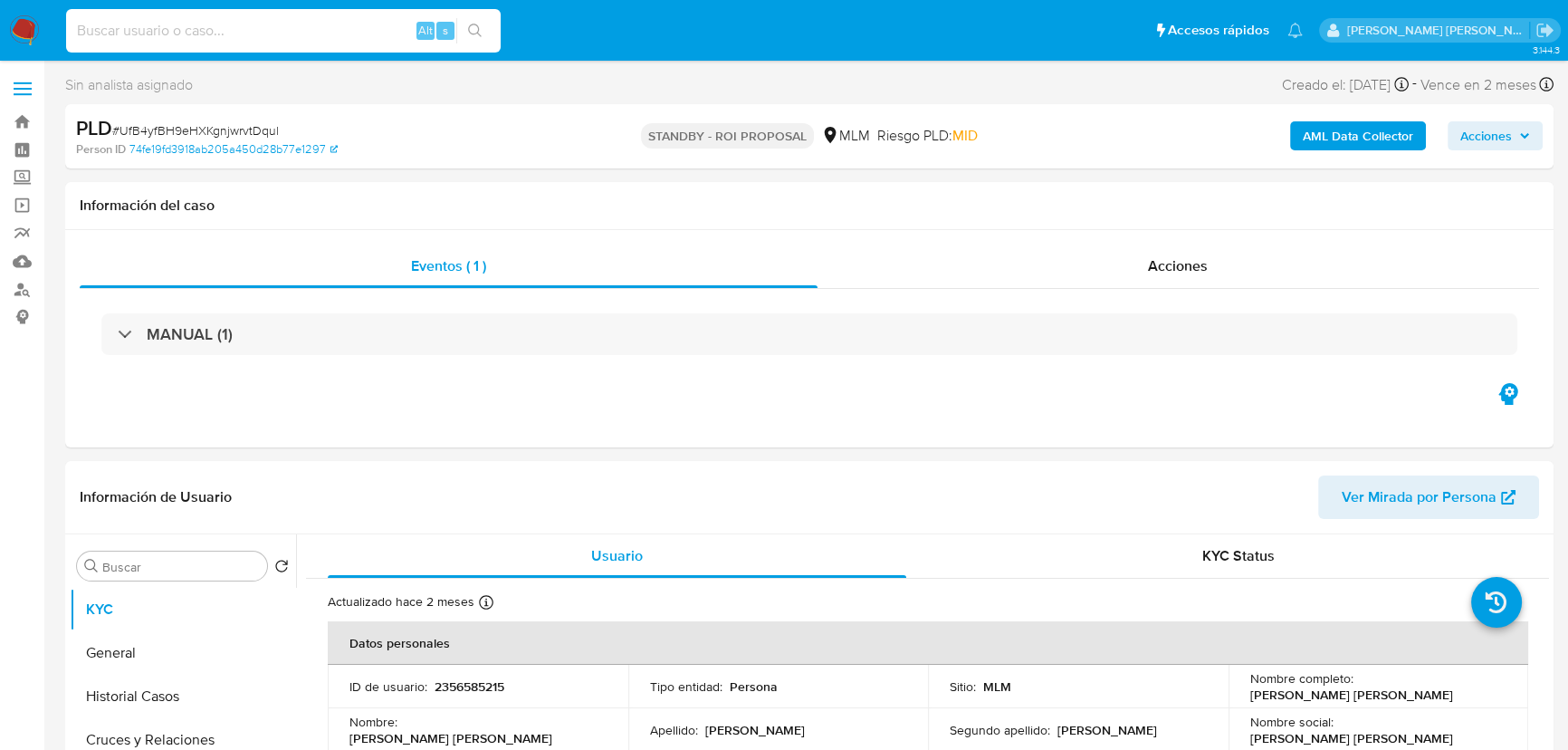 click at bounding box center [283, 31] 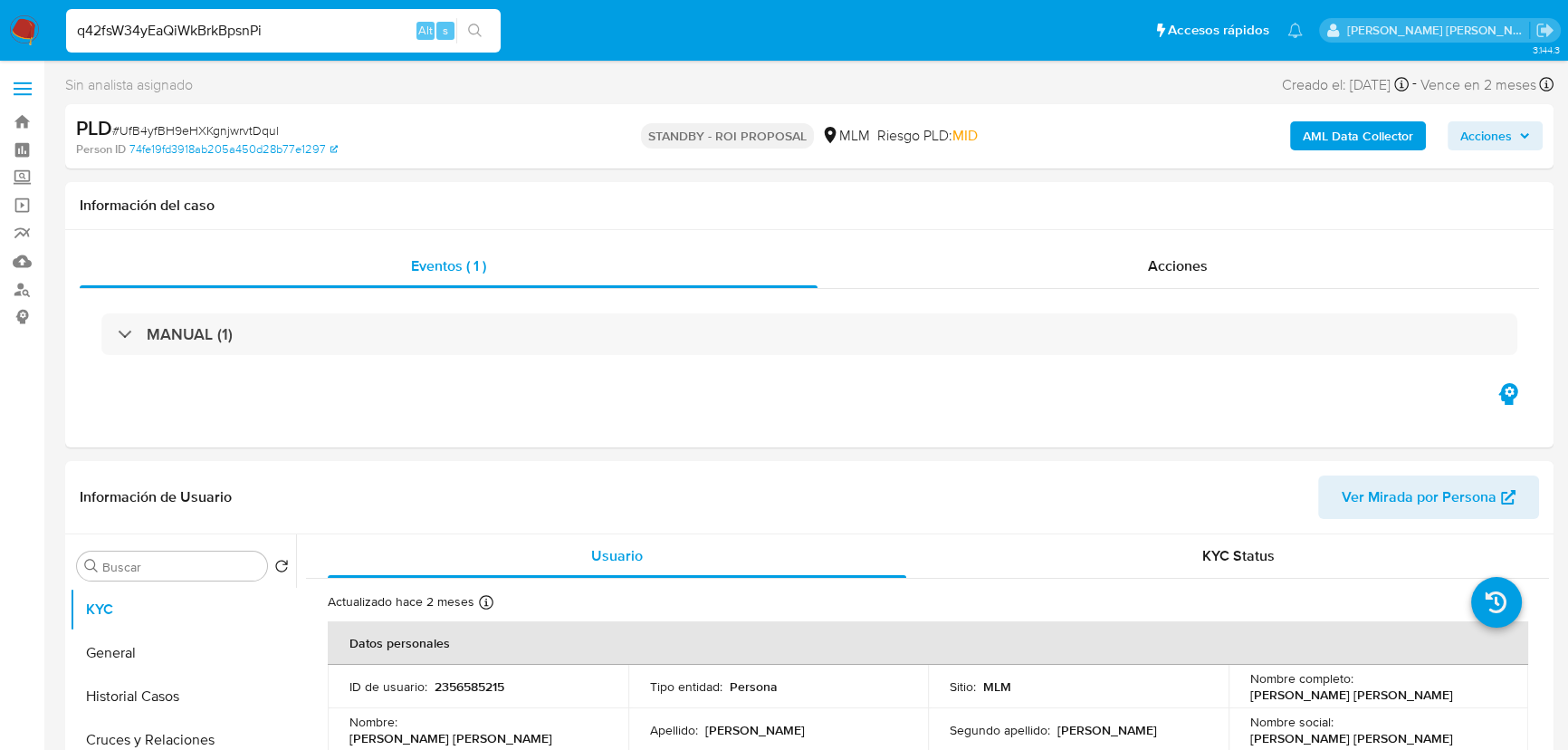 type on "q42fsW34yEaQiWkBrkBpsnPi" 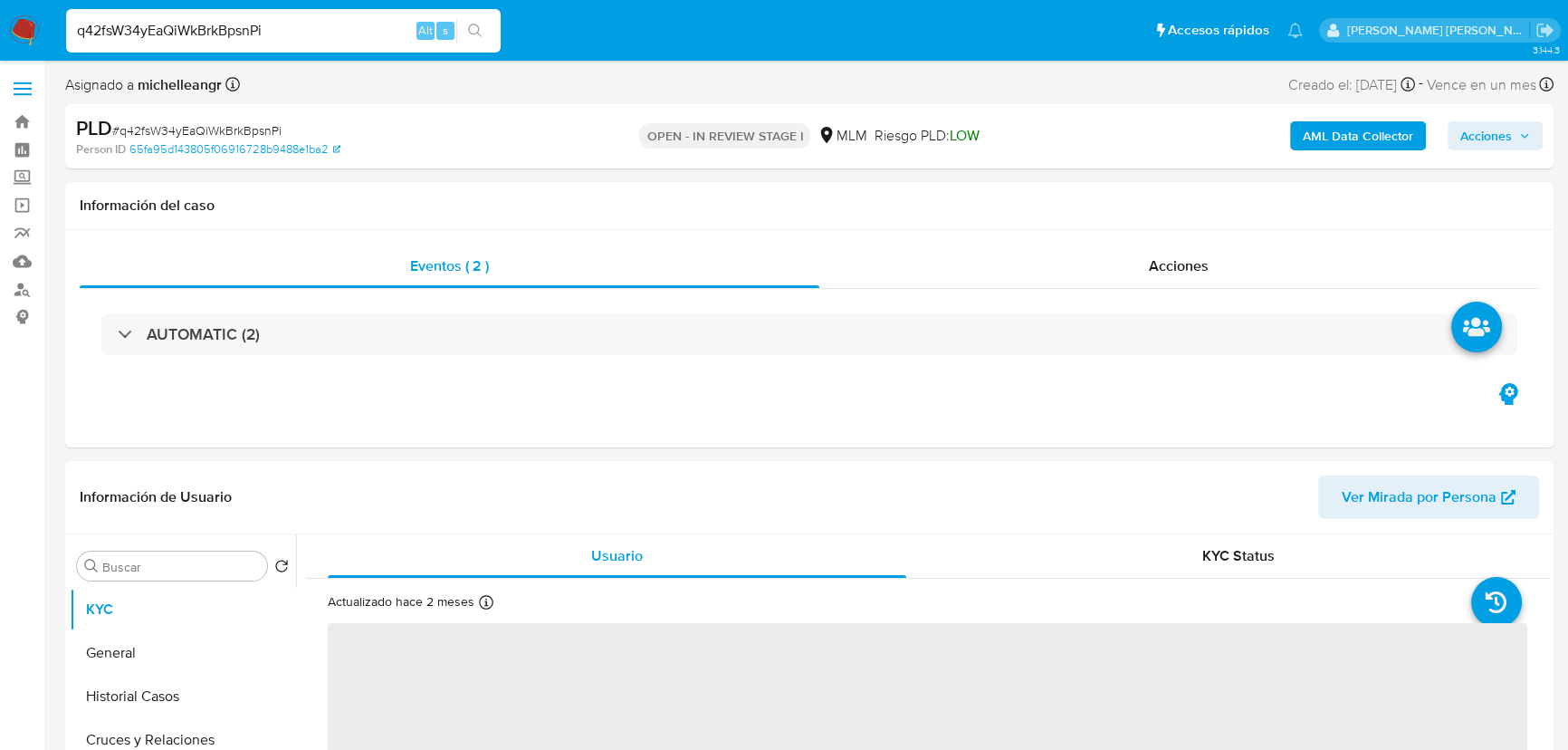 select on "10" 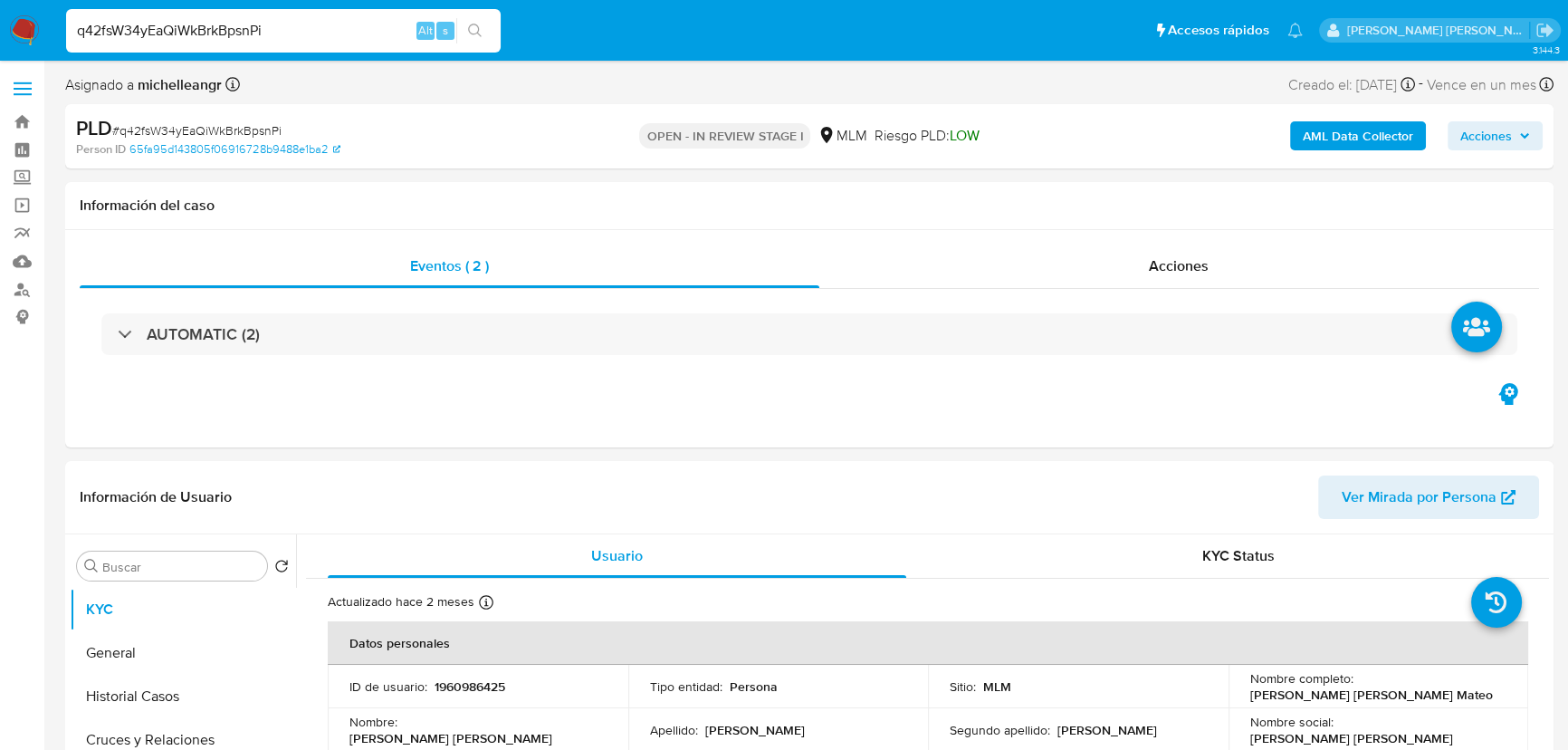 drag, startPoint x: 276, startPoint y: 26, endPoint x: 0, endPoint y: 13, distance: 276.30599 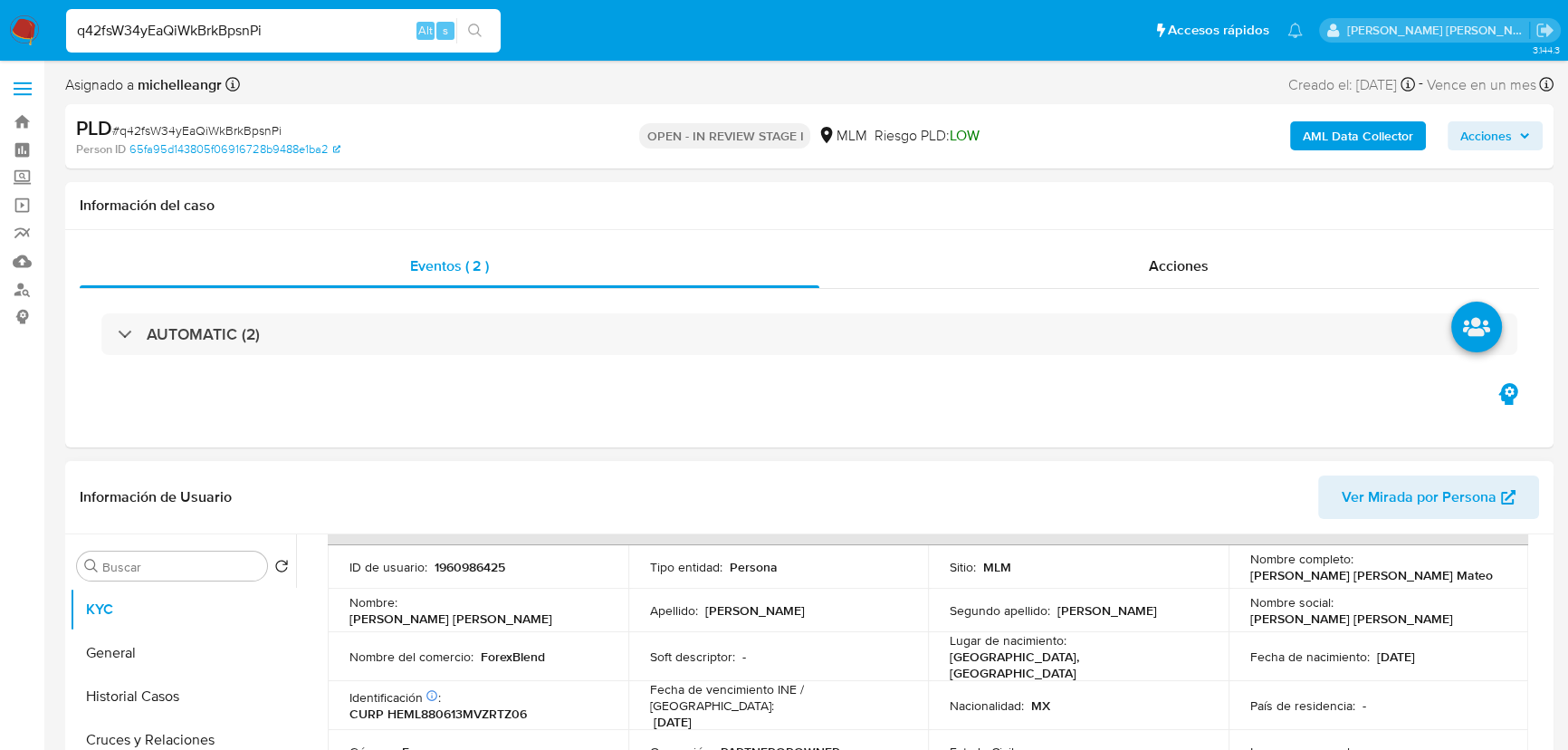 scroll, scrollTop: 246, scrollLeft: 0, axis: vertical 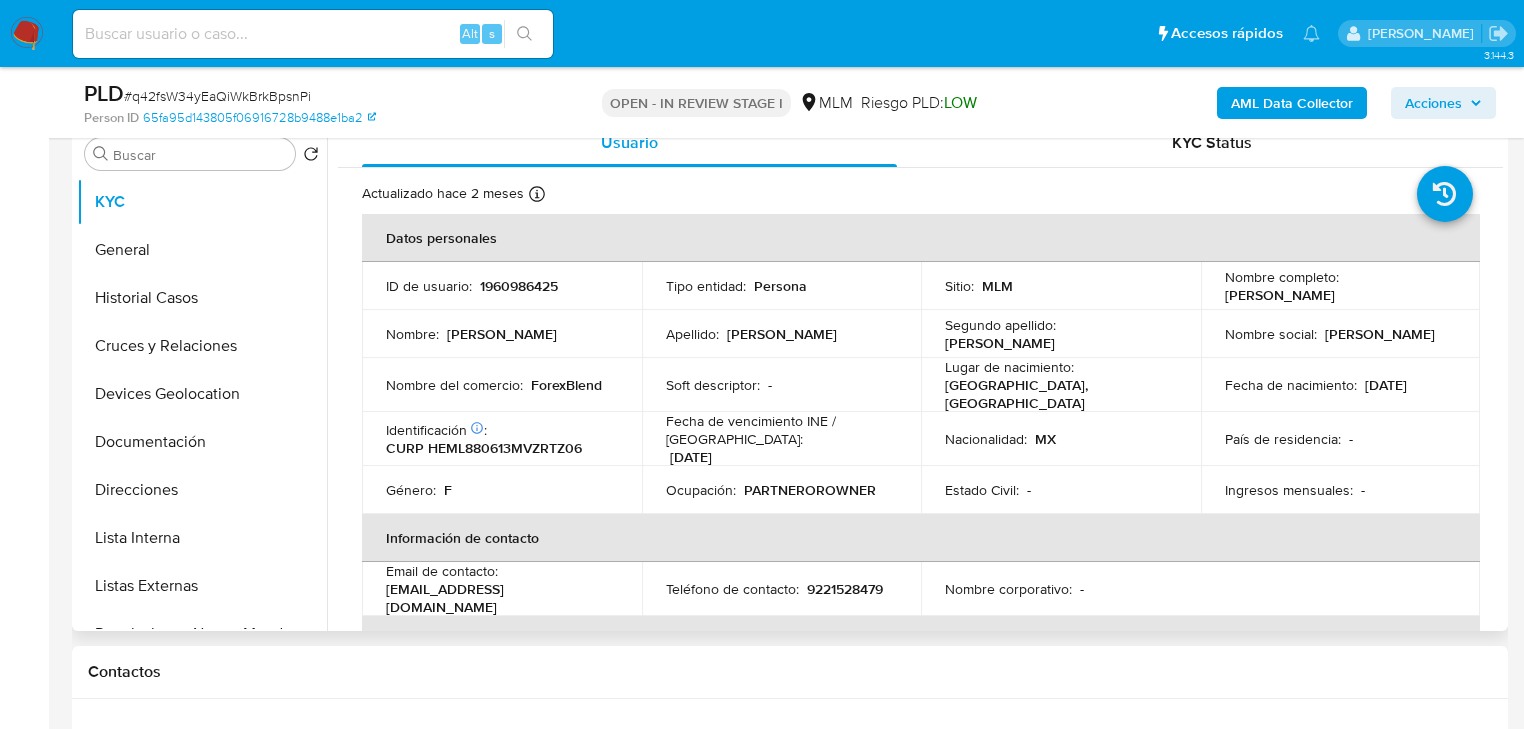 select on "10" 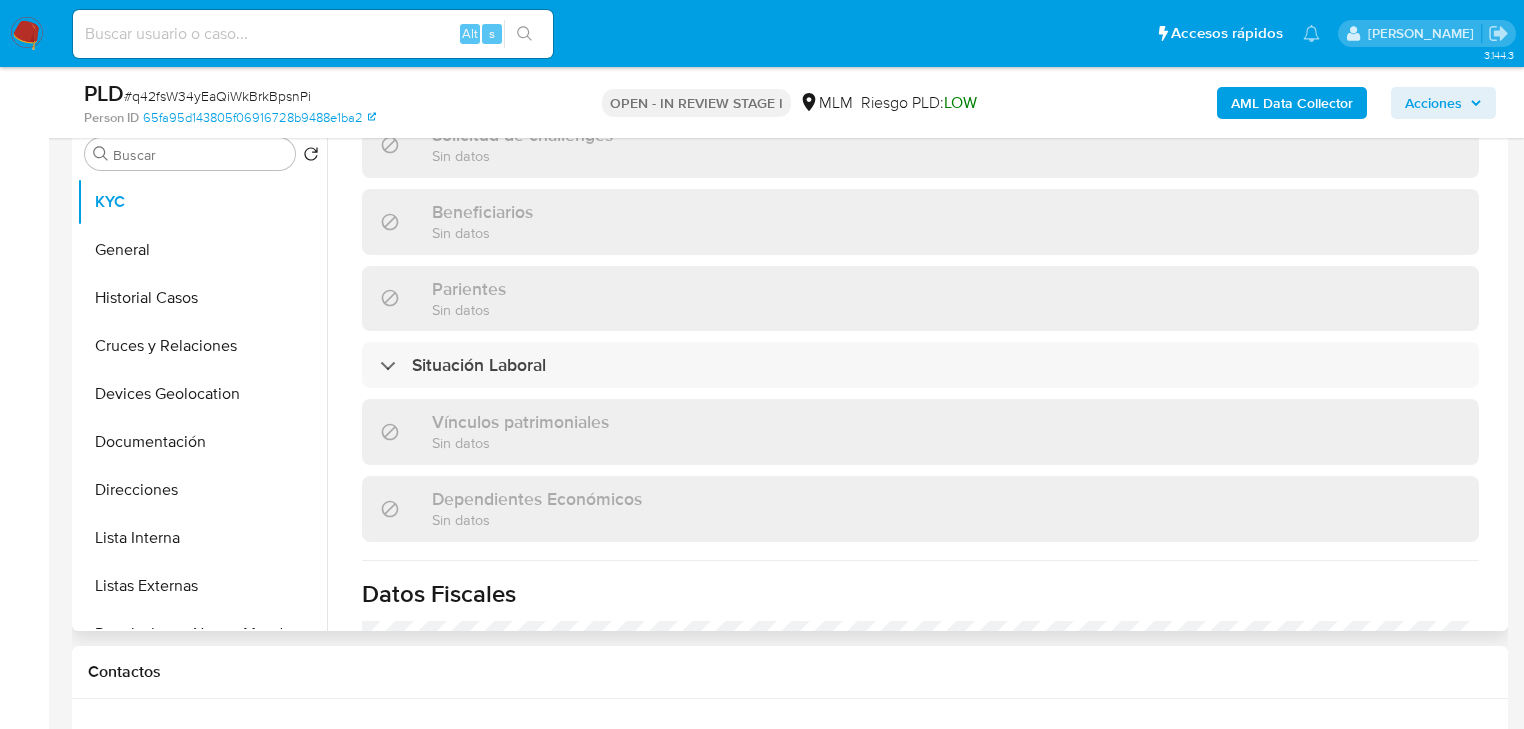 scroll, scrollTop: 960, scrollLeft: 0, axis: vertical 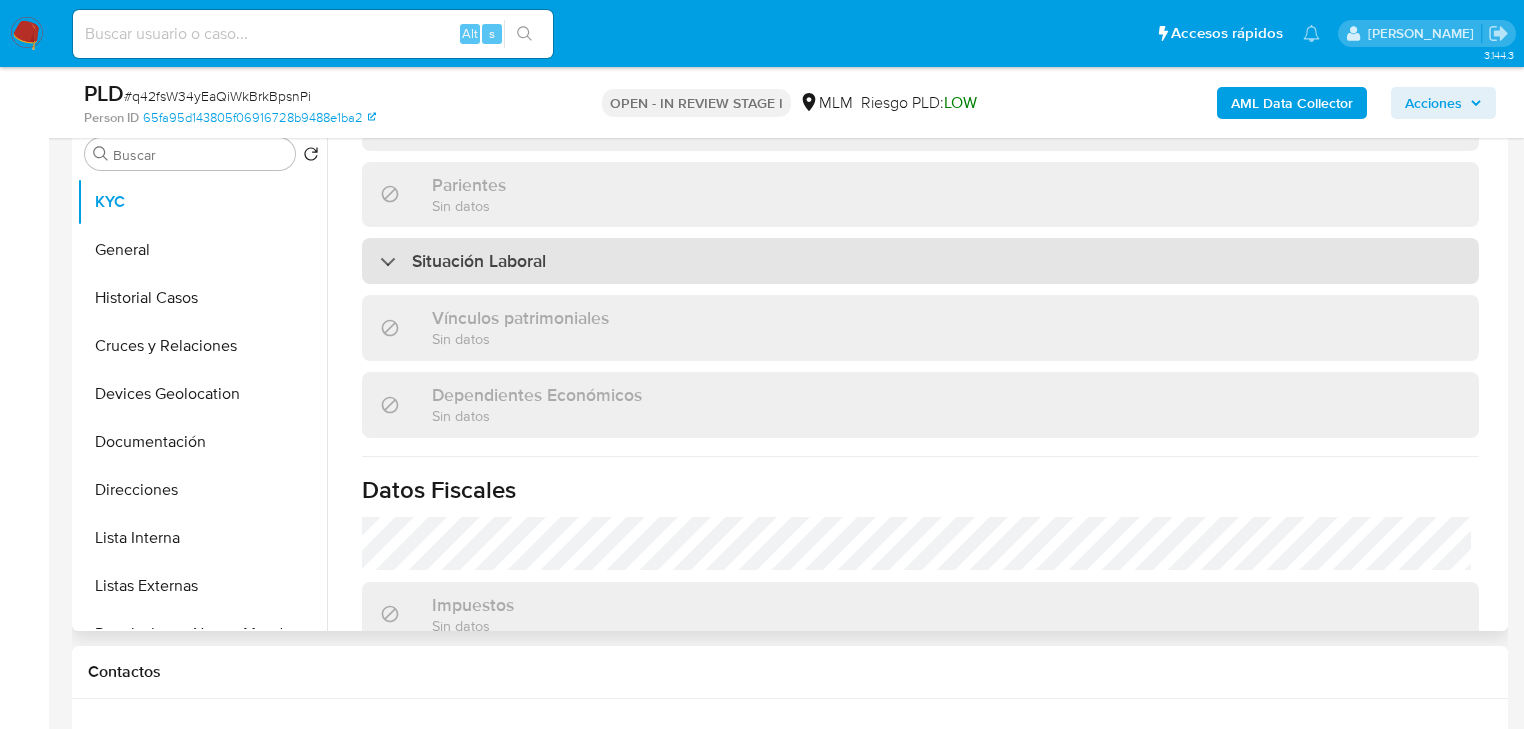 click on "Situación Laboral" at bounding box center [479, 261] 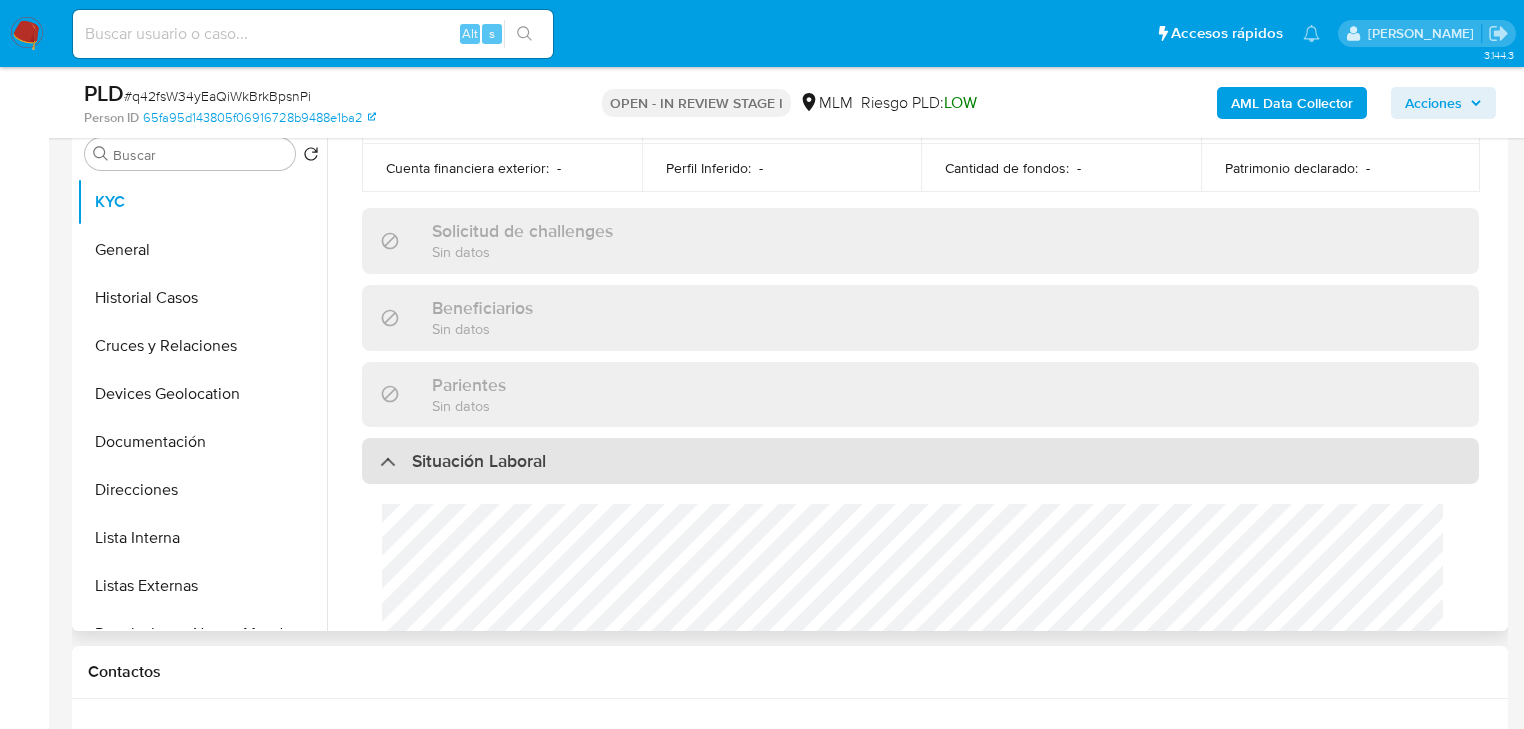scroll, scrollTop: 880, scrollLeft: 0, axis: vertical 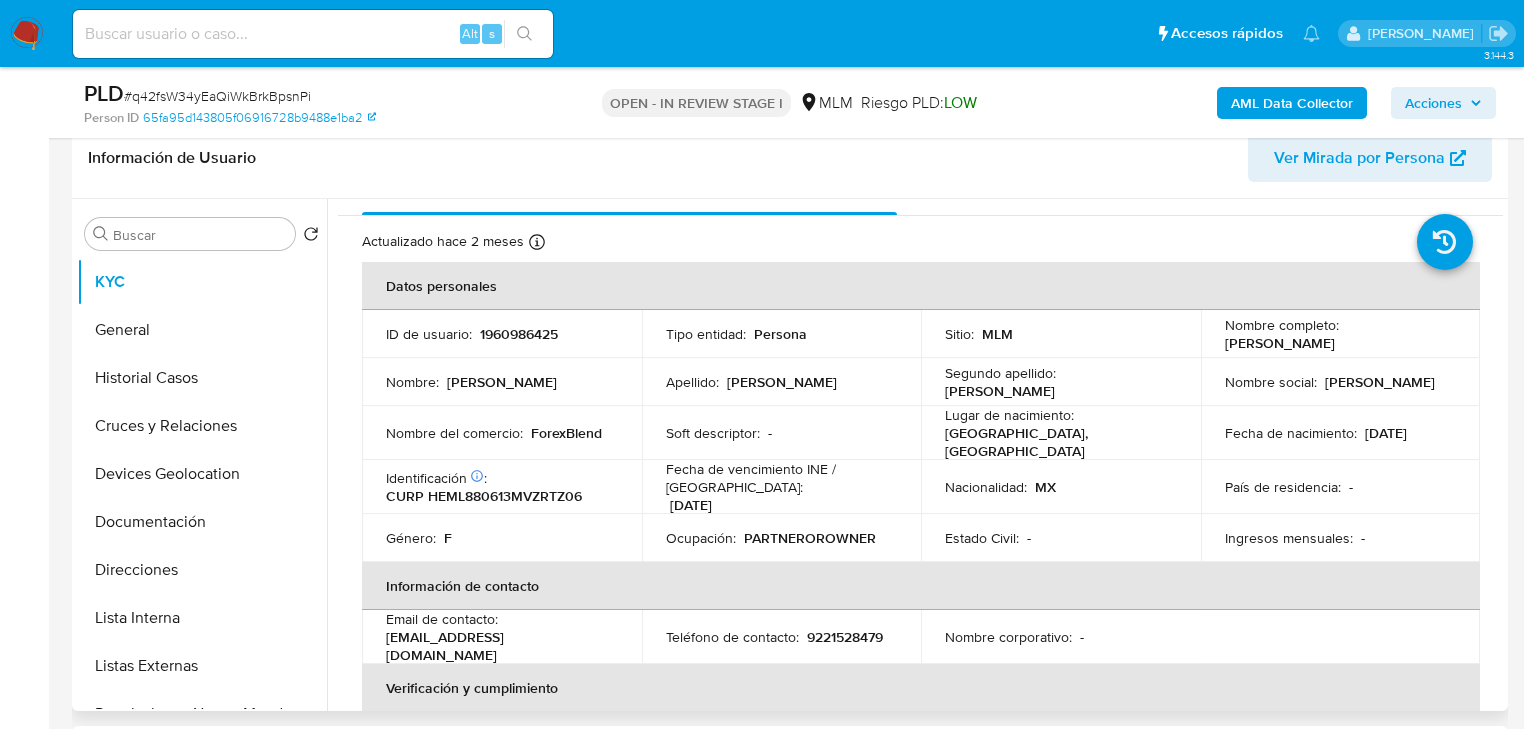 click on "1960986425" at bounding box center (519, 334) 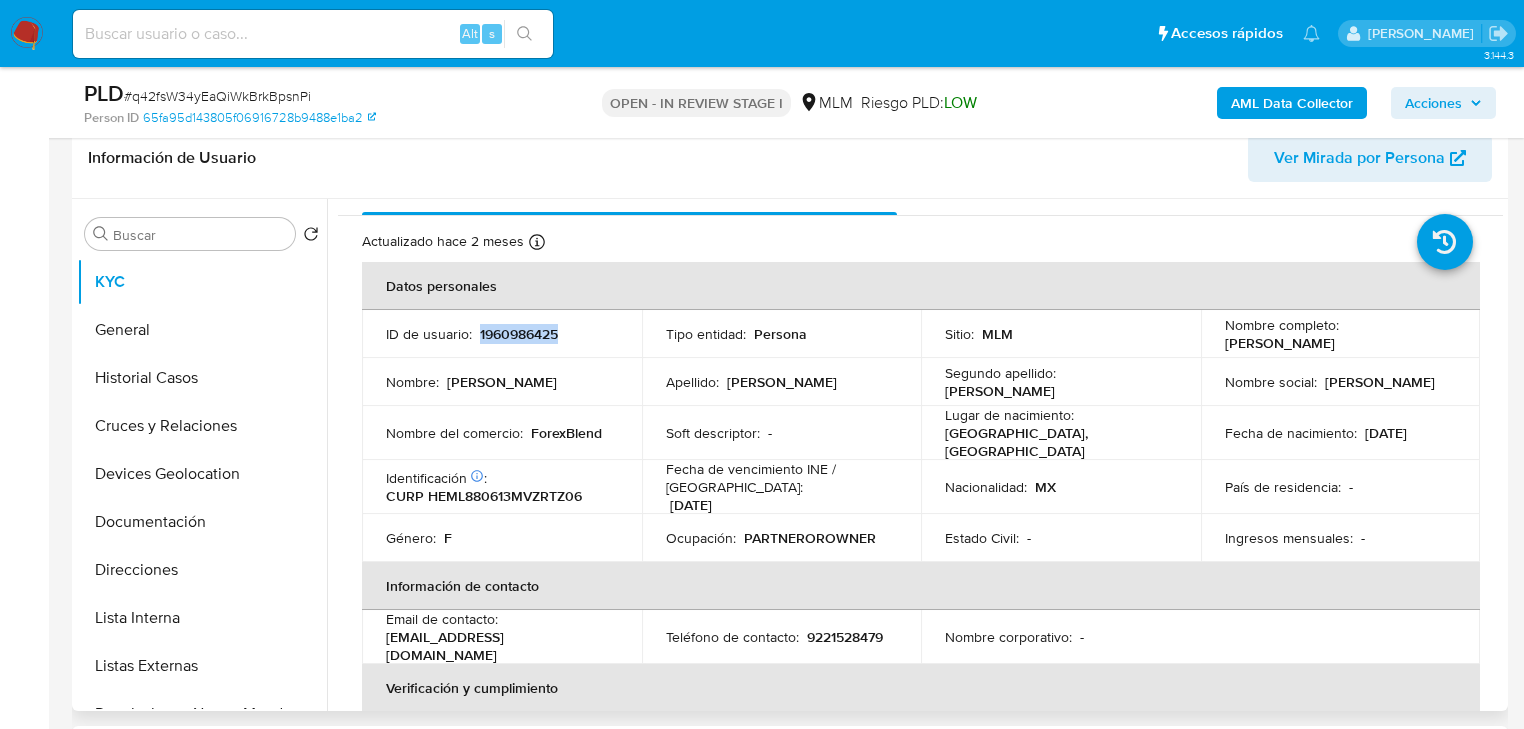 click on "1960986425" at bounding box center (519, 334) 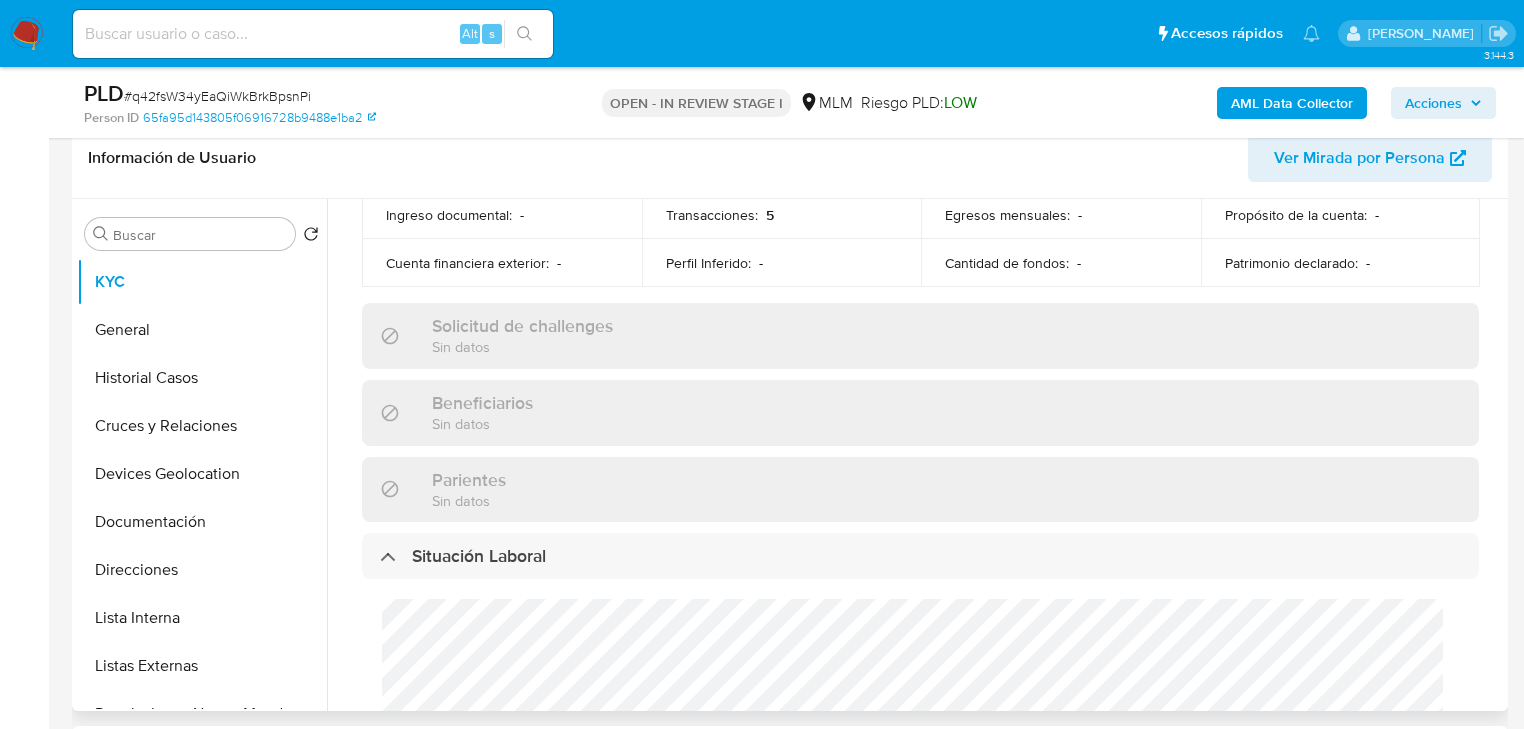 scroll, scrollTop: 752, scrollLeft: 0, axis: vertical 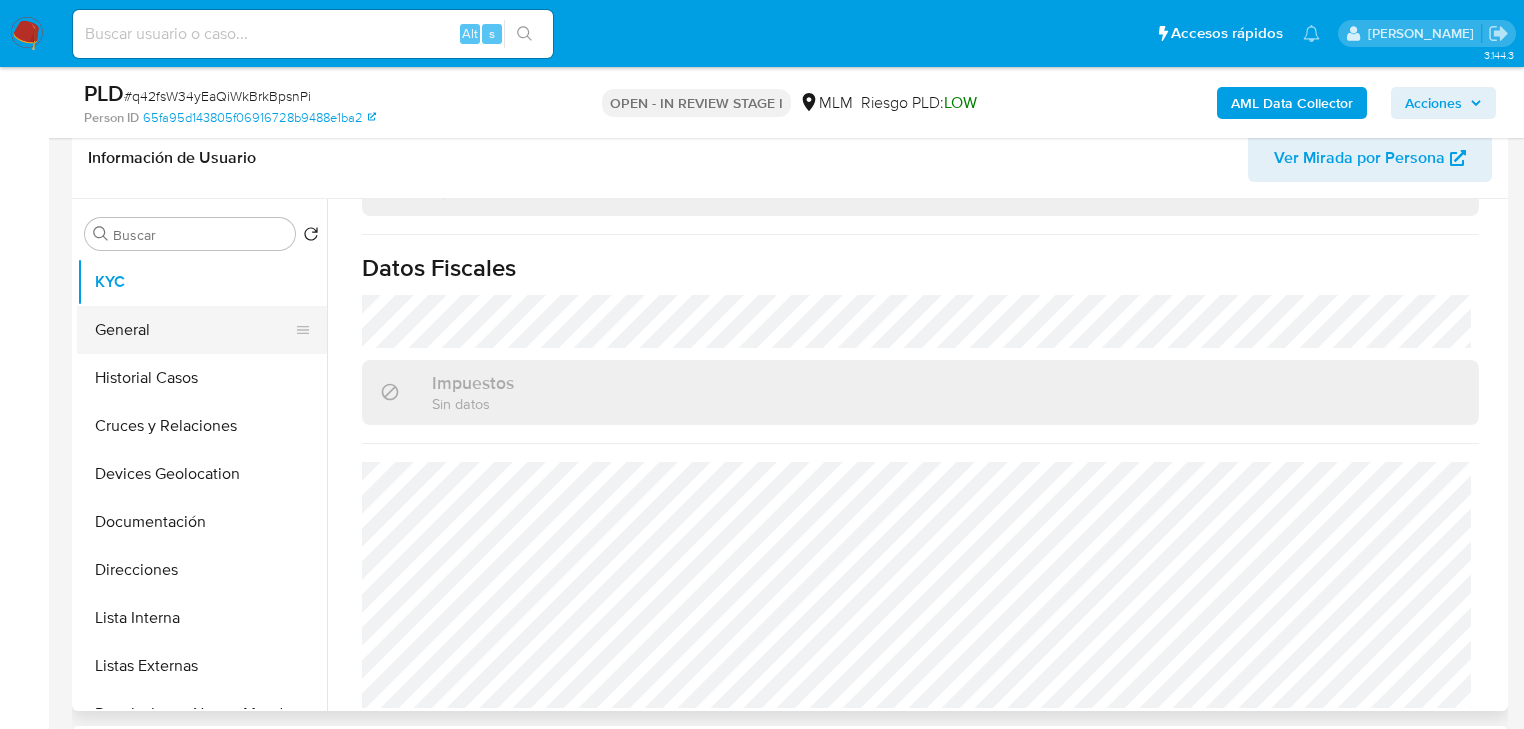 click on "General" at bounding box center (194, 330) 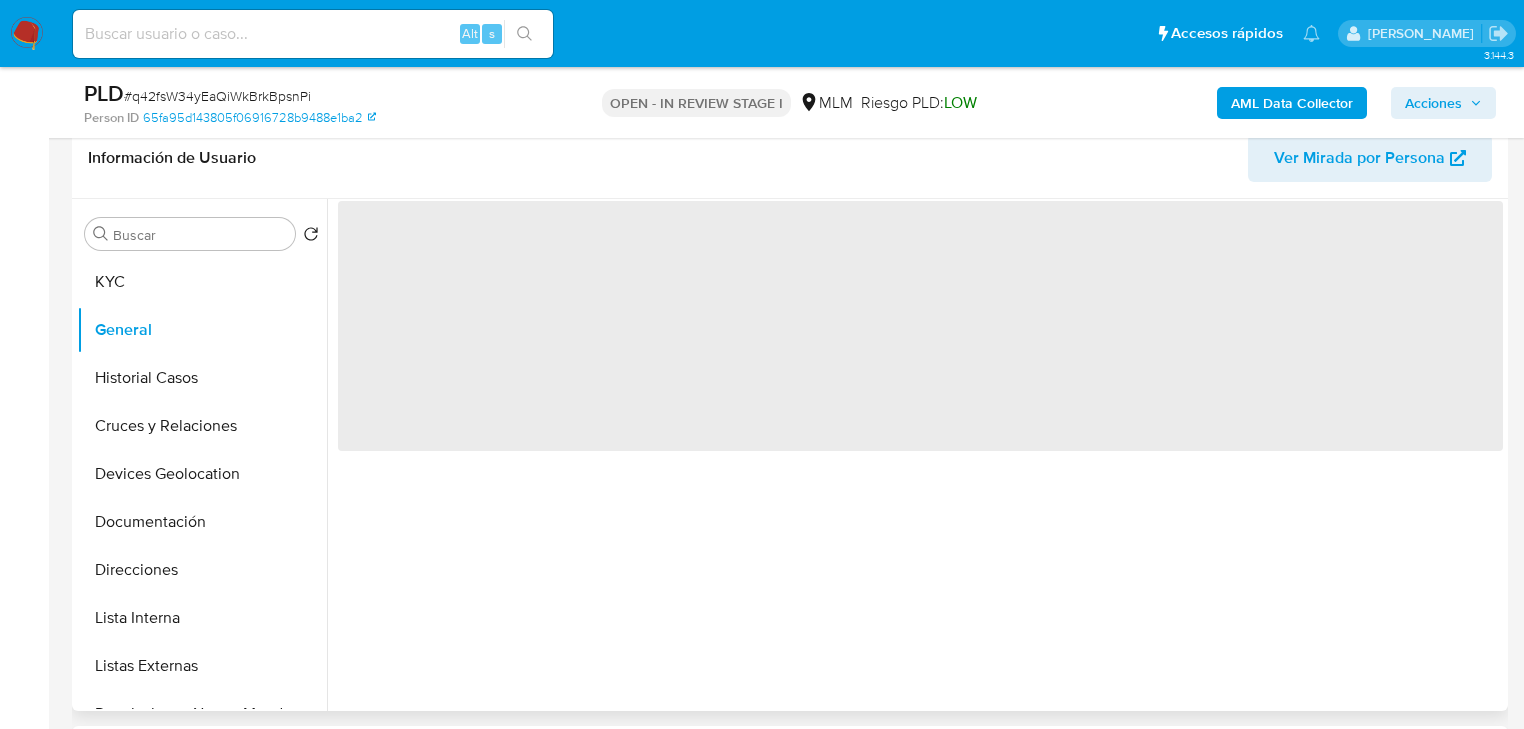 scroll, scrollTop: 0, scrollLeft: 0, axis: both 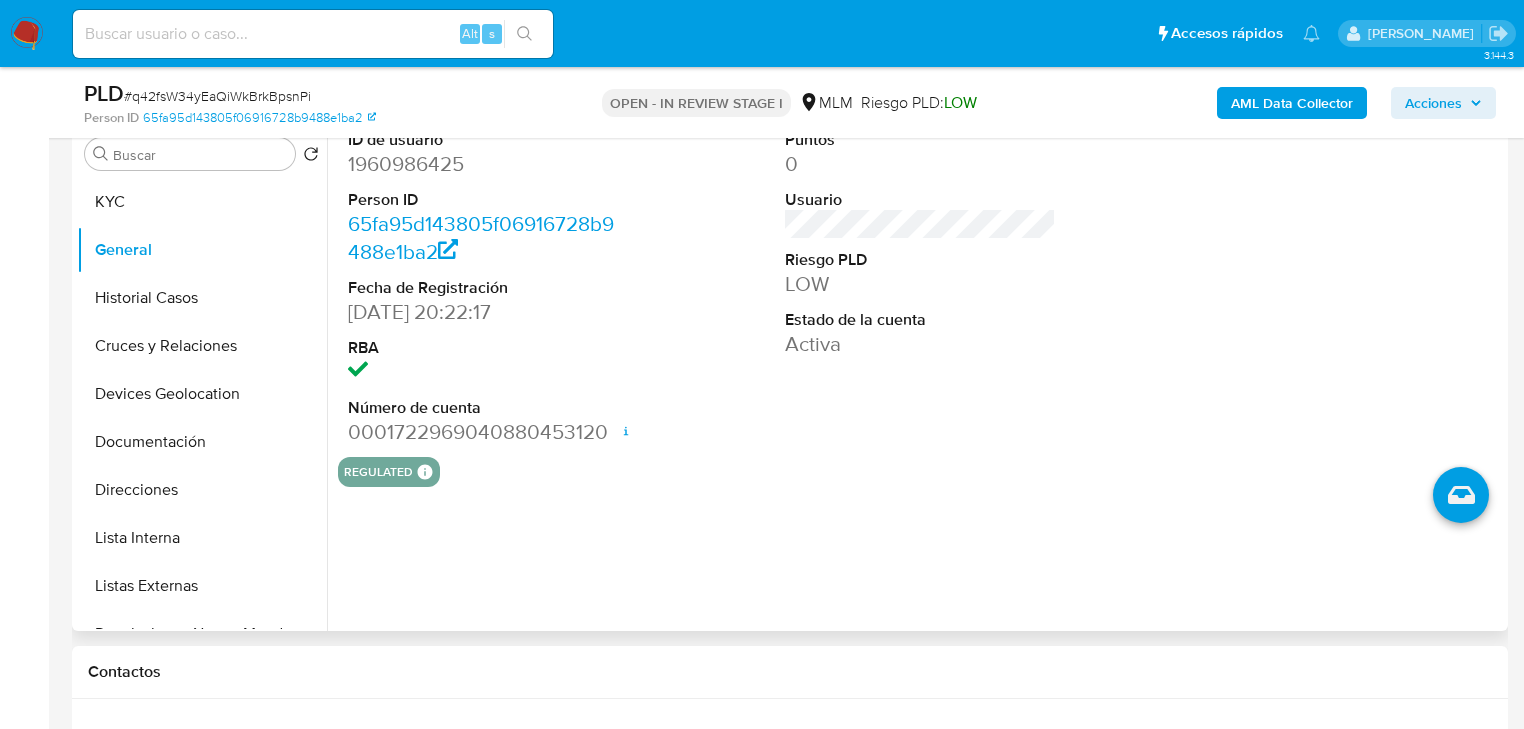 type 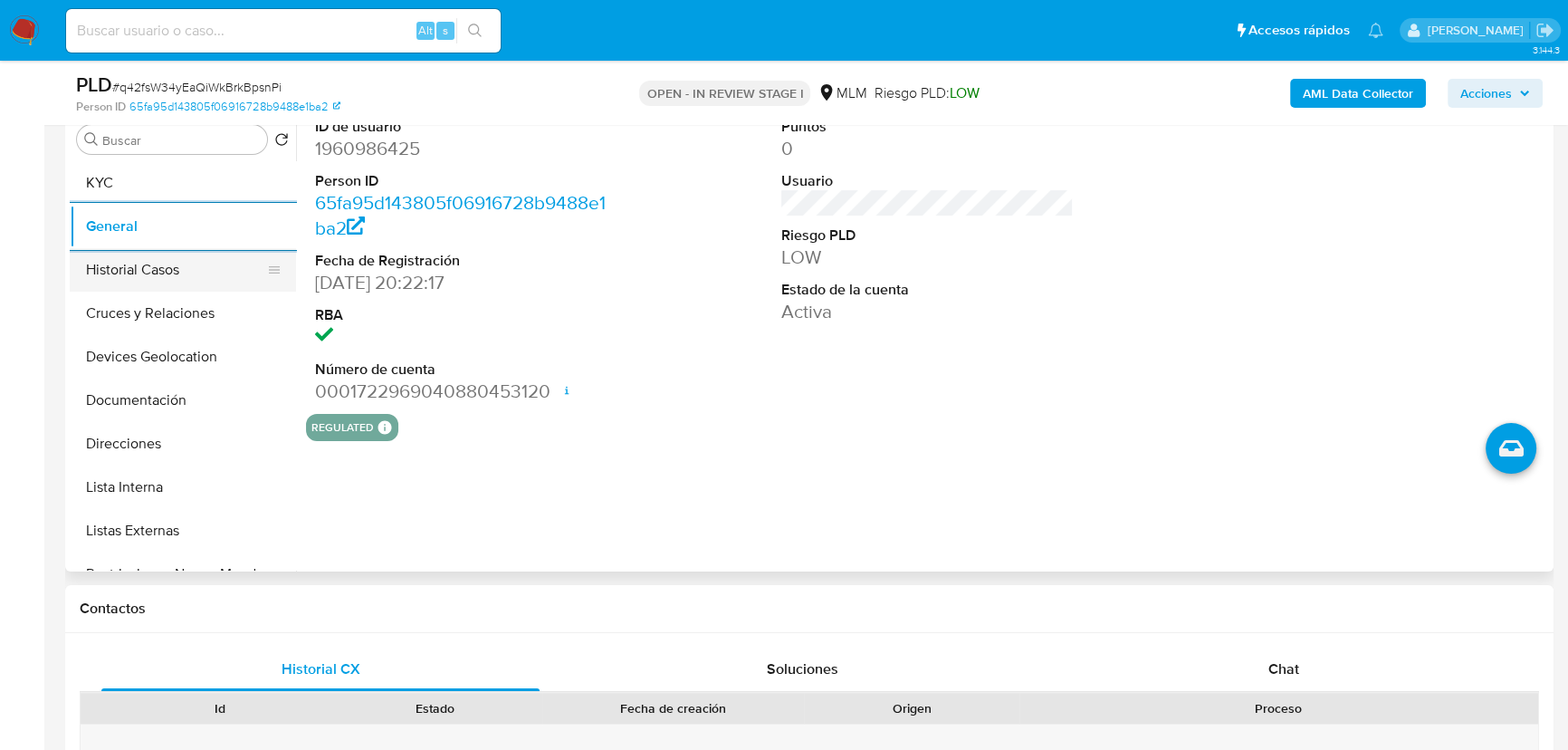 click on "Historial Casos" at bounding box center [176, 270] 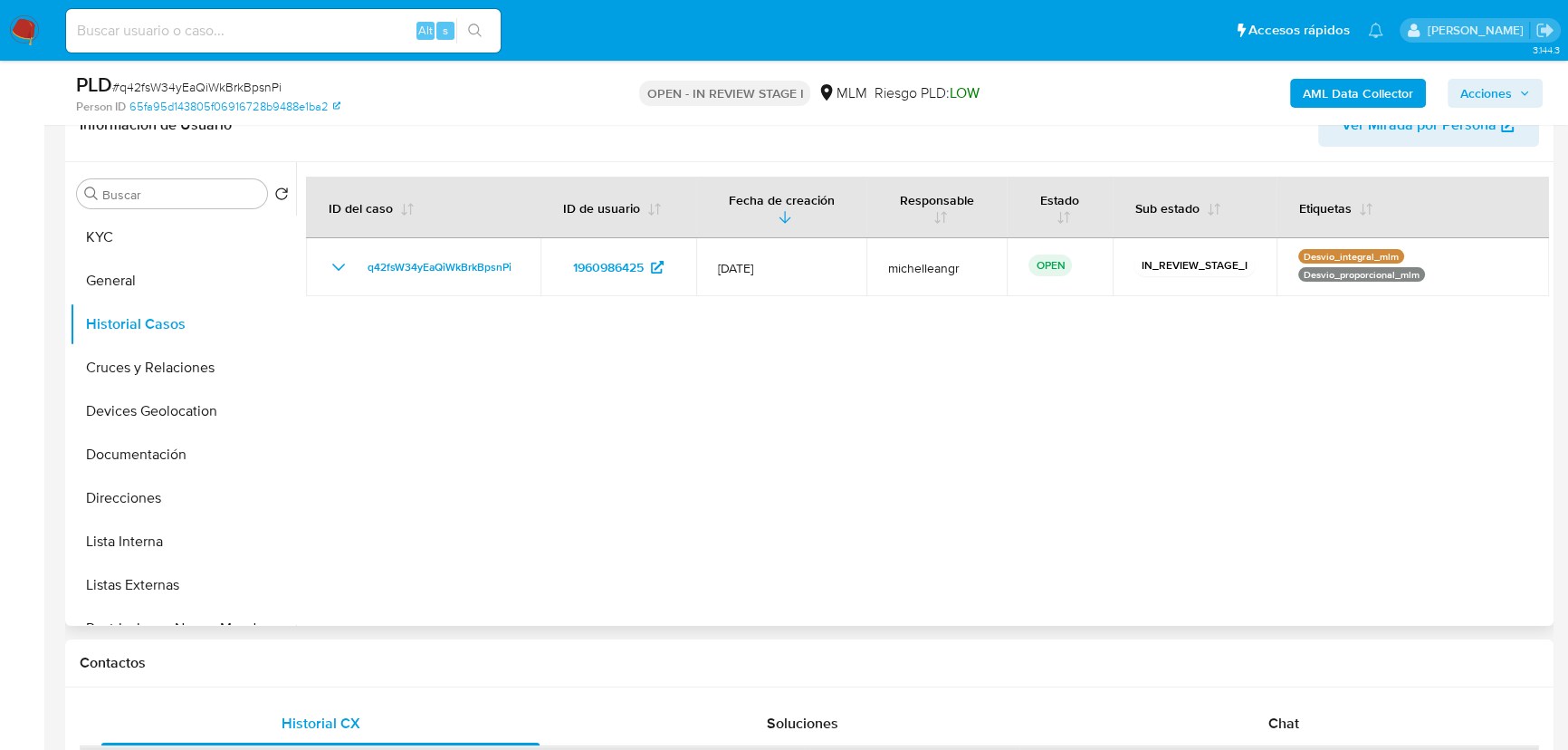 scroll, scrollTop: 280, scrollLeft: 0, axis: vertical 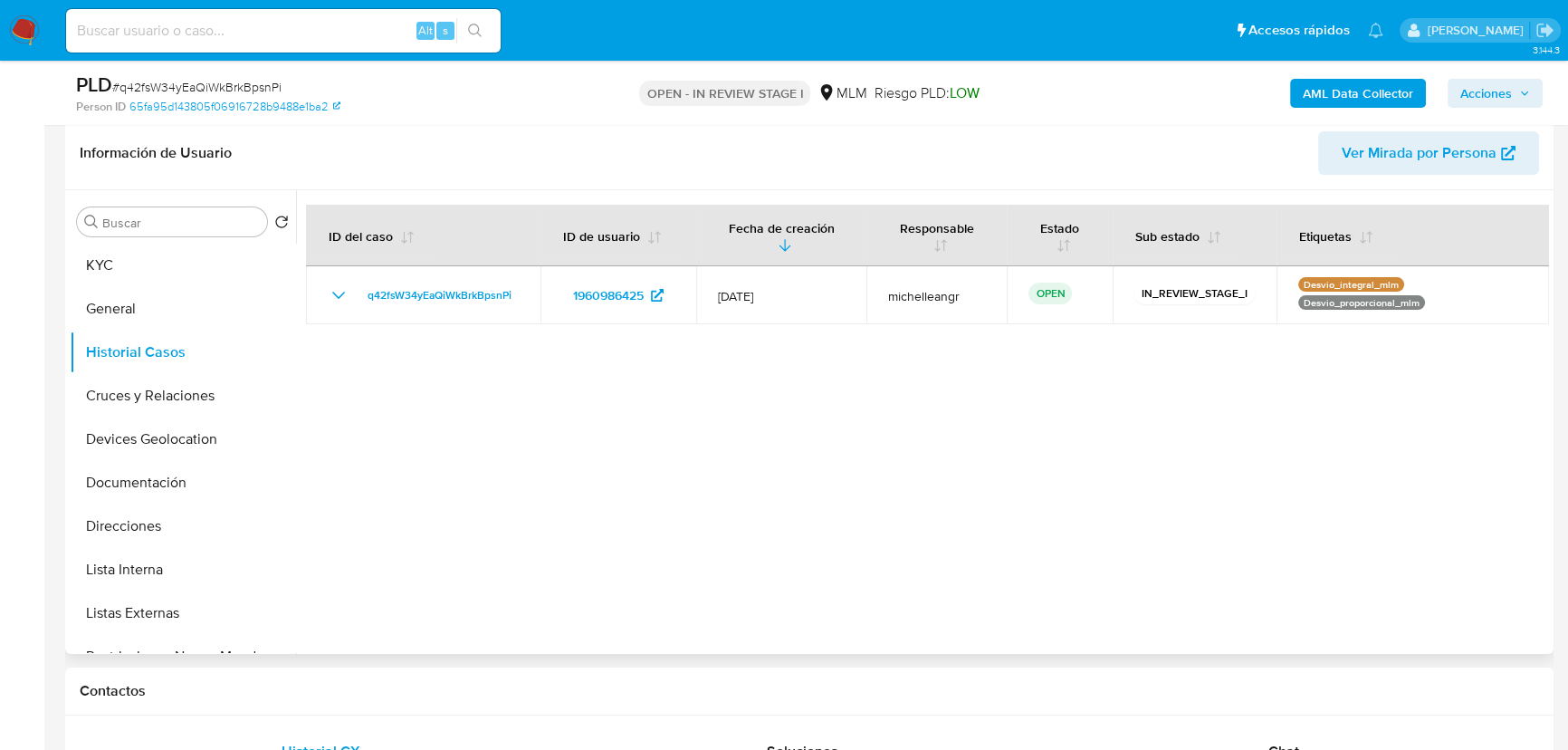 type 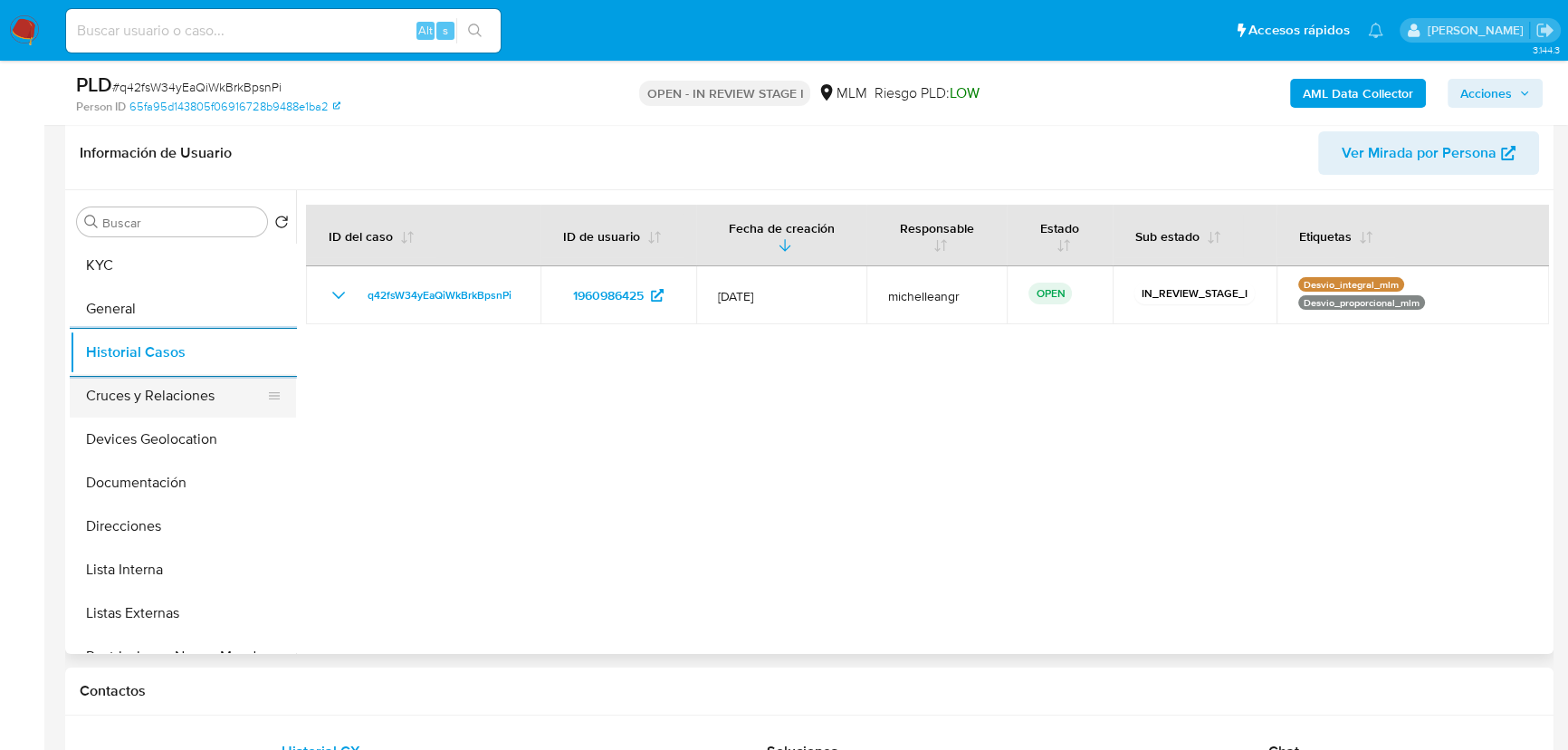 click on "Cruces y Relaciones" at bounding box center (176, 396) 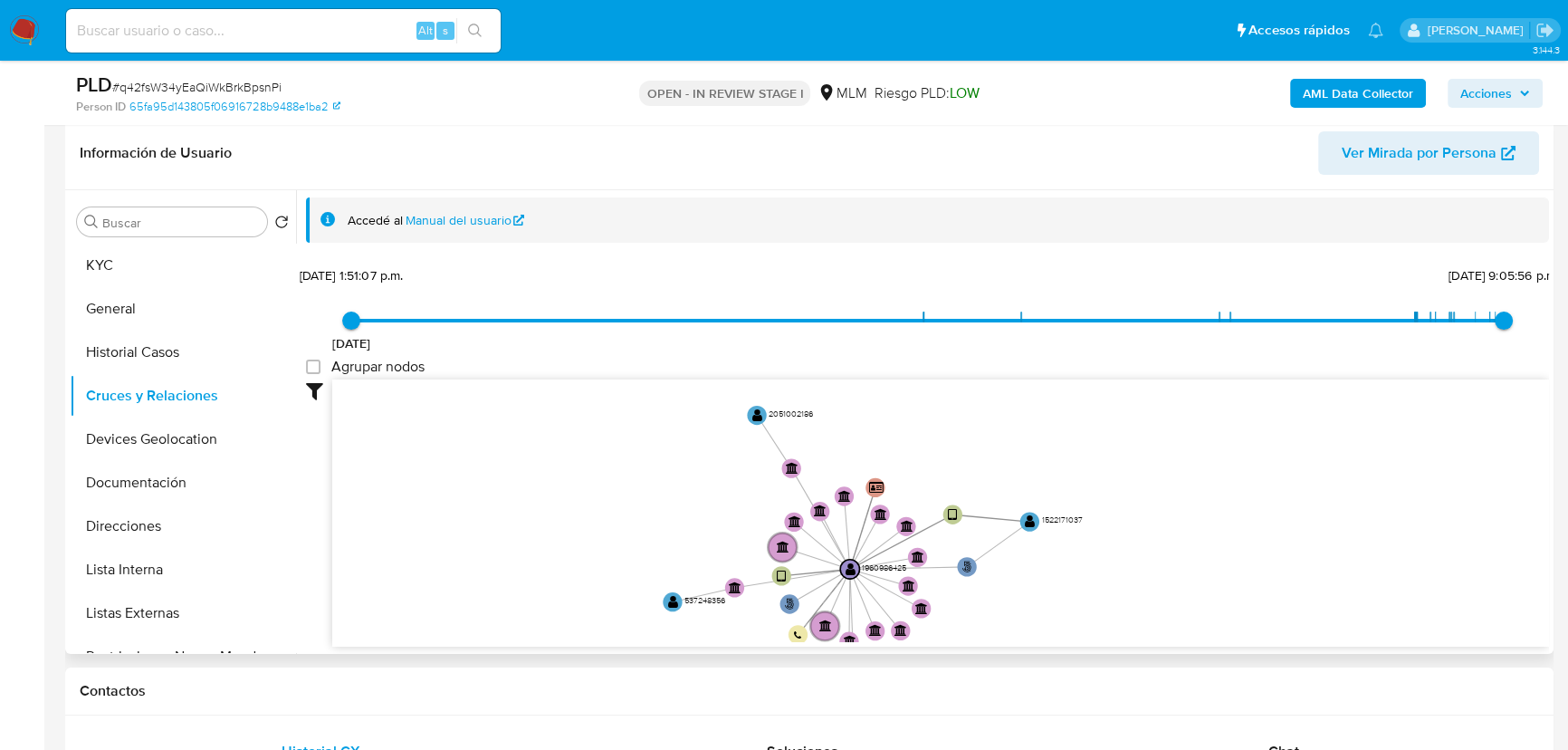 drag, startPoint x: 808, startPoint y: 548, endPoint x: 804, endPoint y: 591, distance: 43.18565 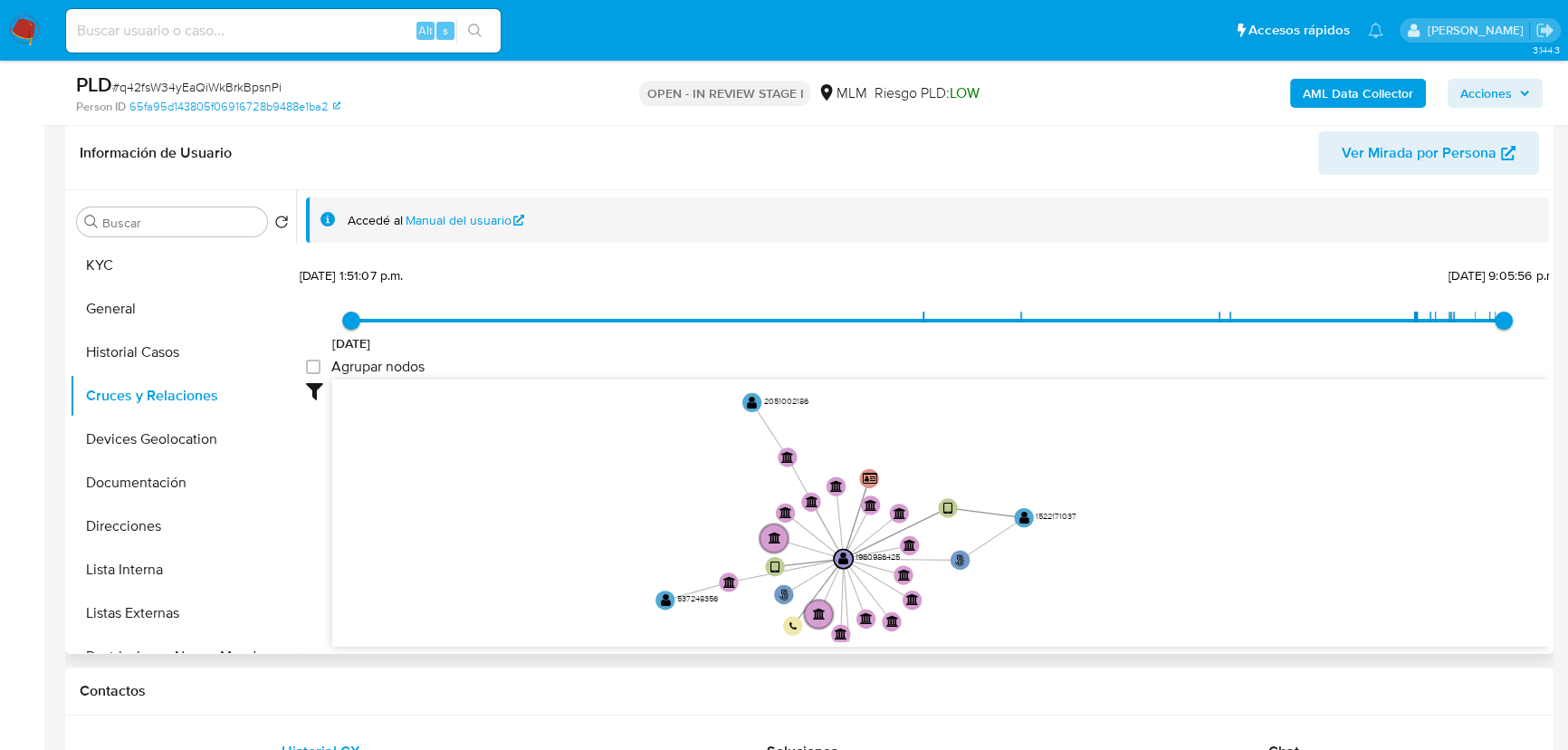 drag, startPoint x: 817, startPoint y: 532, endPoint x: 809, endPoint y: 478, distance: 54.5894 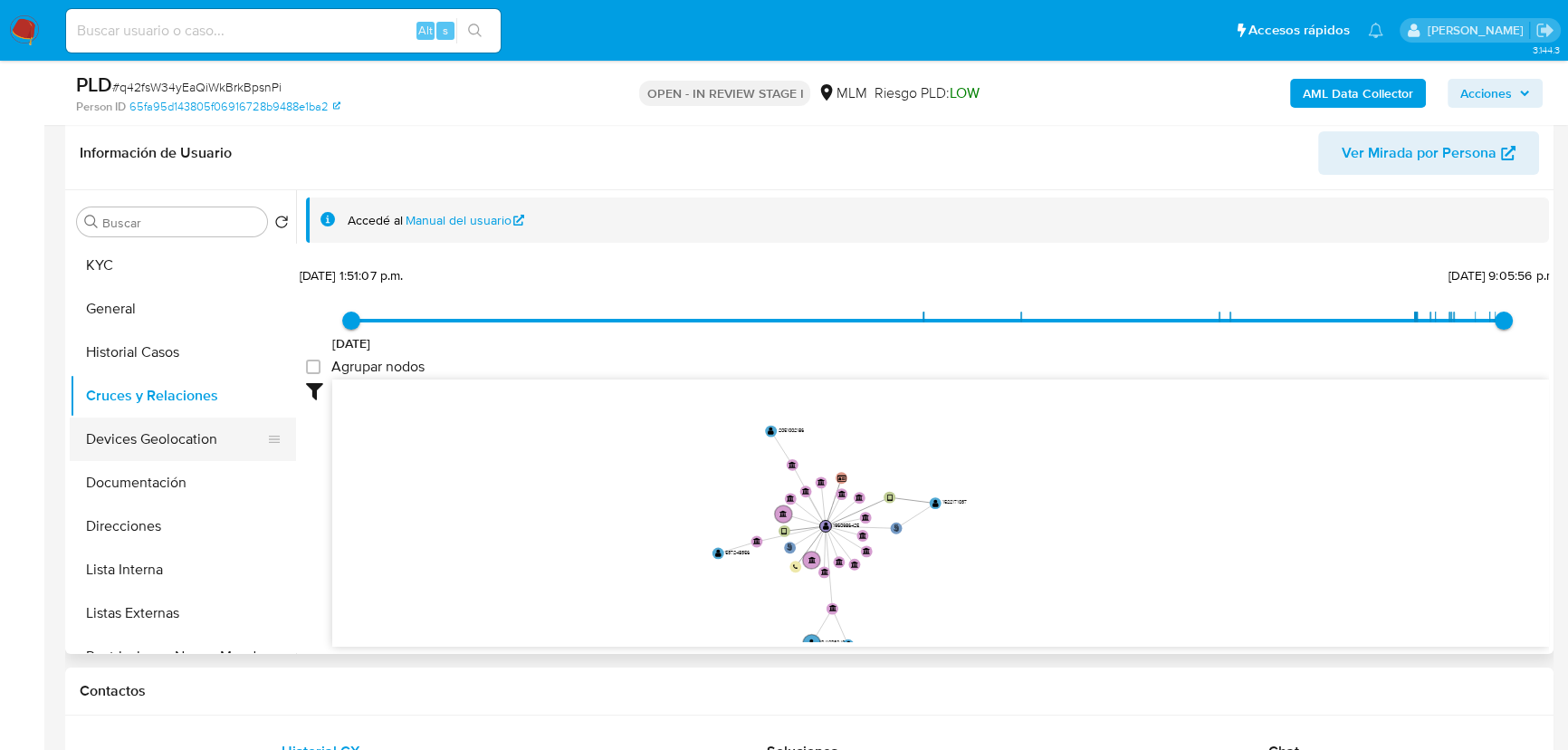click on "Devices Geolocation" at bounding box center [176, 439] 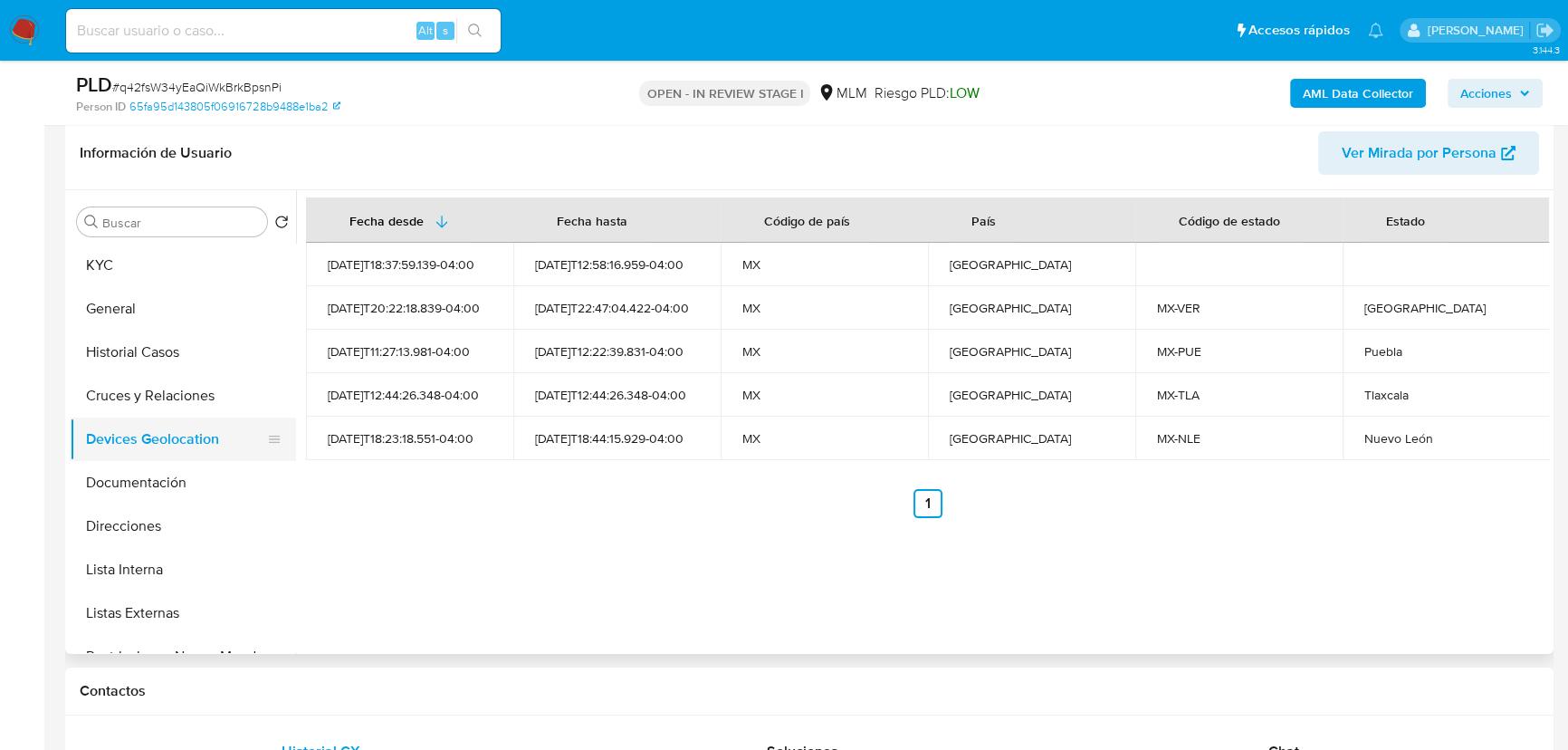 type 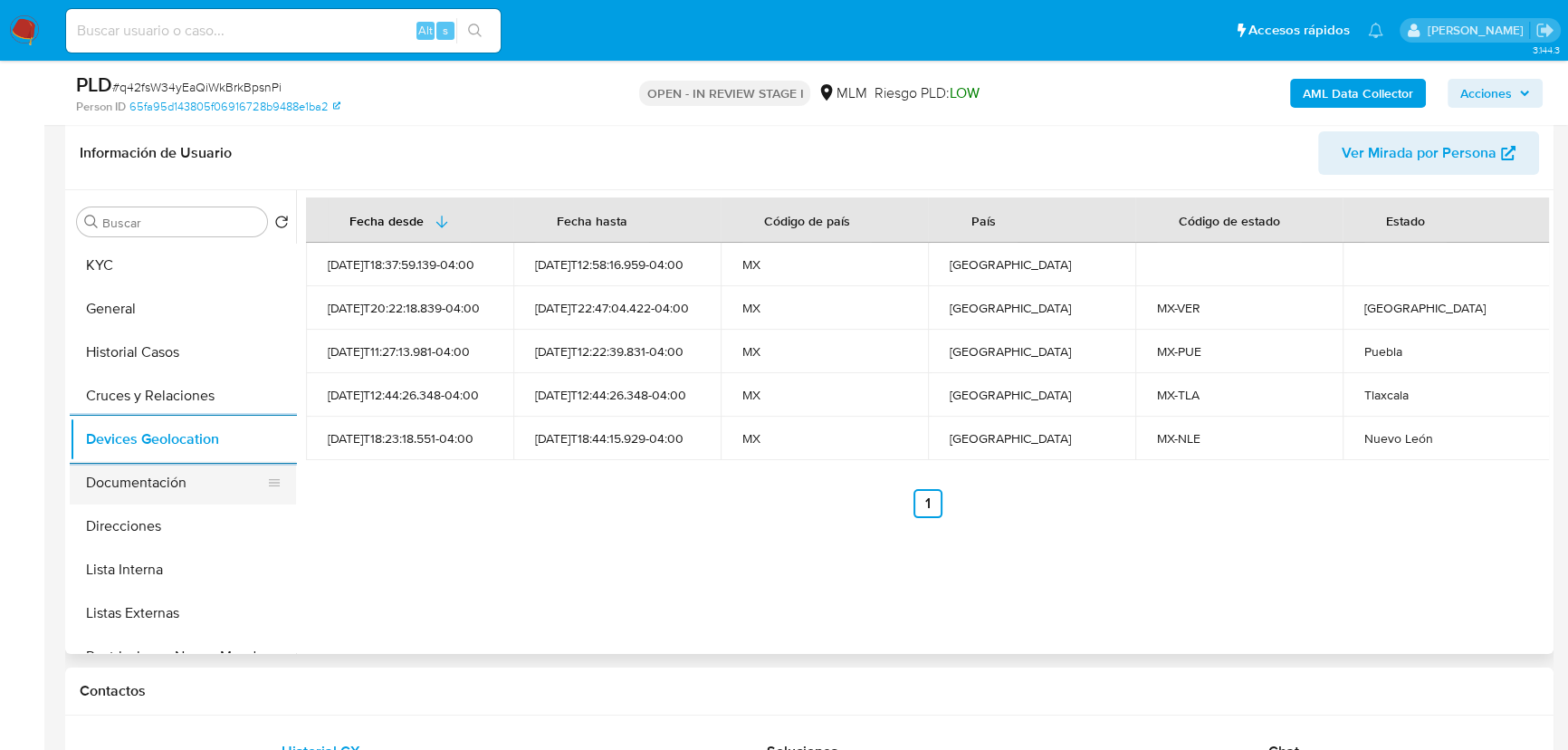 click on "Documentación" at bounding box center [176, 483] 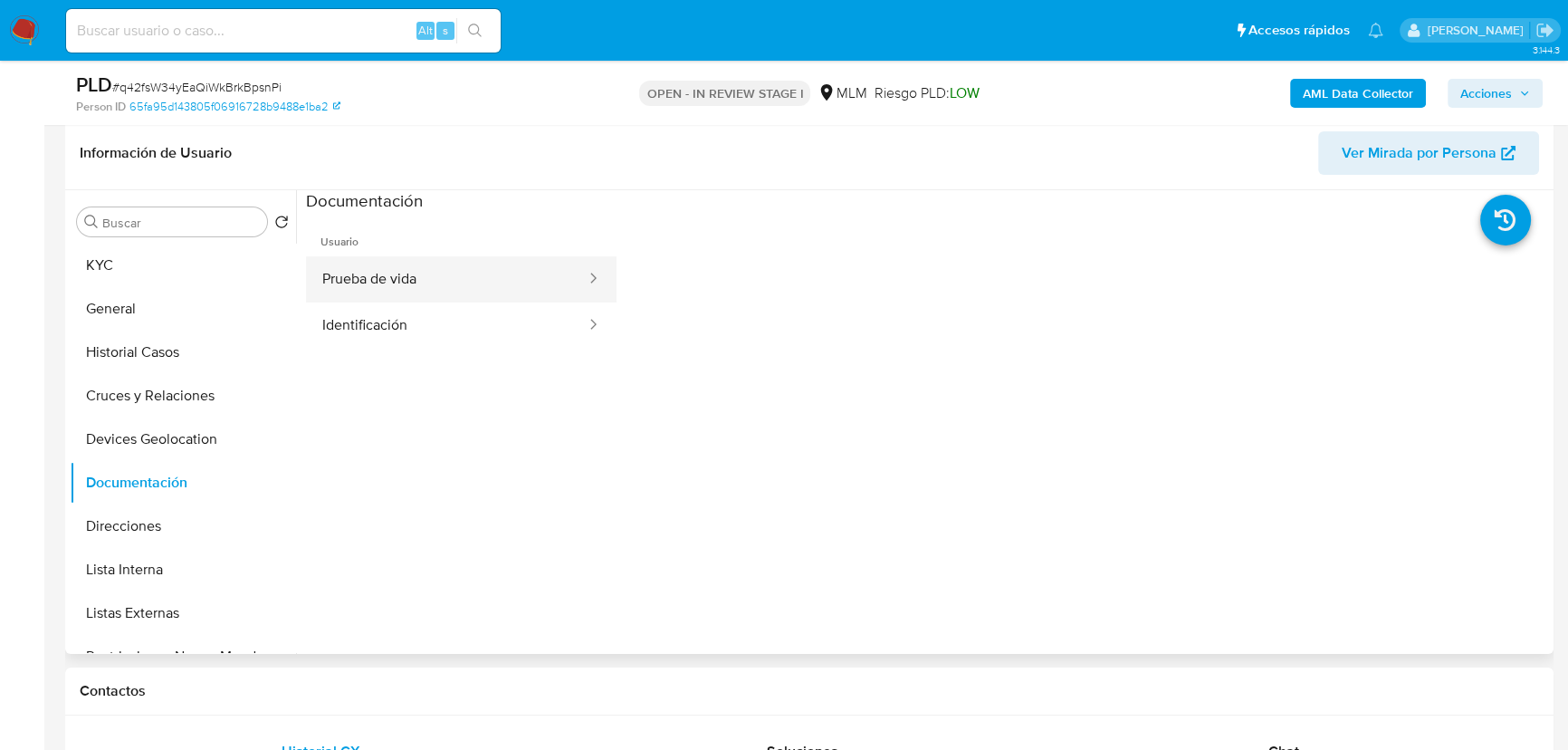 drag, startPoint x: 522, startPoint y: 270, endPoint x: 573, endPoint y: 271, distance: 51.009803 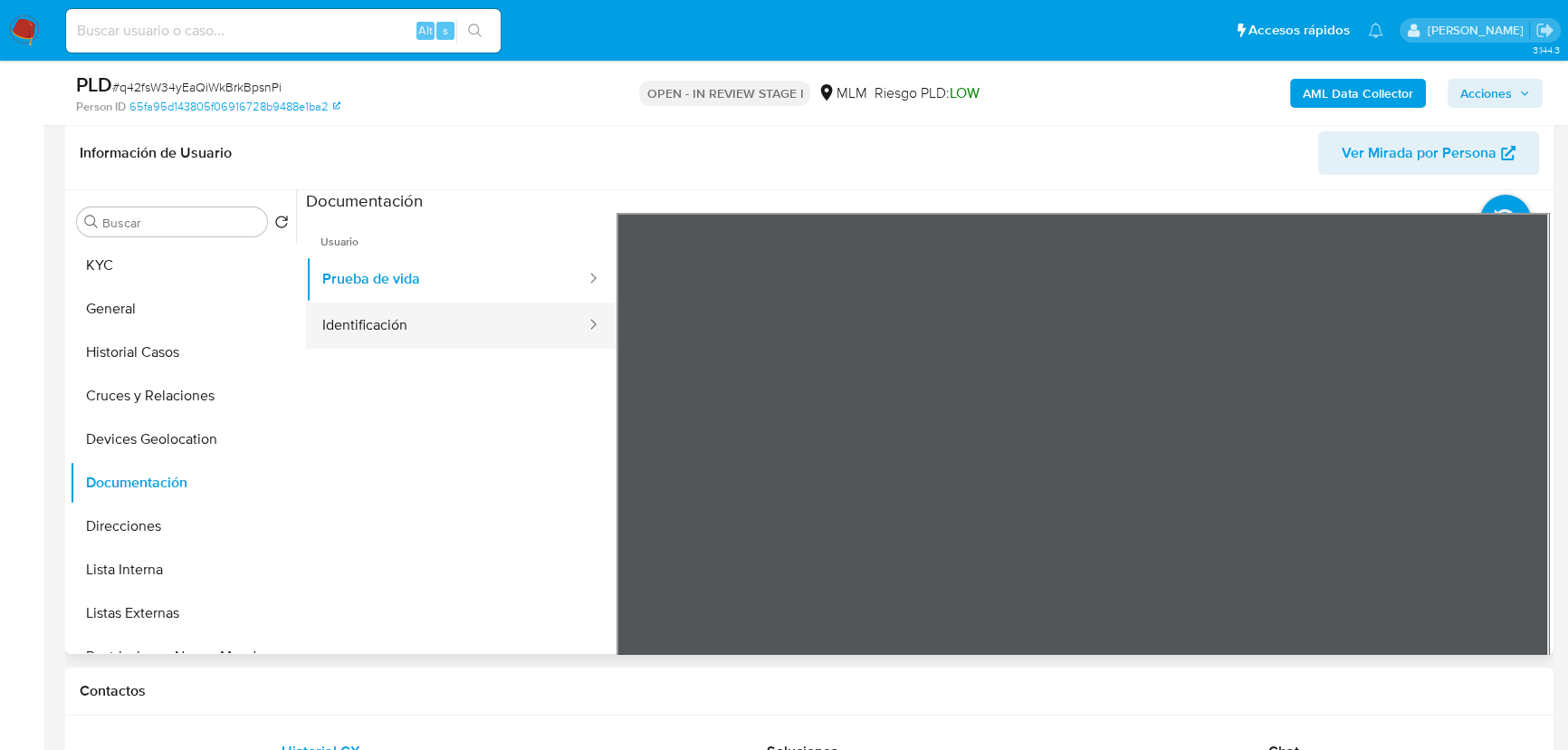 click on "Identificación" at bounding box center [446, 325] 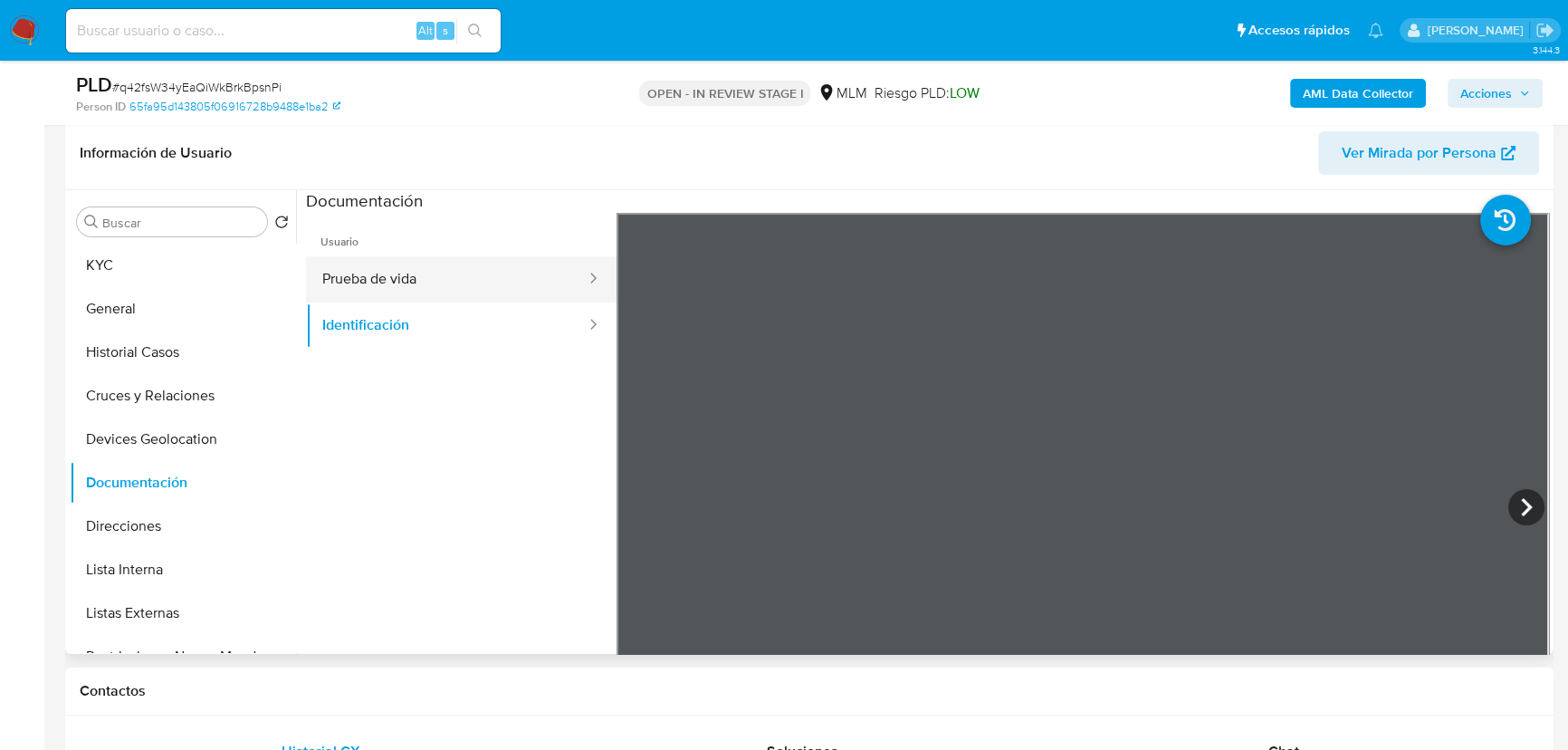 click on "Prueba de vida" at bounding box center [446, 279] 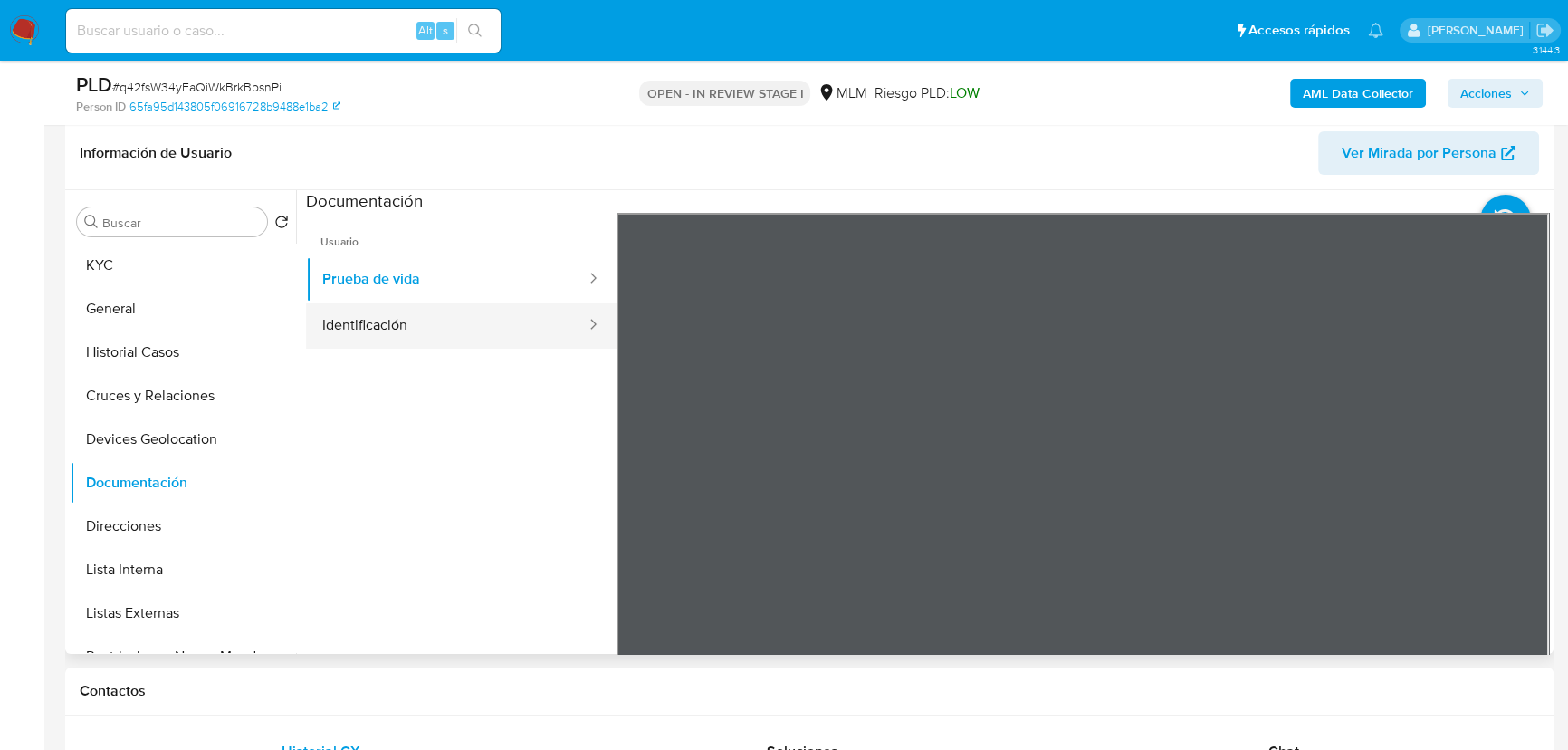 click on "Identificación" at bounding box center (446, 325) 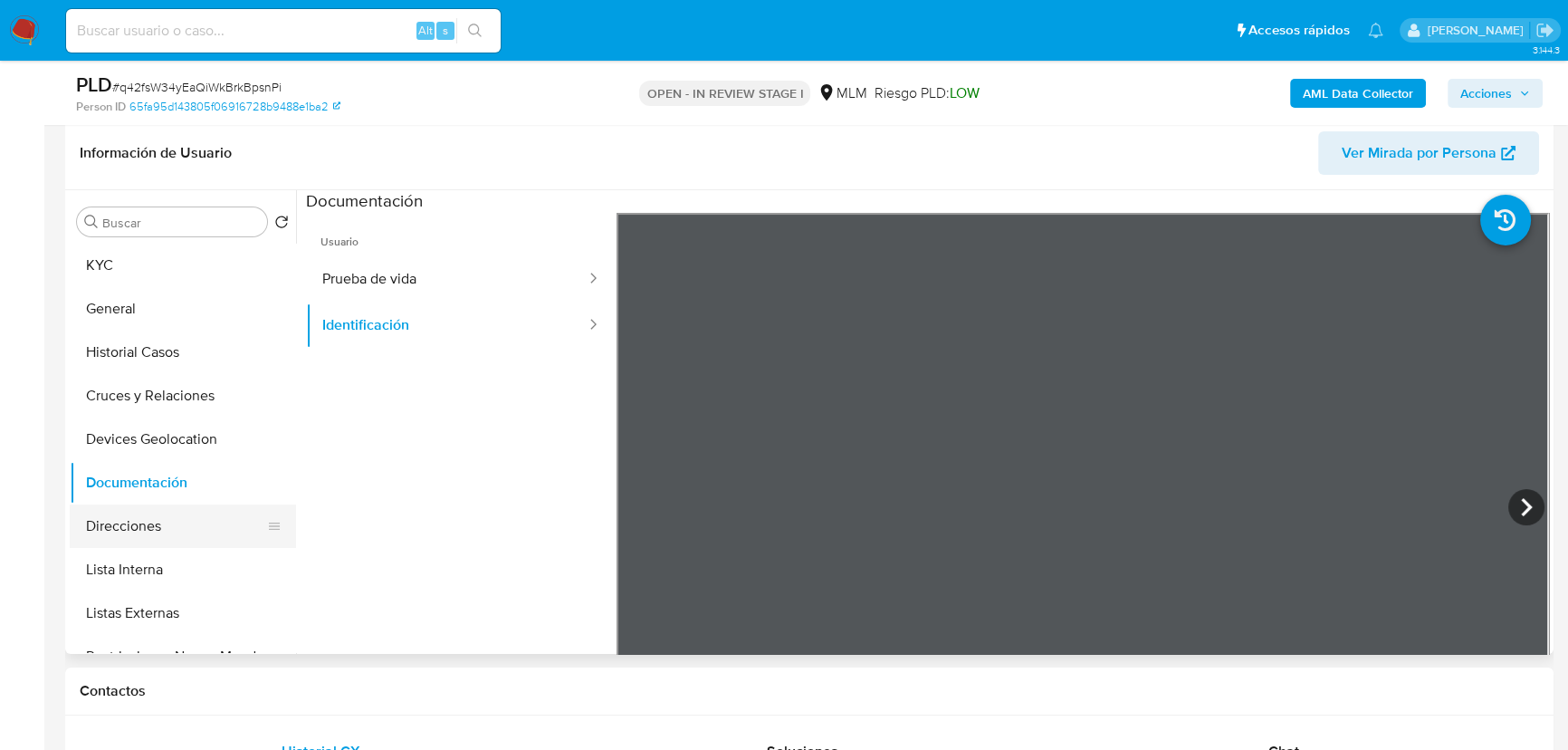 click on "Direcciones" at bounding box center [176, 526] 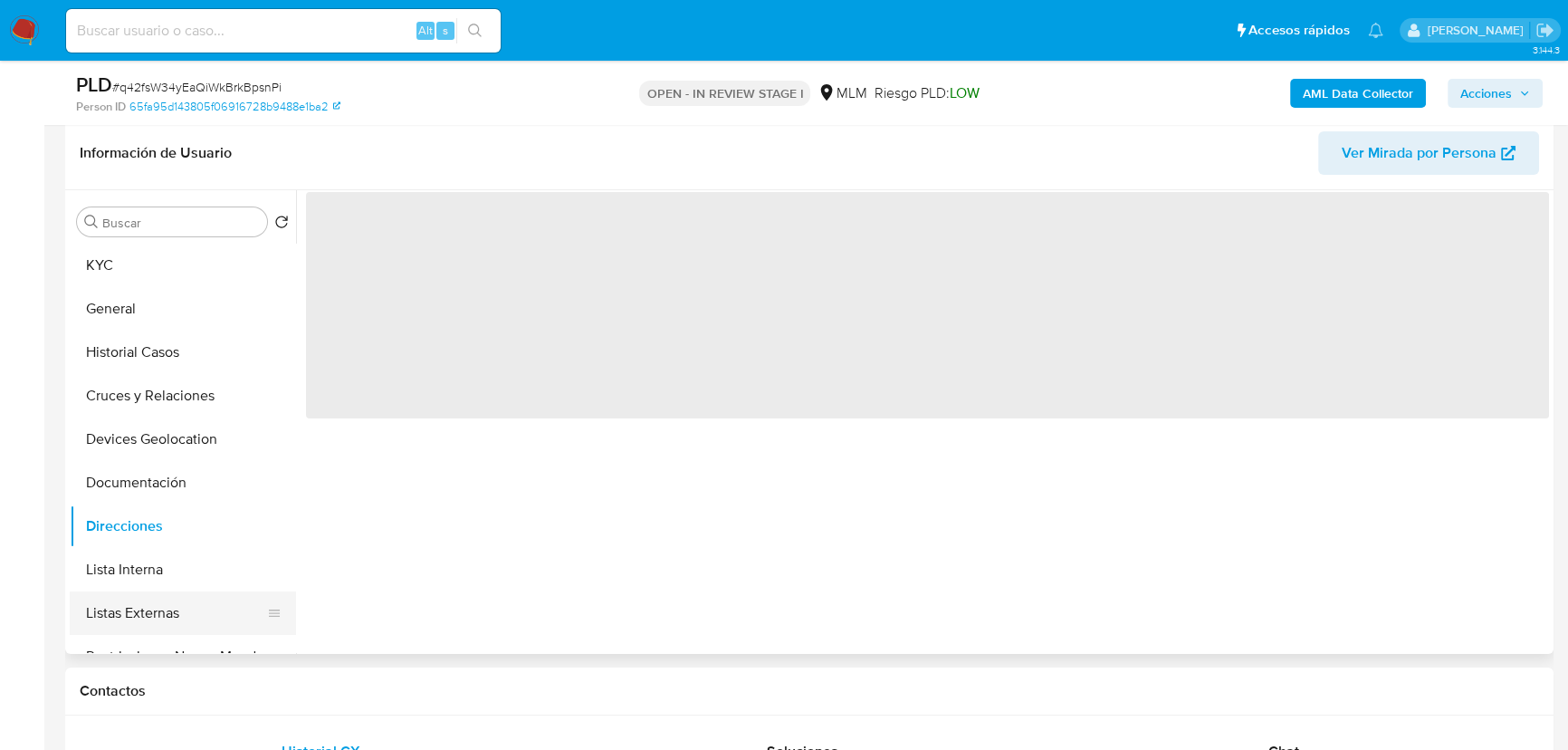click on "Listas Externas" at bounding box center [176, 613] 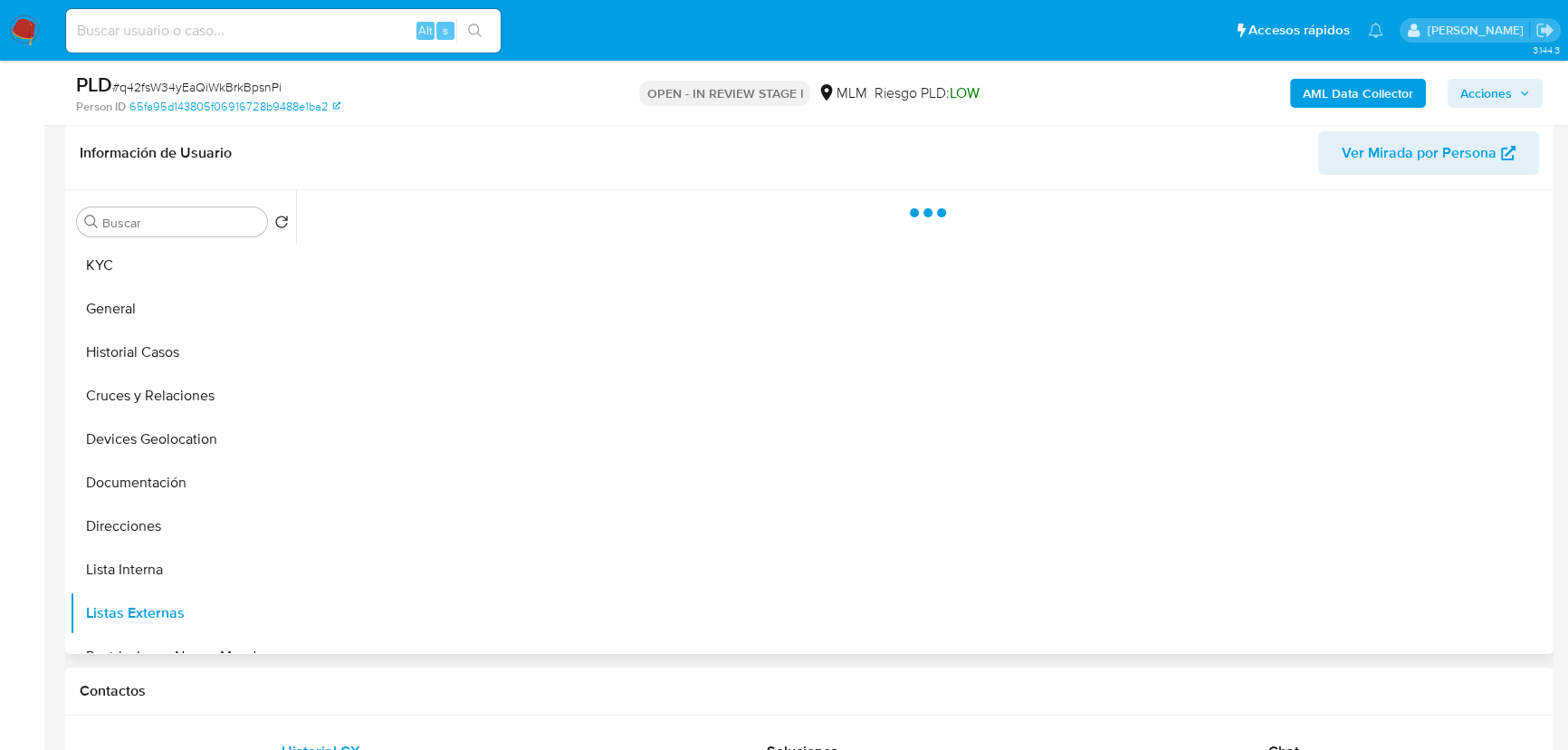 click at bounding box center (923, 422) 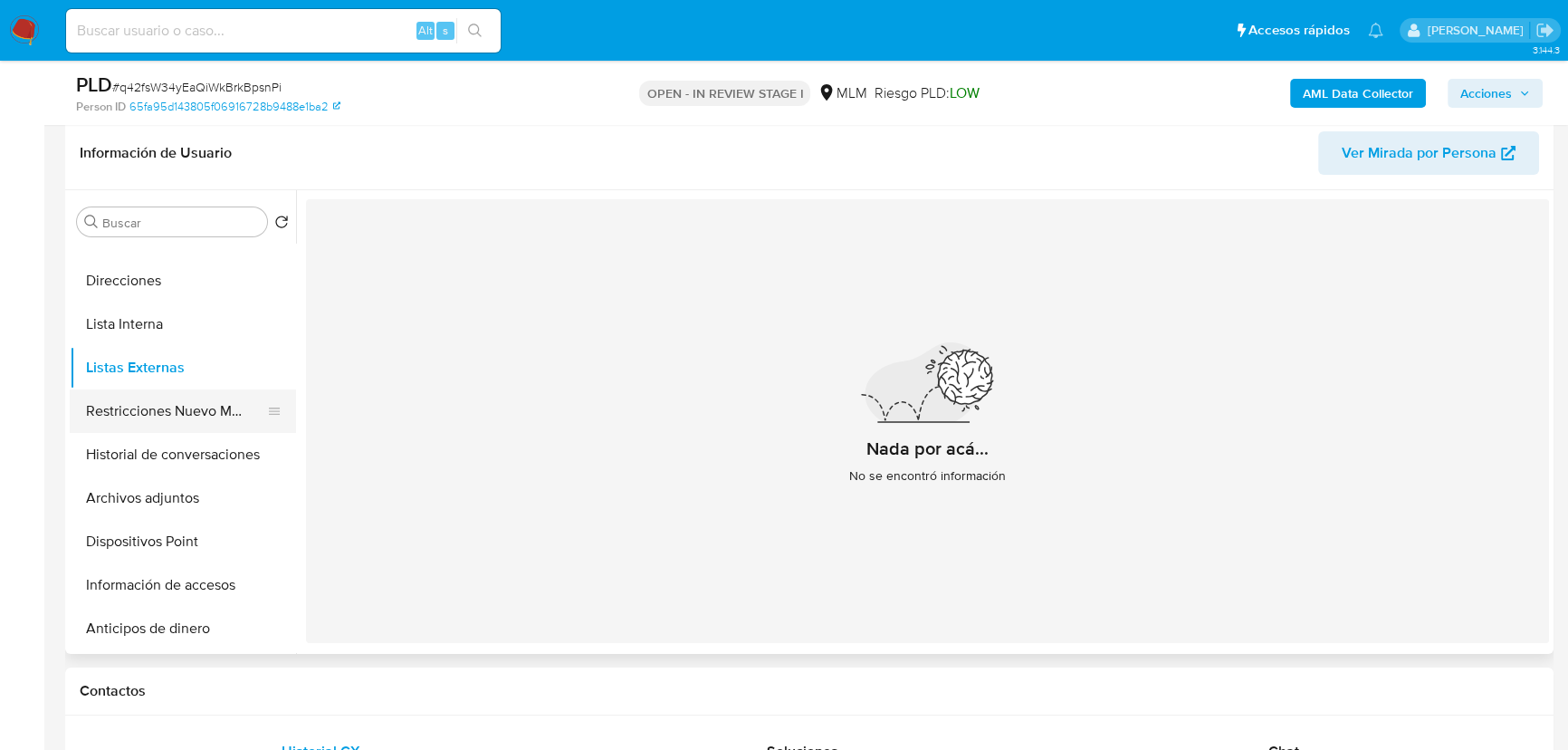 scroll, scrollTop: 246, scrollLeft: 0, axis: vertical 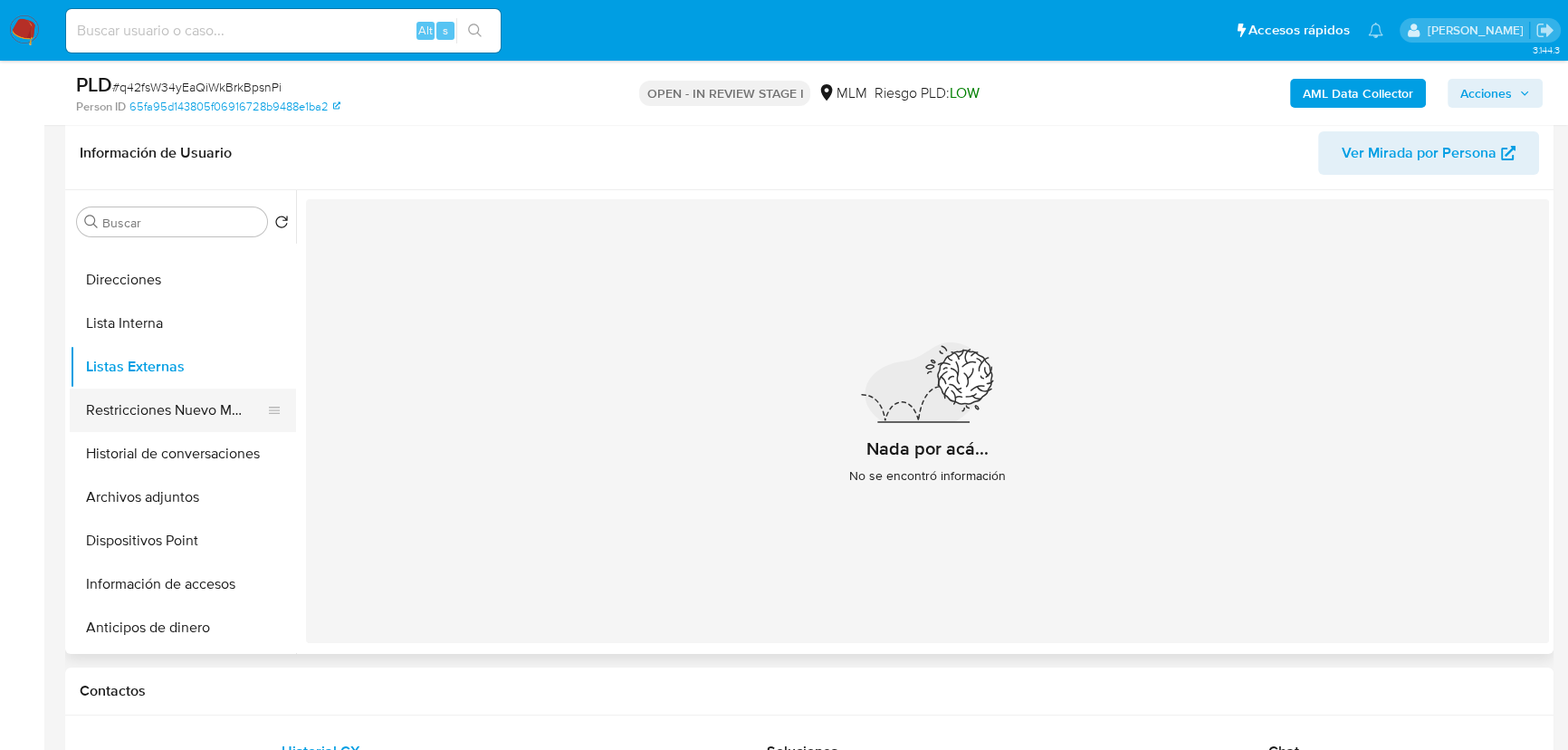 drag, startPoint x: 172, startPoint y: 388, endPoint x: 200, endPoint y: 394, distance: 28.635642 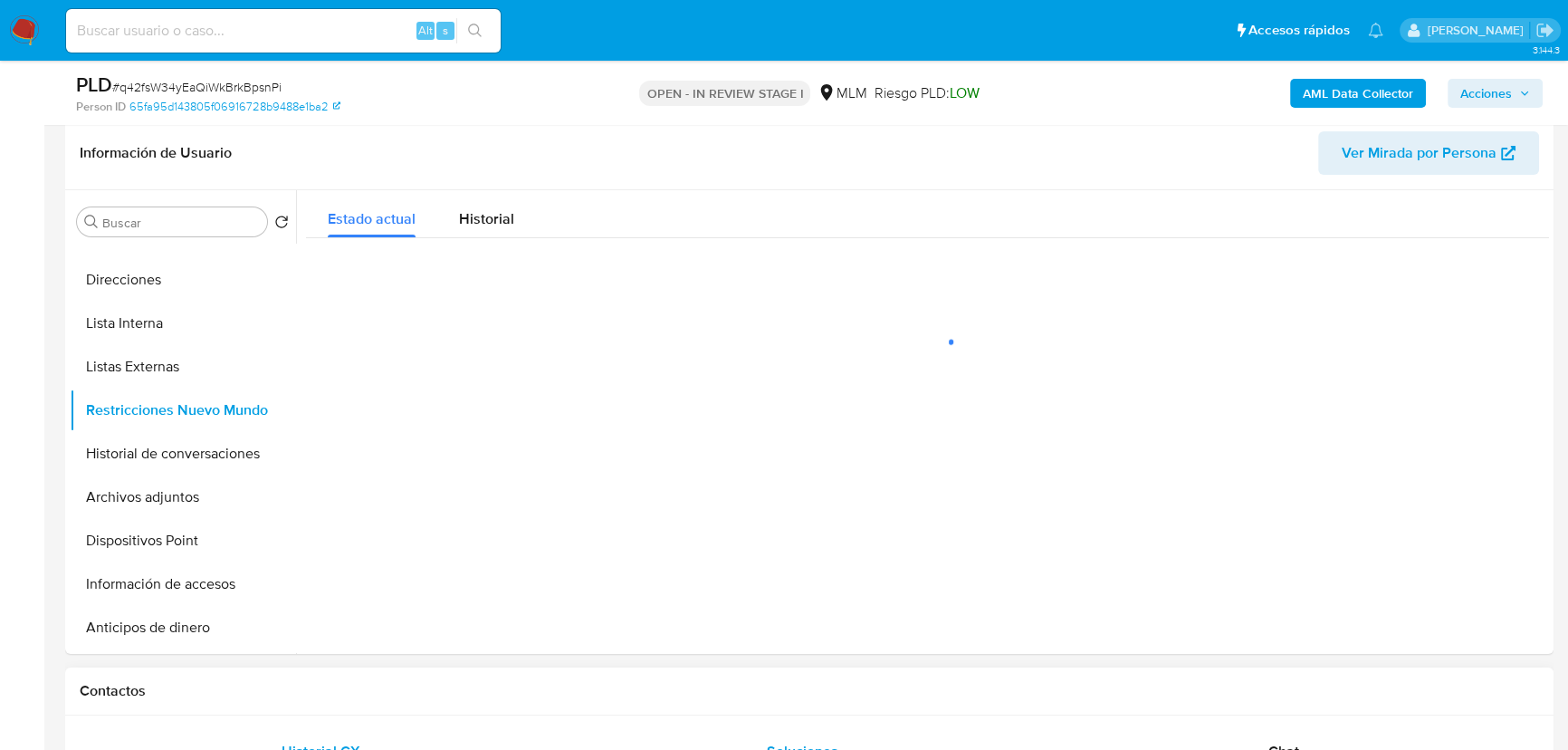 type 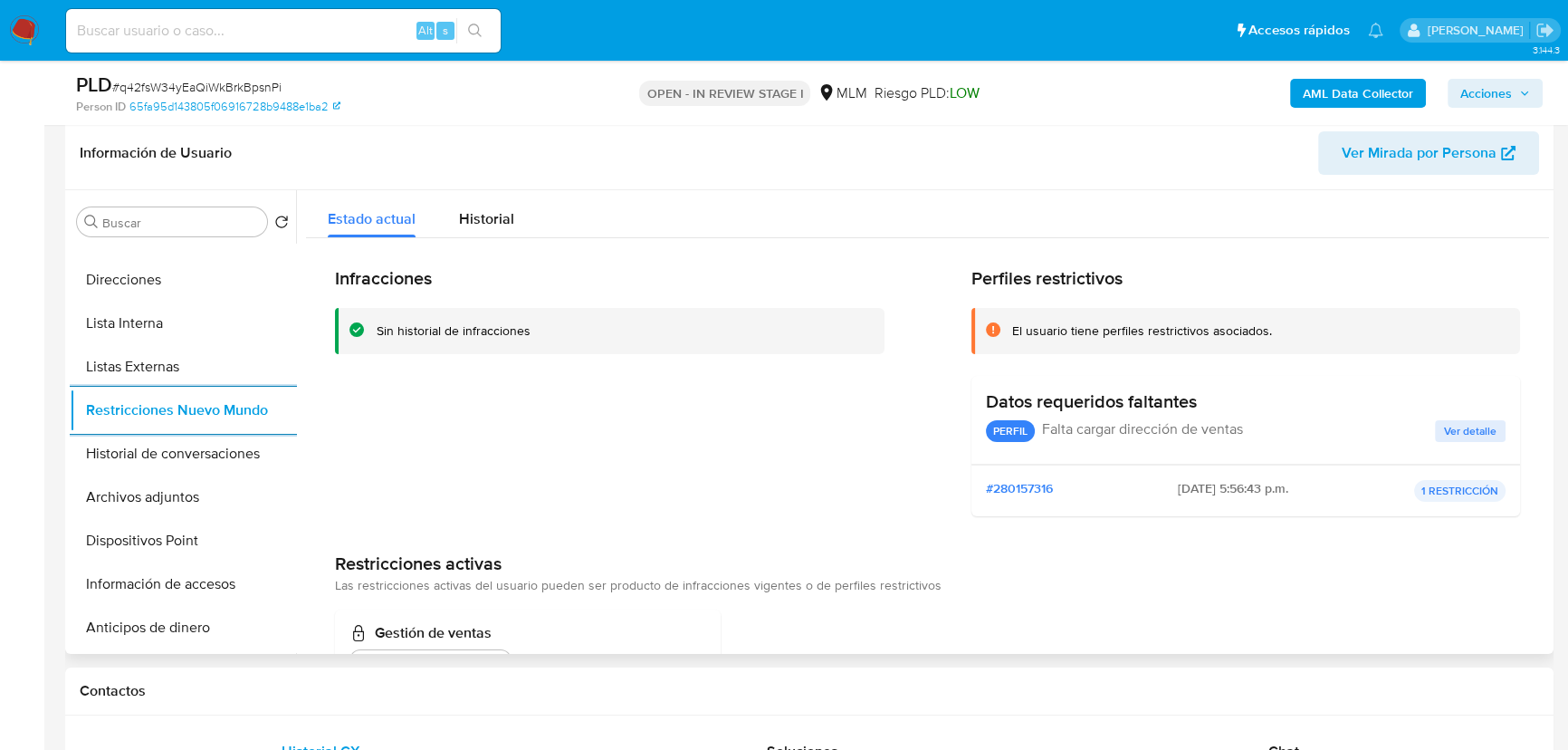 scroll, scrollTop: 0, scrollLeft: 0, axis: both 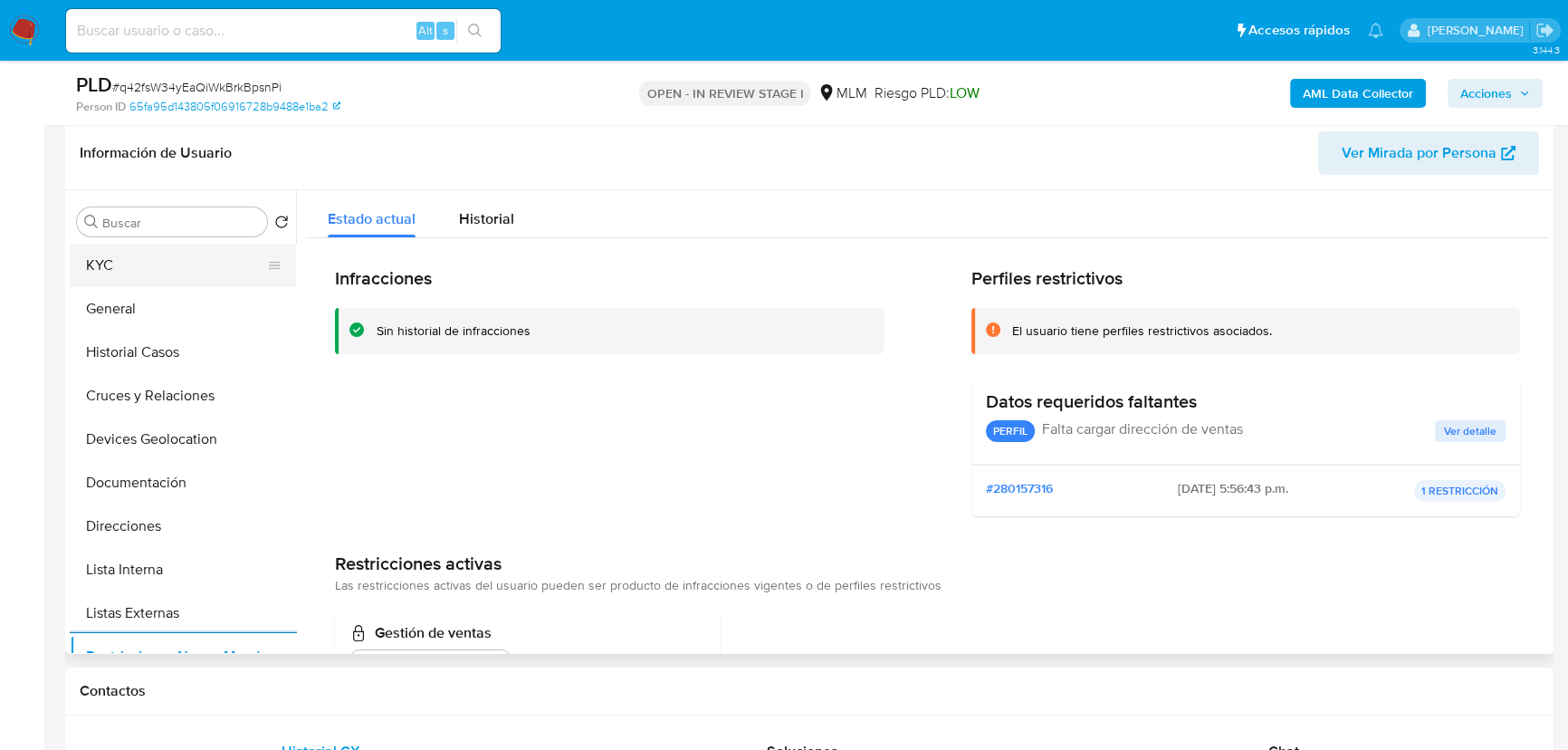 click on "KYC" at bounding box center [176, 265] 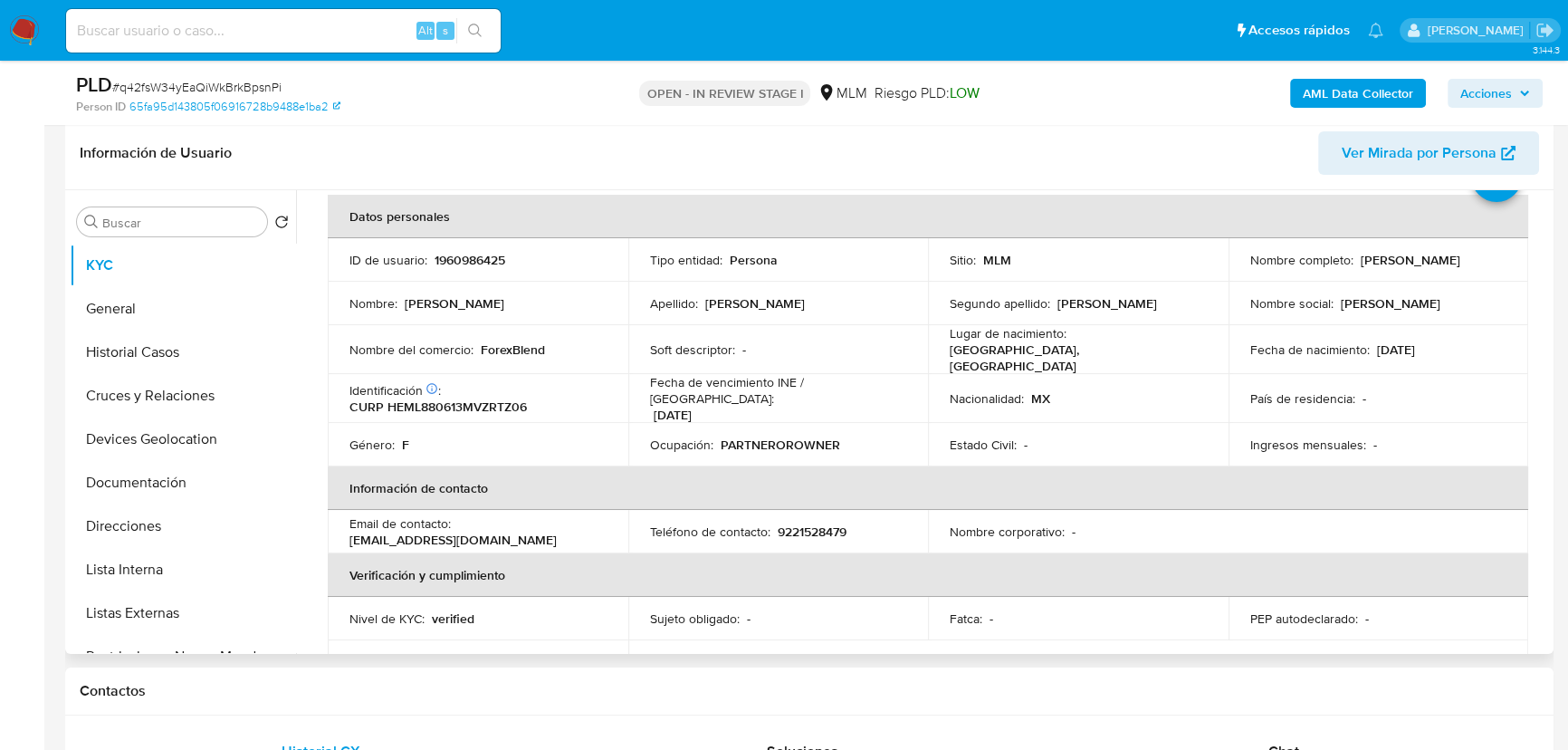 scroll, scrollTop: 164, scrollLeft: 0, axis: vertical 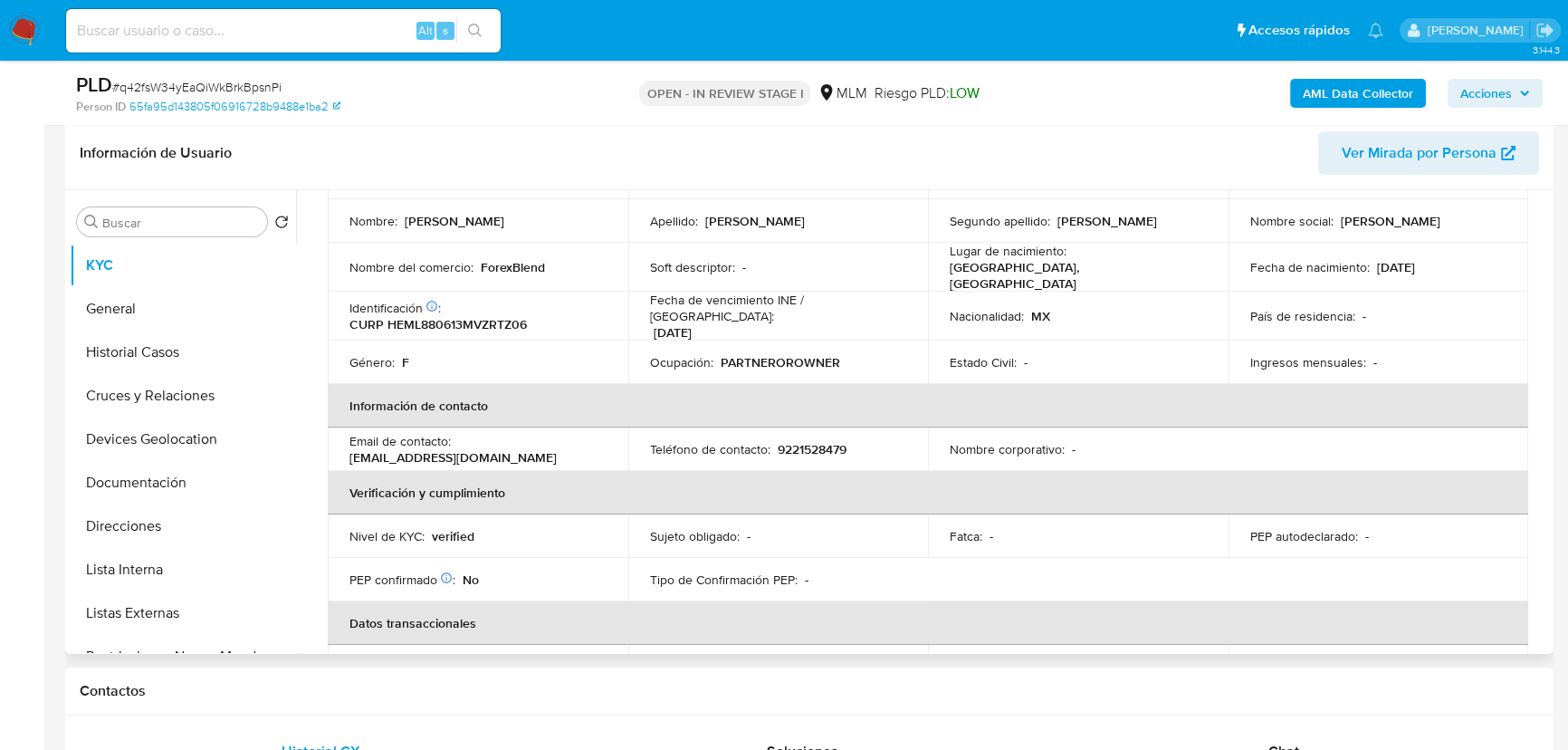 drag, startPoint x: 556, startPoint y: 453, endPoint x: 339, endPoint y: 450, distance: 217.02074 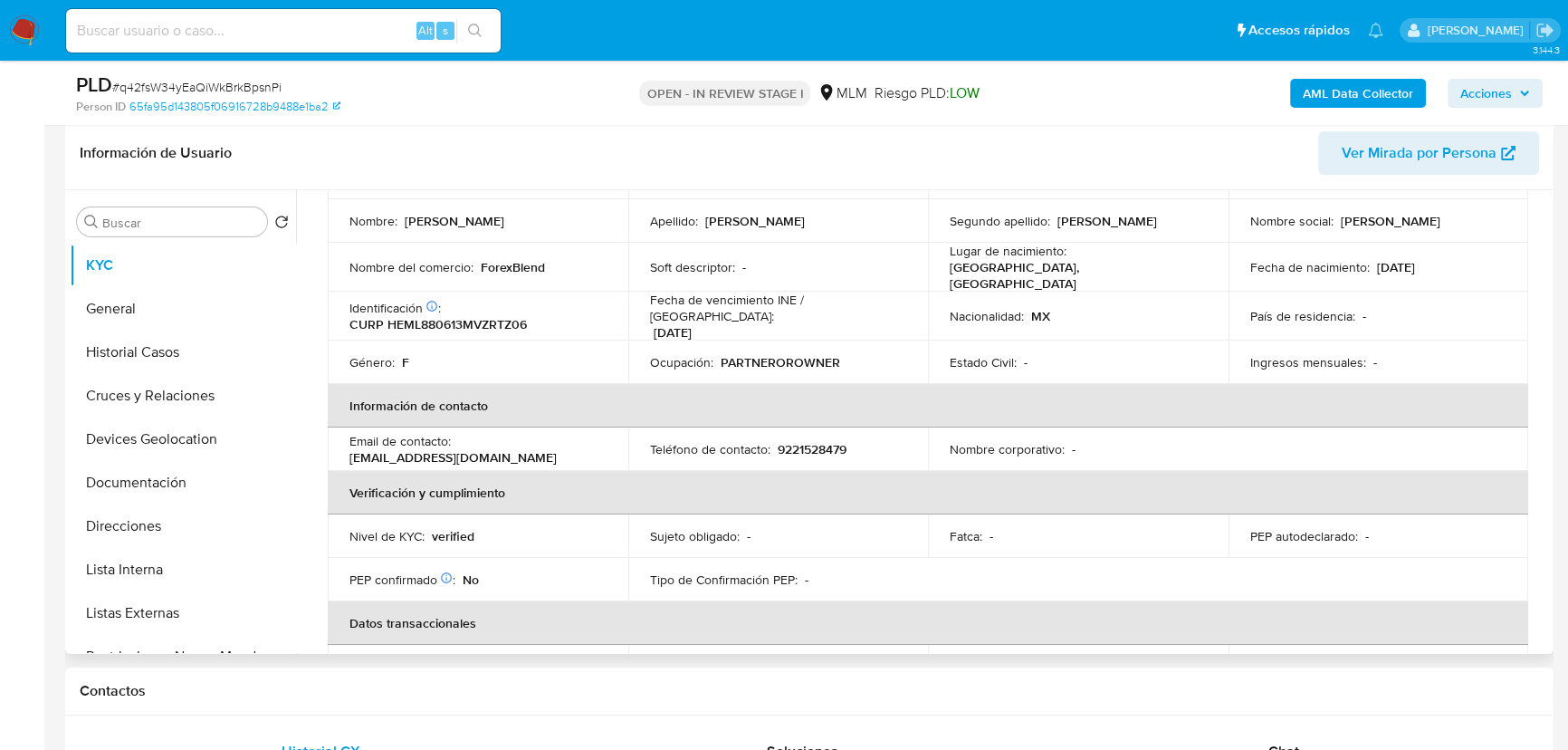 click on "Datos personales   ID de usuario :    1960986425   Tipo entidad :    Persona   Sitio :    MLM   Nombre completo :    Liz Antonia Hernandez Mateo   Nombre :    Liz Antonia   Apellido :    Hernandez   Segundo apellido :    Mateo   Nombre social :    liz antonia    Nombre del comercio :    ForexBlend   Soft descriptor :    -   Lugar de nacimiento :    MEXICO, VERACRUZ   Fecha de nacimiento :    13/06/1988   Identificación   CIC: 171526490 :    CURP HEML880613MVZRTZ06   Fecha de vencimiento INE / Pasaporte :    31/12/2028   Nacionalidad :    MX   País de residencia :    -   Género :    F   Ocupación :    PARTNEROROWNER   Estado Civil :    -   Ingresos mensuales :    - Información de contacto   Email de contacto :    antoniahernandezmateo@gmail.com   Teléfono de contacto :    9221528479   Nombre corporativo :    - Verificación y cumplimiento   Nivel de KYC :    verified   Sujeto obligado :    -   Fatca :    -   PEP autodeclarado :    -   PEP confirmado   :    No   :    -   :" at bounding box center [928, 444] 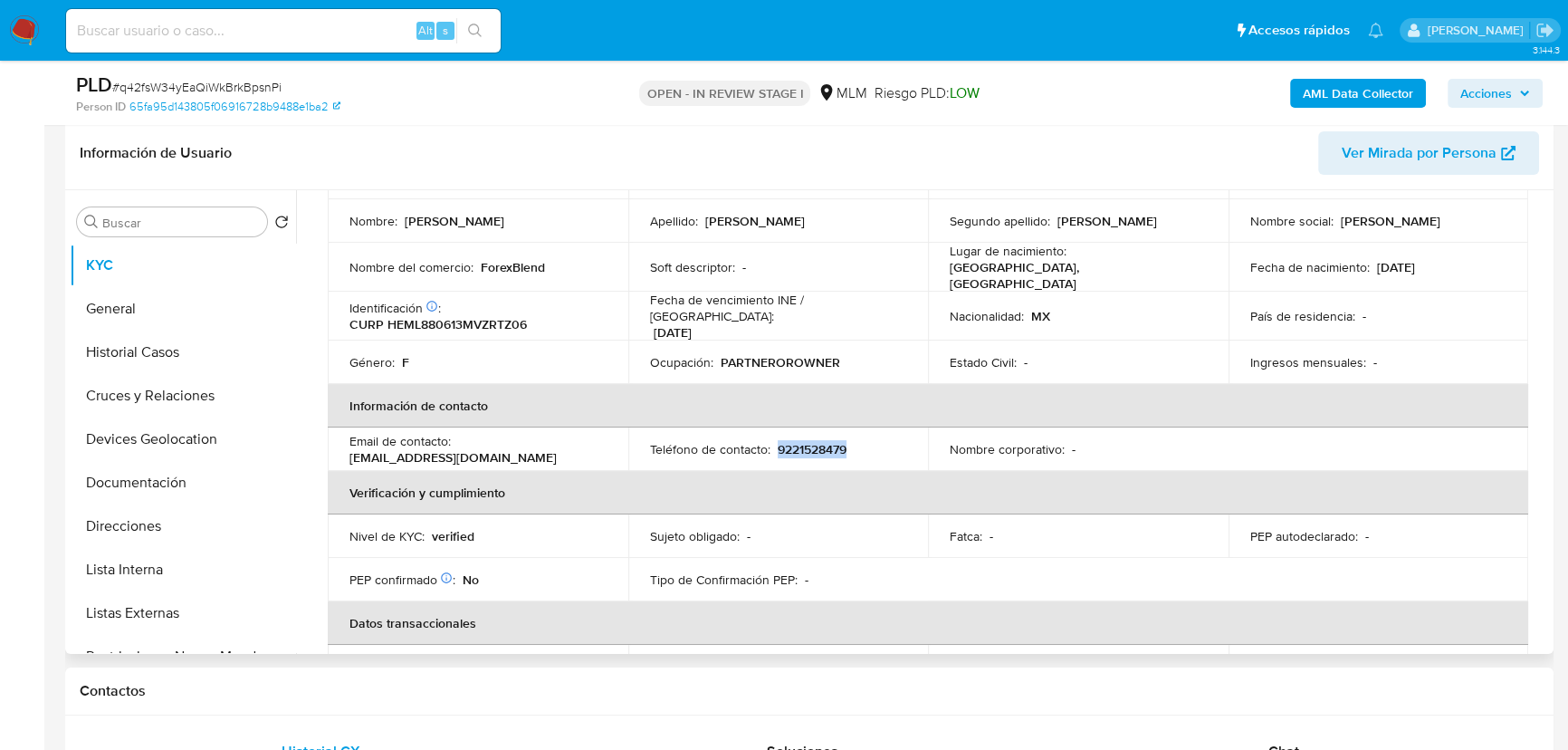 click on "9221528479" at bounding box center [812, 449] 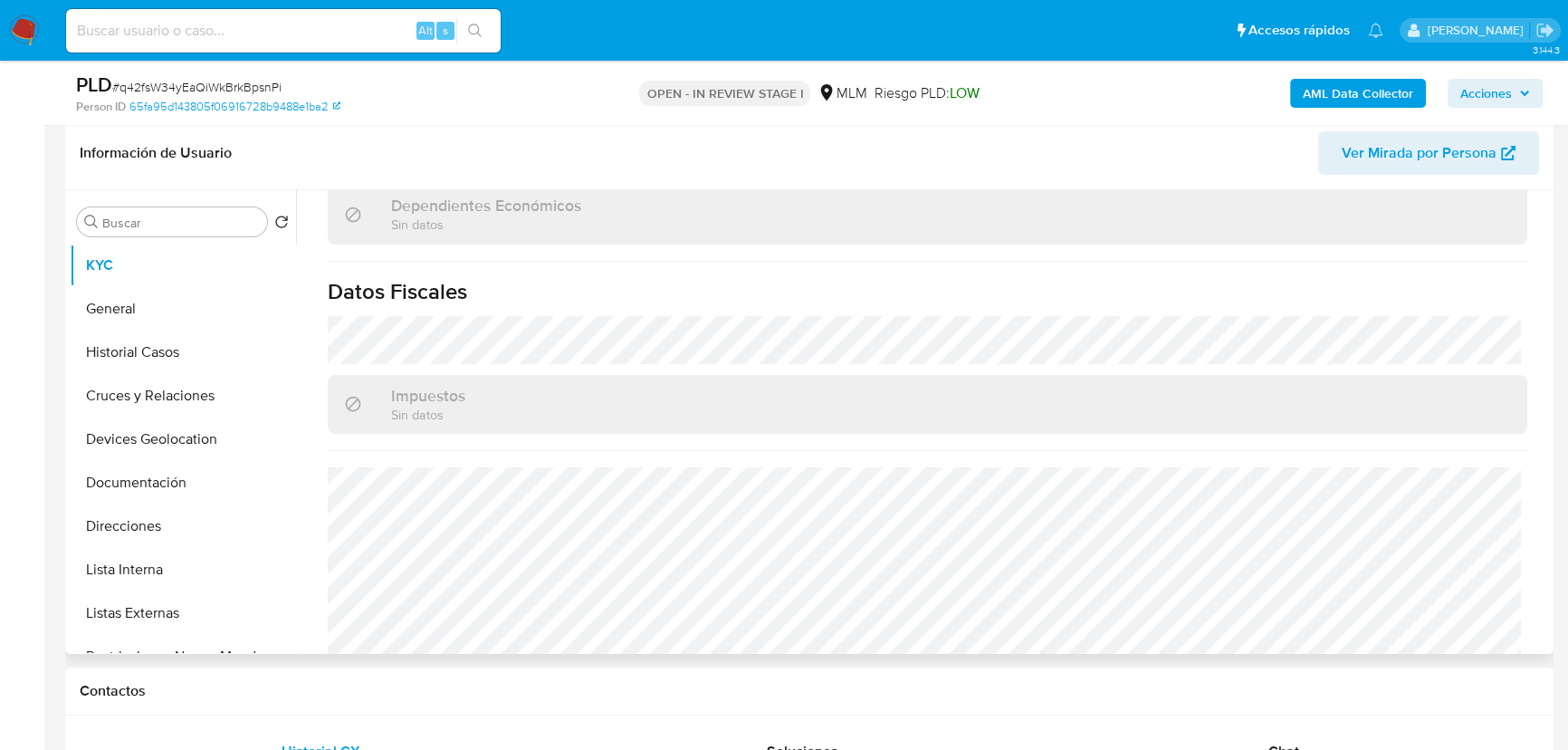 scroll, scrollTop: 1138, scrollLeft: 0, axis: vertical 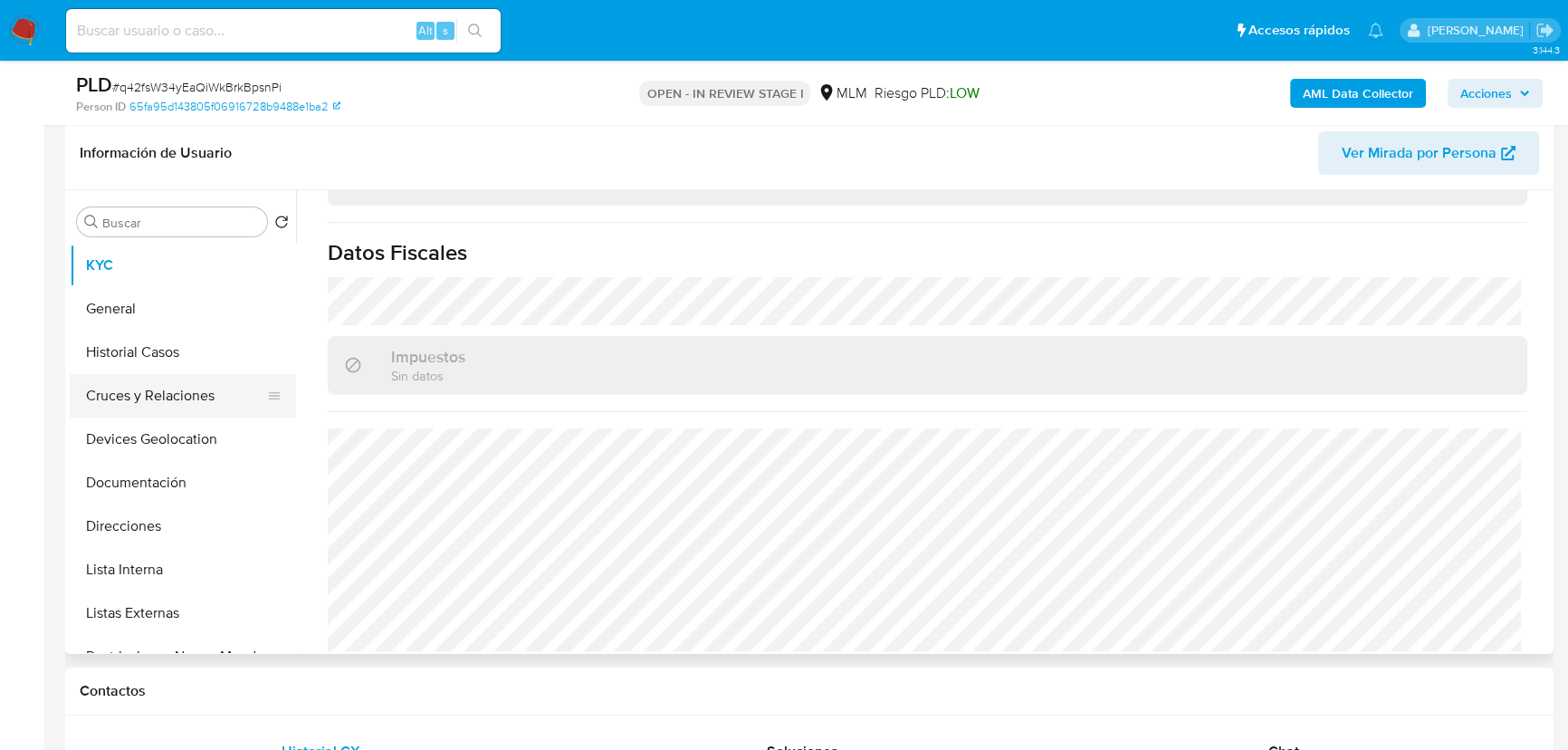 click on "Historial Casos" at bounding box center (183, 352) 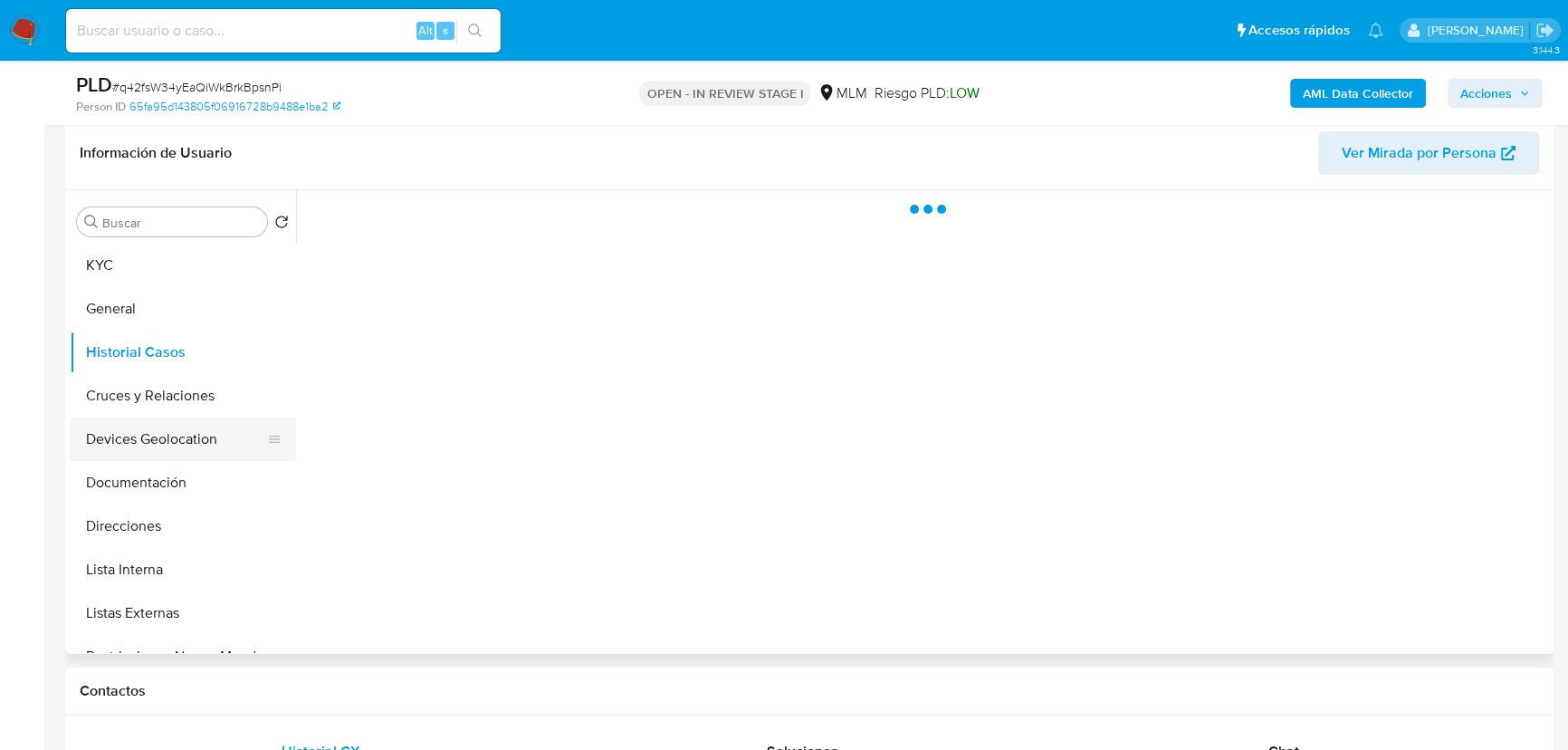 scroll, scrollTop: 0, scrollLeft: 0, axis: both 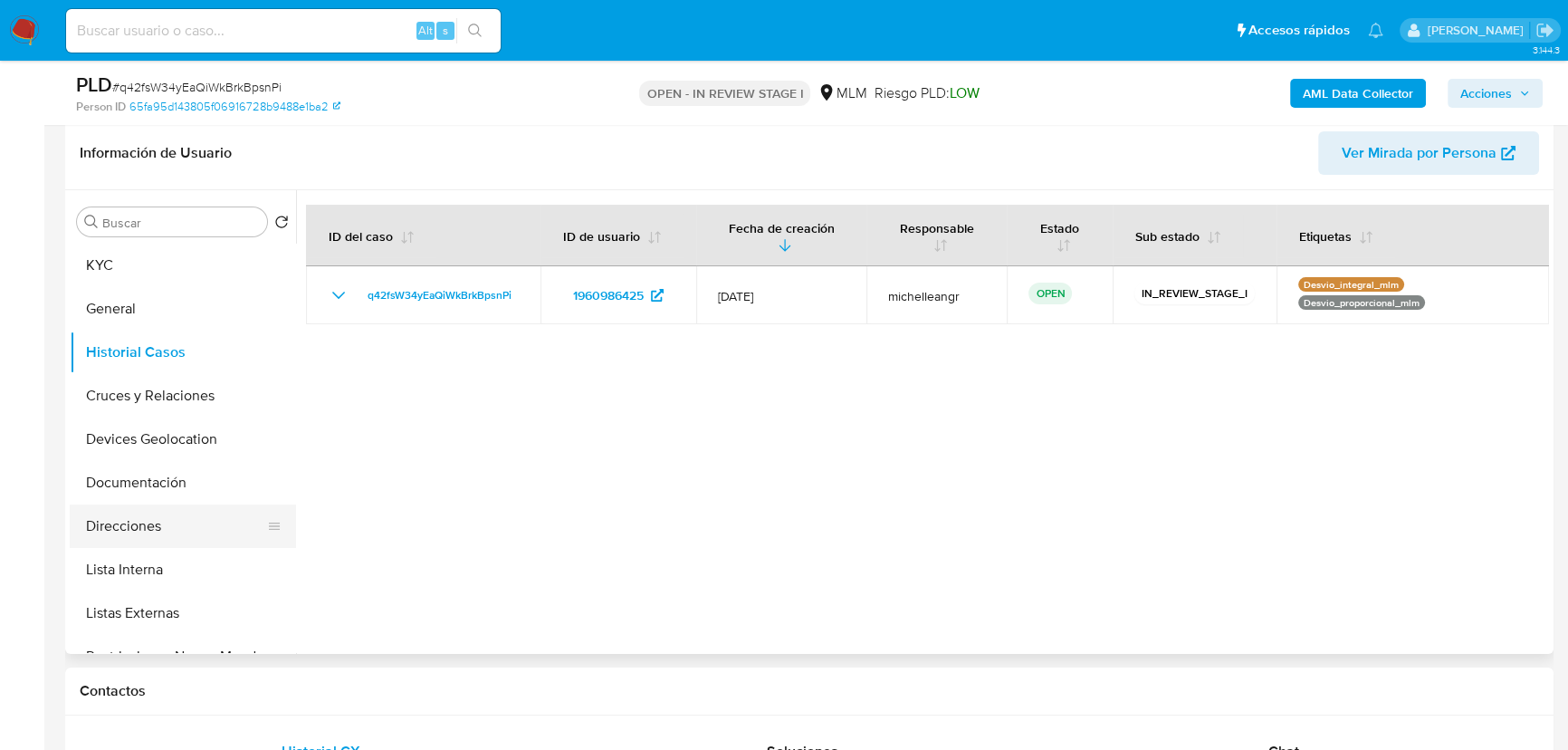 drag, startPoint x: 152, startPoint y: 463, endPoint x: 136, endPoint y: 542, distance: 80.60397 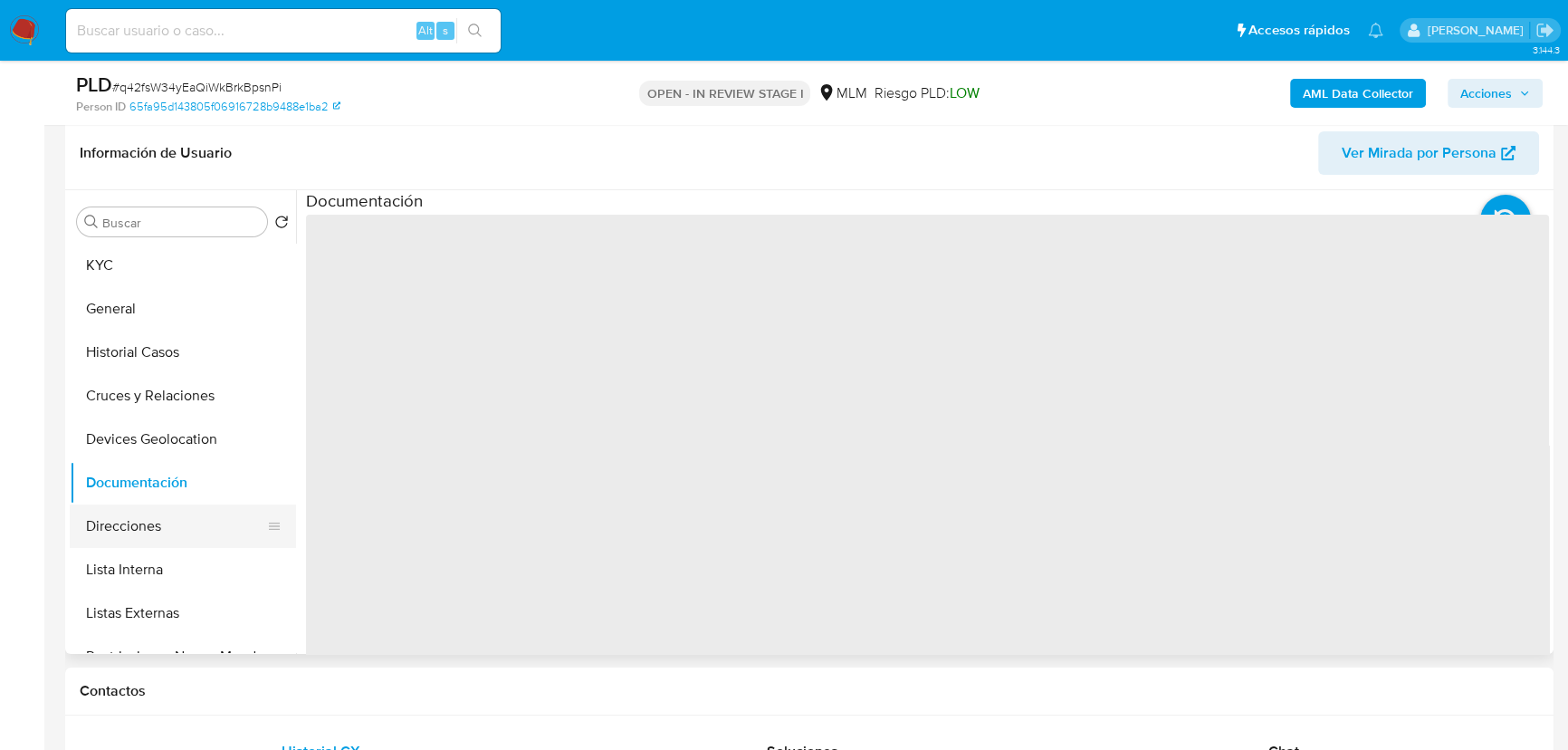 click on "Direcciones" at bounding box center (176, 526) 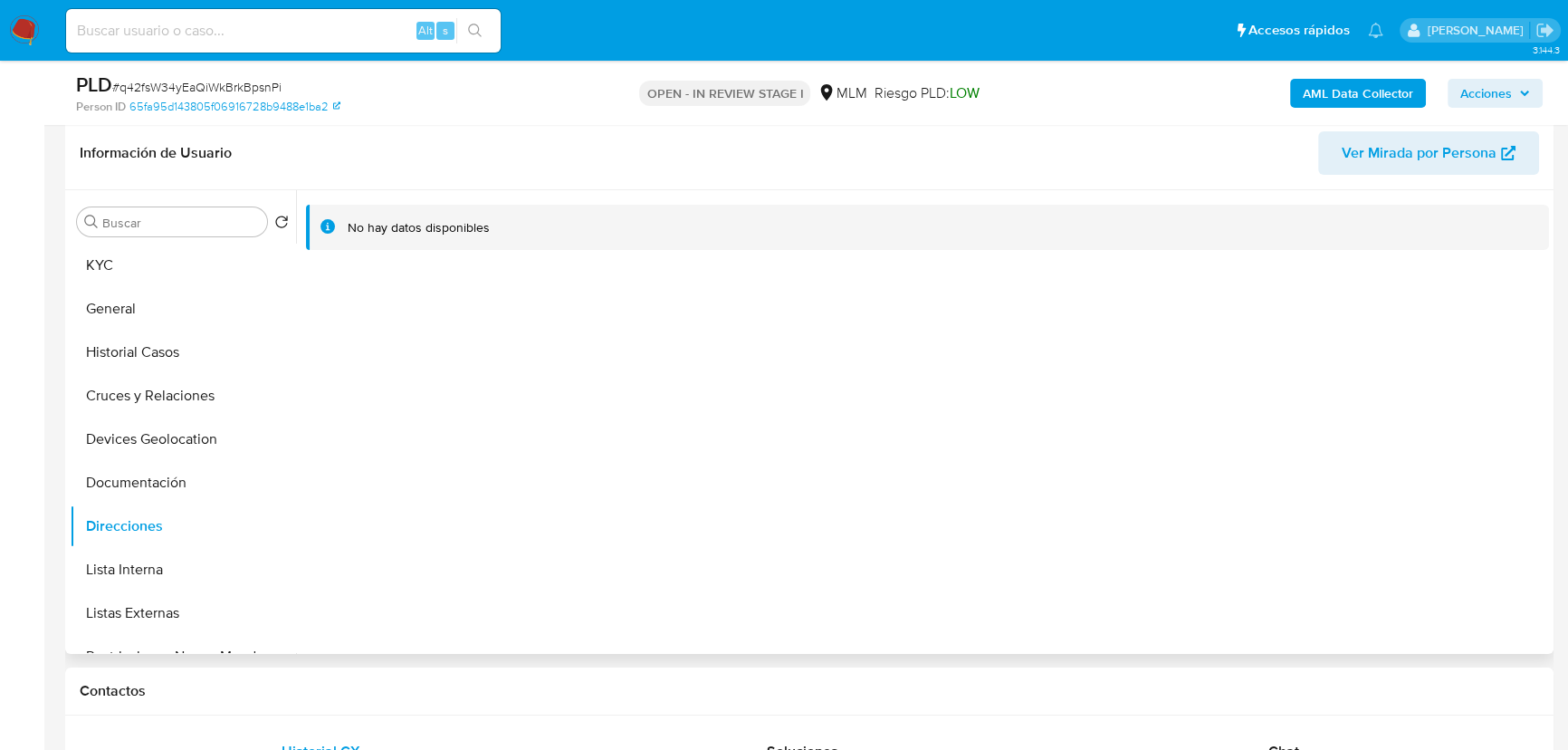 type 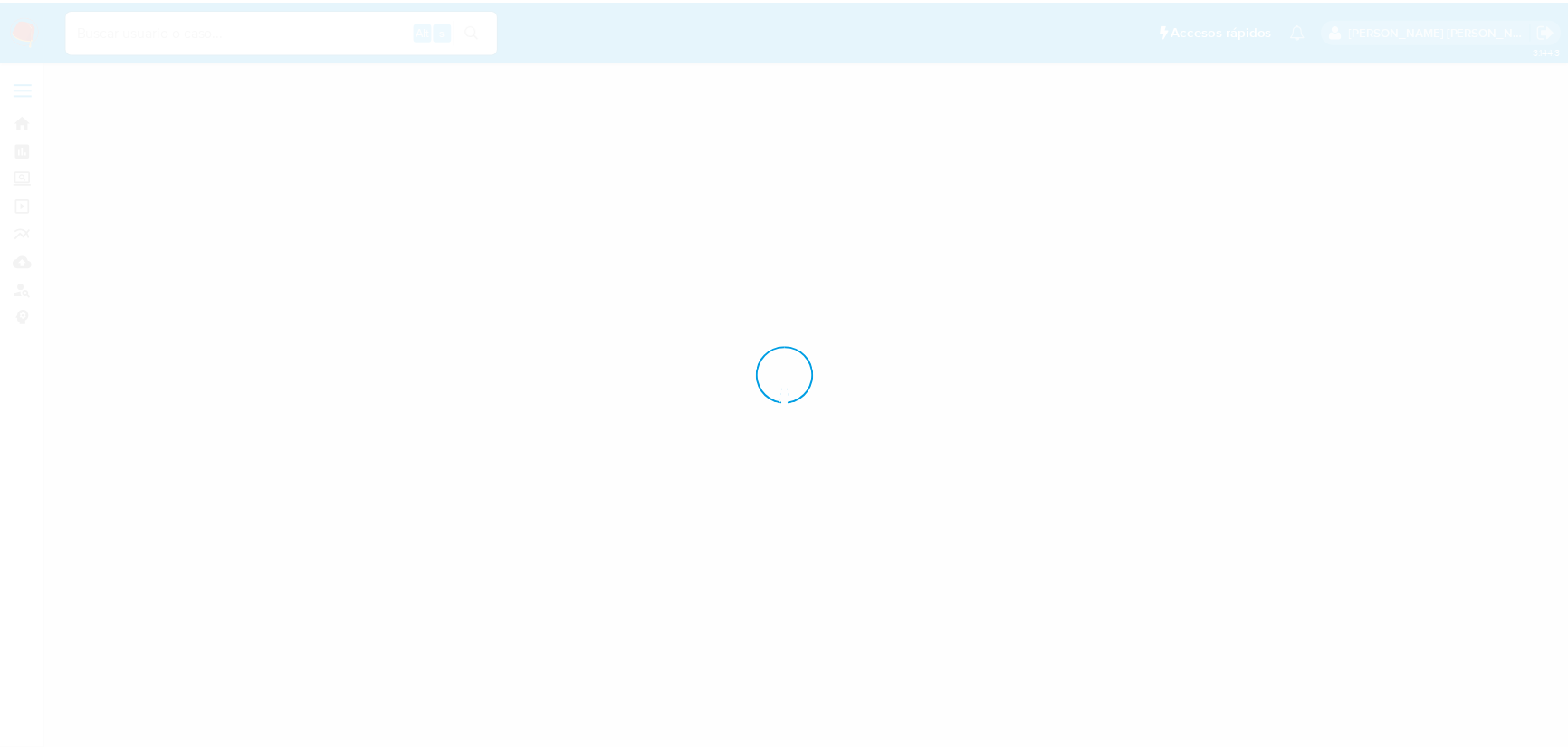 scroll, scrollTop: 0, scrollLeft: 0, axis: both 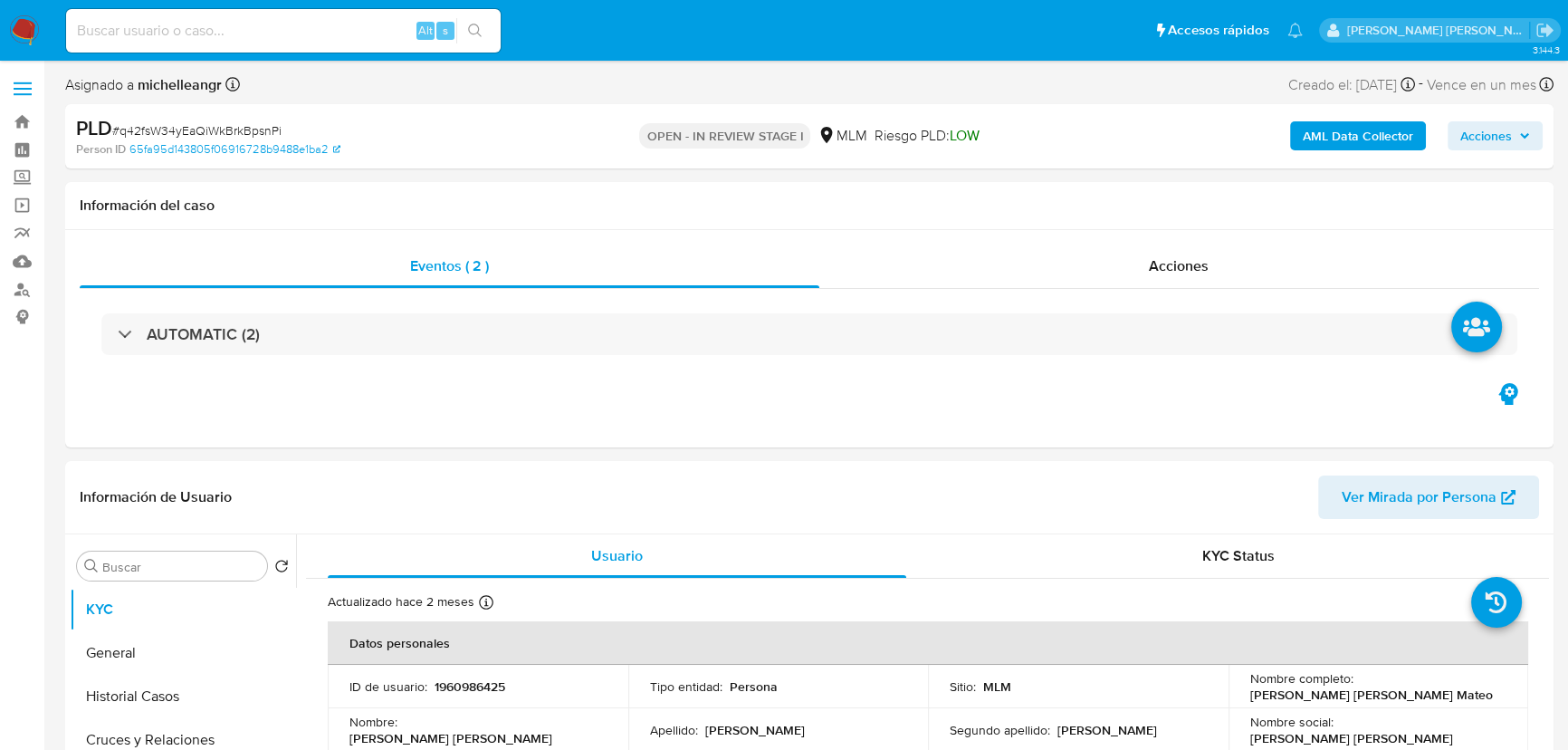 select on "10" 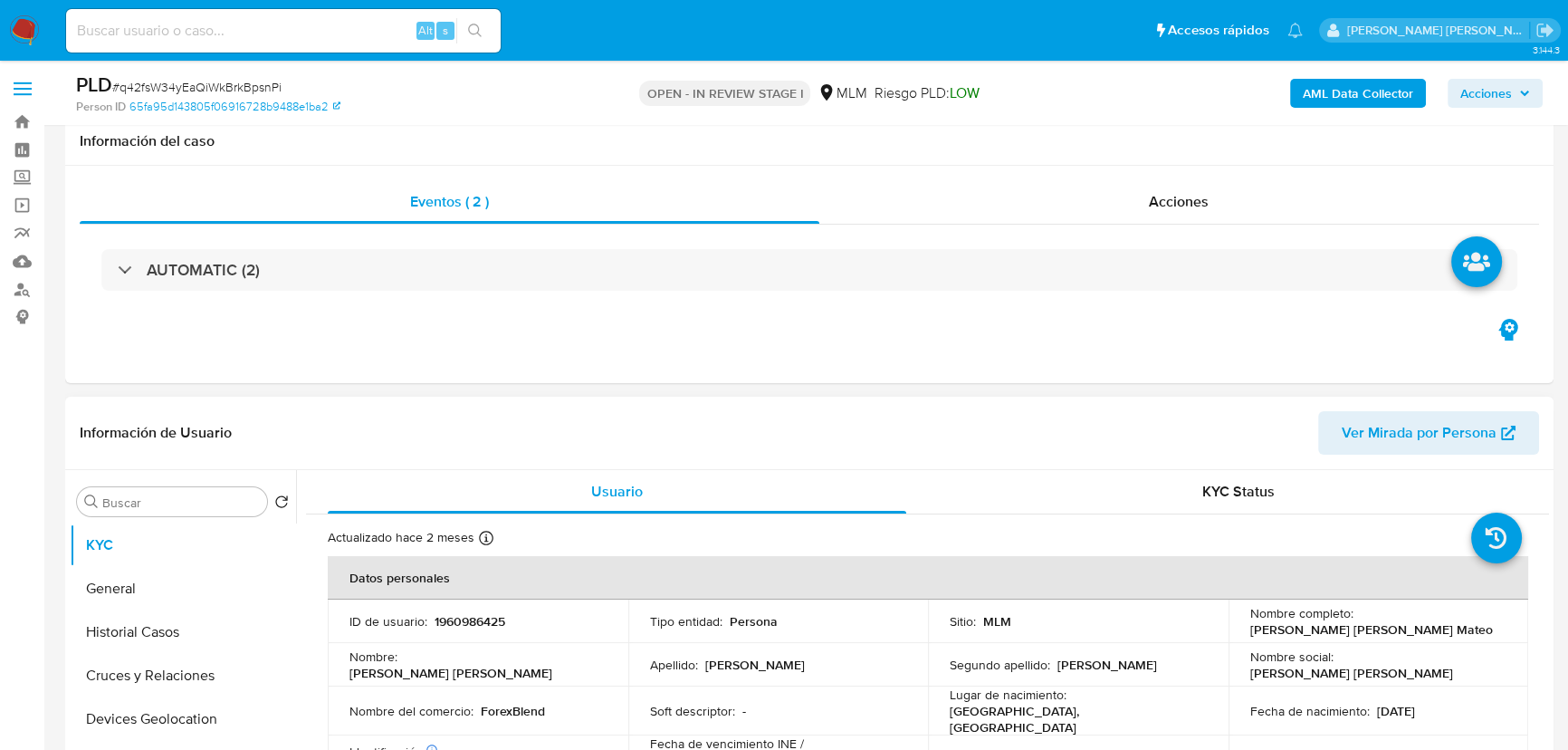 scroll, scrollTop: 164, scrollLeft: 0, axis: vertical 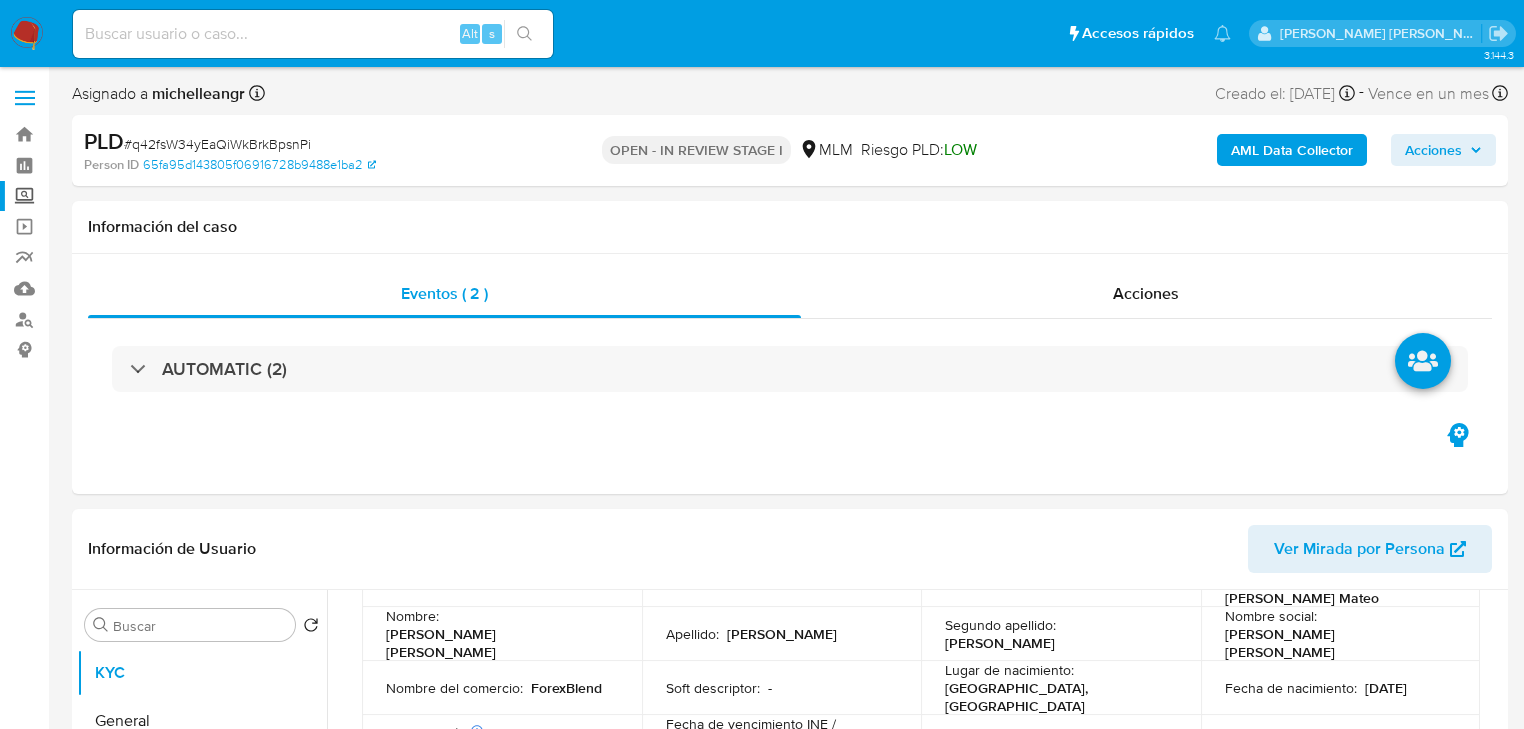 click on "Screening" at bounding box center (119, 196) 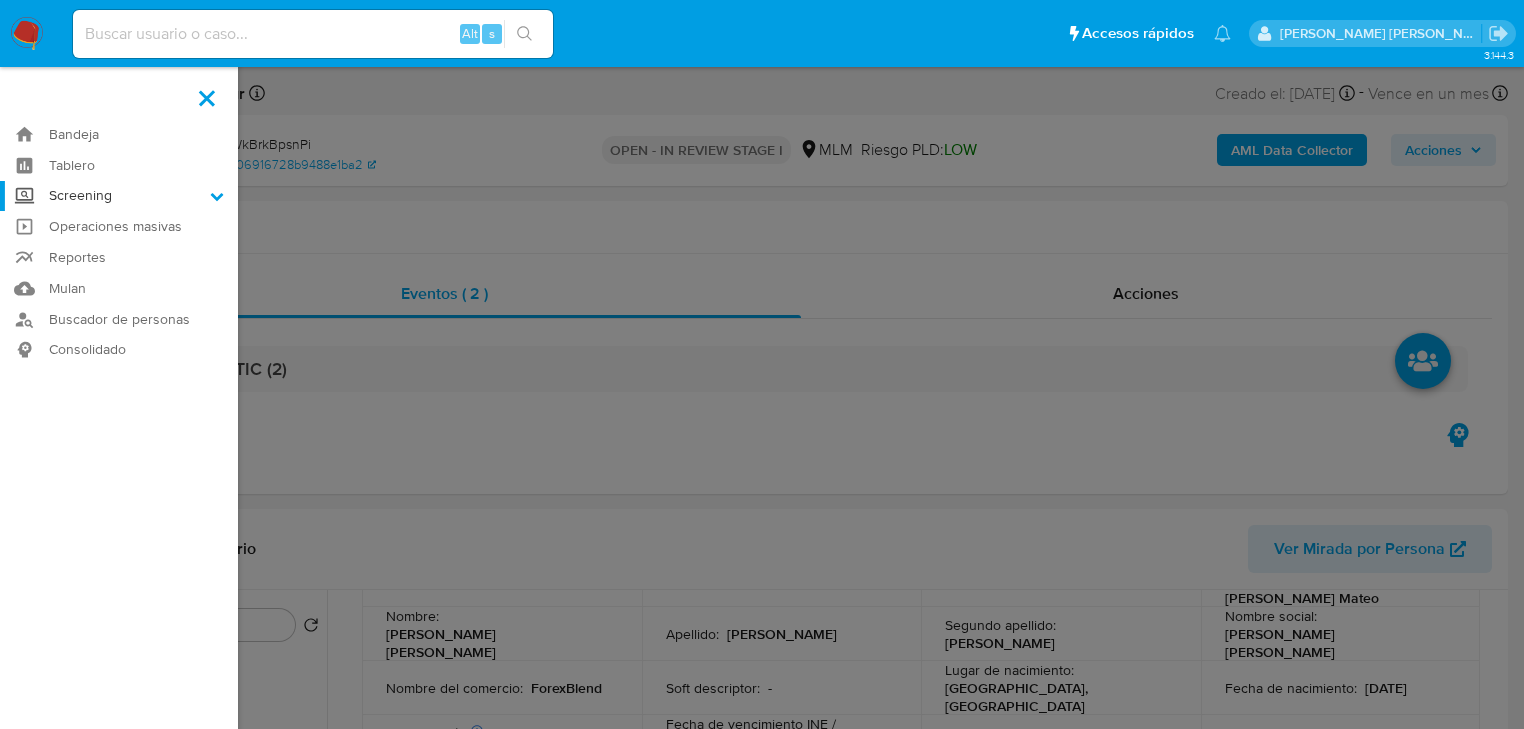 click on "Screening" at bounding box center (0, 0) 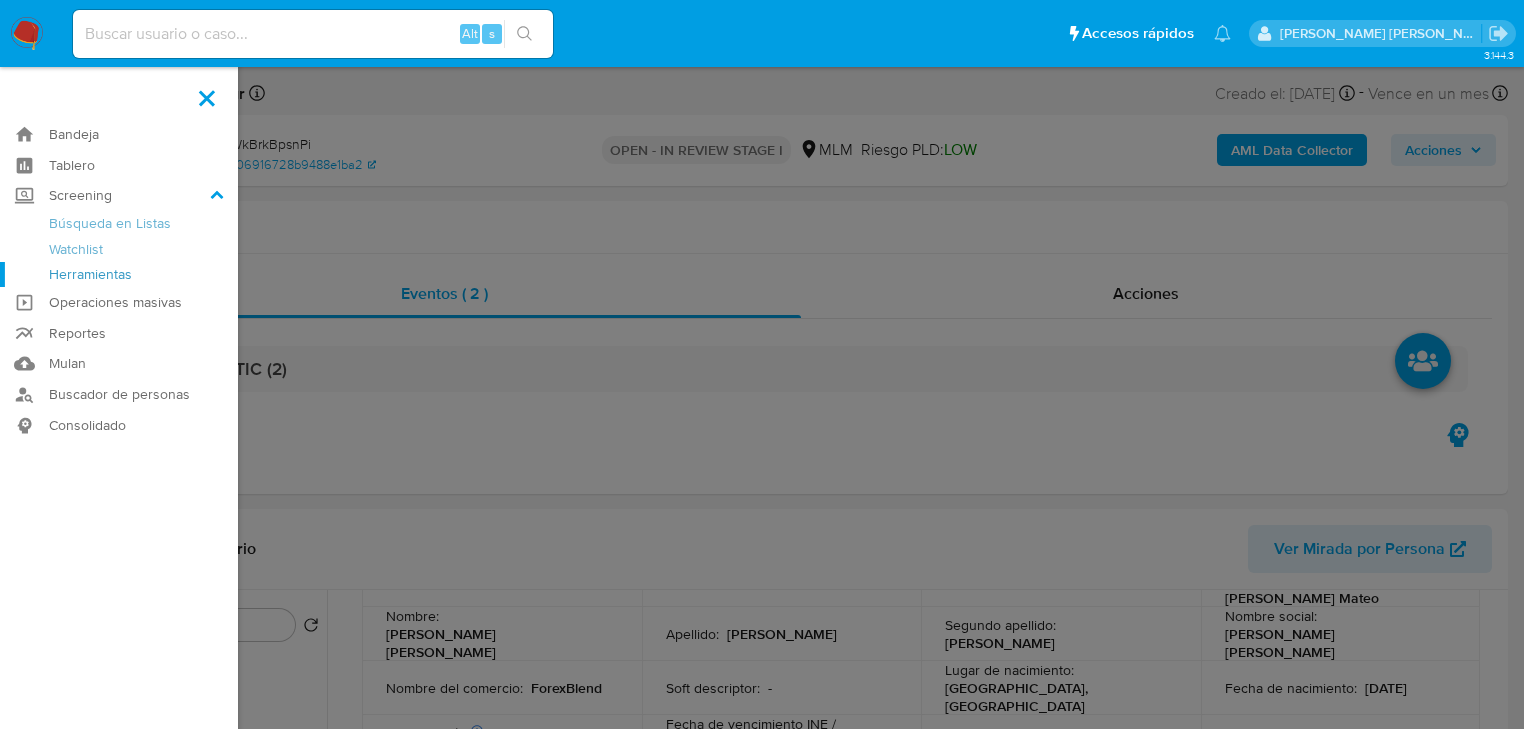 click on "Herramientas" at bounding box center (119, 274) 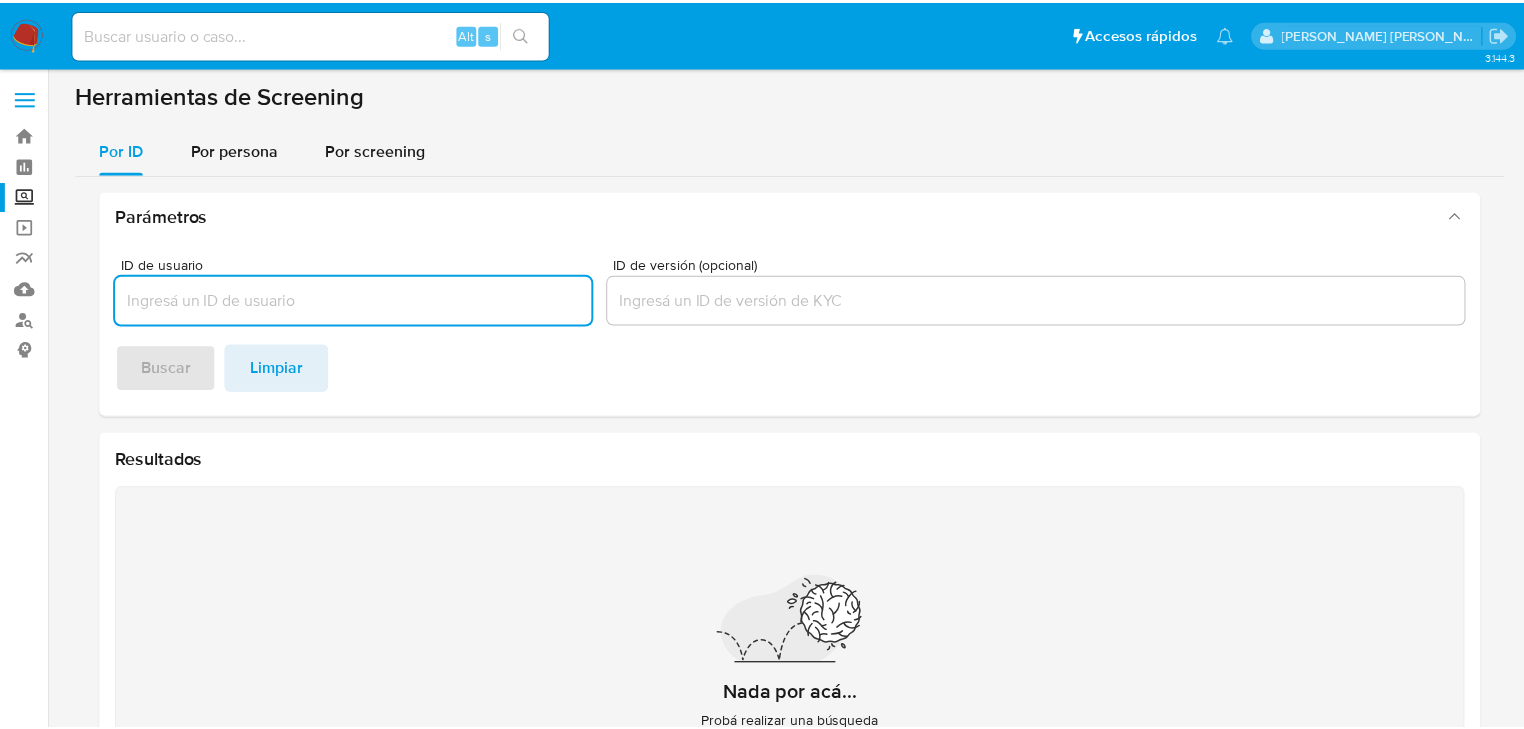 scroll, scrollTop: 0, scrollLeft: 0, axis: both 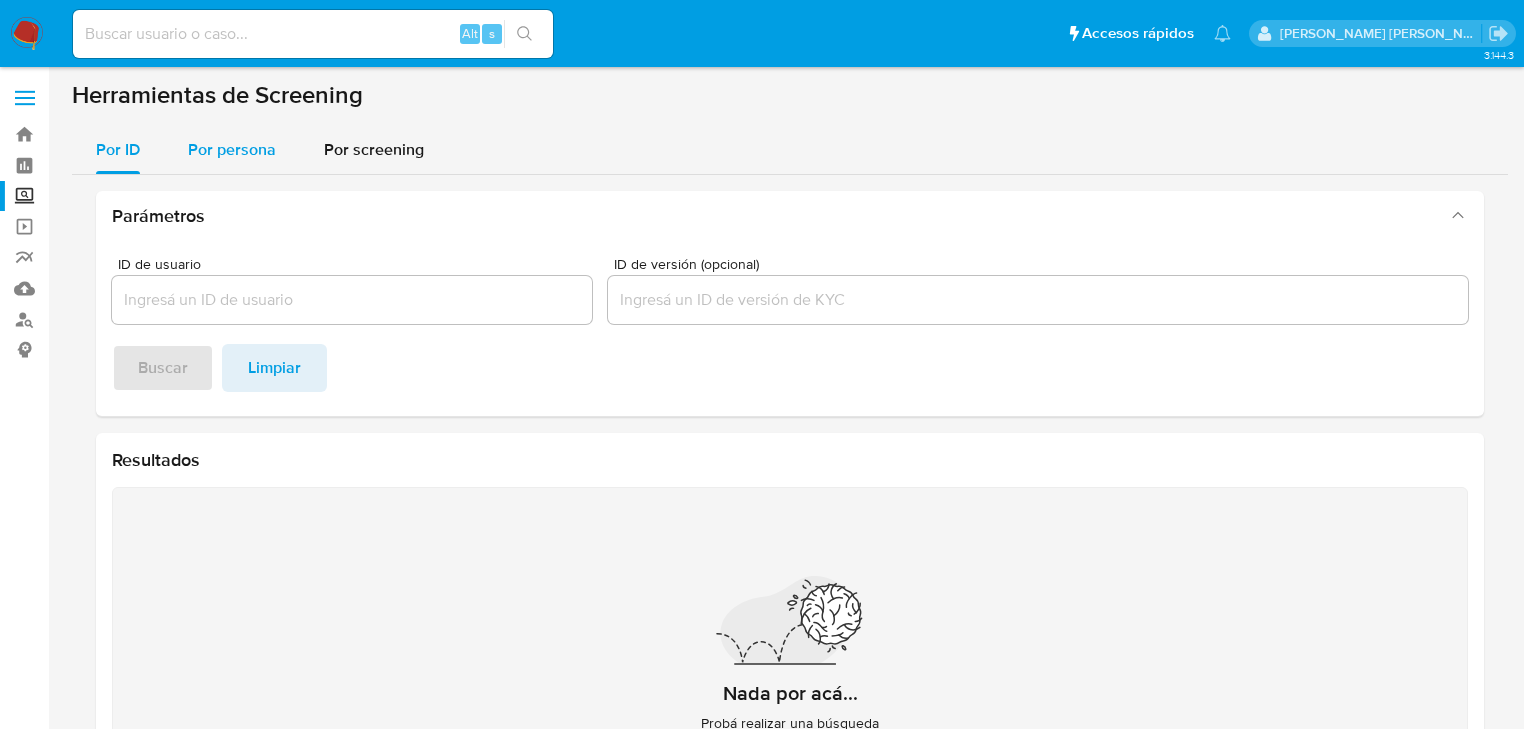 click on "Por persona" at bounding box center [232, 149] 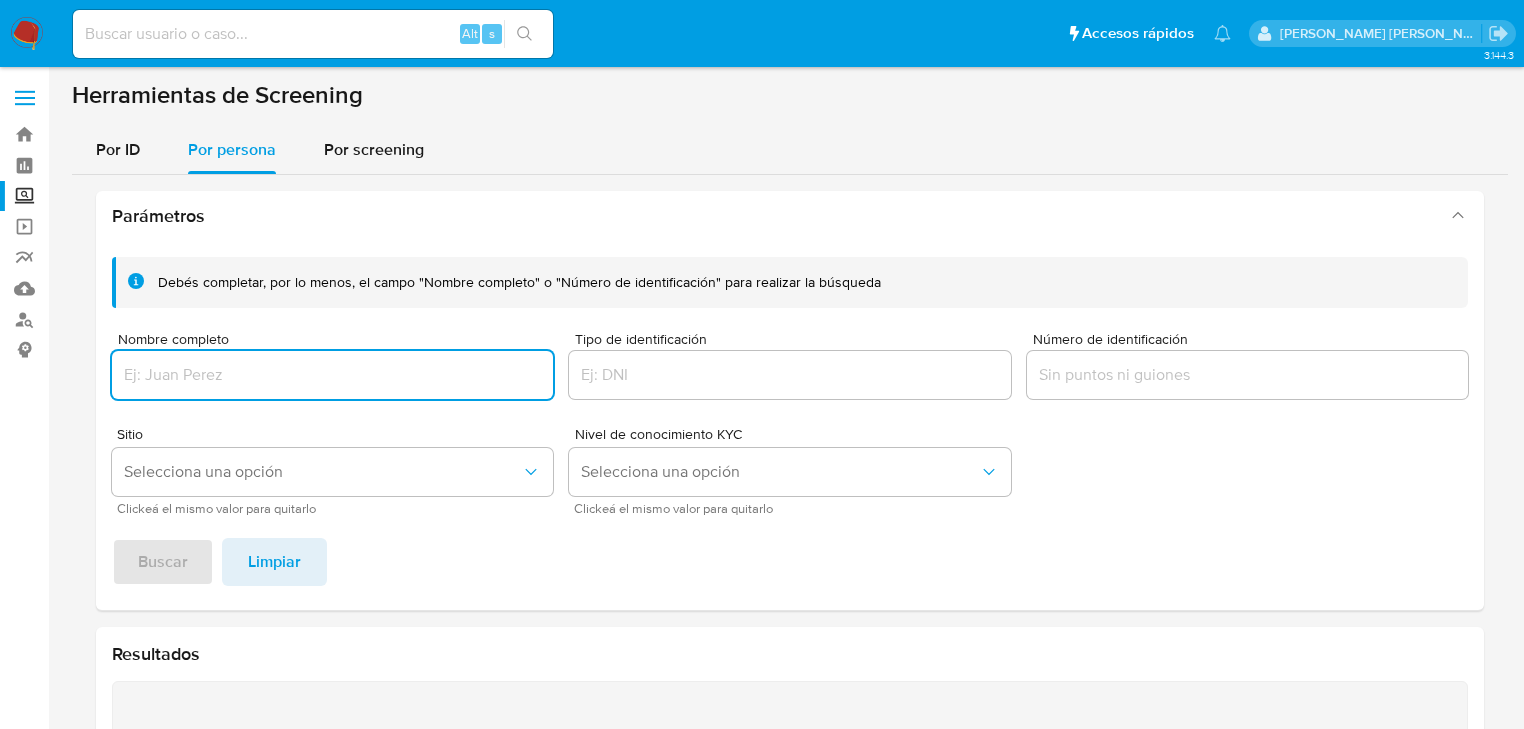 drag, startPoint x: 212, startPoint y: 384, endPoint x: 242, endPoint y: 363, distance: 36.619667 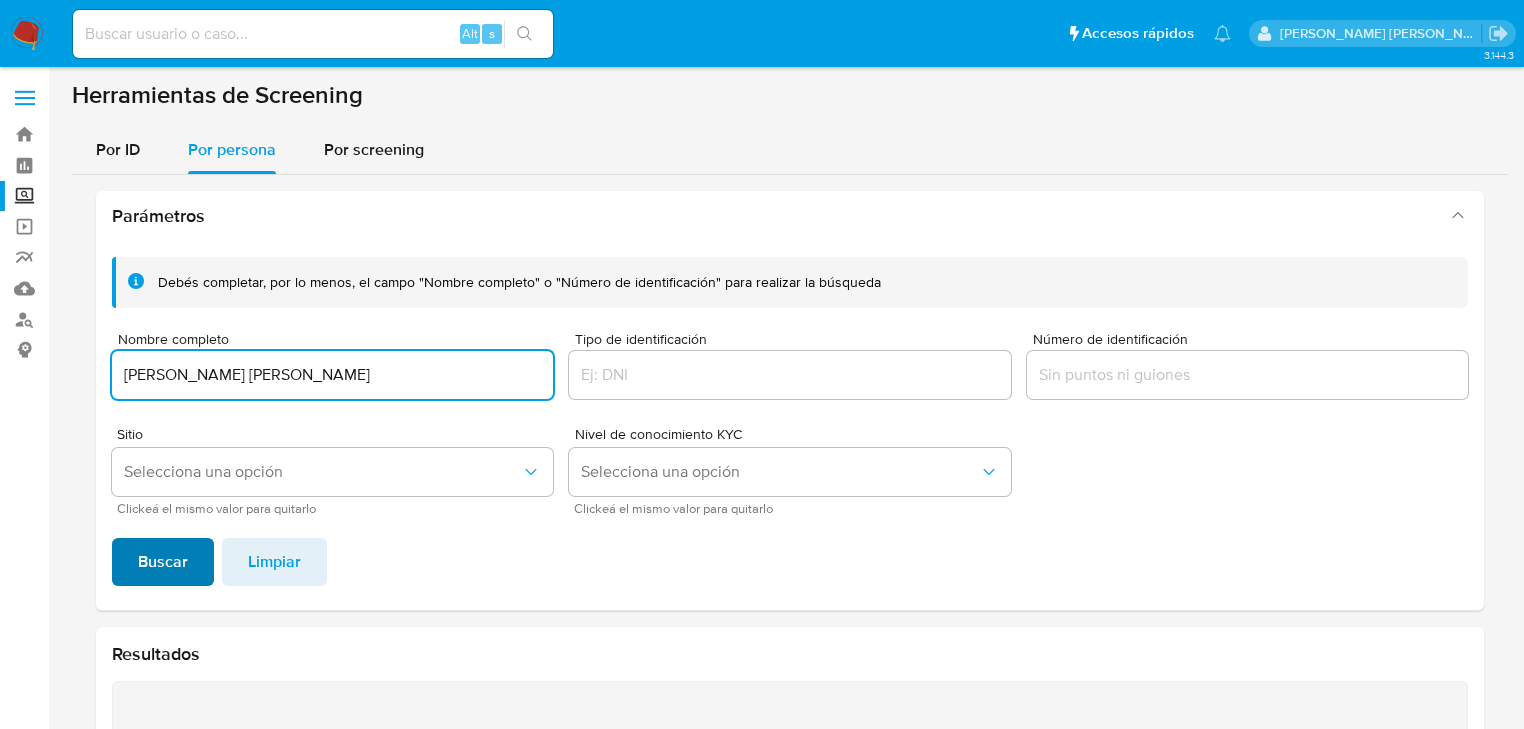 type on "MARIA TERESA GUTIERREZ GORENA" 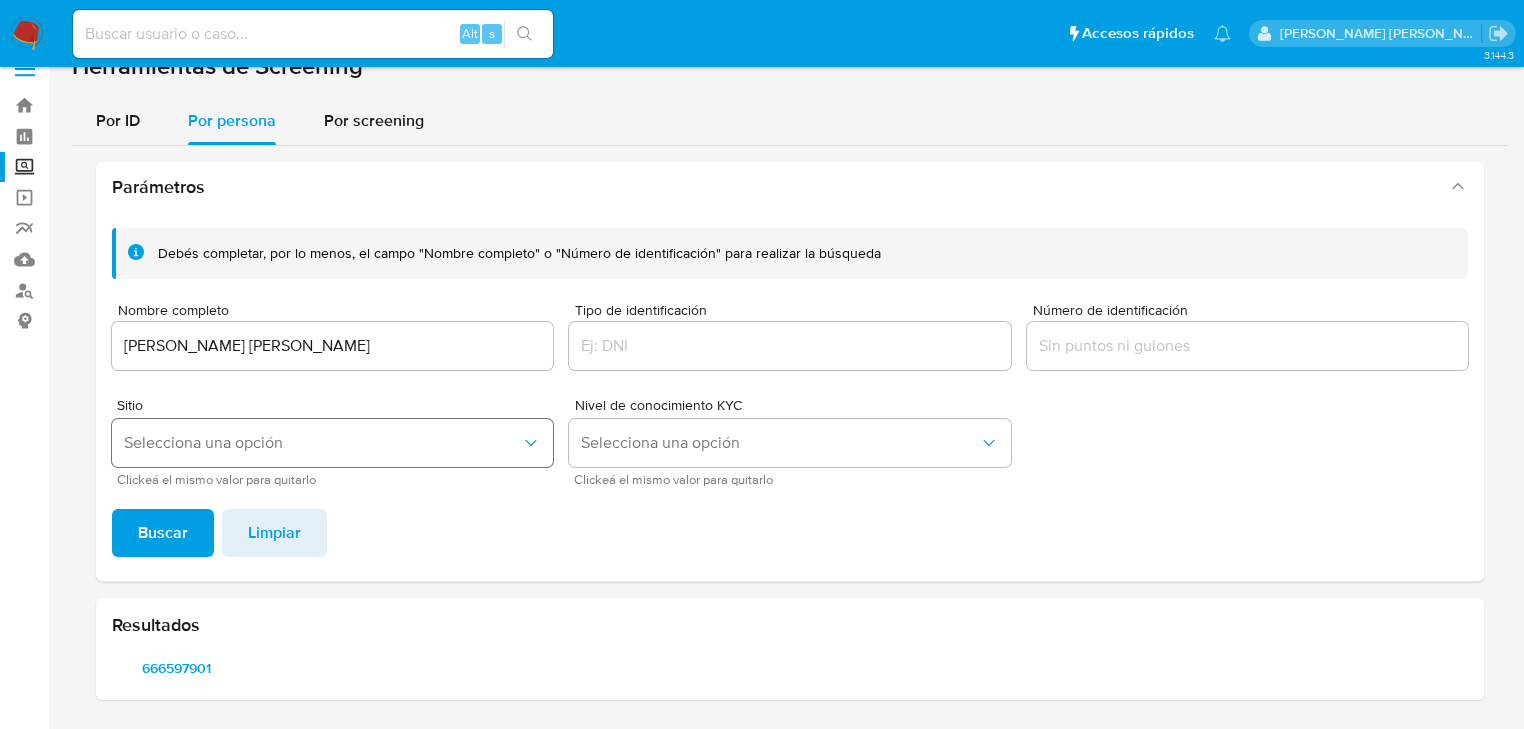 scroll, scrollTop: 28, scrollLeft: 0, axis: vertical 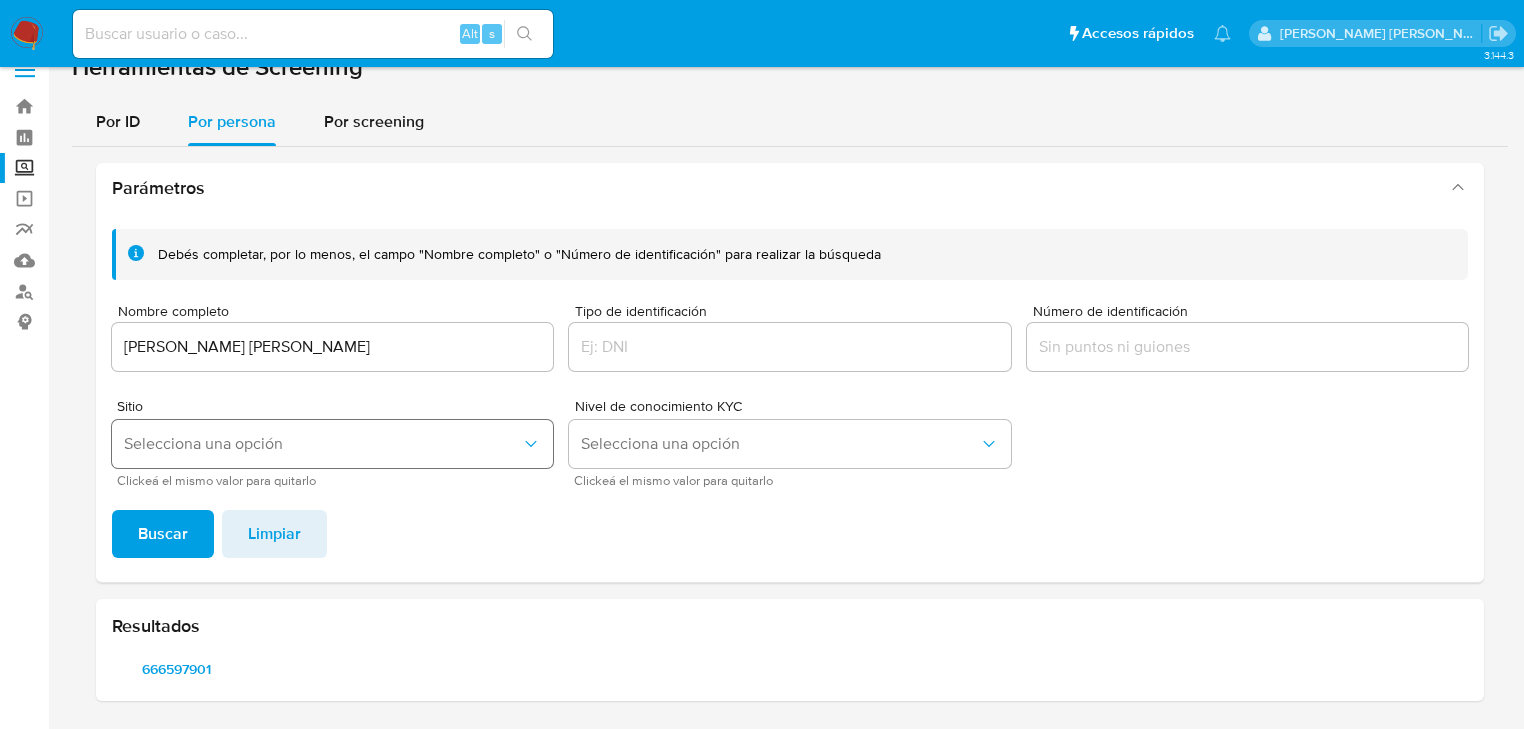 type 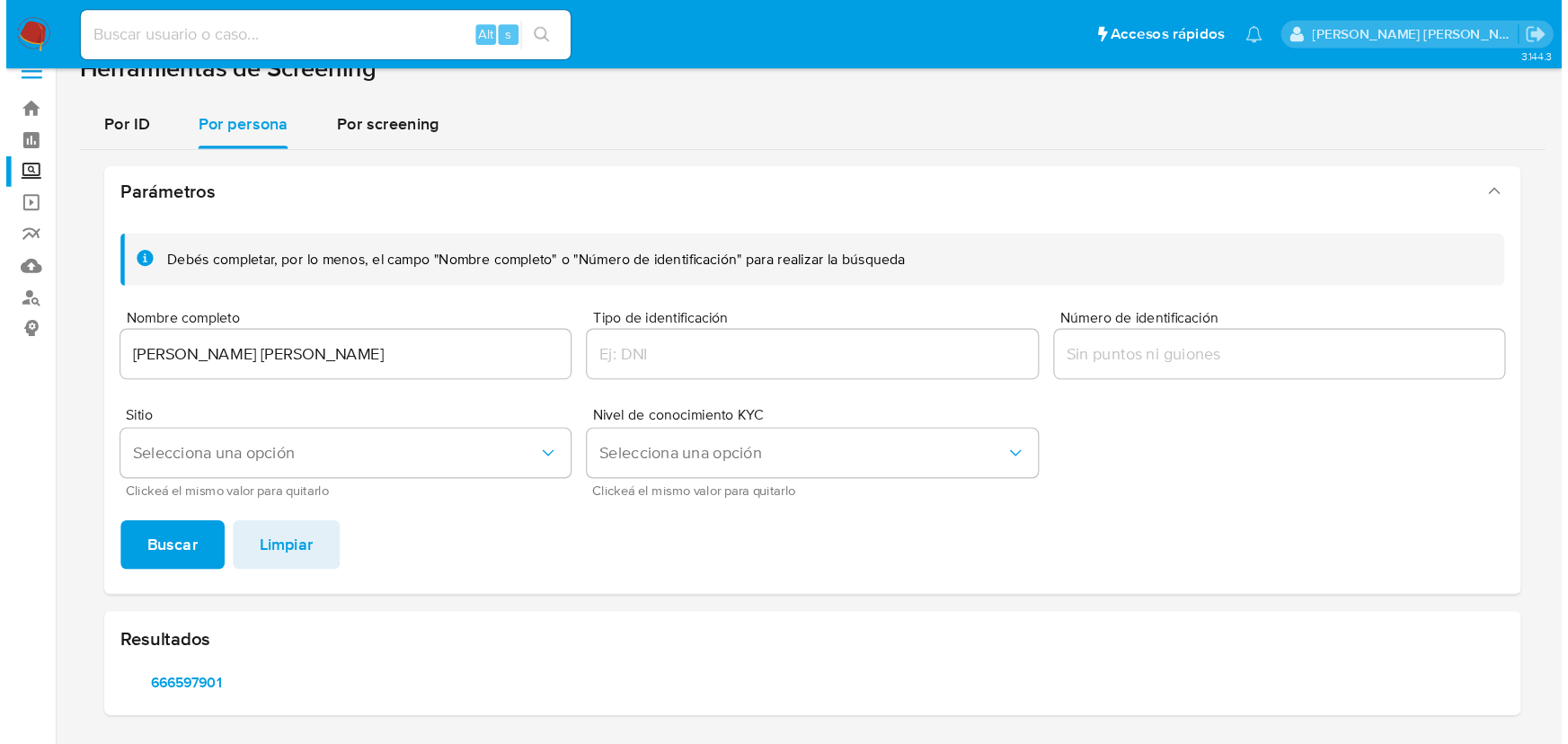 scroll, scrollTop: 0, scrollLeft: 0, axis: both 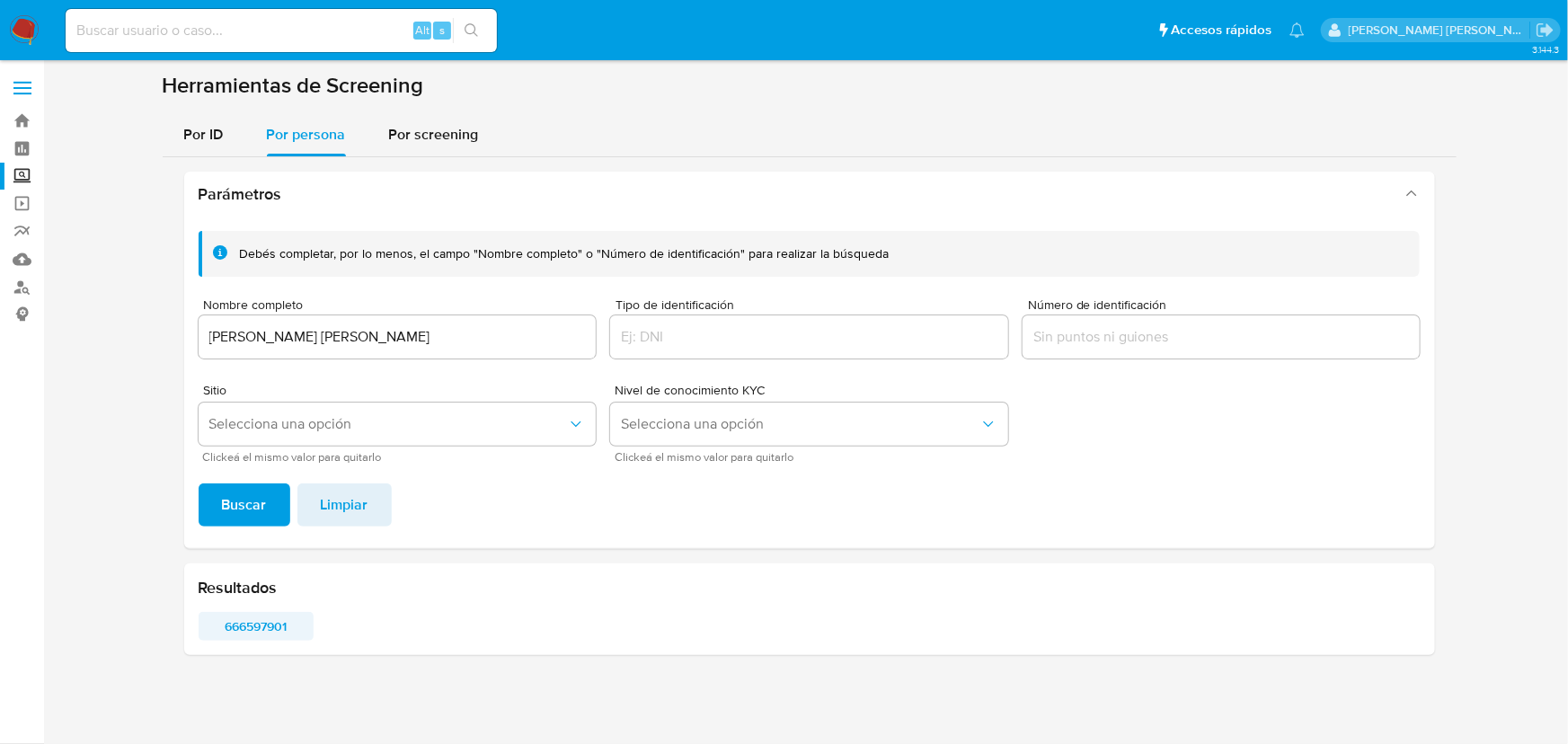 click on "666597901" at bounding box center (256, 626) 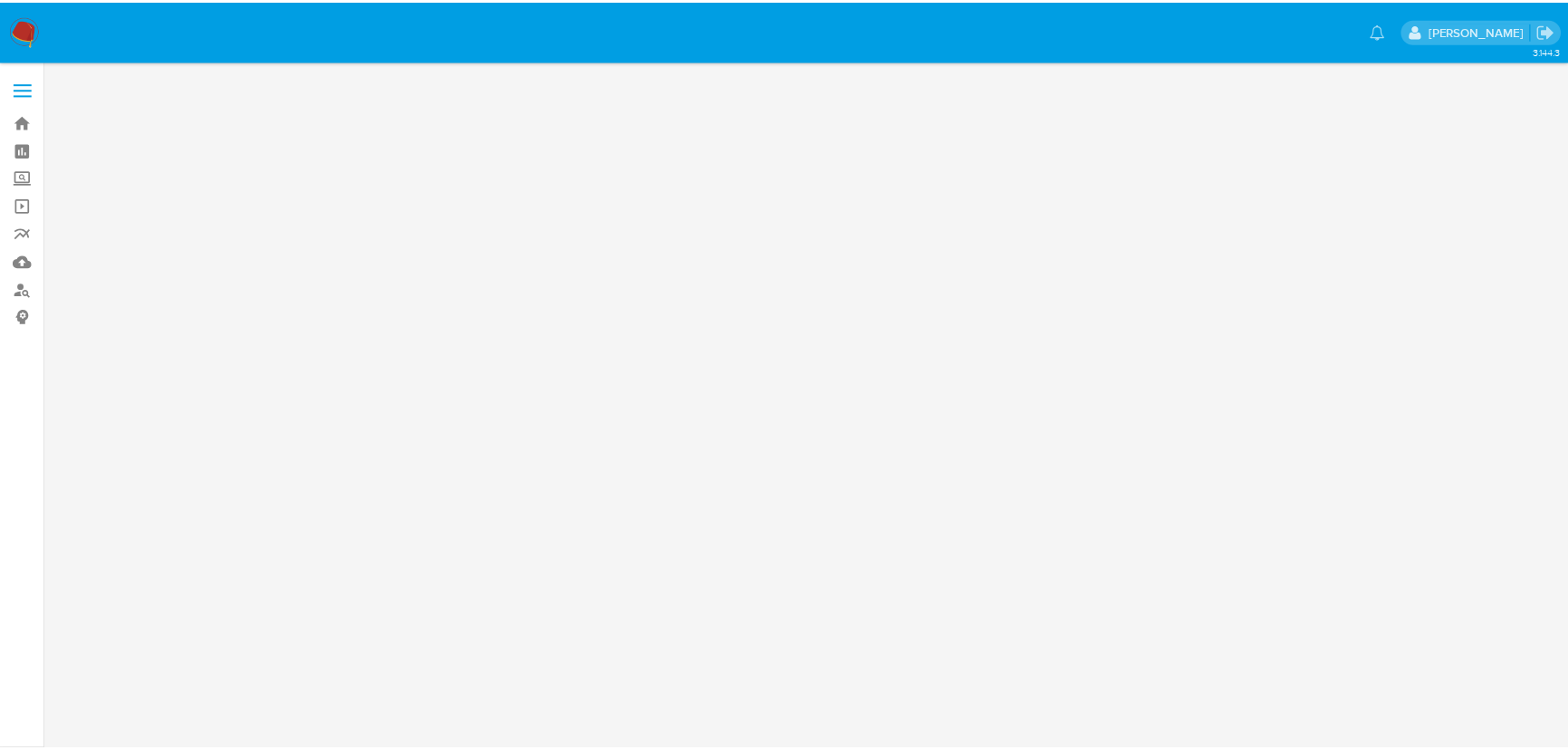 scroll, scrollTop: 0, scrollLeft: 0, axis: both 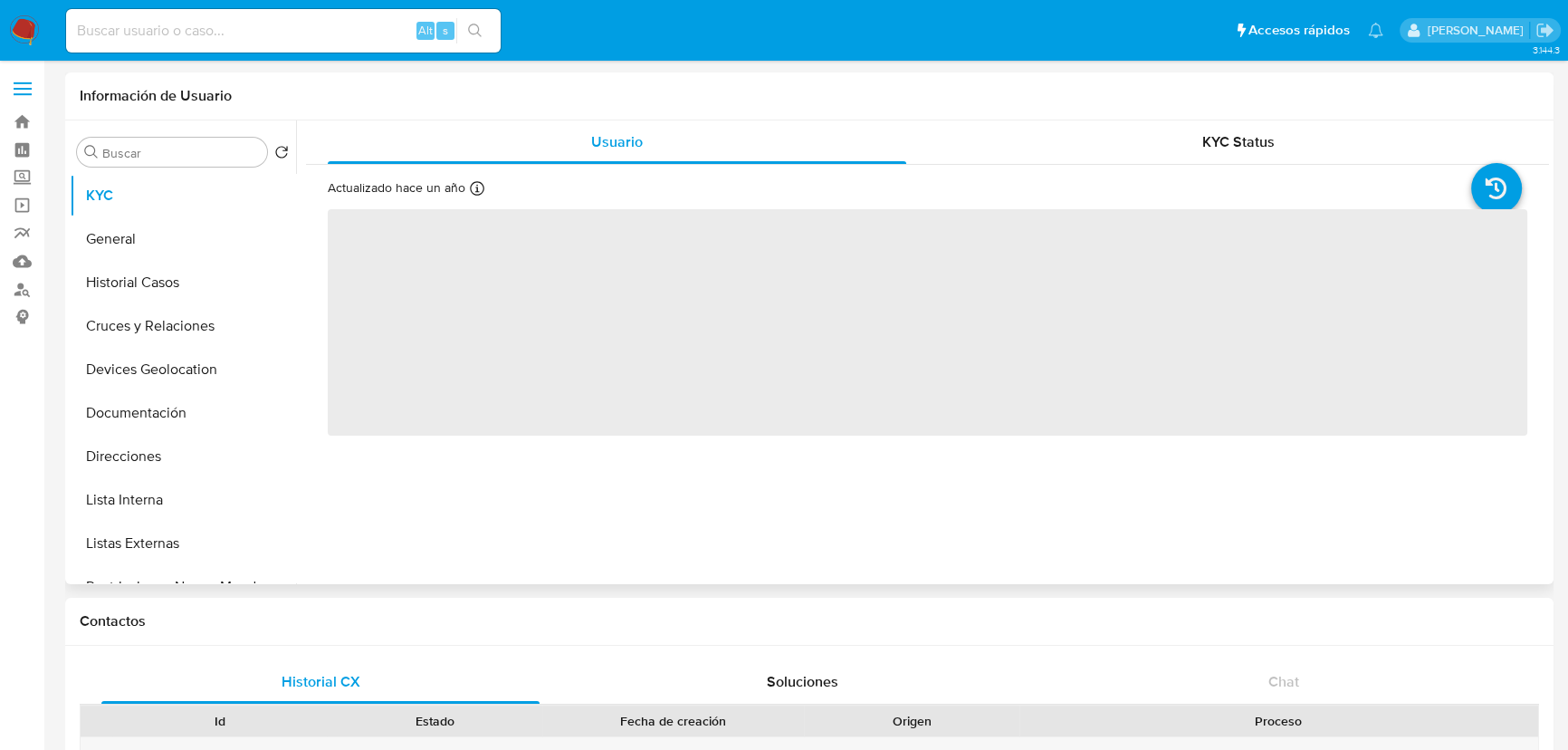 select on "10" 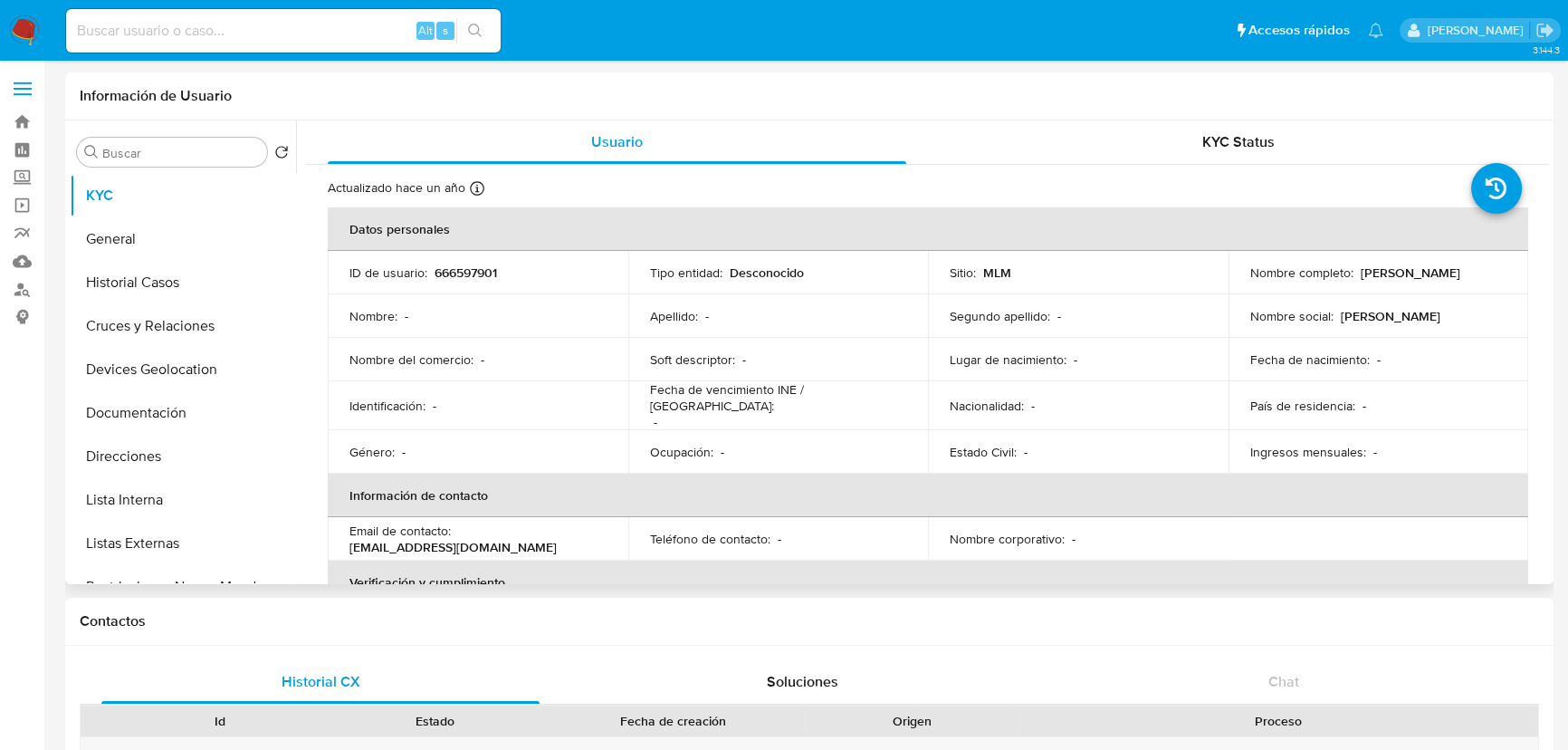 scroll, scrollTop: 304, scrollLeft: 0, axis: vertical 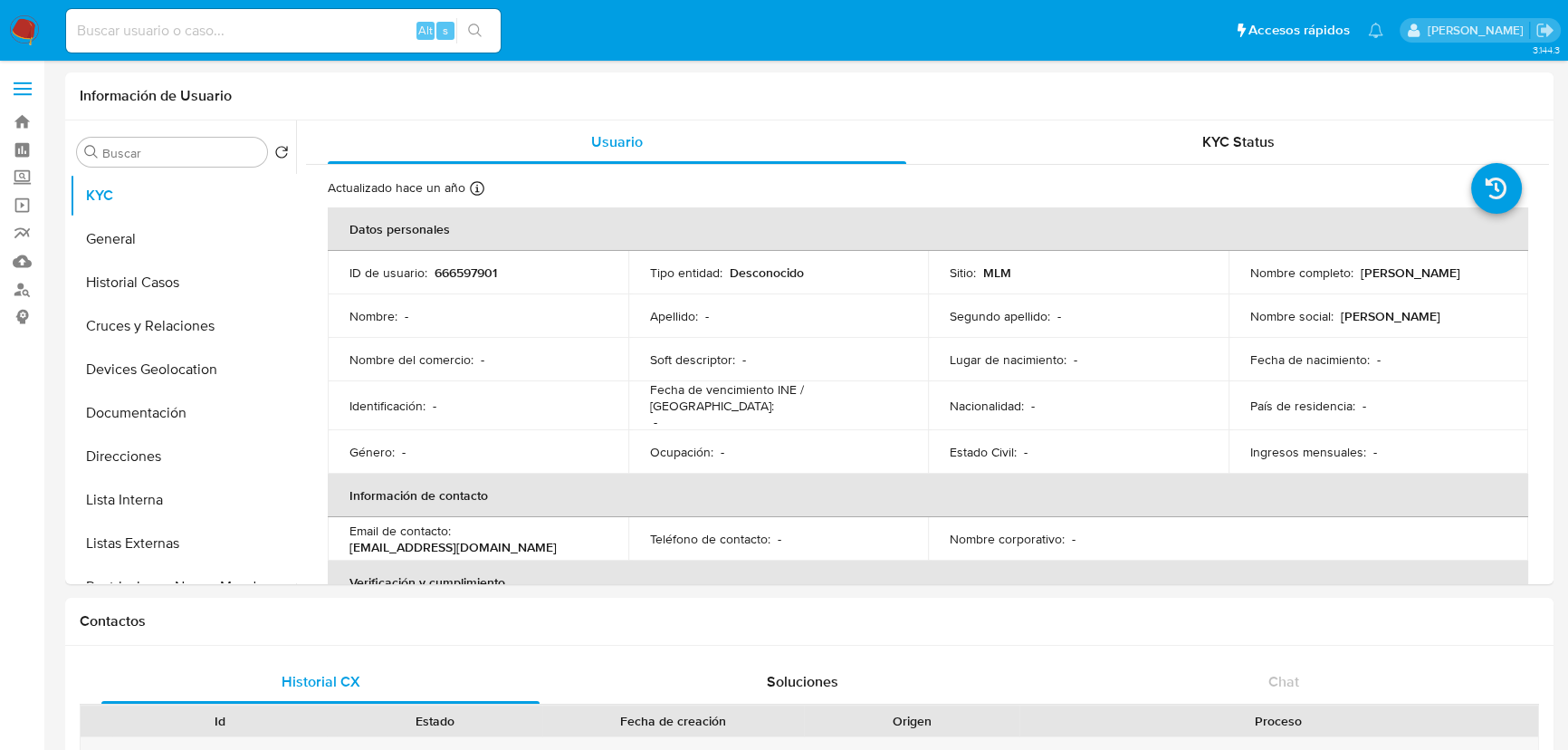 select on "10" 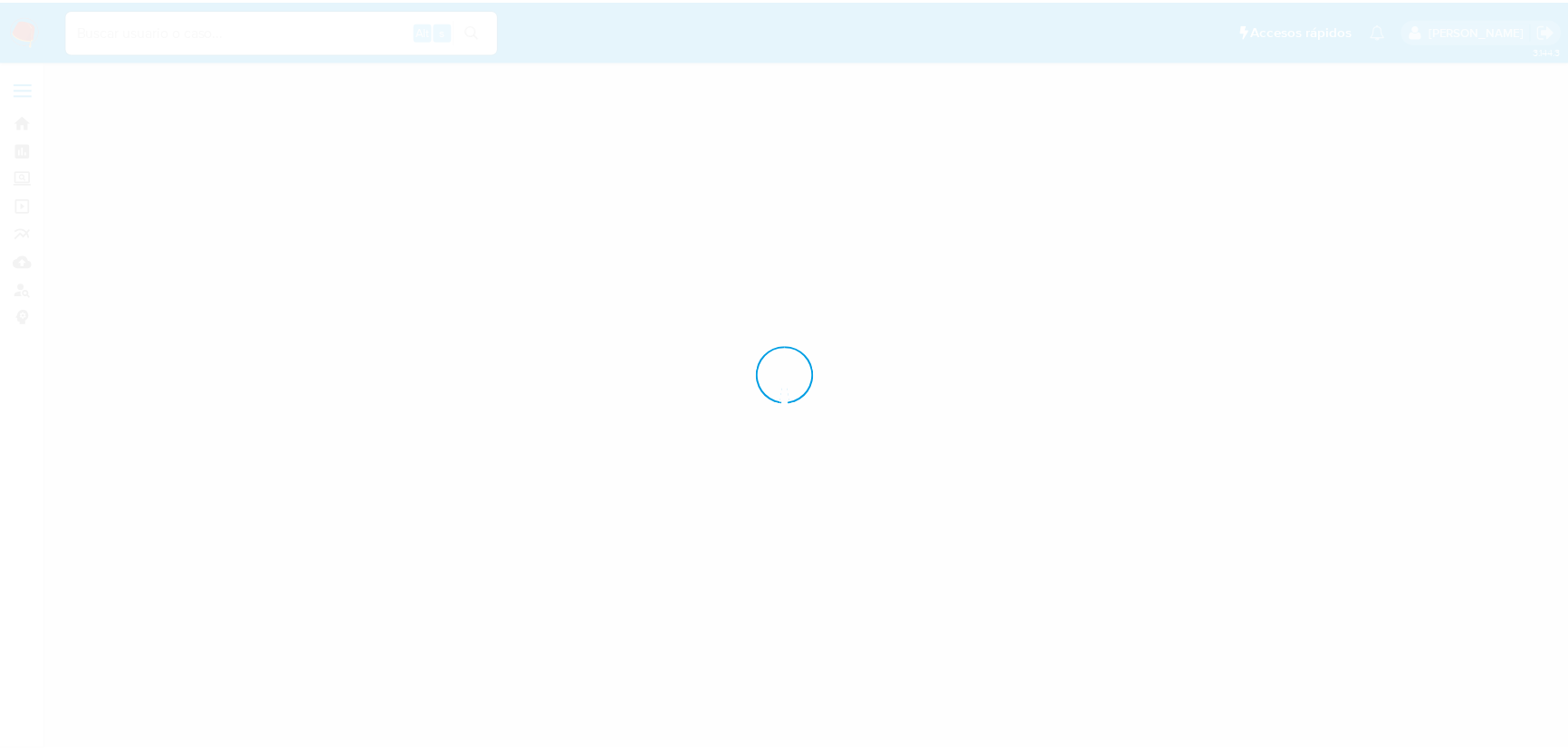 scroll, scrollTop: 0, scrollLeft: 0, axis: both 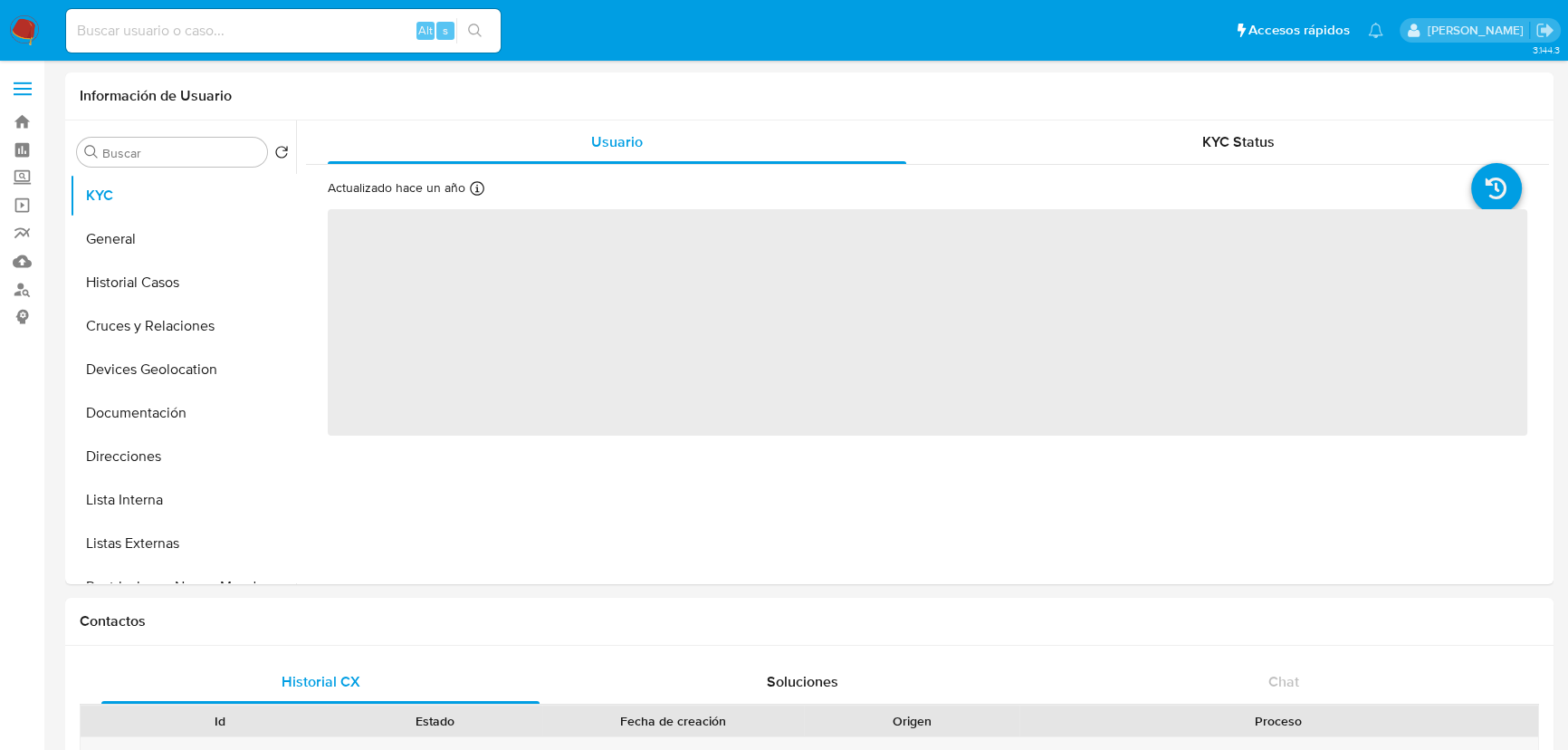 click at bounding box center [283, 31] 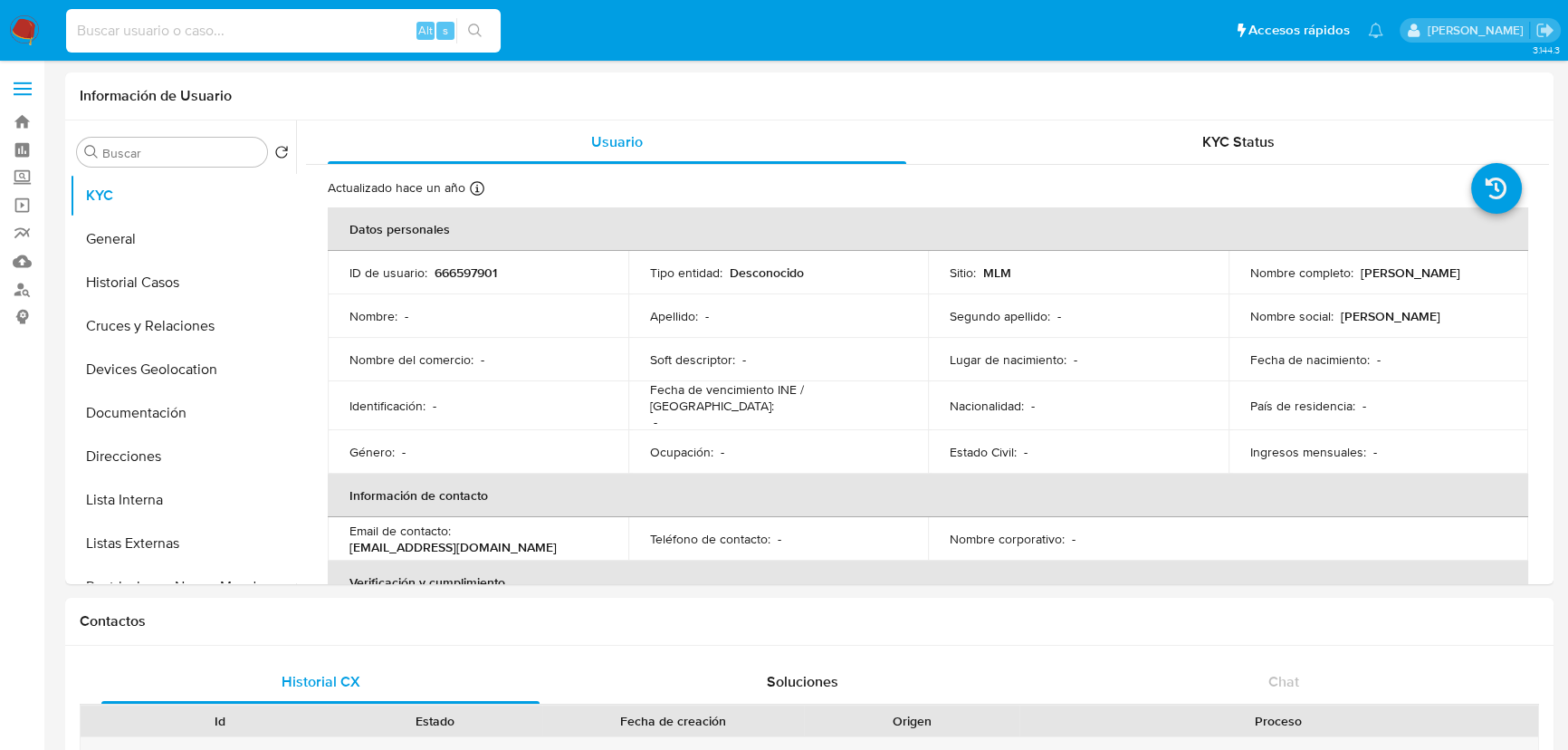 paste on "q42fsW34yEaQiWkBrkBpsnPi" 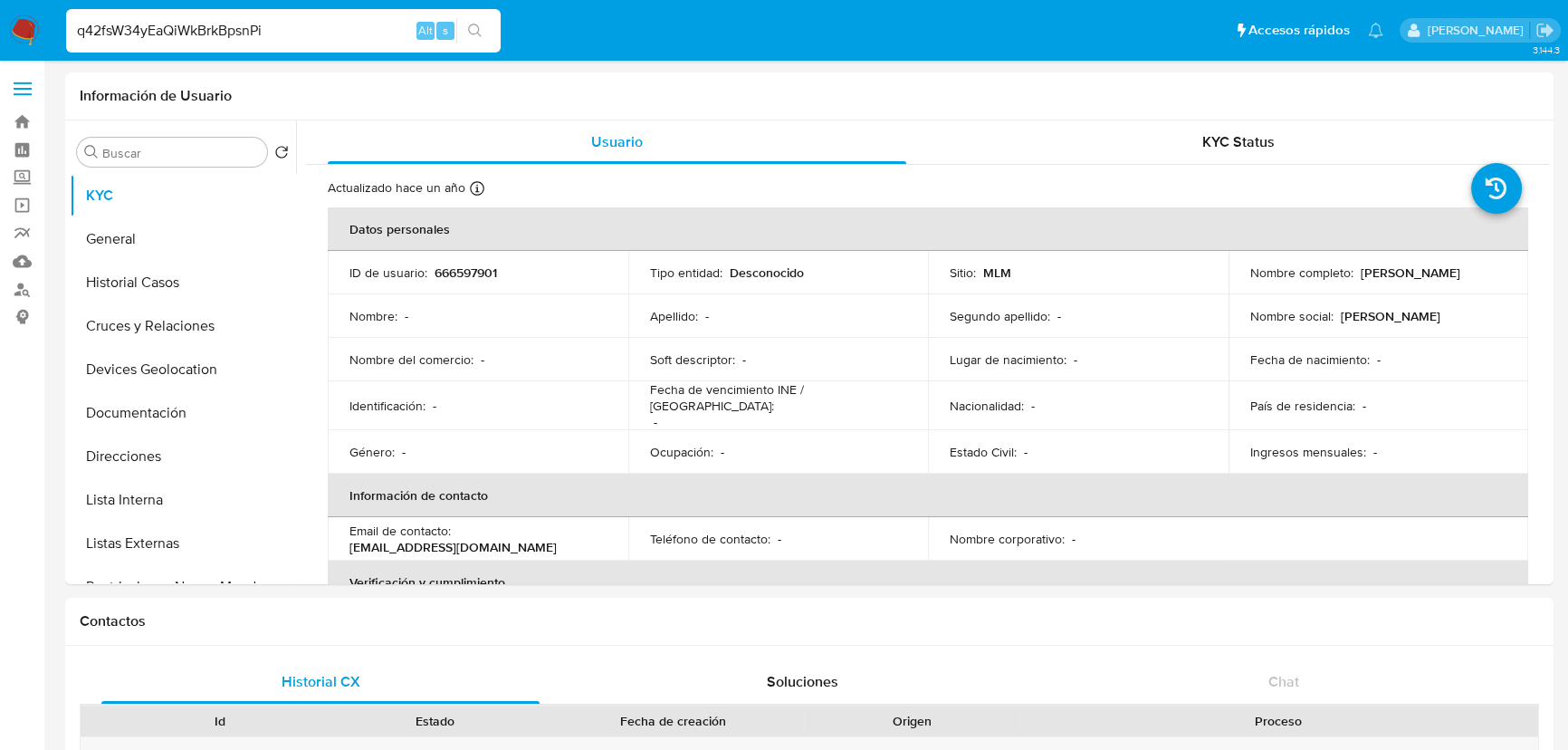 type on "q42fsW34yEaQiWkBrkBpsnPi" 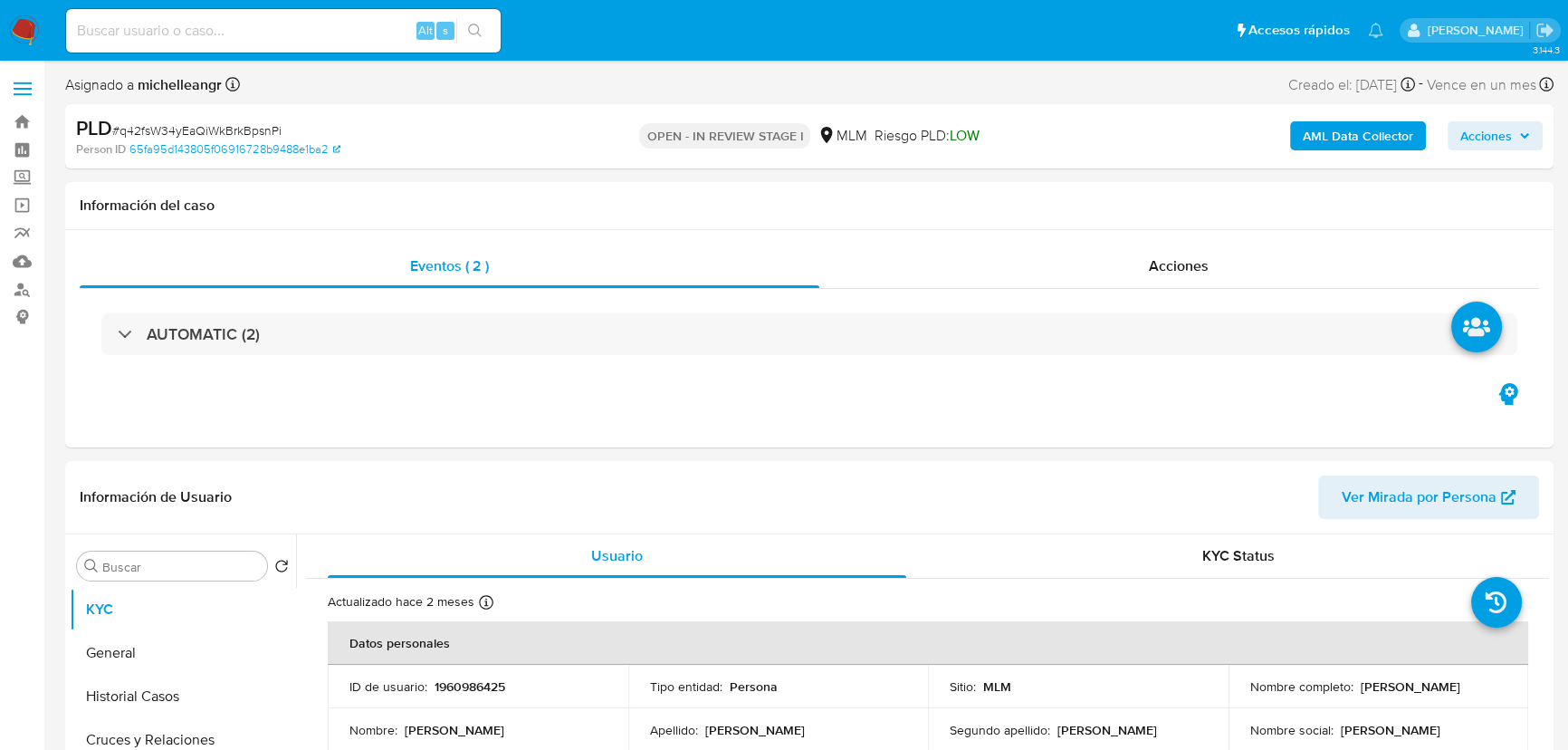 select on "10" 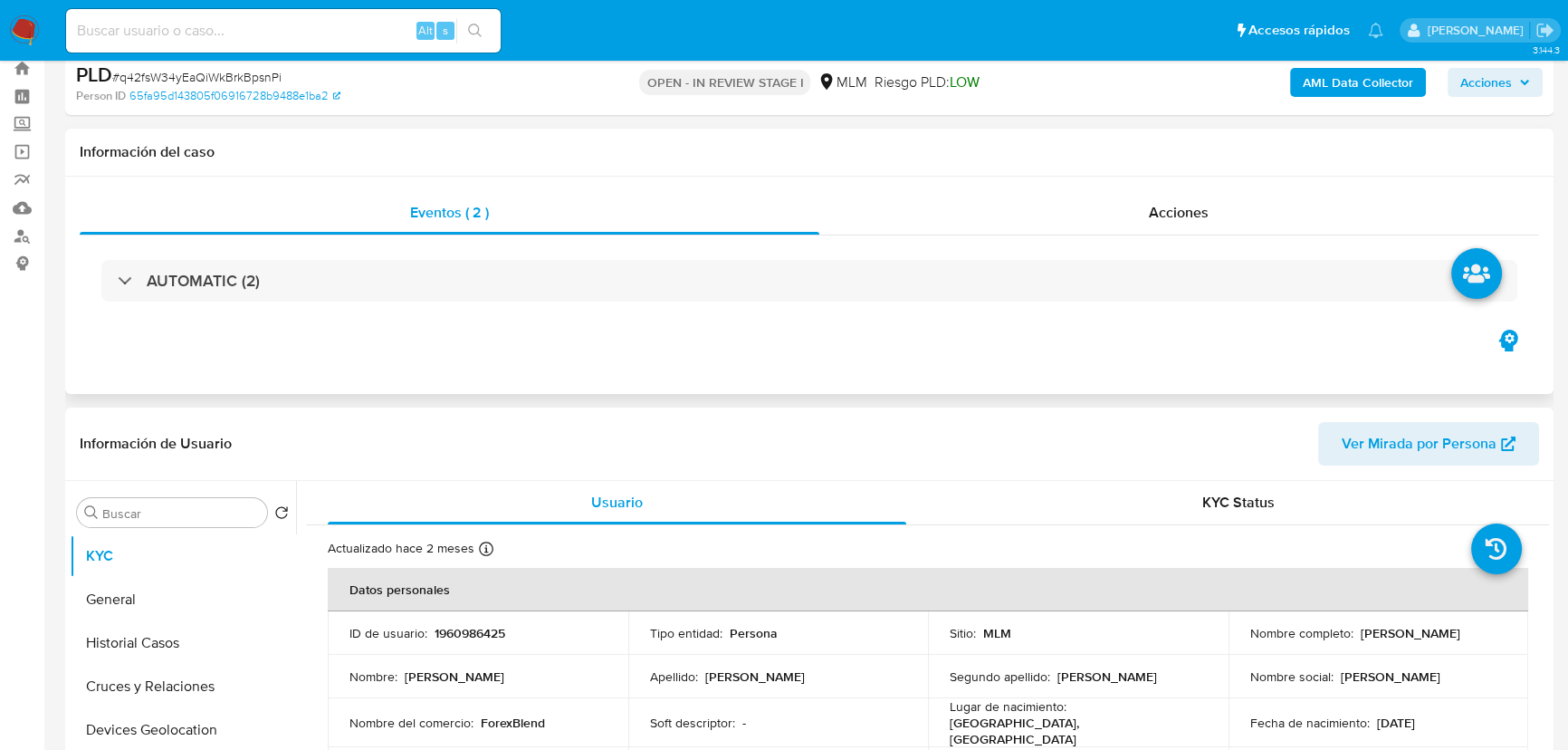 scroll, scrollTop: 82, scrollLeft: 0, axis: vertical 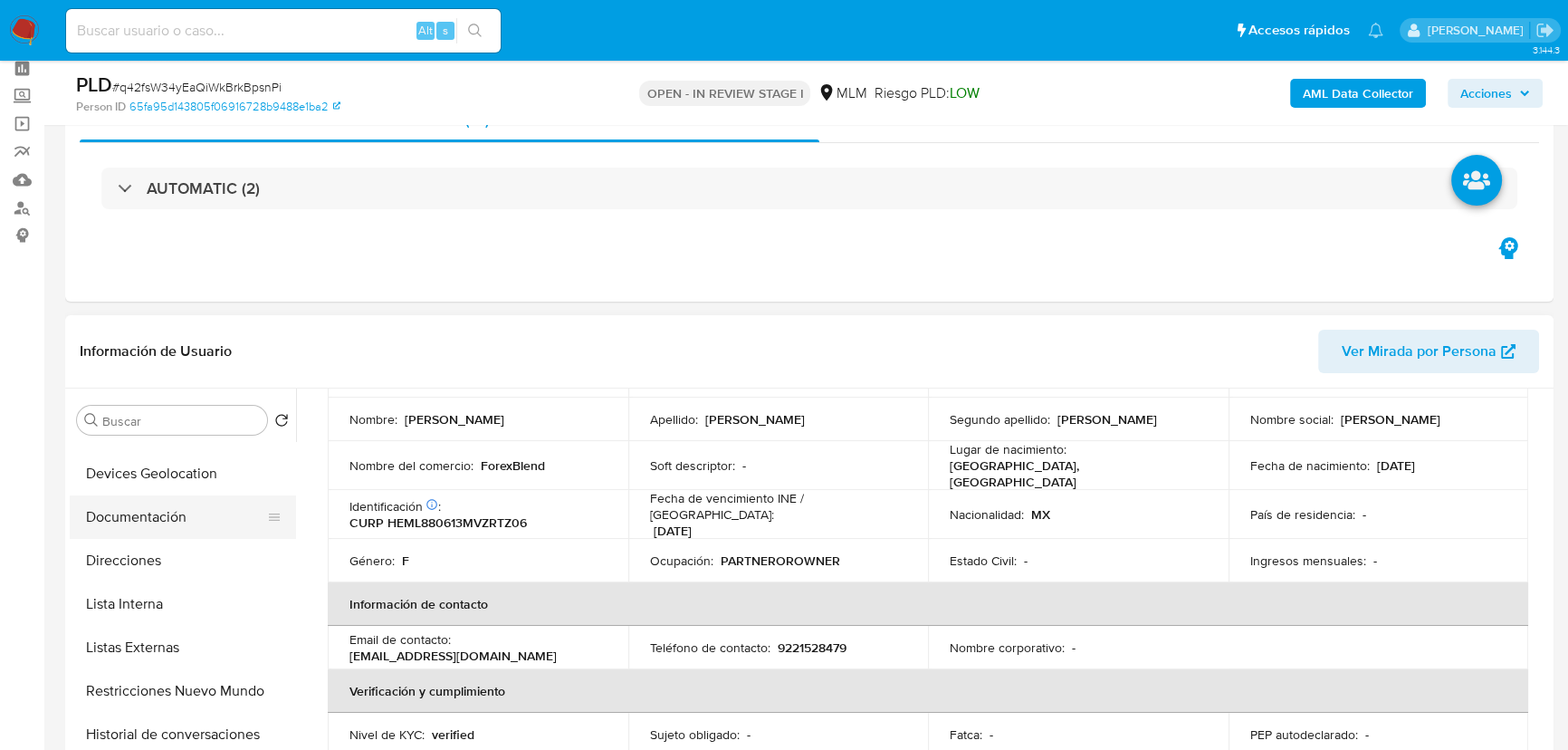 drag, startPoint x: 171, startPoint y: 536, endPoint x: 207, endPoint y: 534, distance: 36.05551 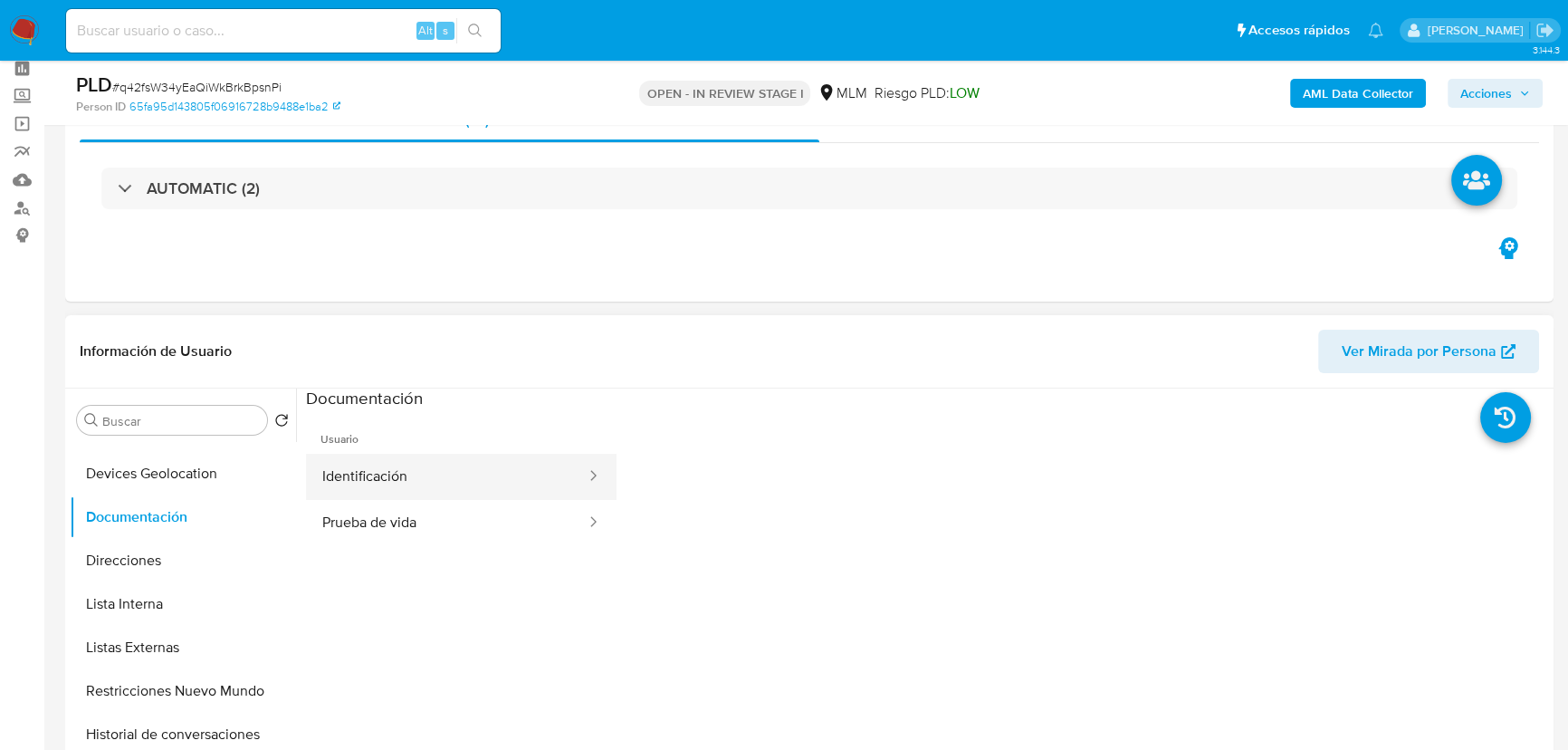 scroll, scrollTop: 0, scrollLeft: 0, axis: both 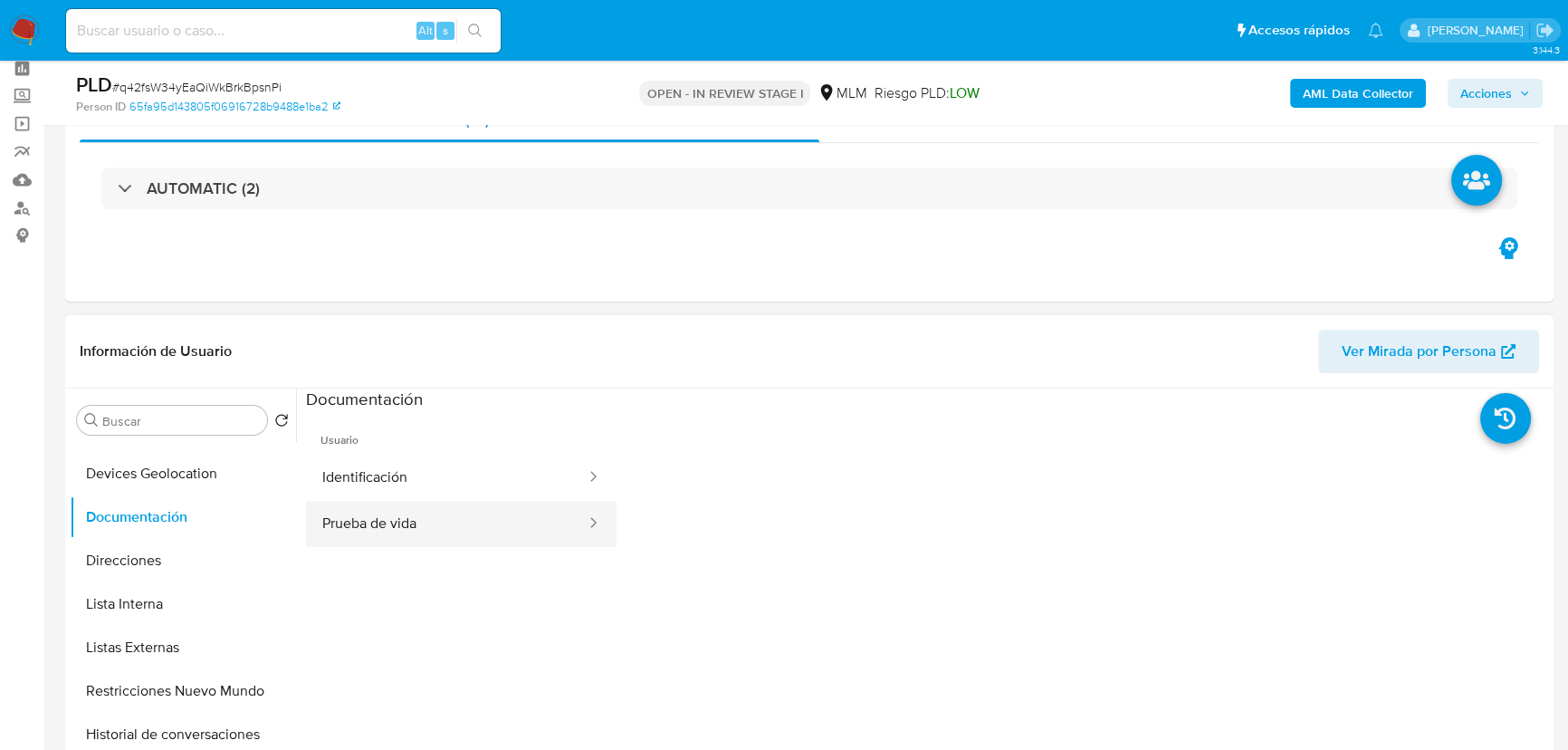click on "Identificación" at bounding box center [446, 477] 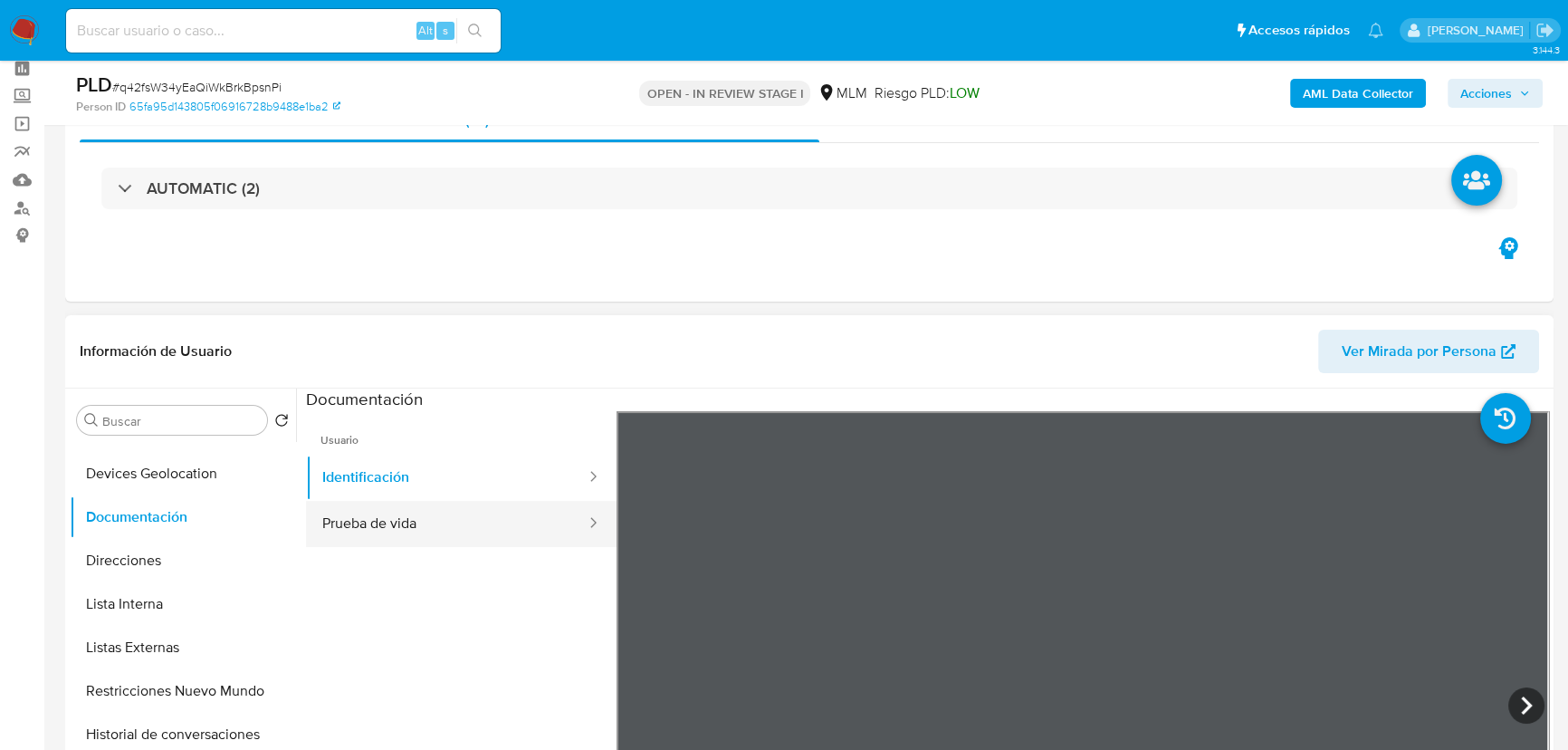 drag, startPoint x: 412, startPoint y: 536, endPoint x: 438, endPoint y: 531, distance: 26.476405 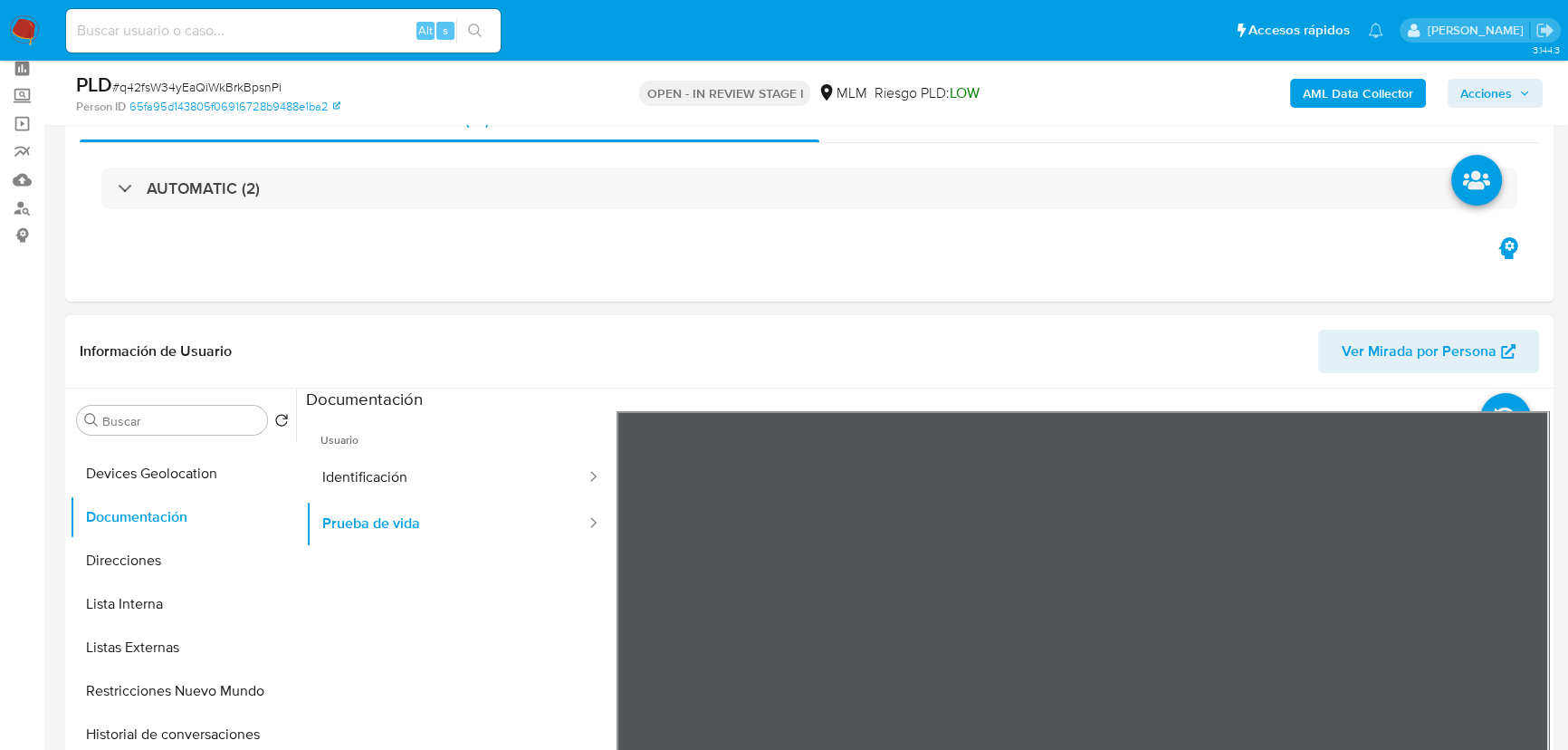 scroll, scrollTop: 55, scrollLeft: 0, axis: vertical 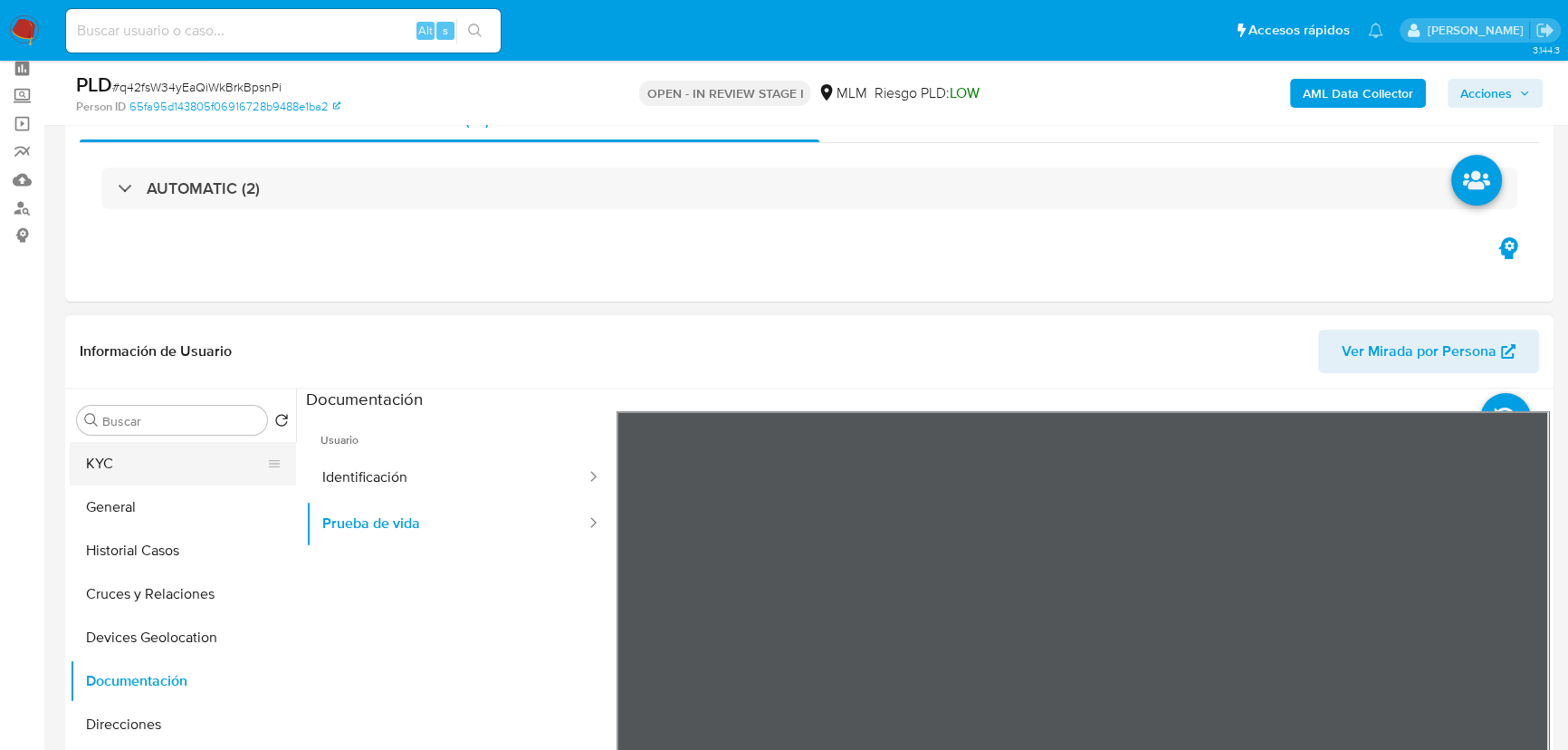 click on "KYC" at bounding box center (176, 464) 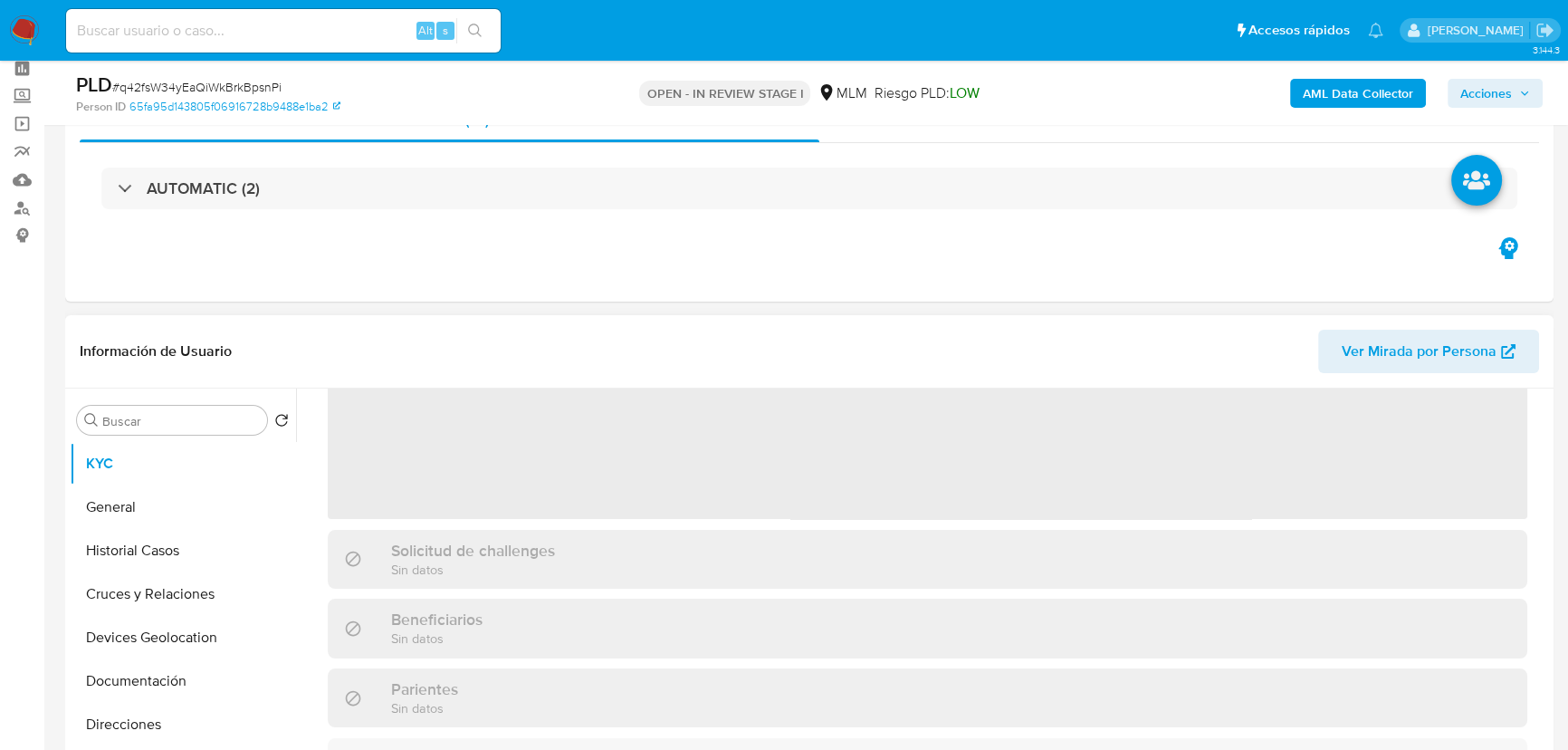 scroll, scrollTop: 82, scrollLeft: 0, axis: vertical 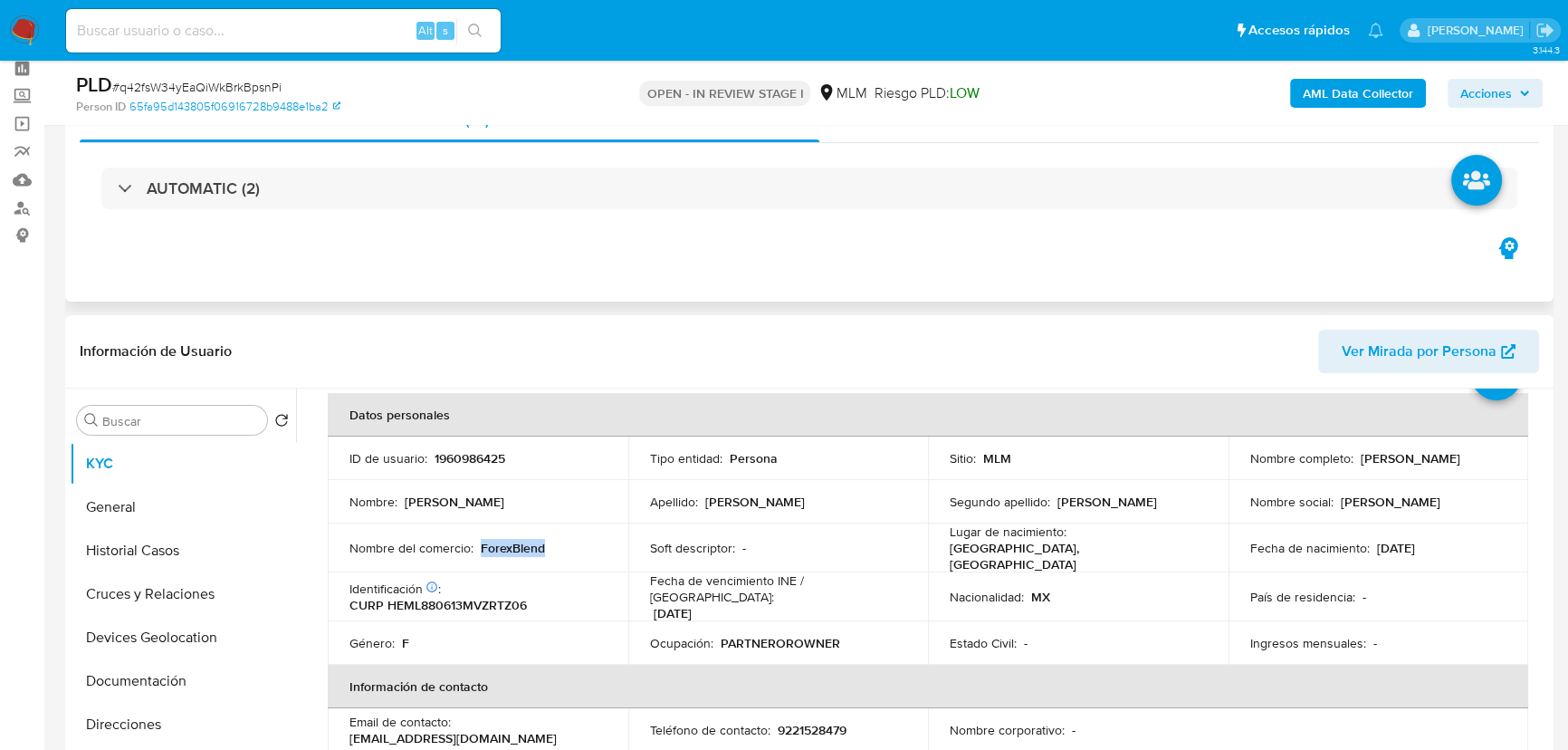 drag, startPoint x: 544, startPoint y: 546, endPoint x: 696, endPoint y: 239, distance: 342.5682 